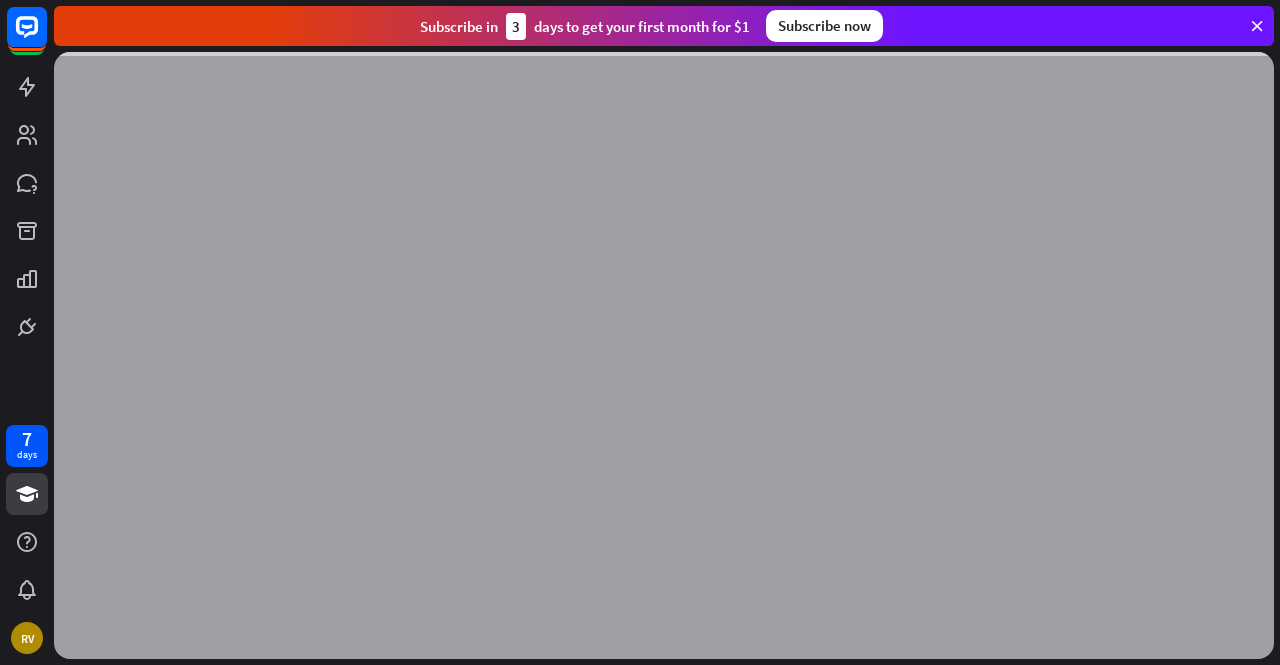 scroll, scrollTop: 0, scrollLeft: 0, axis: both 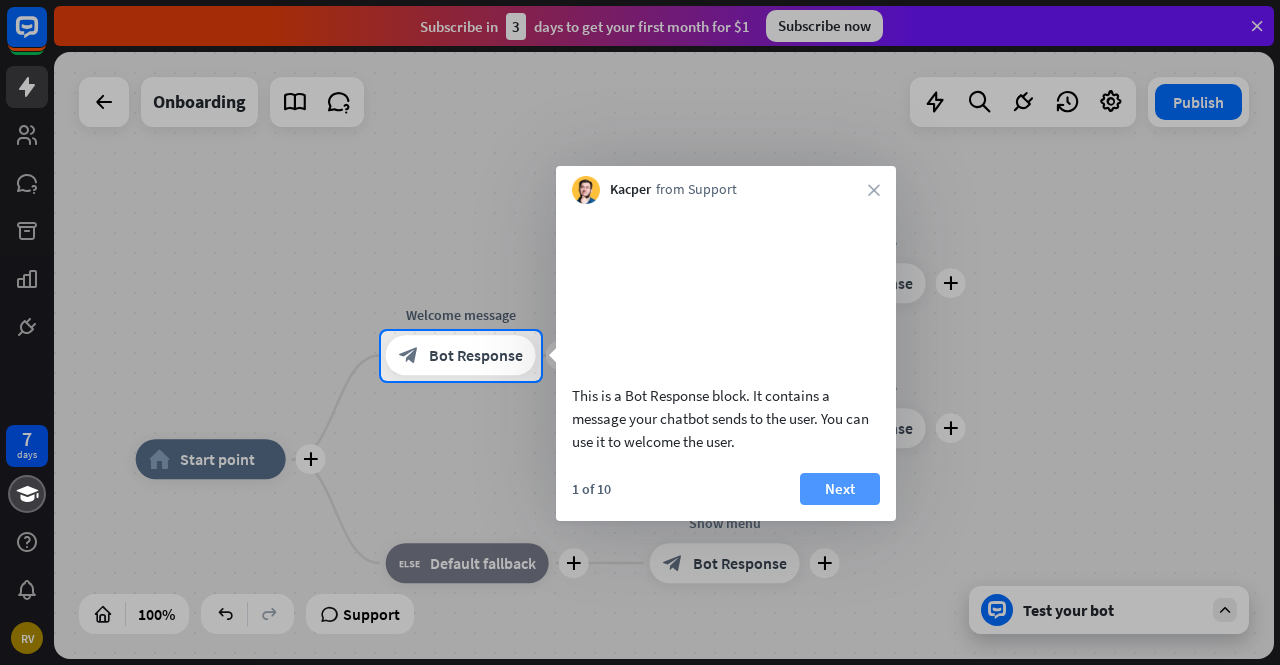 click on "Next" at bounding box center (840, 489) 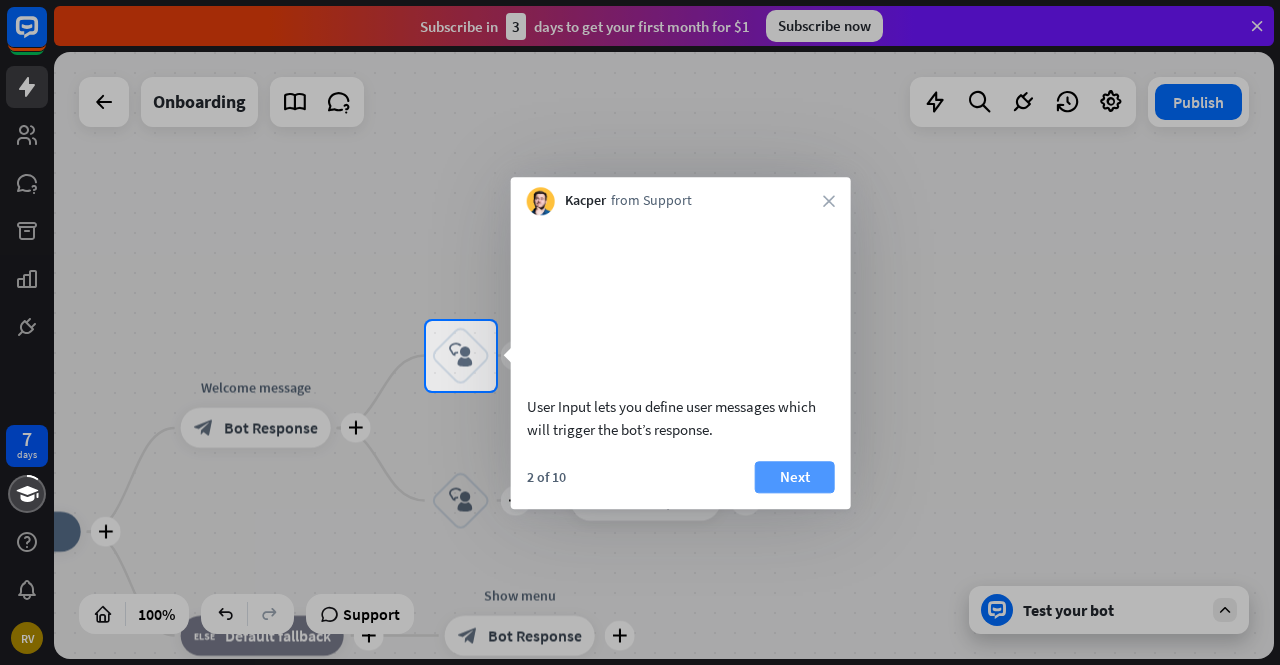 click on "Next" at bounding box center [795, 477] 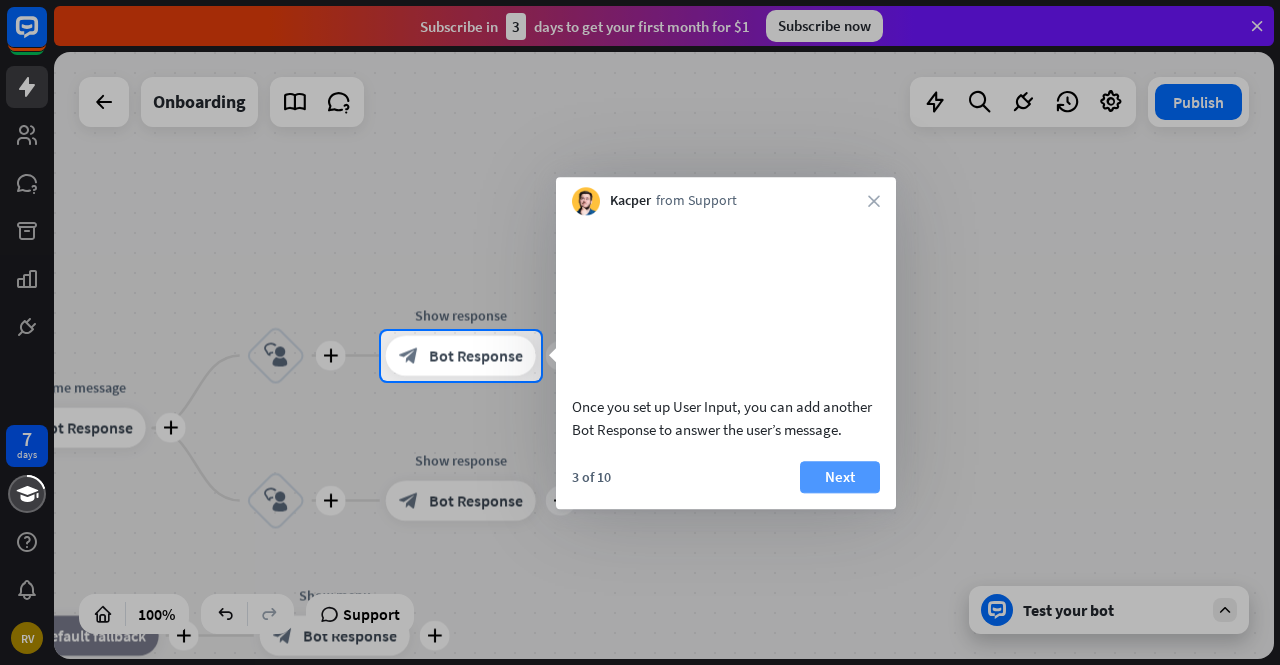 click on "Next" at bounding box center (840, 477) 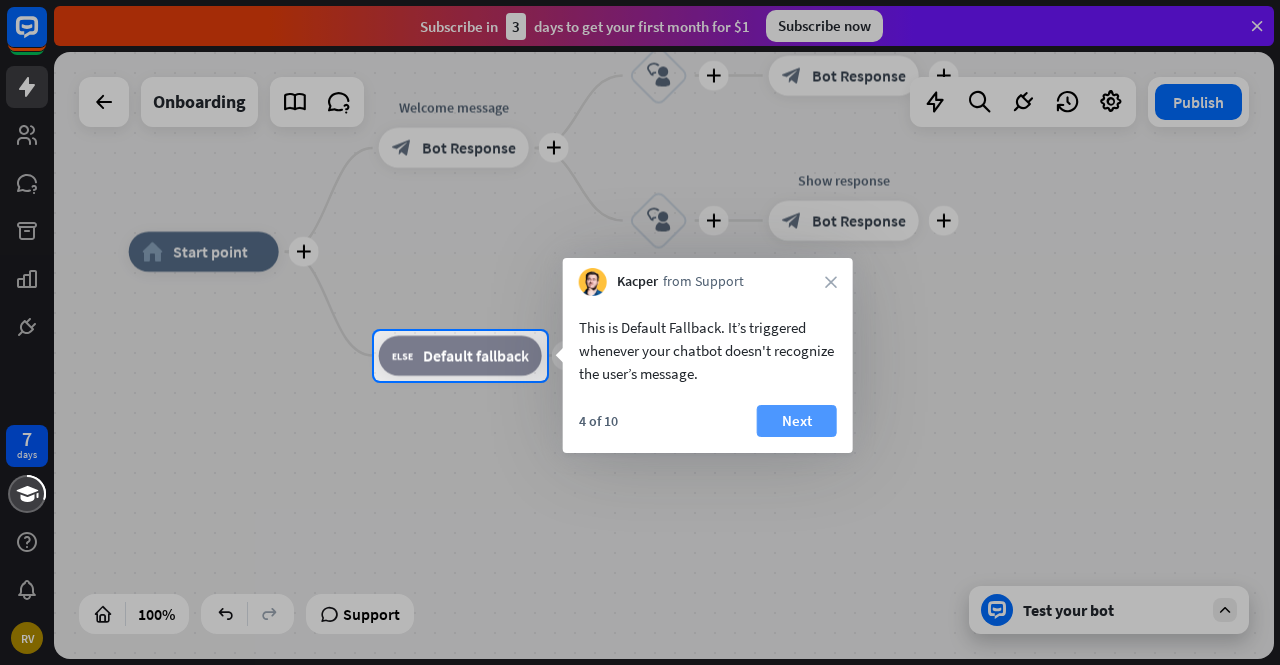 click on "Next" at bounding box center [797, 421] 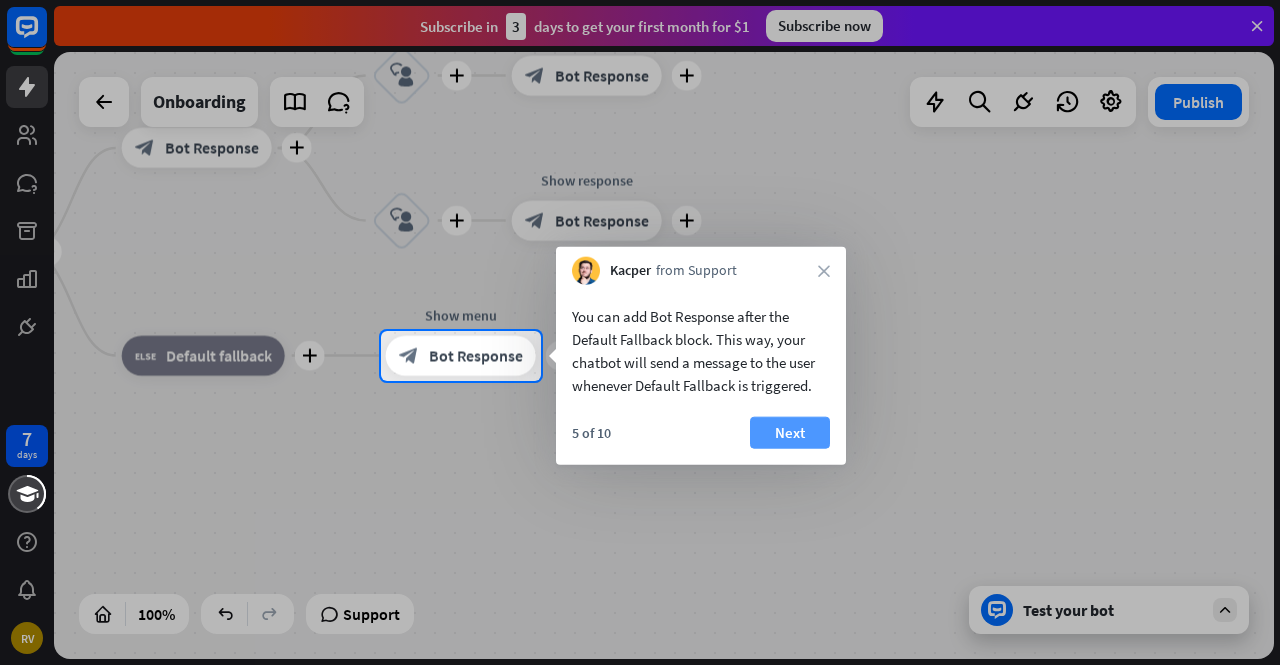 click on "Next" at bounding box center [790, 433] 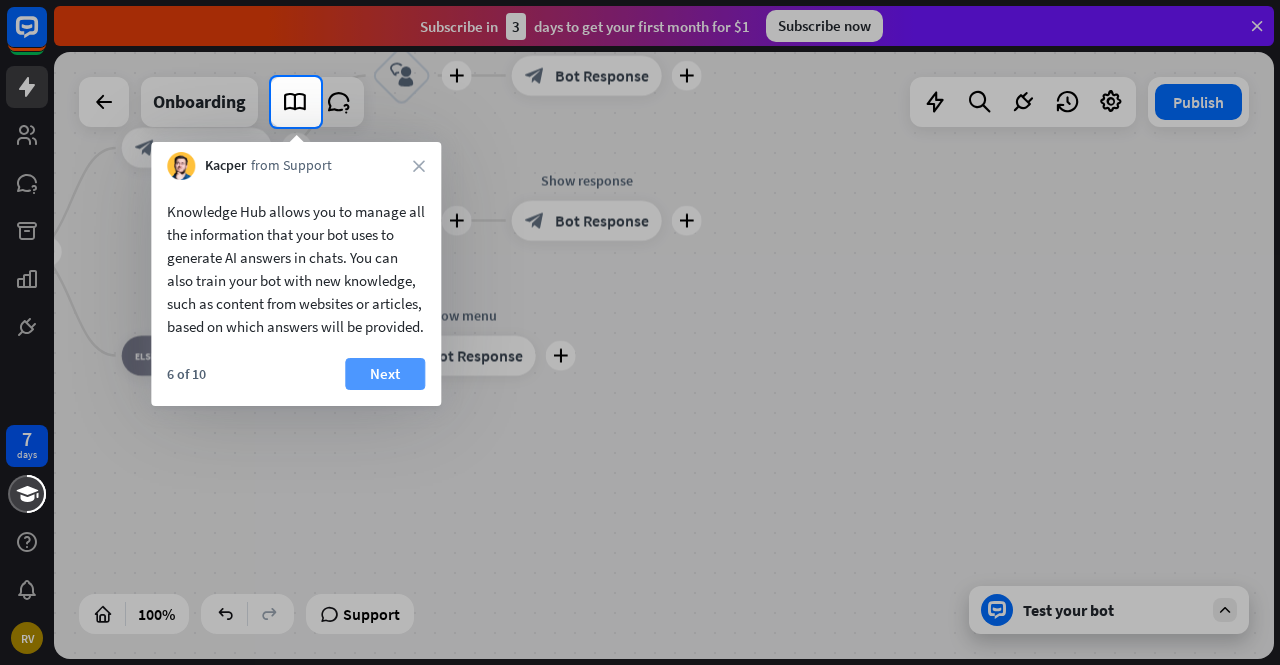 click on "Next" at bounding box center (385, 374) 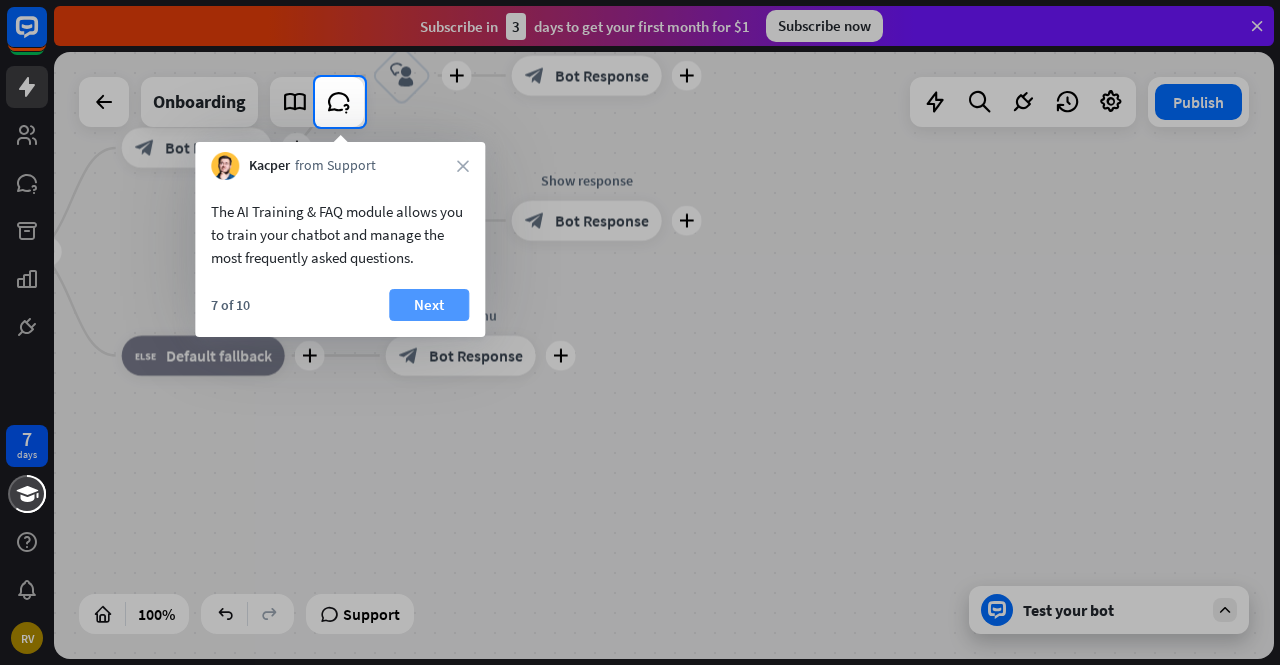 click on "Next" at bounding box center (429, 305) 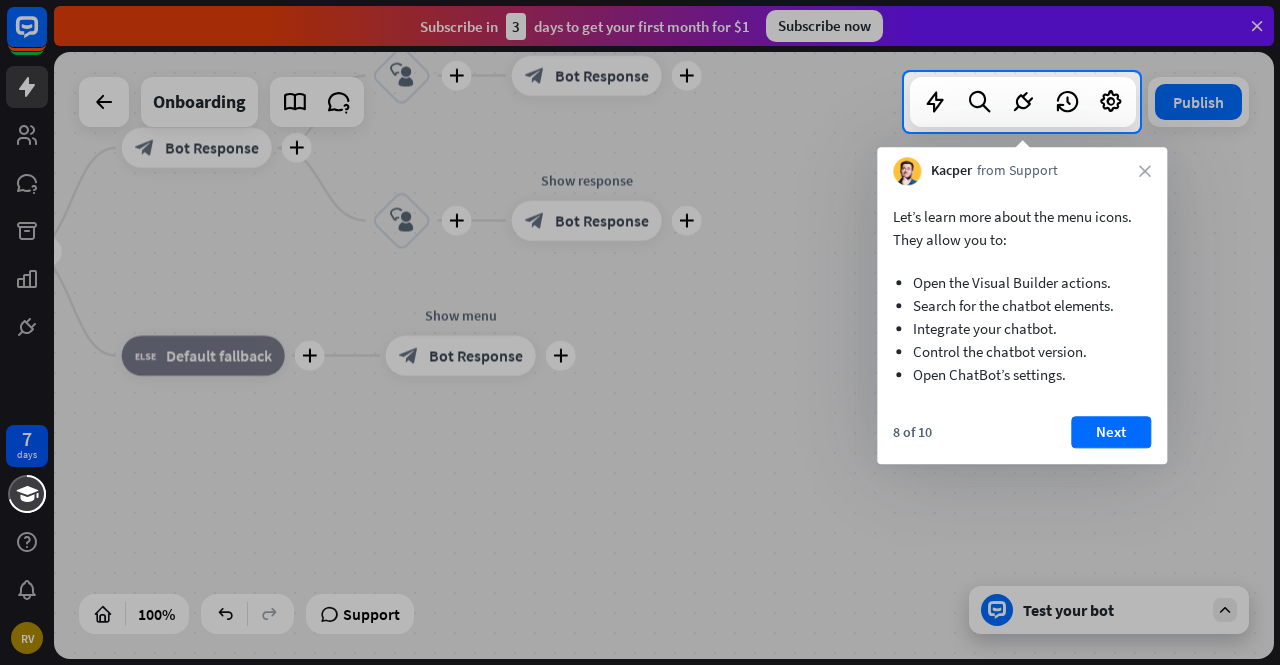 click on "Let’s learn more about the menu icons. They allow you to:
Open the Visual Builder actions.
Search for the chatbot elements.
Integrate your chatbot.
Control the chatbot version.
Open ChatBot’s settings.
8 of 10
Next" at bounding box center [1022, 324] 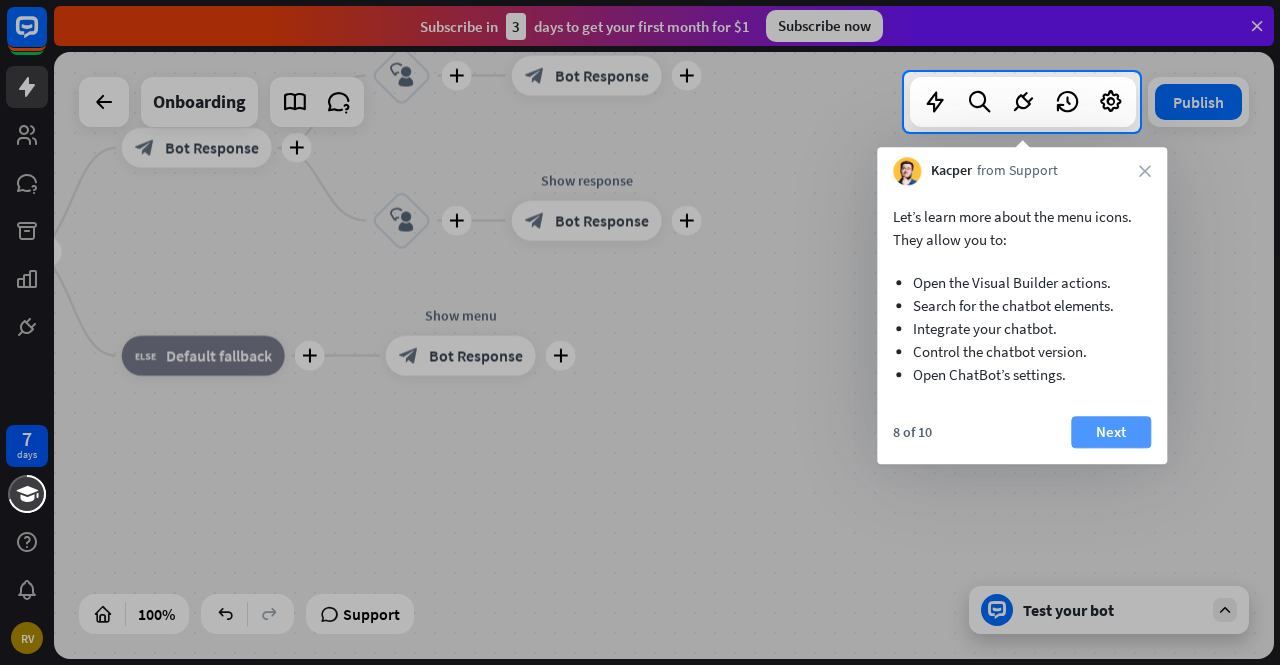 click on "Next" at bounding box center (1111, 432) 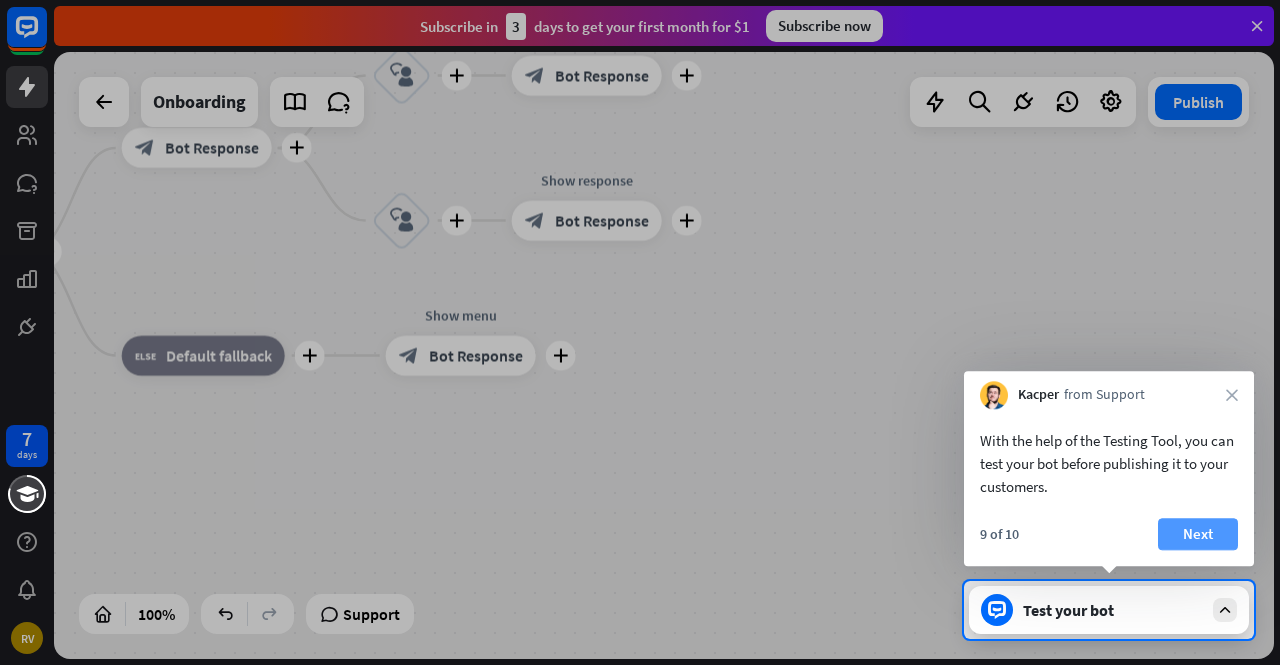 click on "Next" at bounding box center (1198, 534) 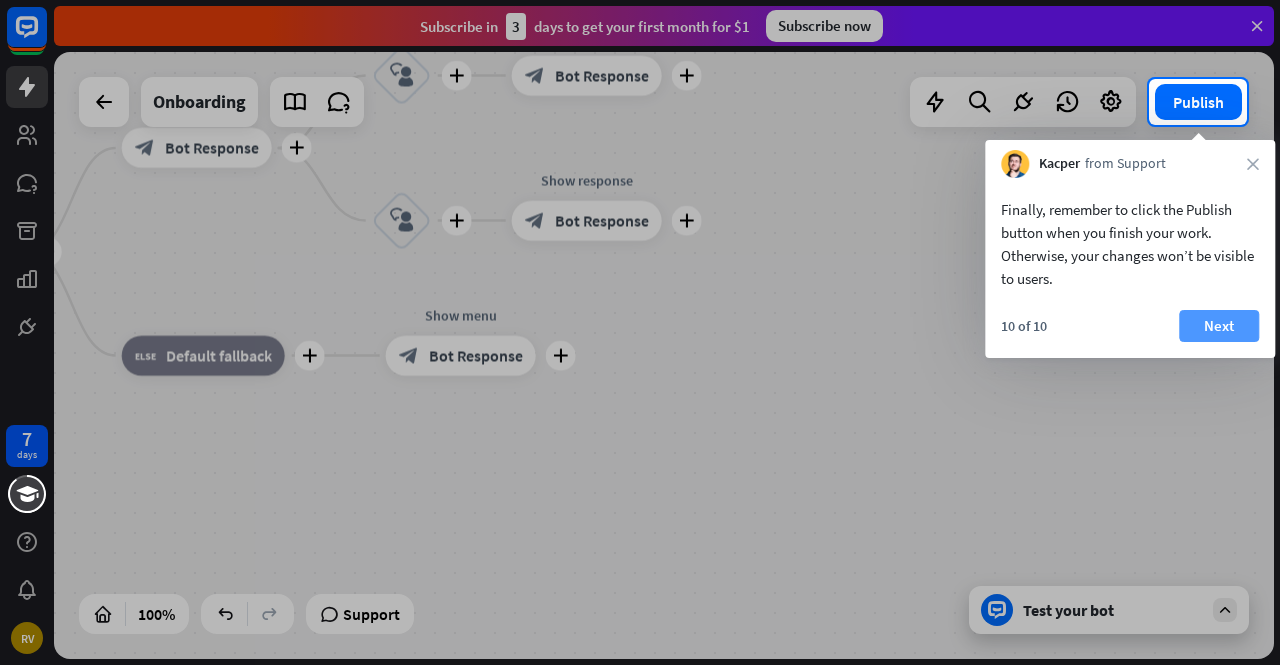 click on "Next" at bounding box center [1219, 326] 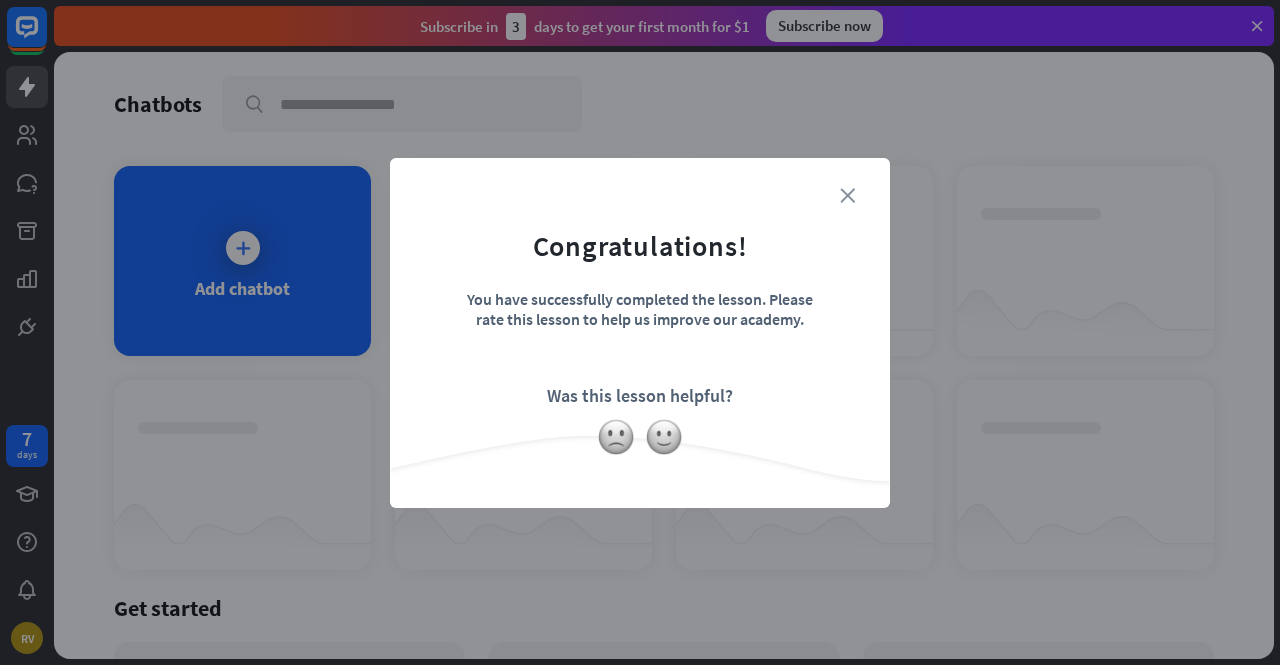 click on "close" at bounding box center [847, 195] 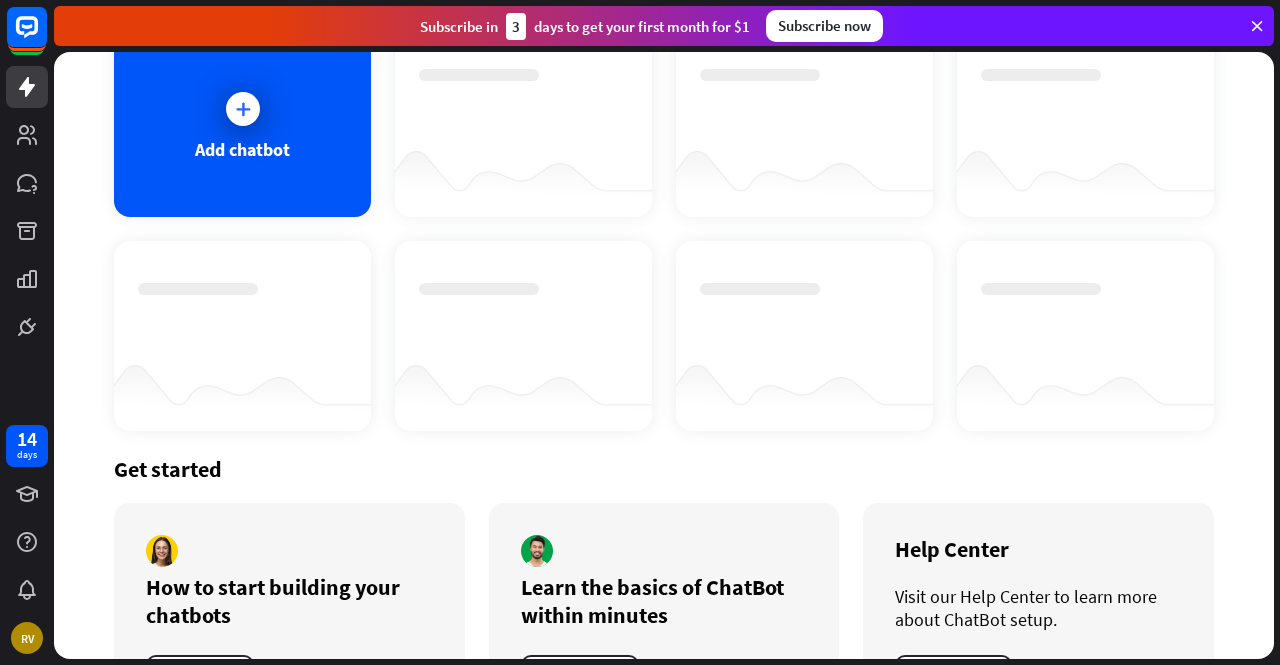 scroll, scrollTop: 0, scrollLeft: 0, axis: both 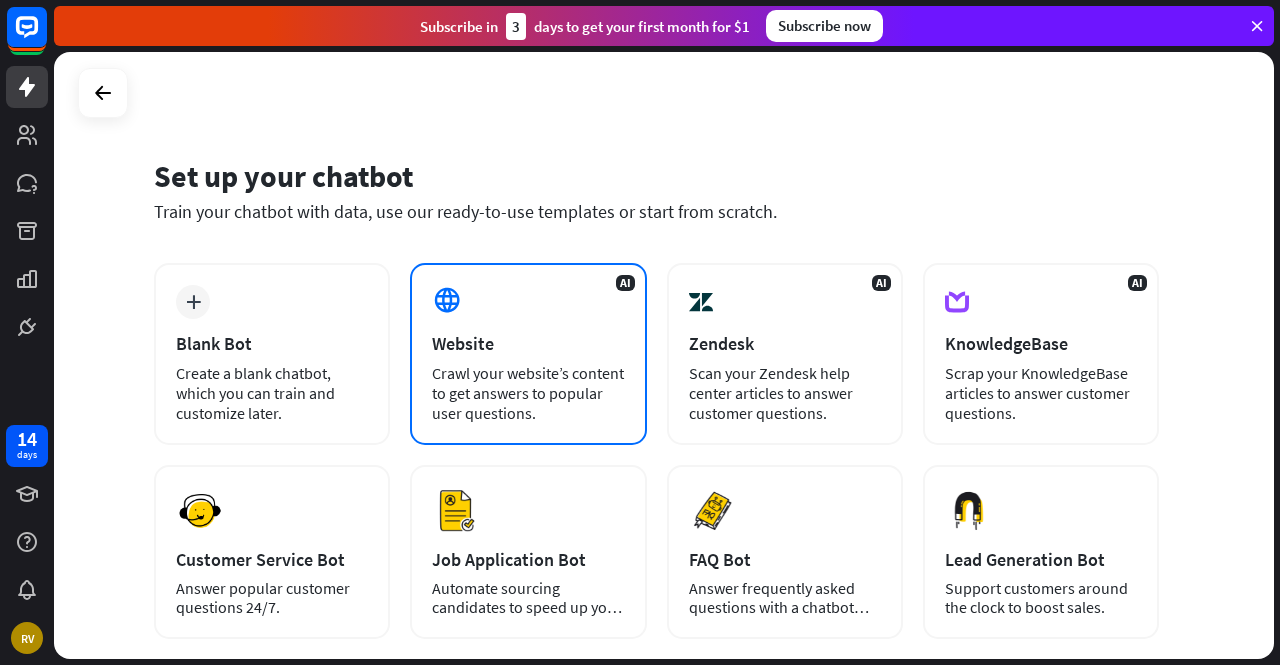 click on "Crawl your website’s content to get answers to
popular user questions." at bounding box center (528, 393) 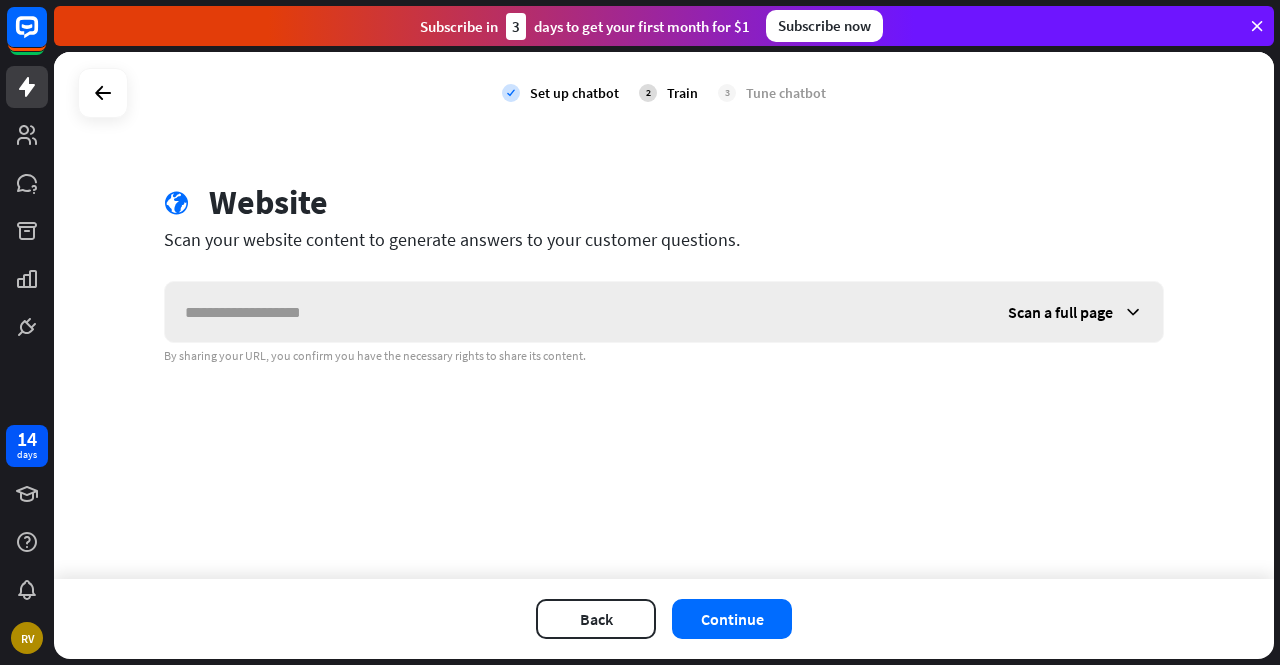 click at bounding box center [576, 312] 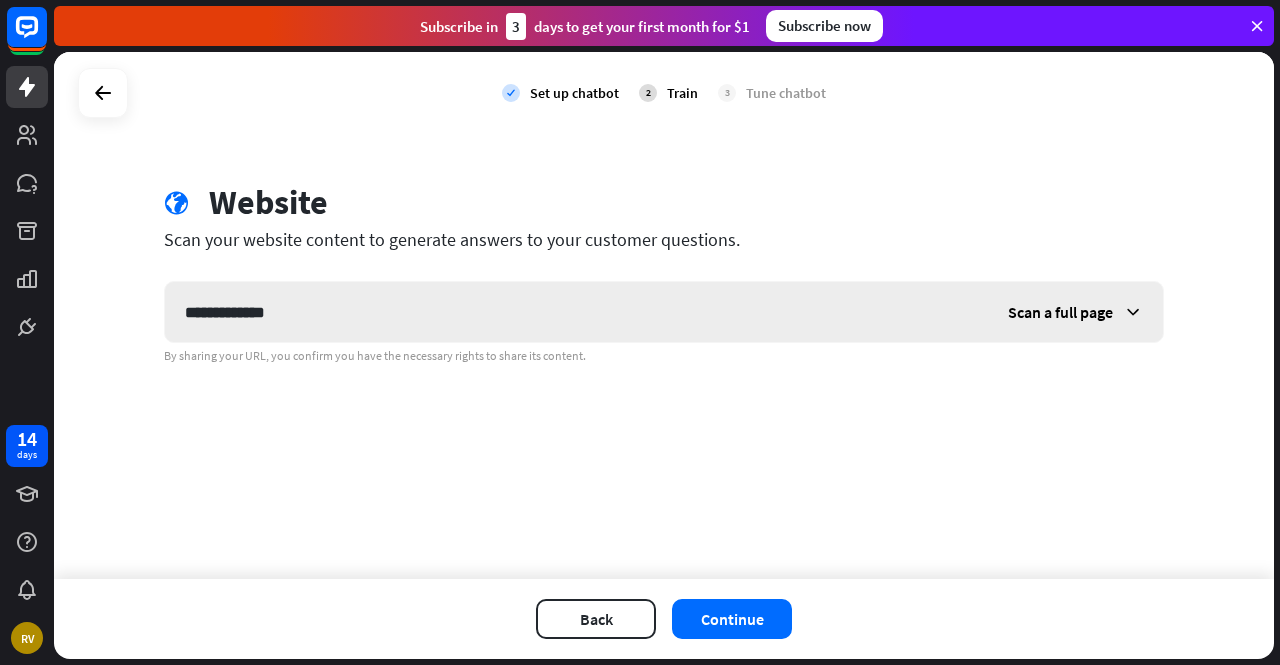 type on "**********" 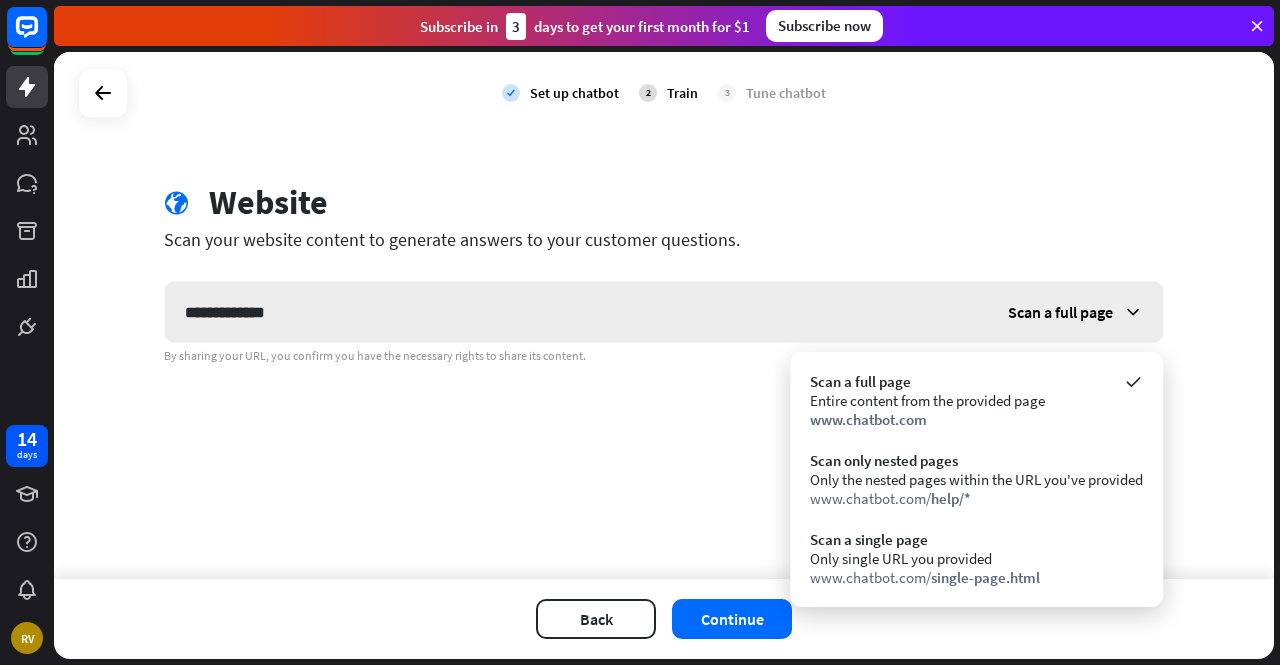 click on "Scan a full page" at bounding box center [1075, 312] 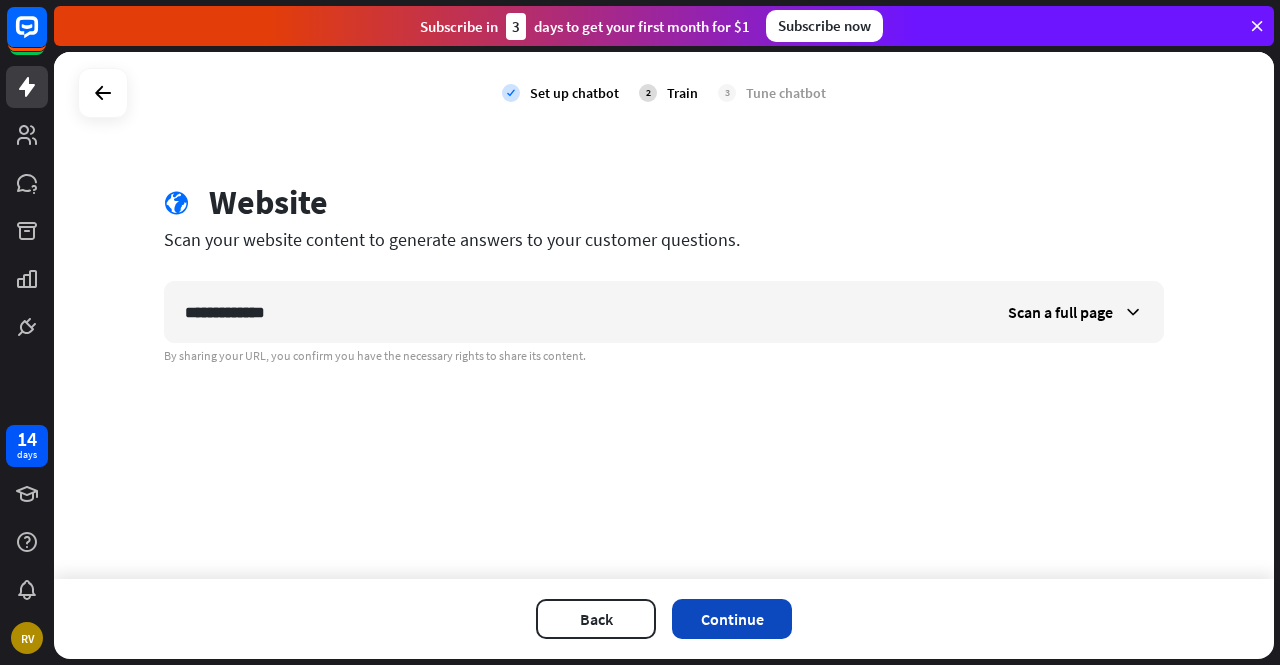 click on "Continue" at bounding box center (732, 619) 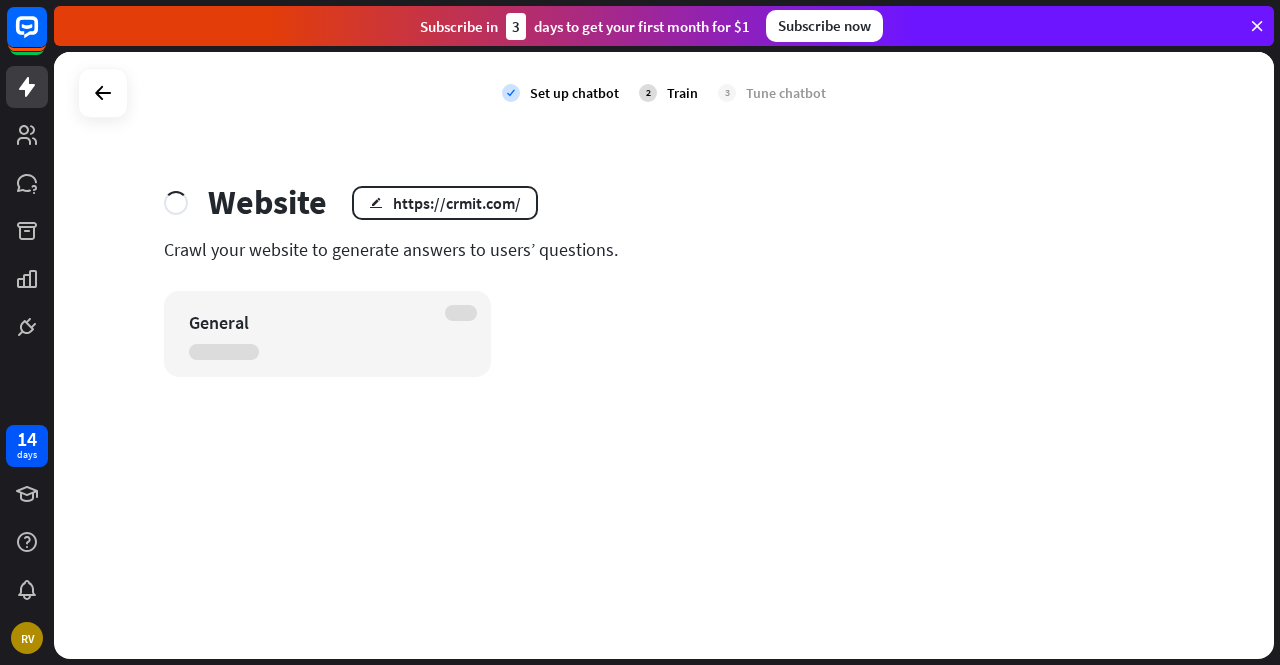 click on "Crawl your website to generate answers to users’ questions." at bounding box center [664, 249] 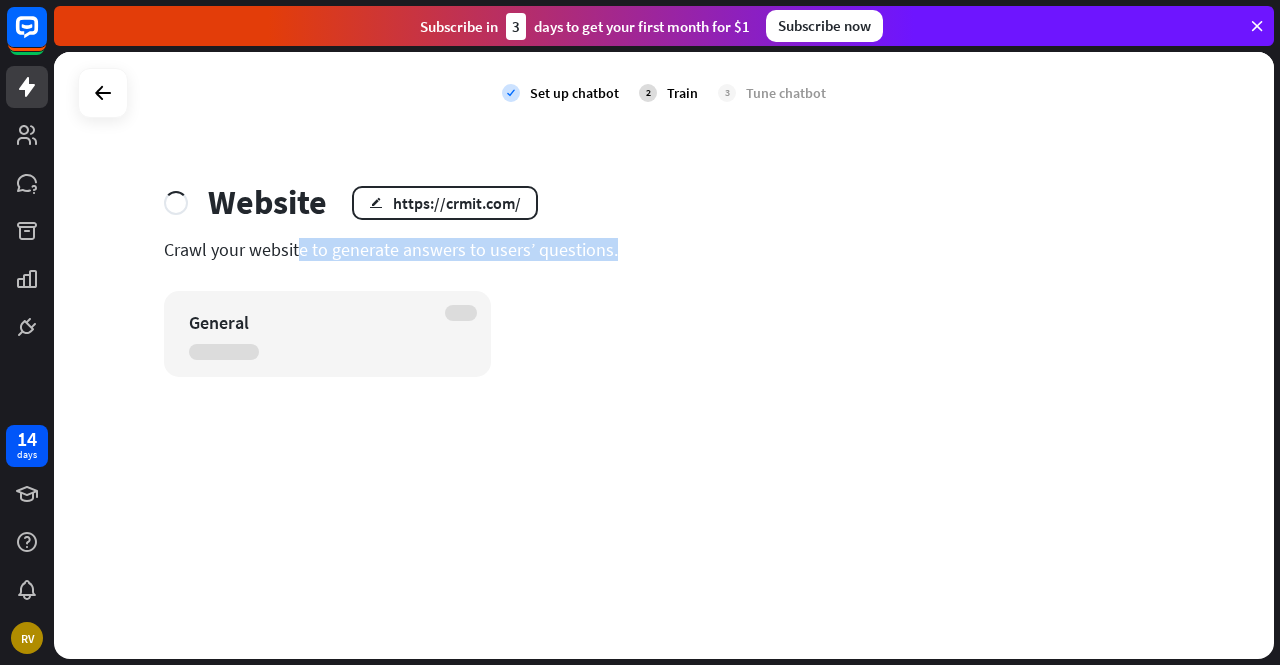 drag, startPoint x: 180, startPoint y: 249, endPoint x: 652, endPoint y: 255, distance: 472.03815 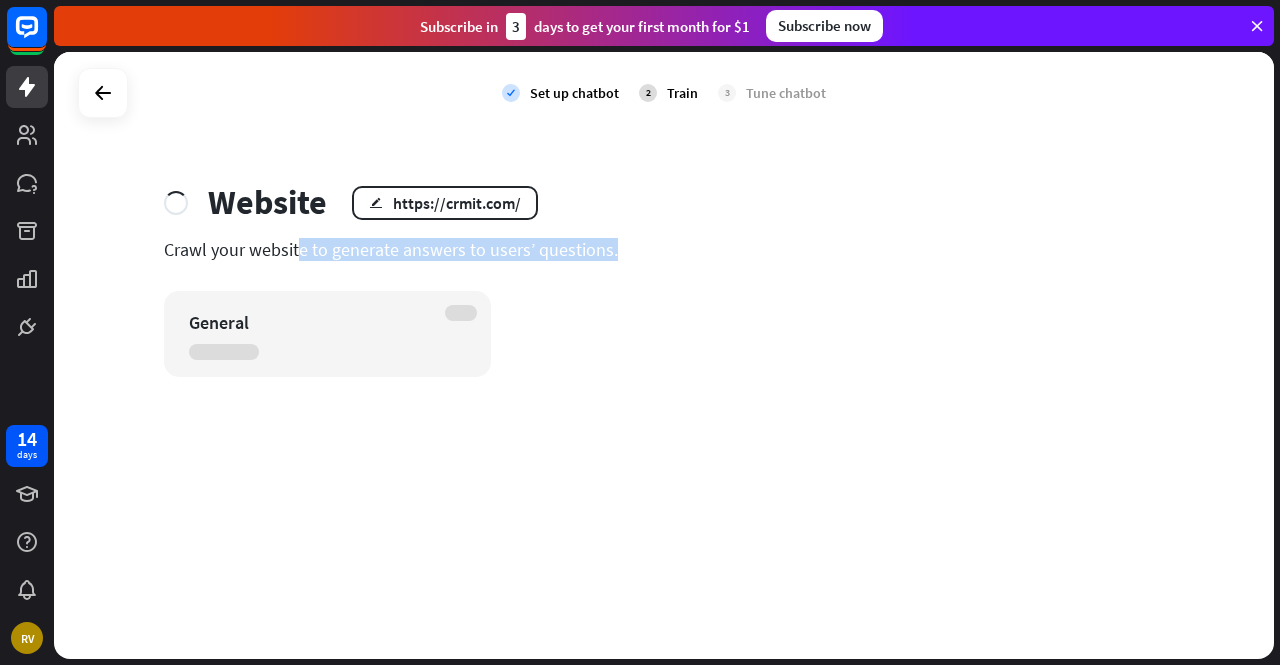 click on "Crawl your website to generate answers to users’ questions." at bounding box center (664, 249) 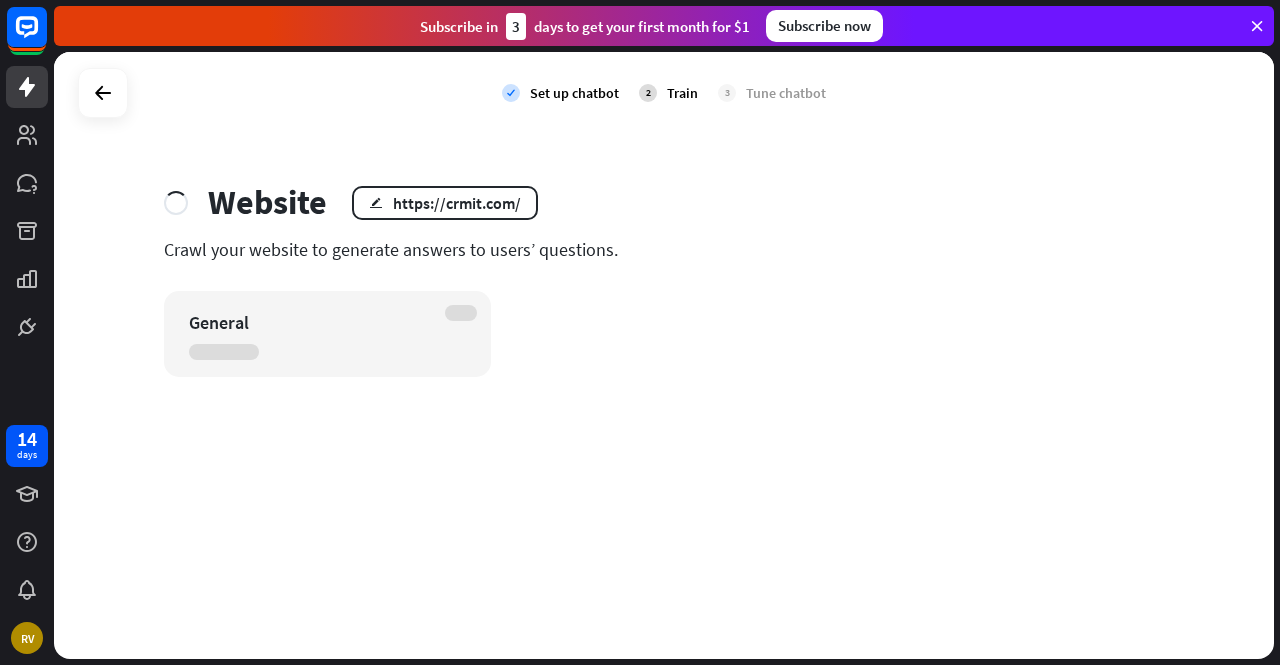 drag, startPoint x: 624, startPoint y: 253, endPoint x: 144, endPoint y: 246, distance: 480.05103 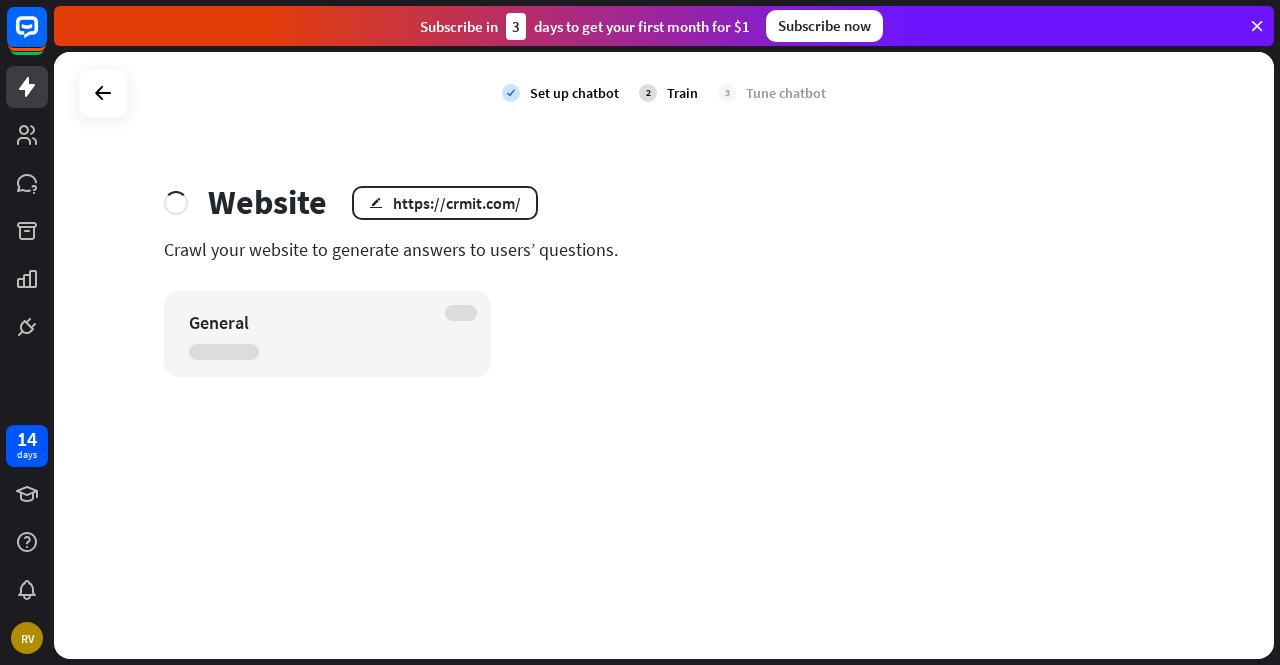 click on "Website
edit   https://crmit.com/
Crawl your website to generate answers to users’ questions.
General" at bounding box center (664, 279) 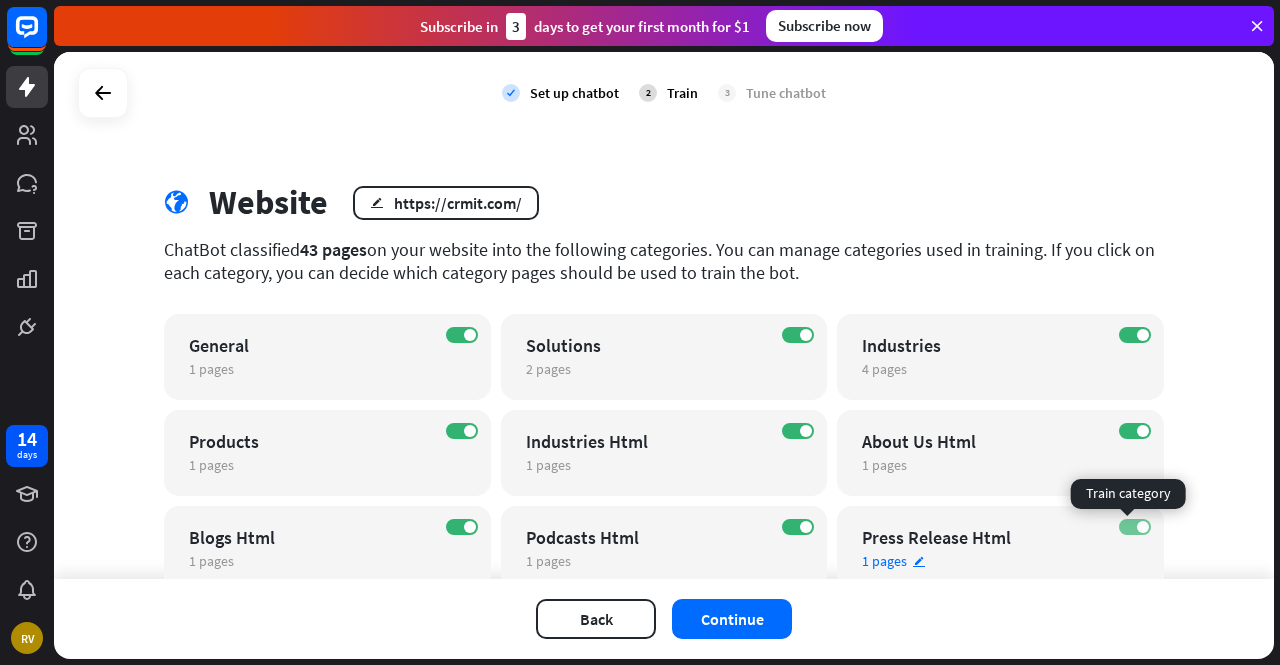 click on "ON" at bounding box center (1135, 527) 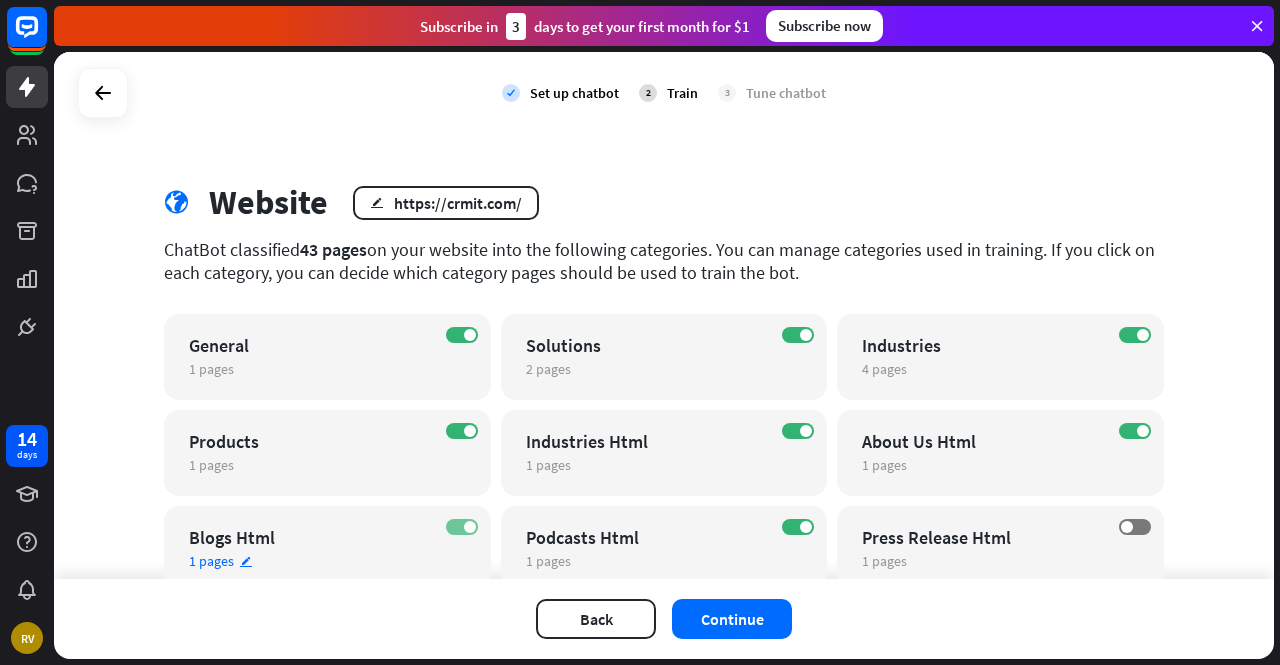 click on "ON" at bounding box center (462, 527) 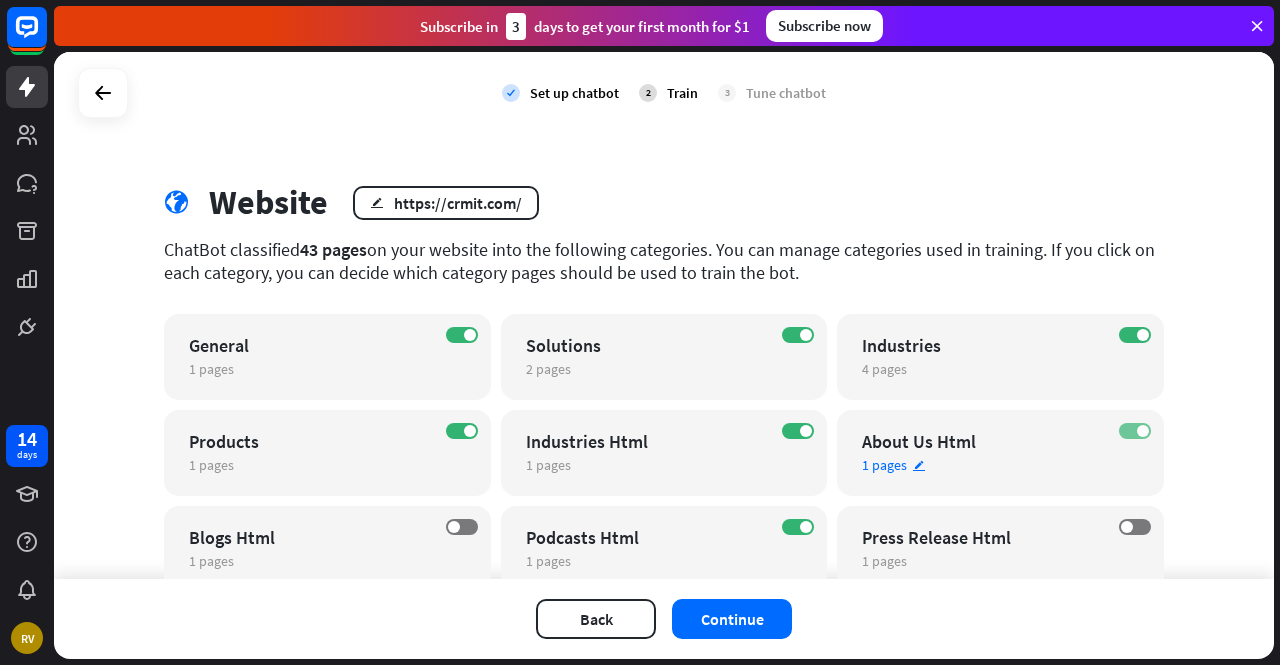 click at bounding box center [1143, 431] 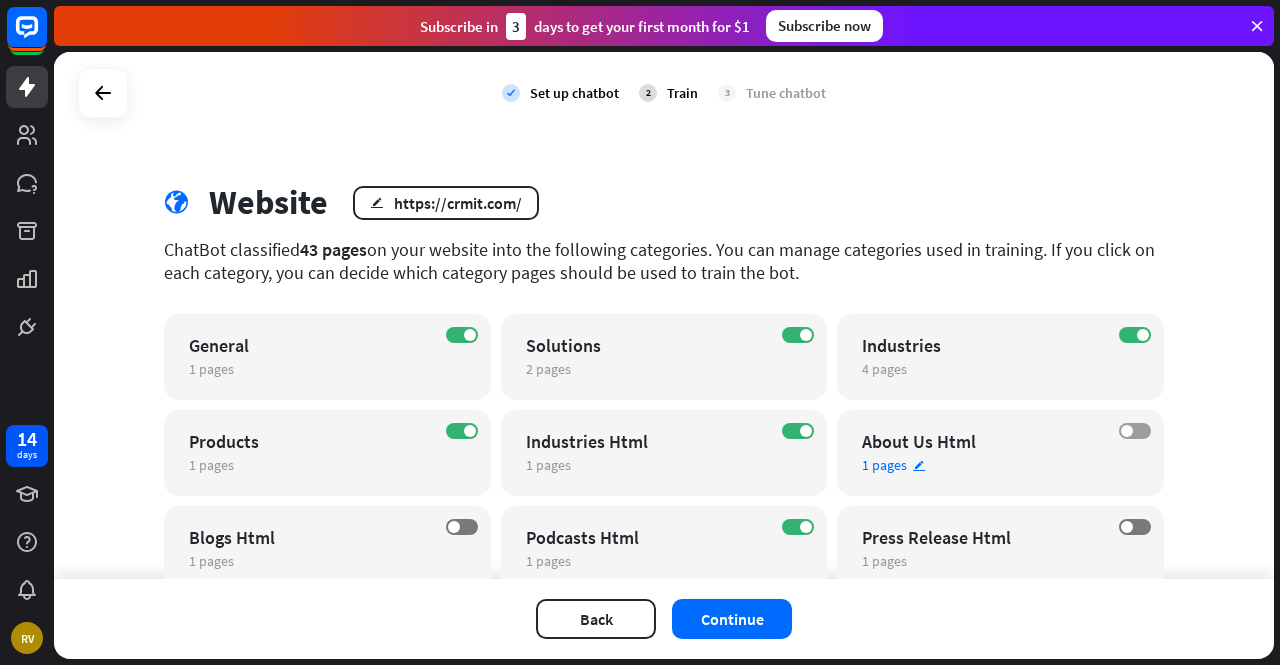 click on "OFF" at bounding box center [1135, 431] 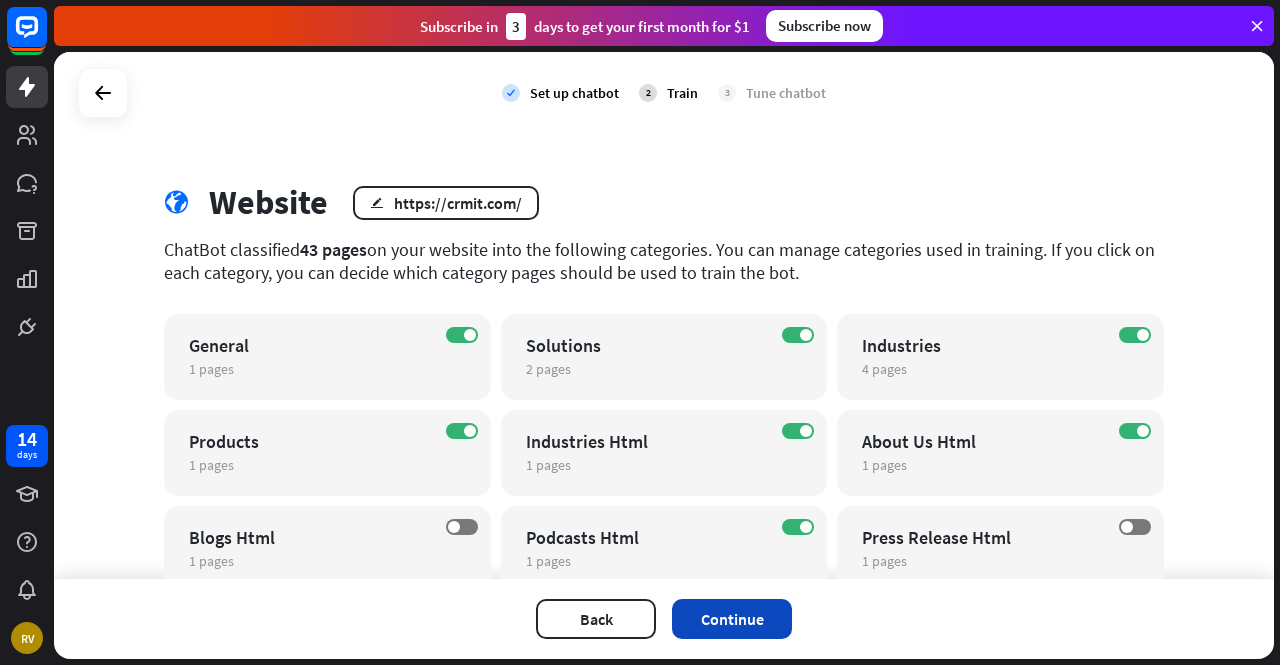 click on "Continue" at bounding box center (732, 619) 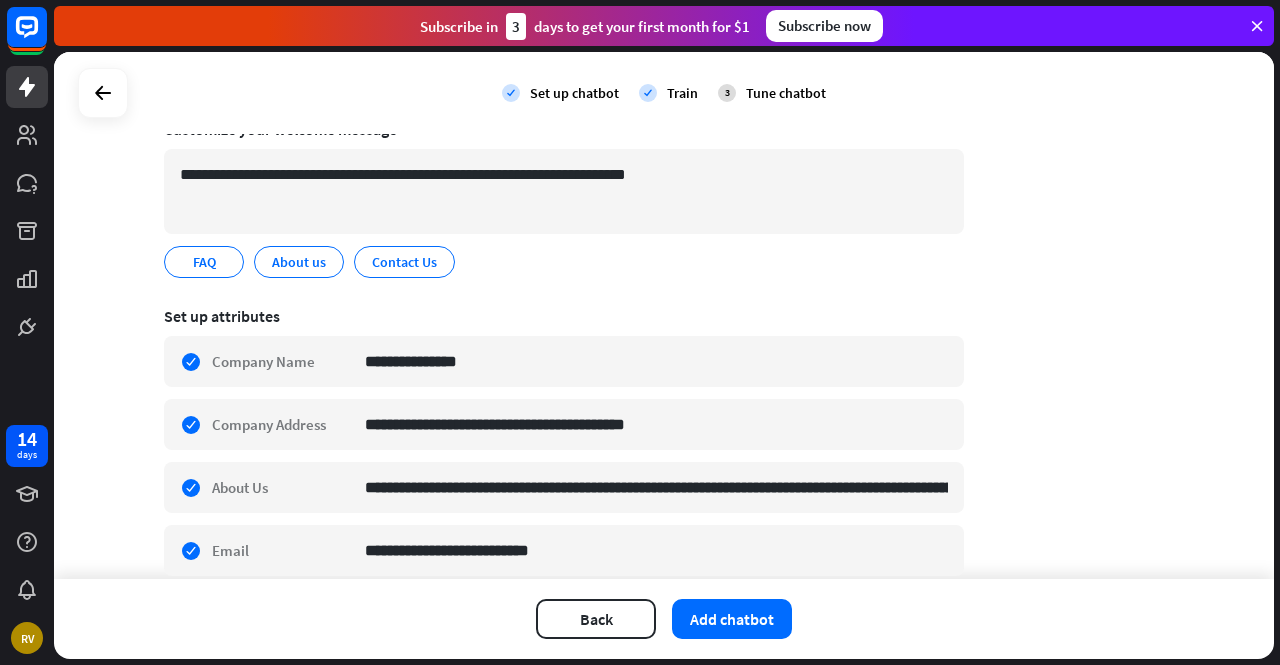scroll, scrollTop: 300, scrollLeft: 0, axis: vertical 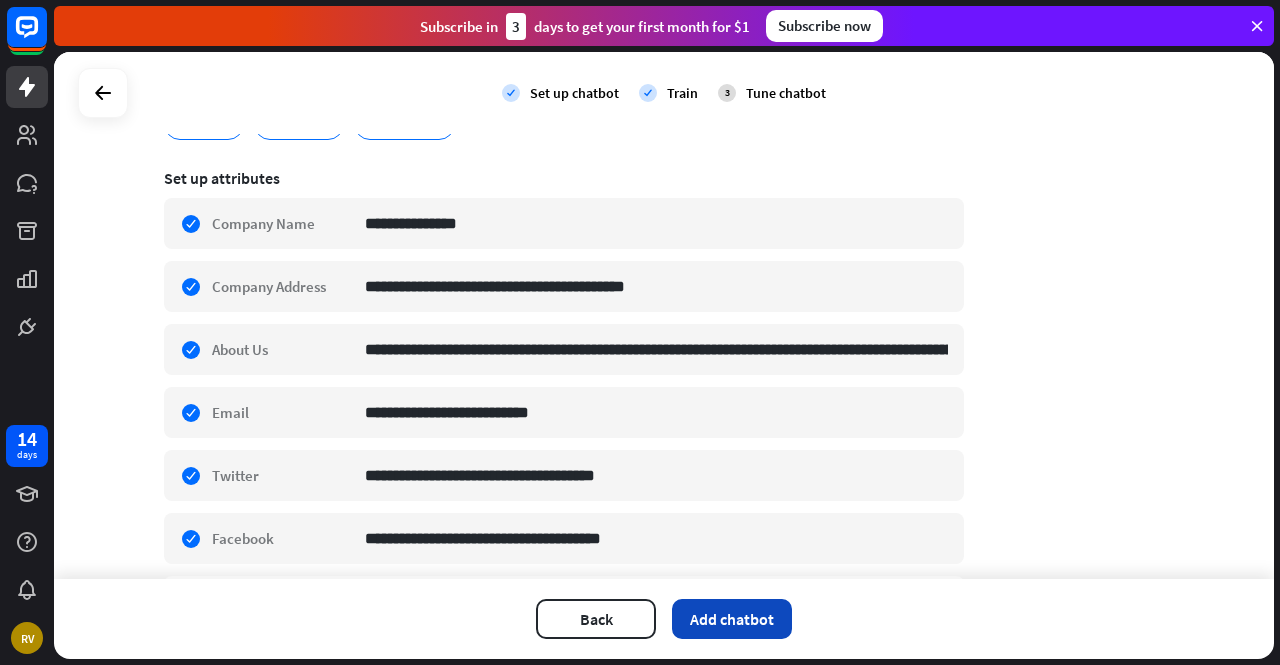 click on "Add chatbot" at bounding box center (732, 619) 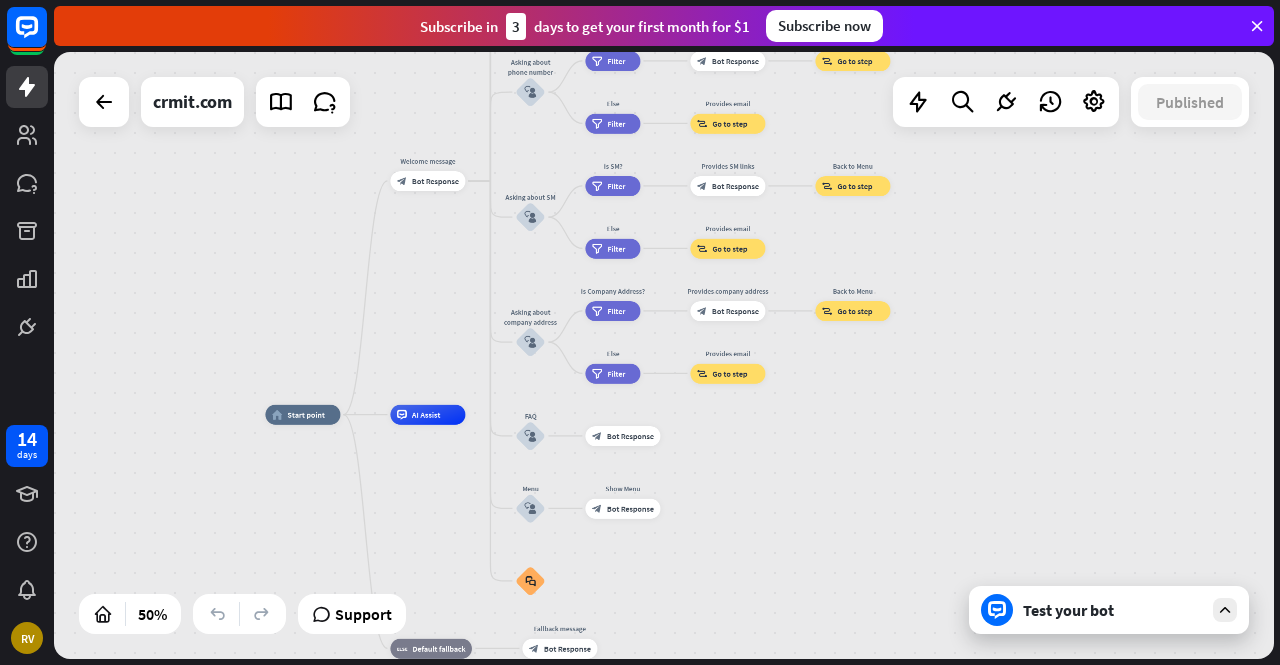 drag, startPoint x: 1166, startPoint y: 458, endPoint x: 808, endPoint y: 481, distance: 358.73807 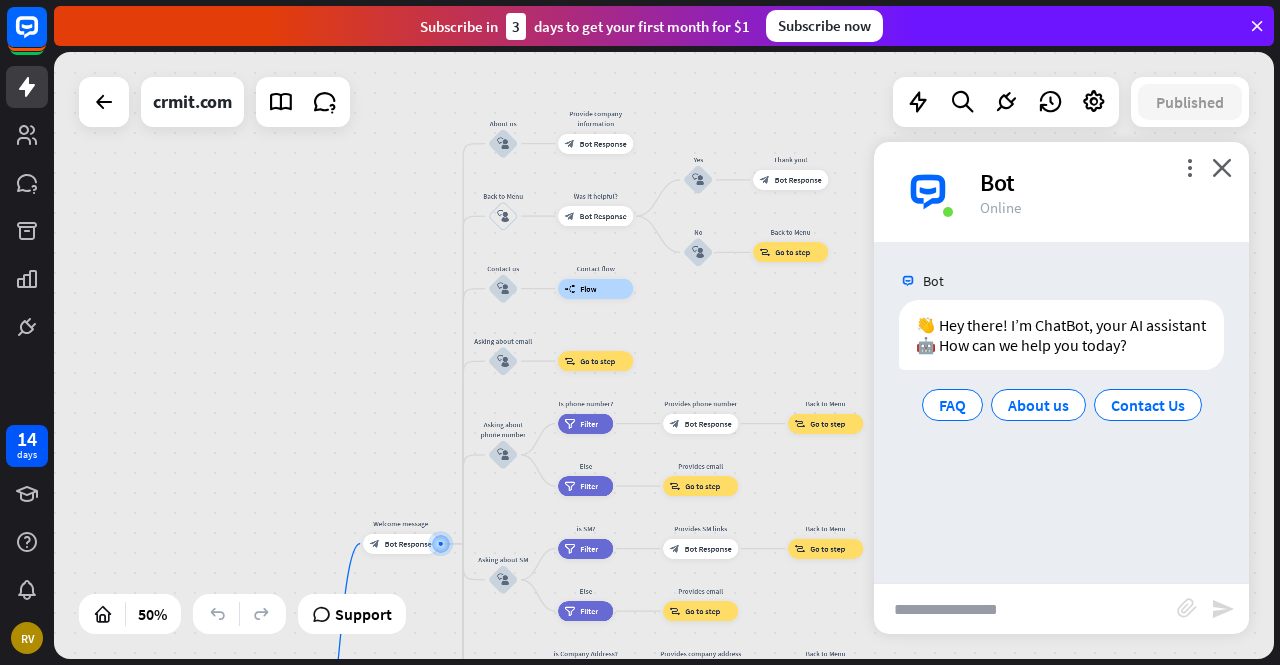 drag, startPoint x: 490, startPoint y: 524, endPoint x: 430, endPoint y: 712, distance: 197.34235 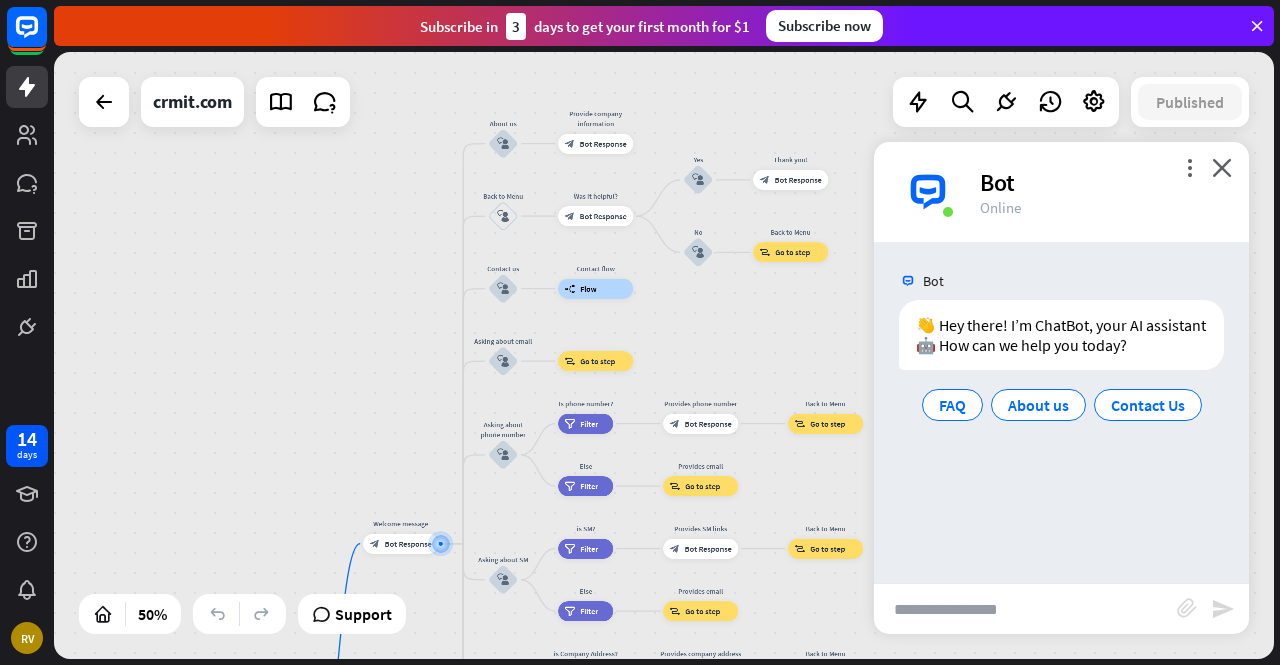 click on "14   days
RV
close
Product Help
First steps   Get started with ChatBot       Help Center   Follow step-by-step tutorials       Academy   Level up your skill set       Contact us   Connect with our Product Experts
Subscribe in
3
days
to get your first month for $1
Subscribe now                         home_2   Start point                 Welcome message   block_bot_response   Bot Response                     About us   block_user_input                 Provide company information   block_bot_response   Bot Response                 Back to Menu   block_user_input                 Was it helpful?   block_bot_response" at bounding box center [640, 332] 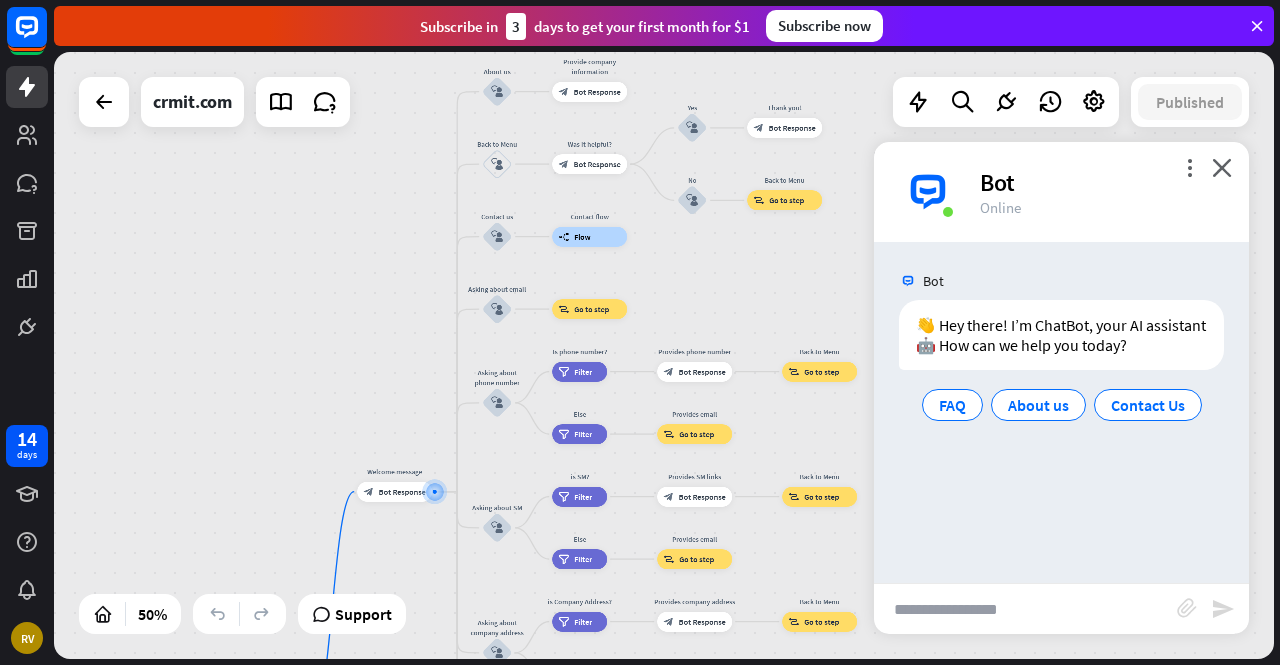 drag, startPoint x: 710, startPoint y: 335, endPoint x: 704, endPoint y: 292, distance: 43.416588 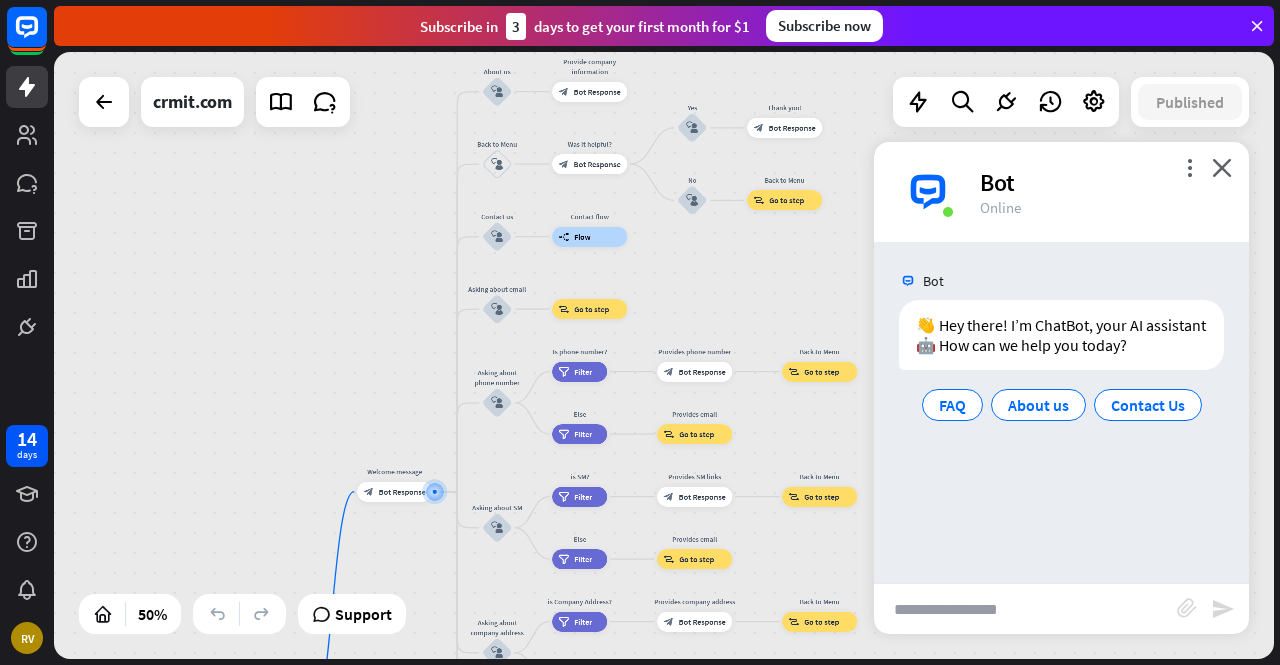 click on "home_2   Start point                 Welcome message   block_bot_response   Bot Response                     About us   block_user_input                 Provide company information   block_bot_response   Bot Response                 Back to Menu   block_user_input                 Was it helpful?   block_bot_response   Bot Response                 Yes   block_user_input                 Thank you!   block_bot_response   Bot Response                 No   block_user_input                 Back to Menu   block_goto   Go to step                 Contact us   block_user_input                 Contact flow   builder_tree   Flow                 Asking about email   block_user_input                   block_goto   Go to step                 Asking about phone number   block_user_input                 Is phone number?   filter   Filter                 Provides phone number   block_bot_response   Bot Response                 Back to Menu   block_goto   Go to step                 Else   filter   Filter" at bounding box center [664, 355] 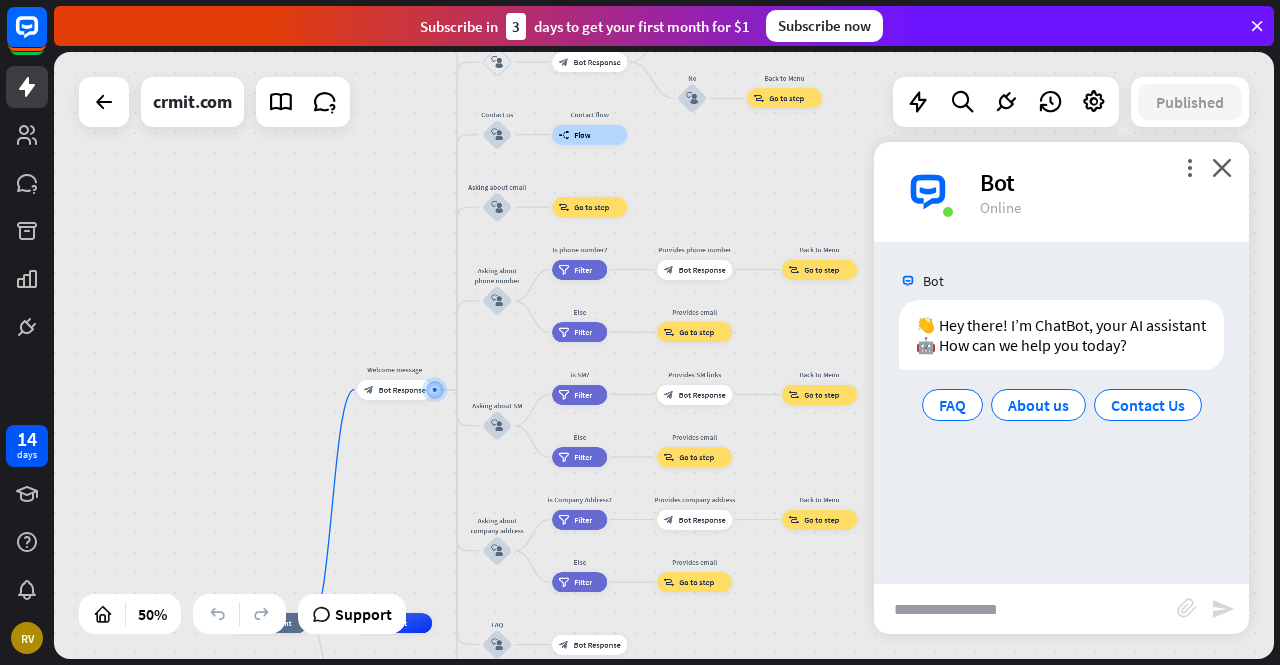 drag, startPoint x: 734, startPoint y: 322, endPoint x: 734, endPoint y: 220, distance: 102 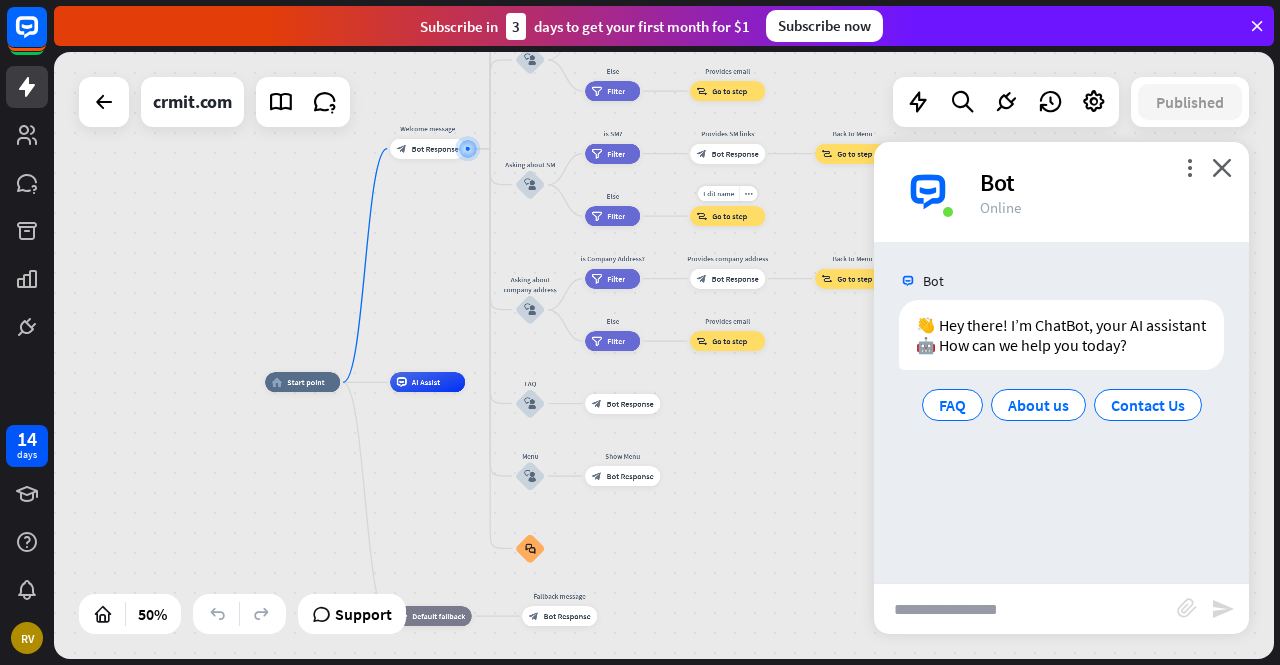 drag, startPoint x: 645, startPoint y: 462, endPoint x: 678, endPoint y: 222, distance: 242.25813 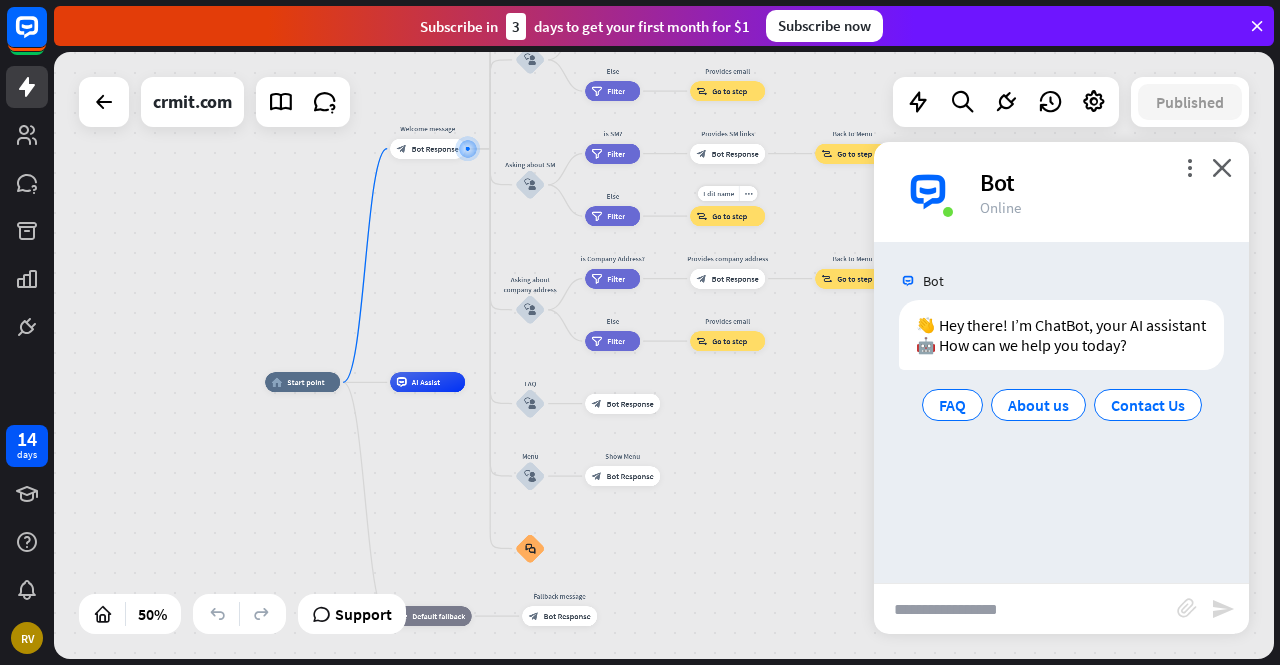 click on "Edit name   more_horiz             block_goto   Go to step" at bounding box center (727, 216) 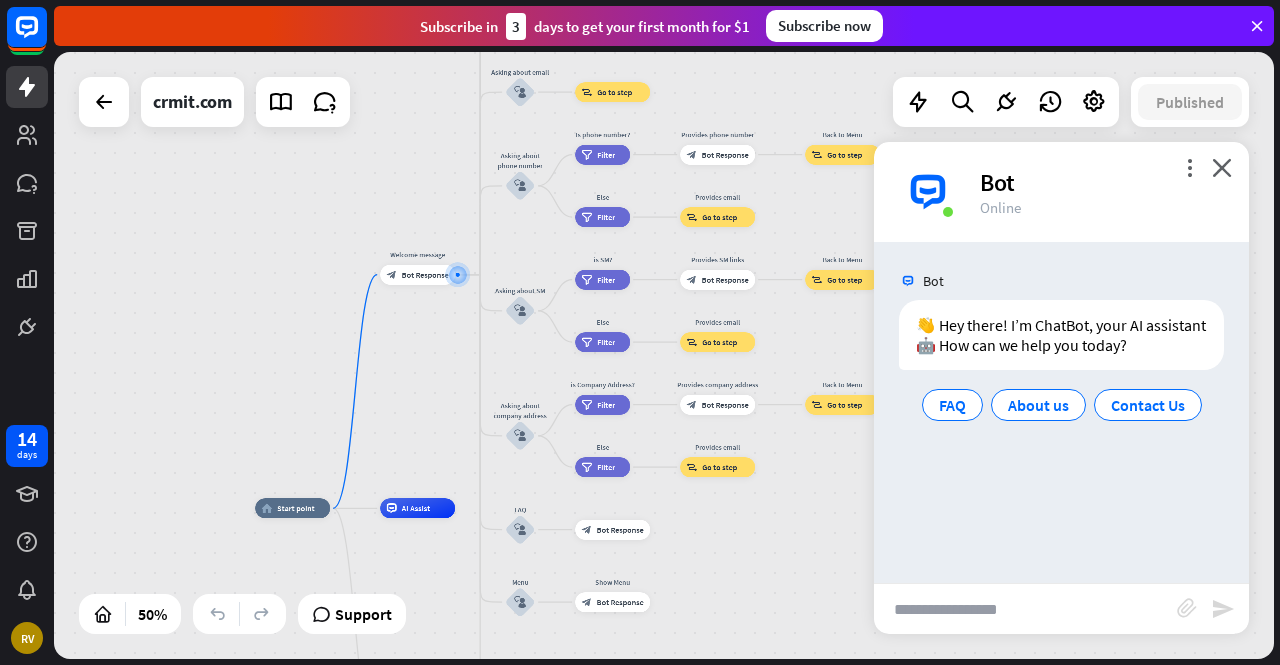 drag, startPoint x: 543, startPoint y: 240, endPoint x: 533, endPoint y: 369, distance: 129.38702 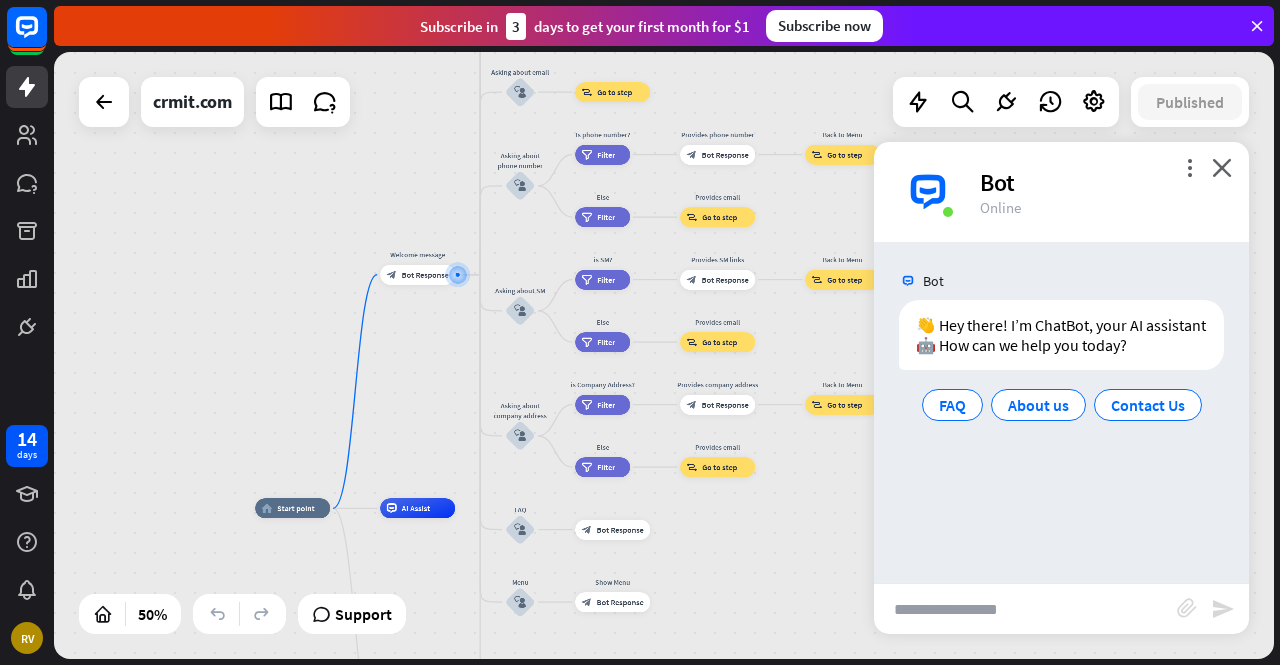 click on "home_2   Start point                 Welcome message   block_bot_response   Bot Response                     About us   block_user_input                 Provide company information   block_bot_response   Bot Response                 Back to Menu   block_user_input                 Was it helpful?   block_bot_response   Bot Response                 Yes   block_user_input                 Thank you!   block_bot_response   Bot Response                 No   block_user_input                 Back to Menu   block_goto   Go to step                 Contact us   block_user_input                 Contact flow   builder_tree   Flow                 Asking about email   block_user_input                   block_goto   Go to step                 Asking about phone number   block_user_input                 Is phone number?   filter   Filter                 Provides phone number   block_bot_response   Bot Response                 Back to Menu   block_goto   Go to step                 Else   filter   Filter" at bounding box center (664, 355) 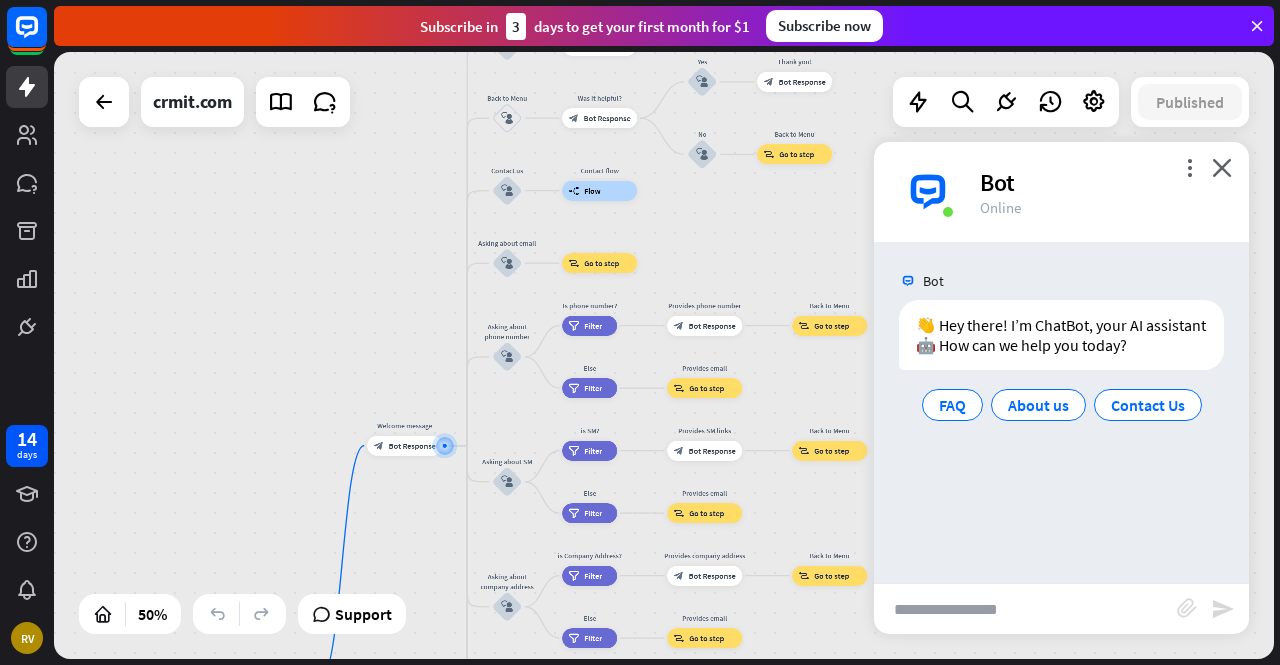 drag, startPoint x: 534, startPoint y: 255, endPoint x: 520, endPoint y: 439, distance: 184.53185 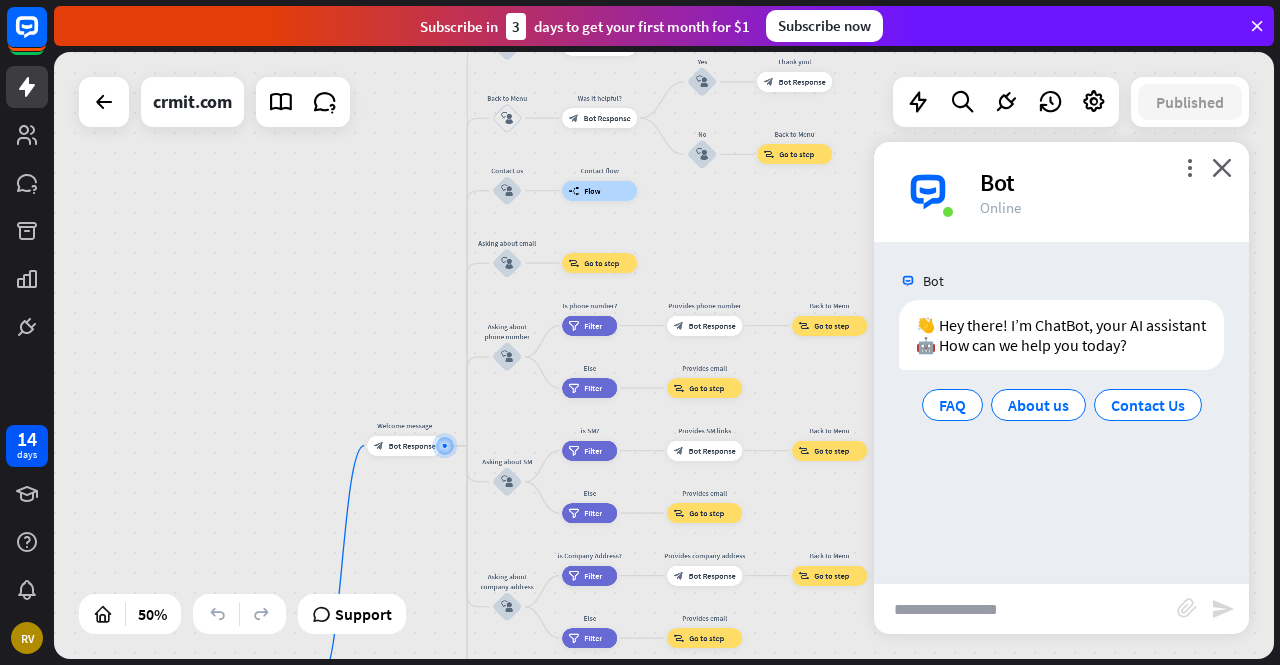click on "home_2   Start point                 Welcome message   block_bot_response   Bot Response                     About us   block_user_input                 Provide company information   block_bot_response   Bot Response                 Back to Menu   block_user_input                 Was it helpful?   block_bot_response   Bot Response                 Yes   block_user_input                 Thank you!   block_bot_response   Bot Response                 No   block_user_input                 Back to Menu   block_goto   Go to step                 Contact us   block_user_input                 Contact flow   builder_tree   Flow                 Asking about email   block_user_input                   block_goto   Go to step                 Asking about phone number   block_user_input                 Is phone number?   filter   Filter                 Provides phone number   block_bot_response   Bot Response                 Back to Menu   block_goto   Go to step                 Else   filter   Filter" at bounding box center (664, 355) 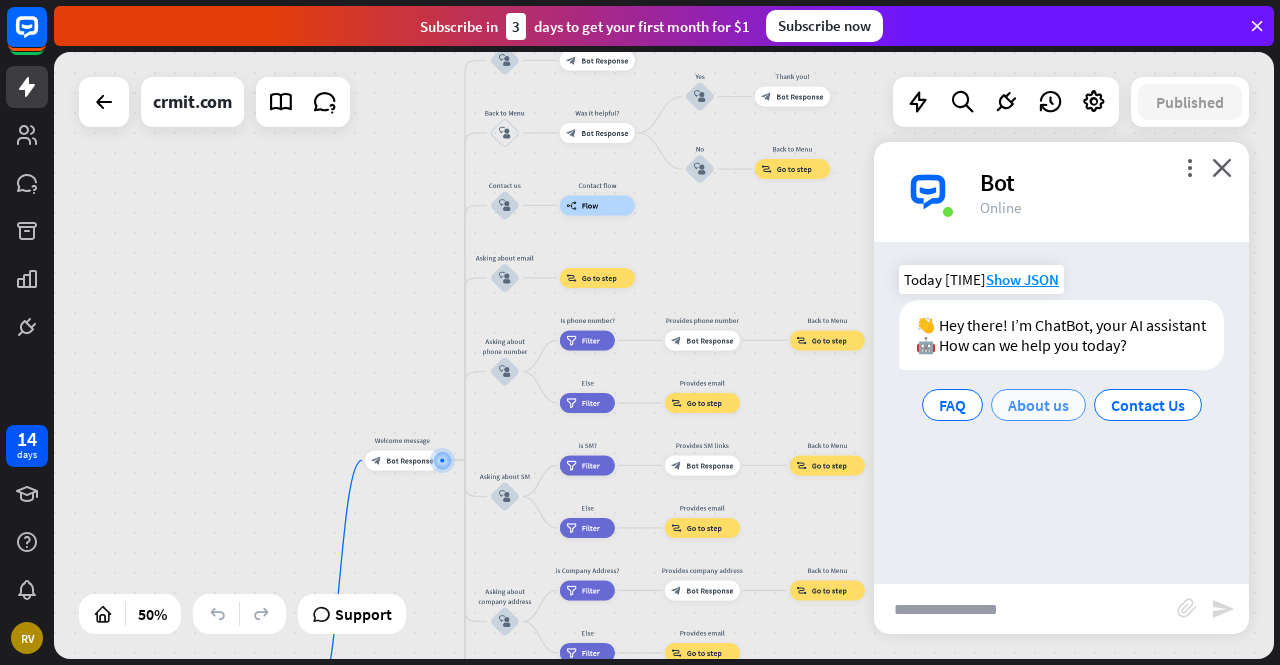 click on "About us" at bounding box center (1038, 405) 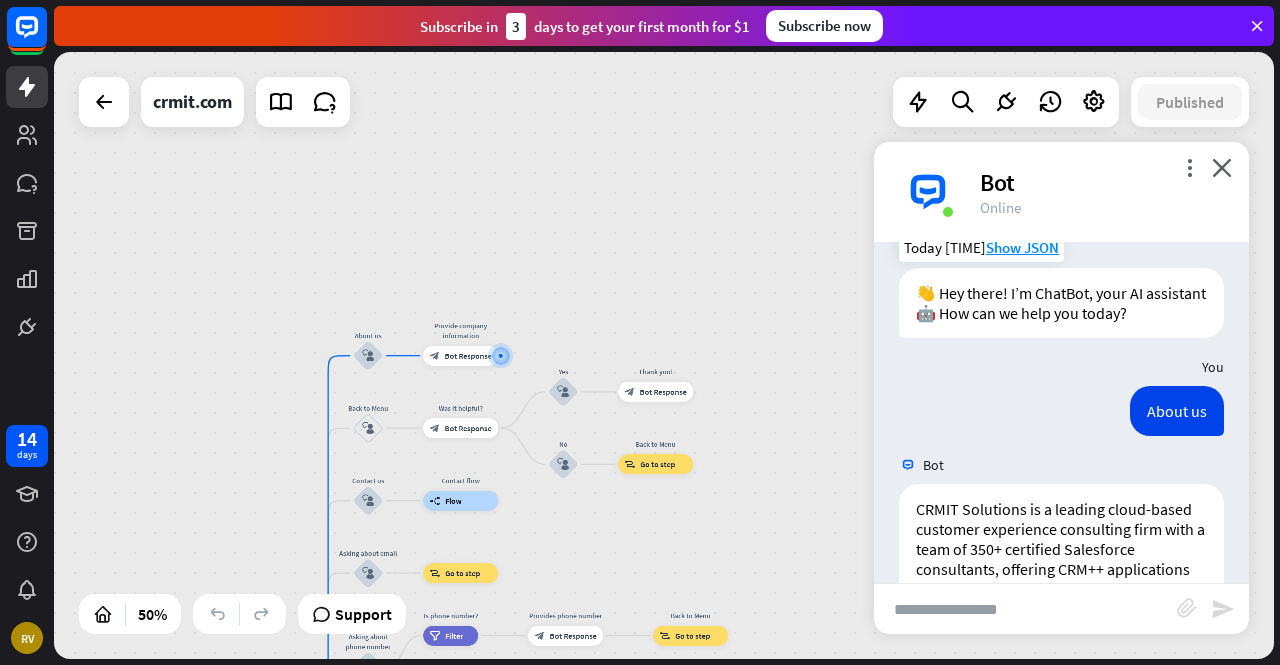 scroll, scrollTop: 187, scrollLeft: 0, axis: vertical 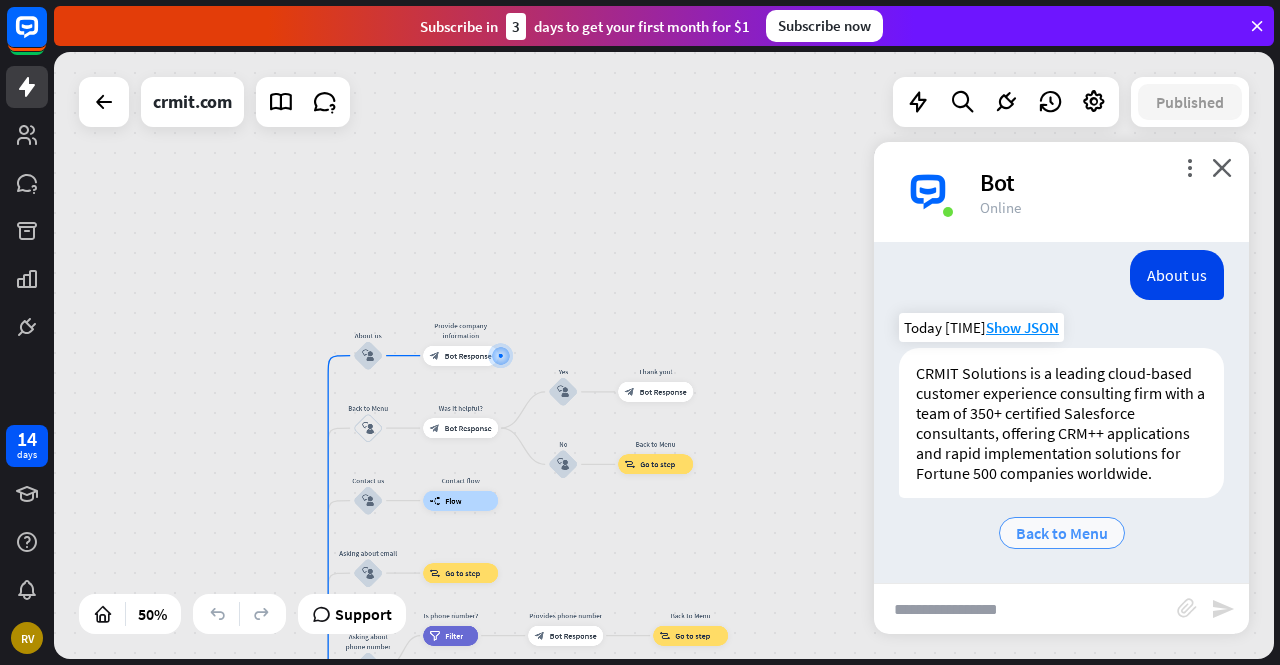 click on "Back to Menu" at bounding box center [1062, 533] 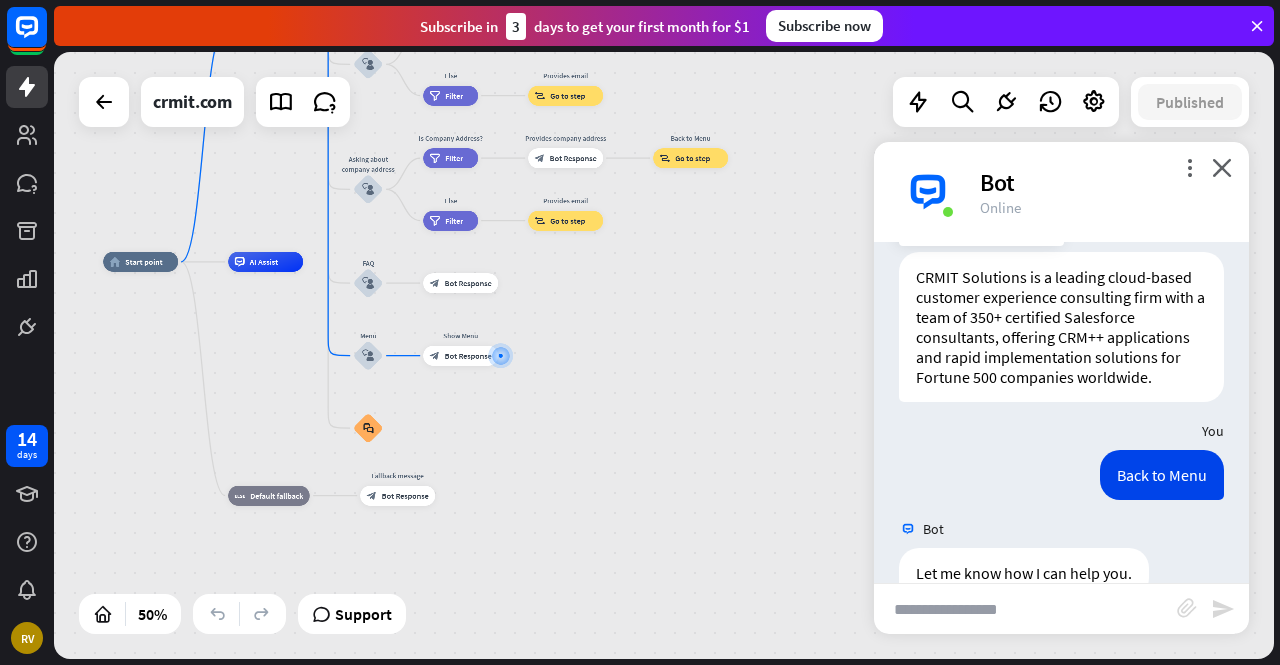 scroll, scrollTop: 300, scrollLeft: 0, axis: vertical 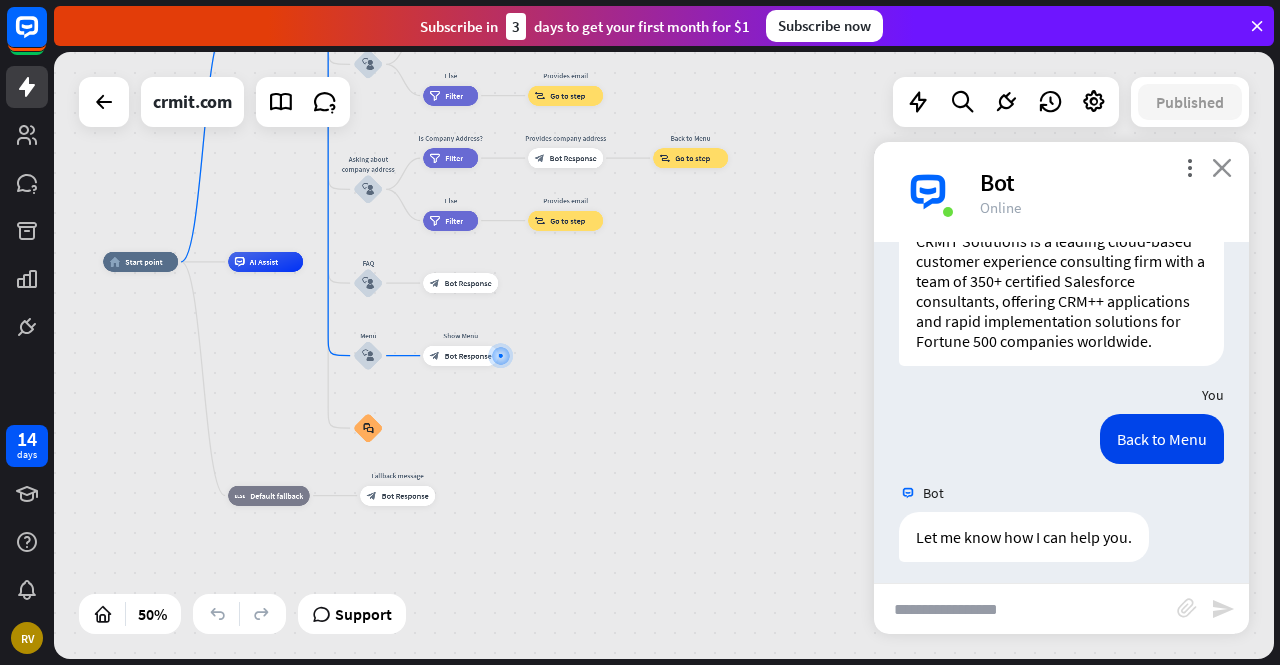 click on "close" at bounding box center (1222, 167) 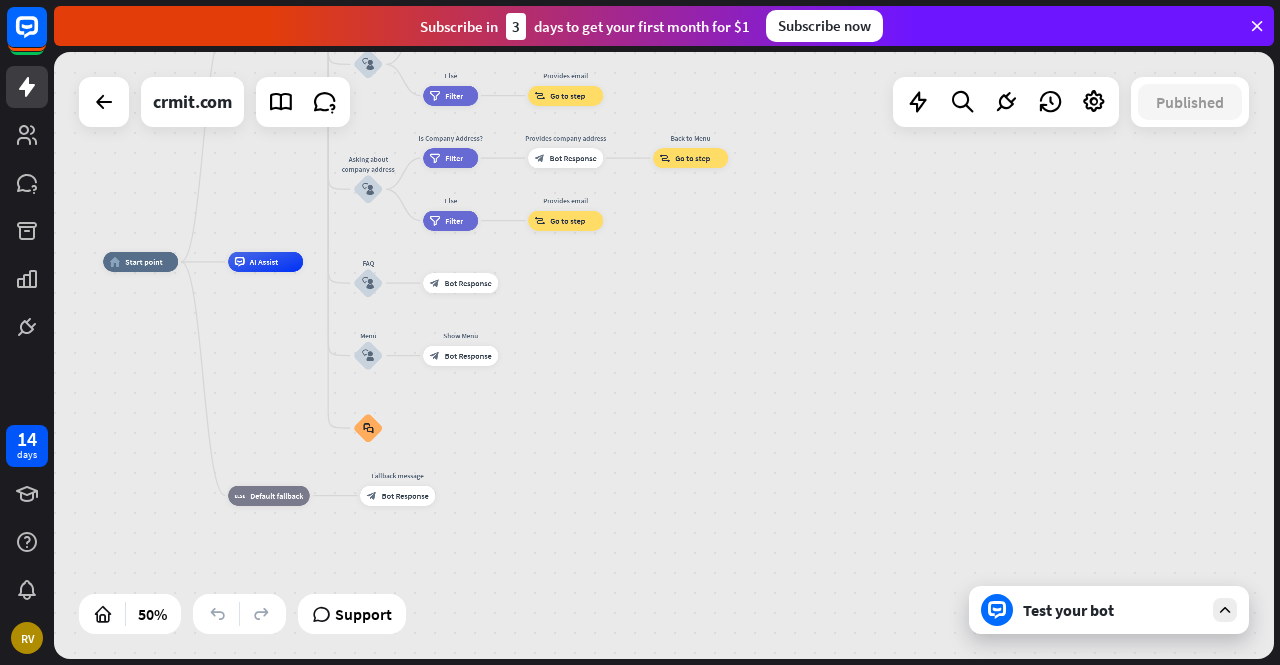click on "Test your bot" at bounding box center [1109, 610] 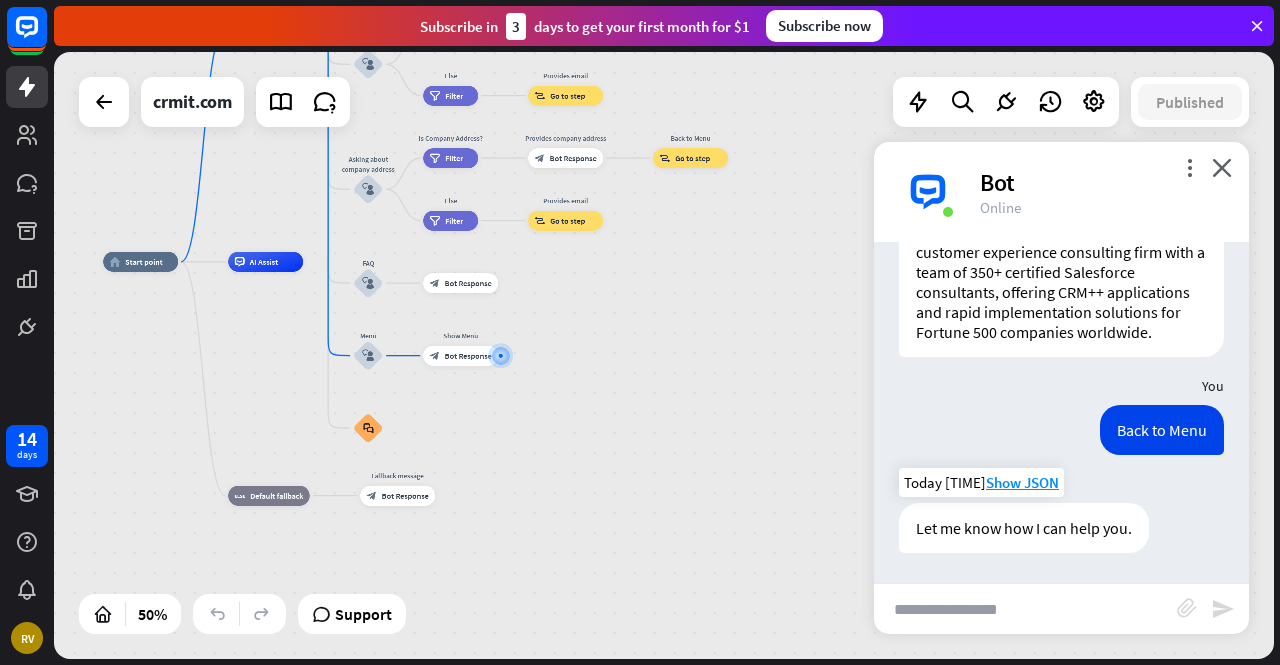 scroll, scrollTop: 328, scrollLeft: 0, axis: vertical 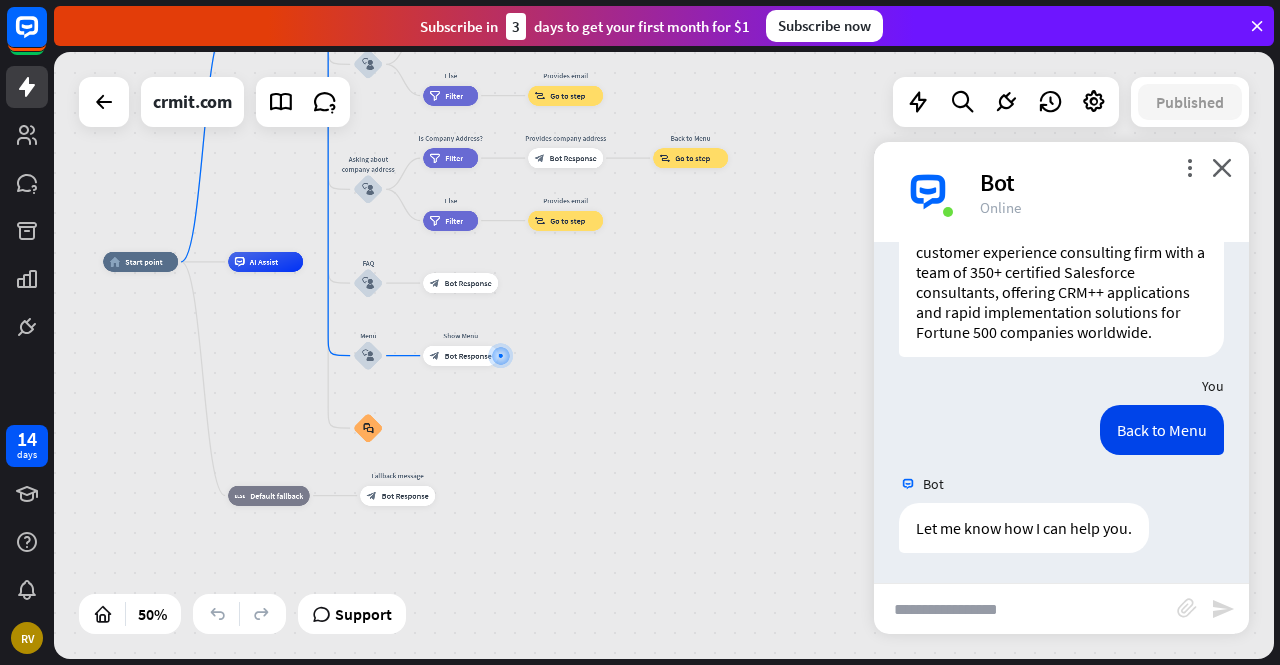 click at bounding box center [1025, 609] 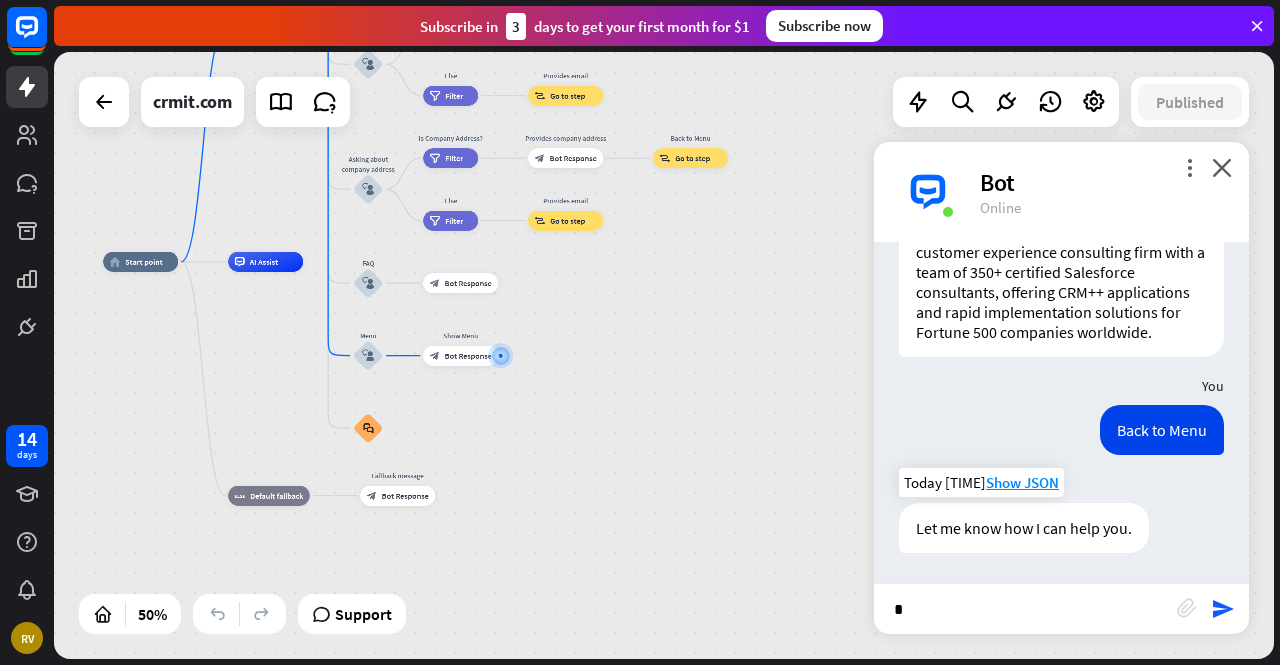 type on "**" 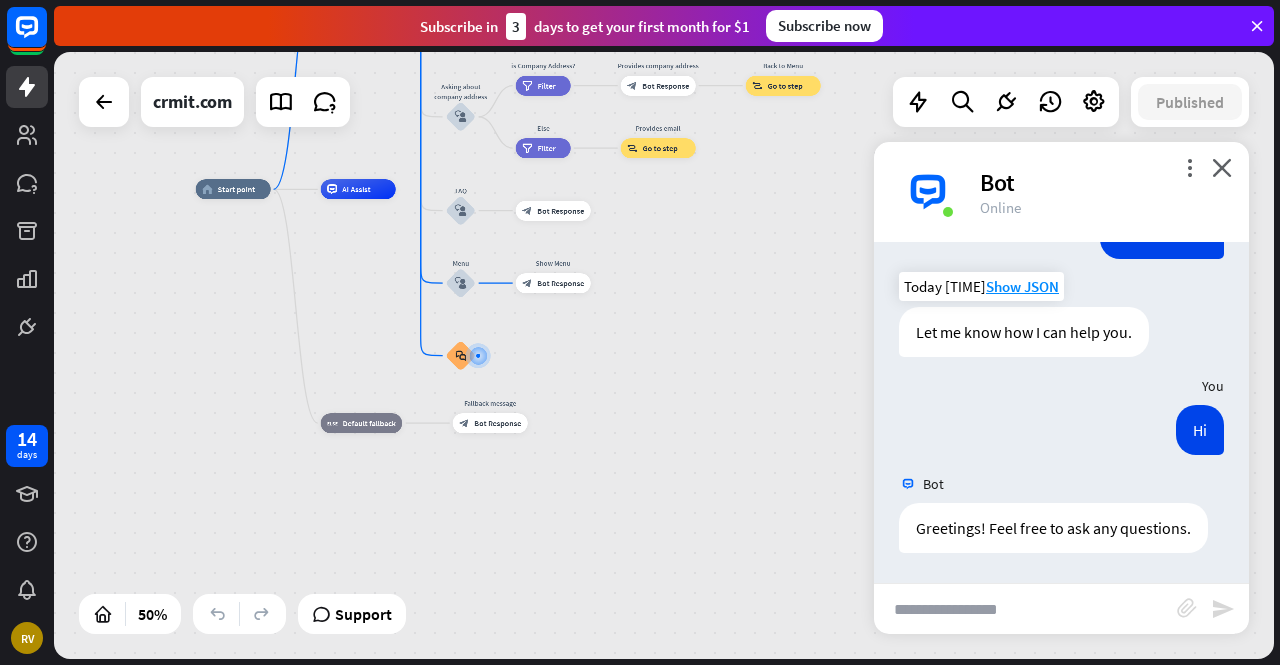 scroll, scrollTop: 524, scrollLeft: 0, axis: vertical 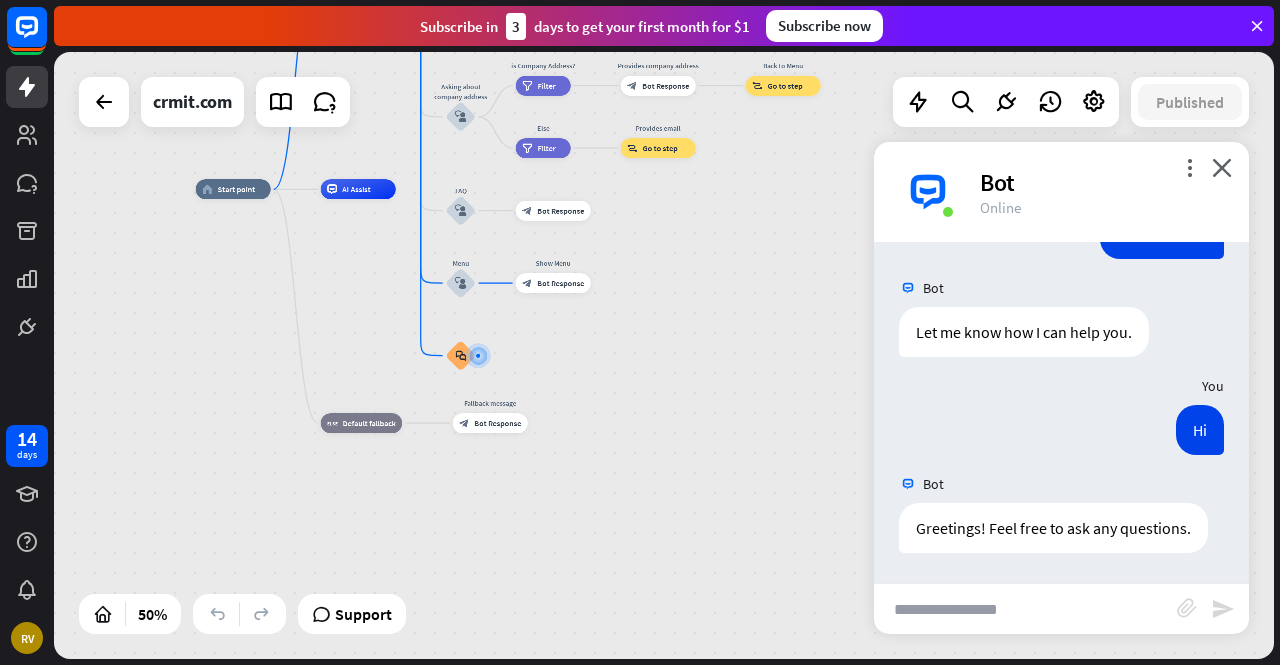 click at bounding box center (1025, 609) 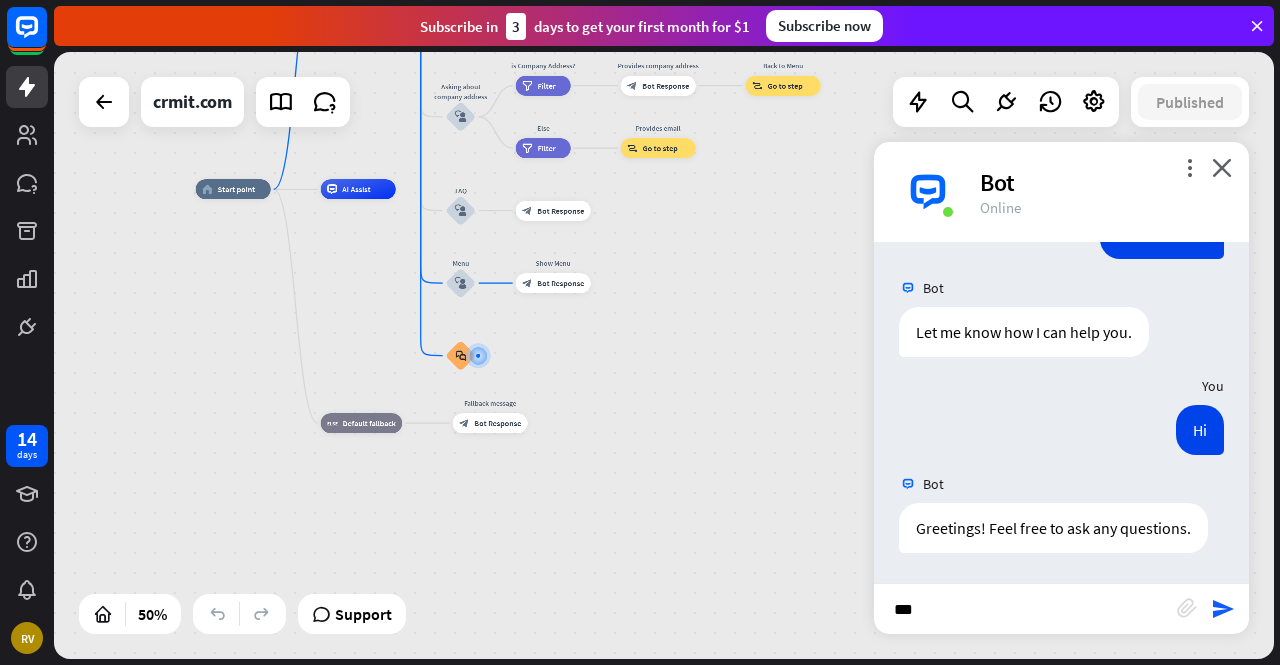 type on "****" 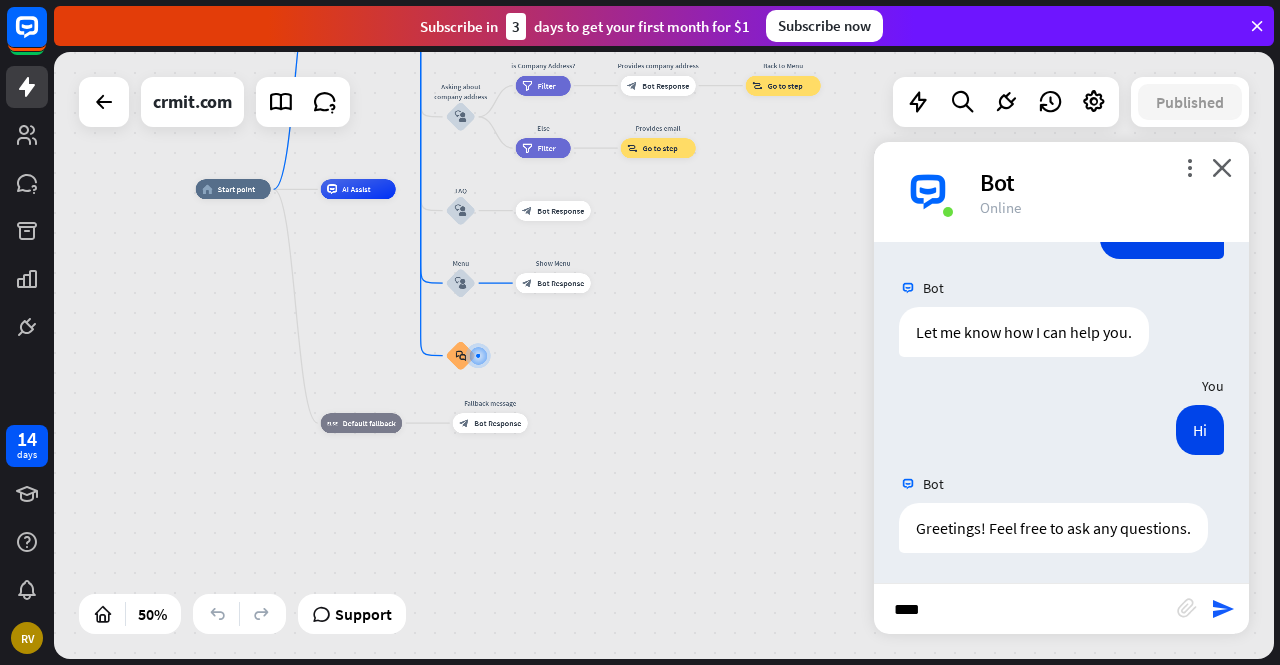 type 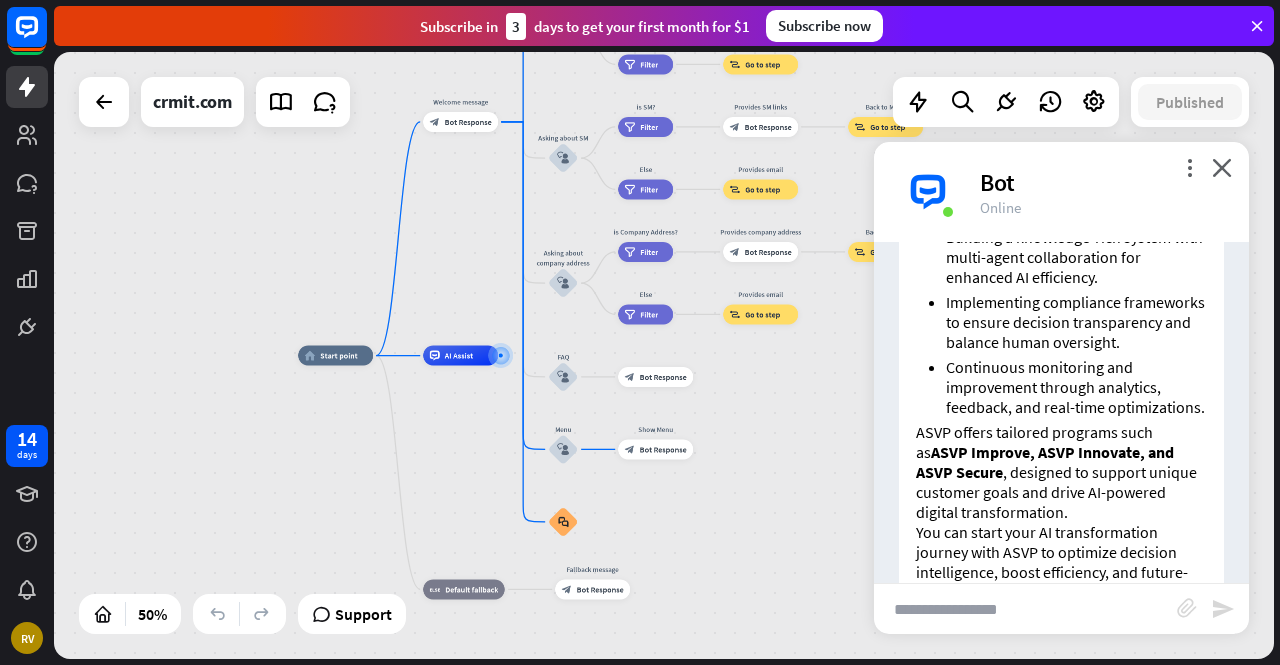 scroll, scrollTop: 1405, scrollLeft: 0, axis: vertical 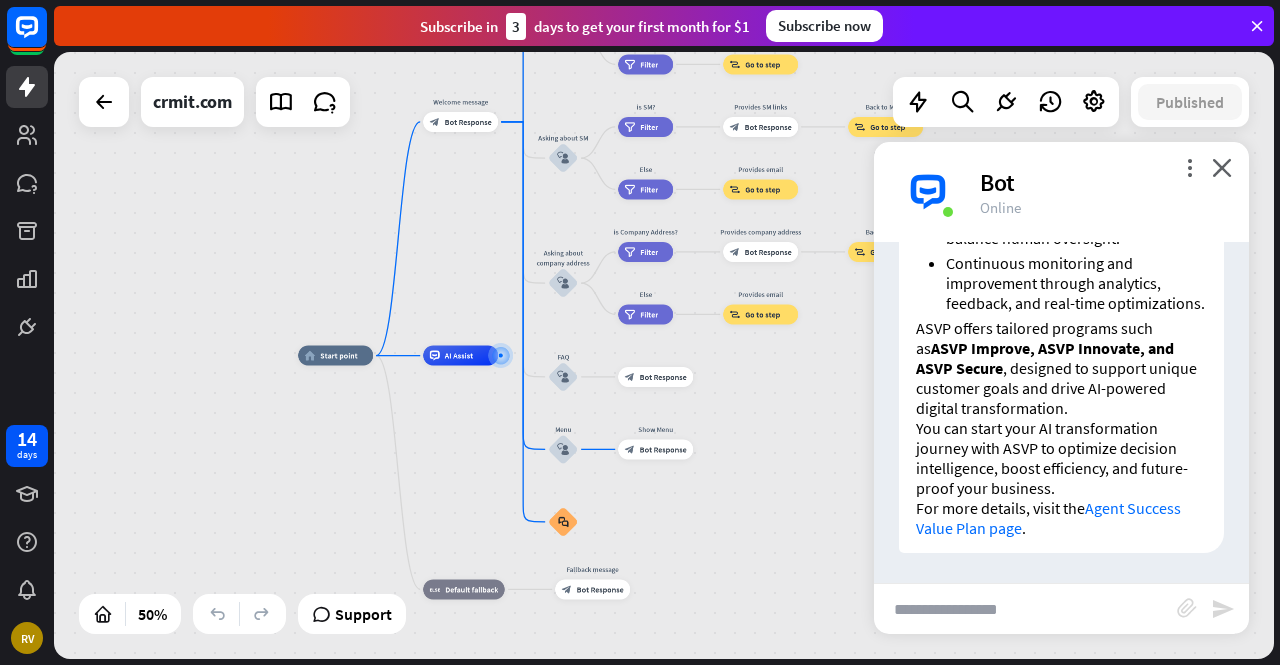 click on "Agent Success Value Plan page" at bounding box center [1048, 518] 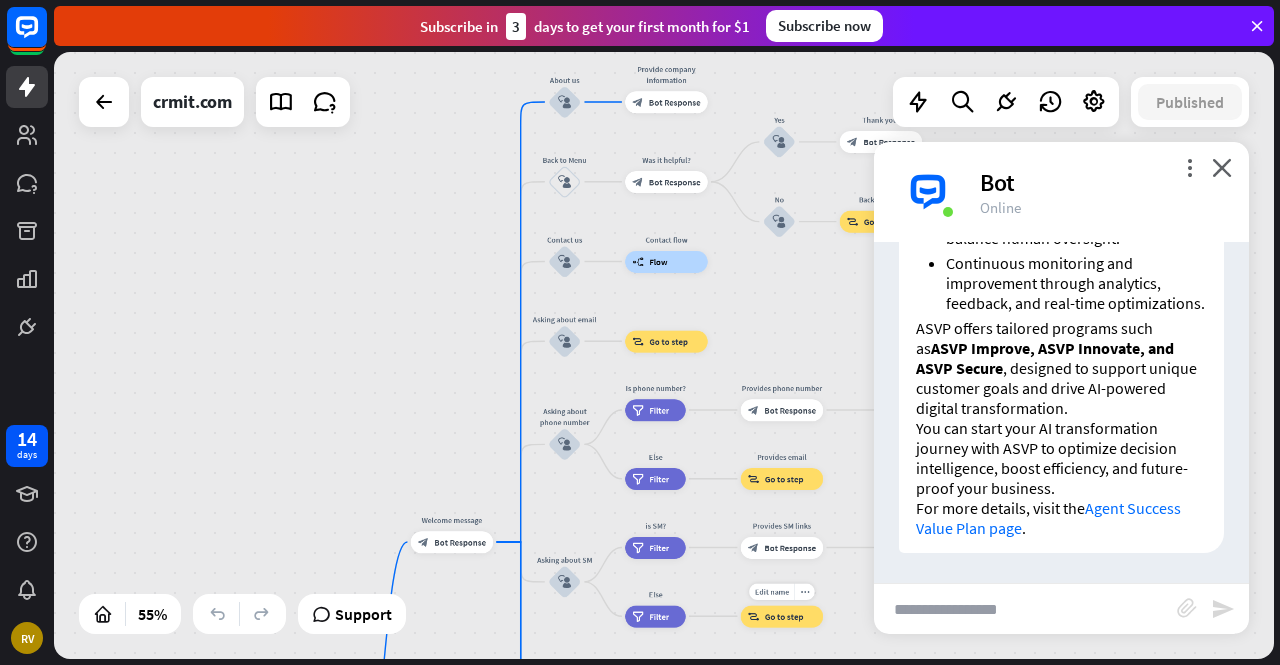 drag, startPoint x: 706, startPoint y: 188, endPoint x: 731, endPoint y: 619, distance: 431.72446 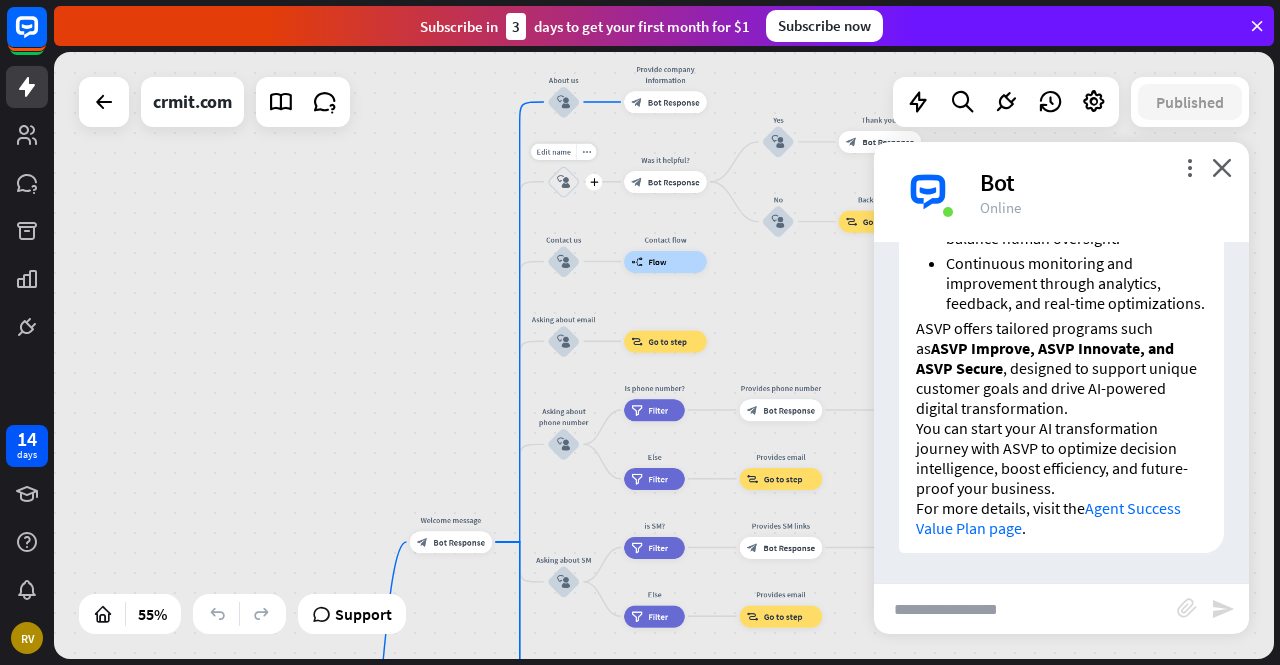 click on "block_user_input" at bounding box center (563, 181) 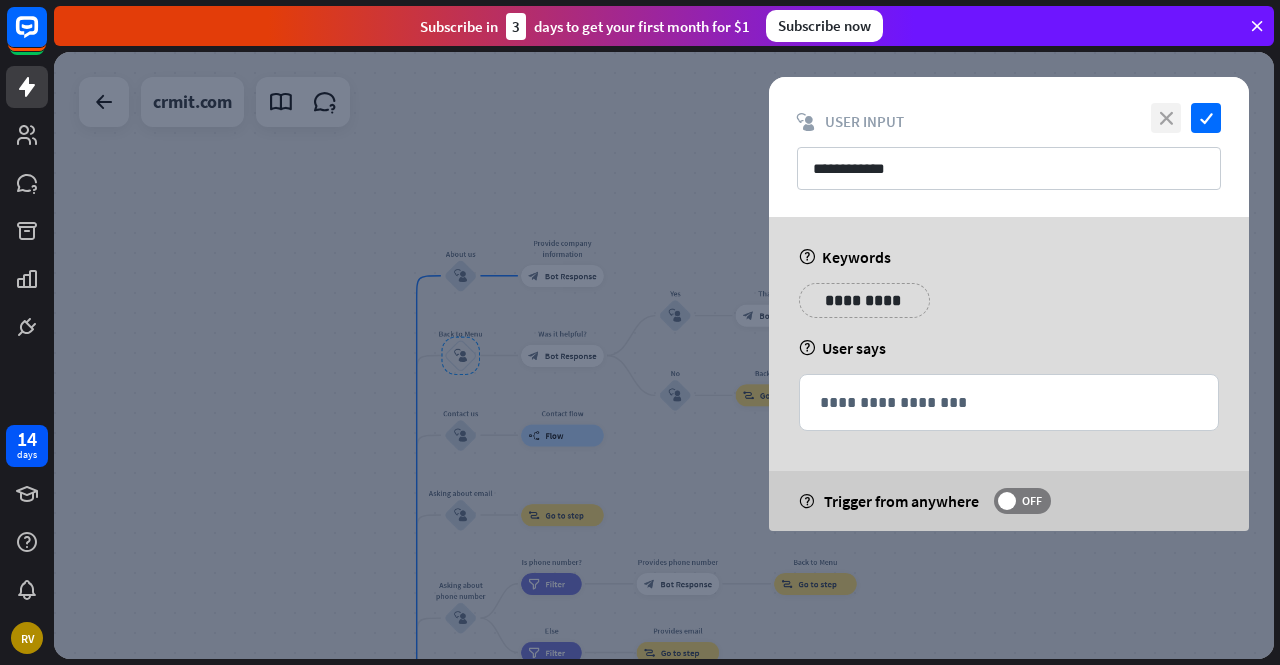 click on "close" at bounding box center [1166, 118] 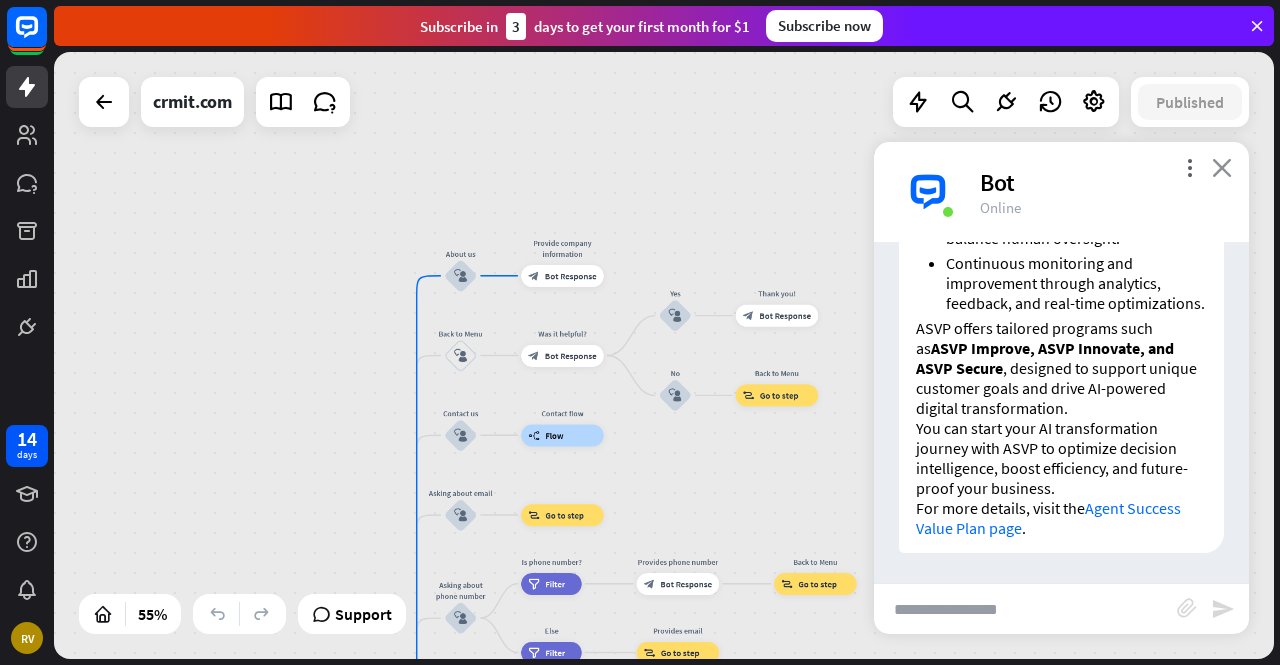 click on "close" at bounding box center [1222, 167] 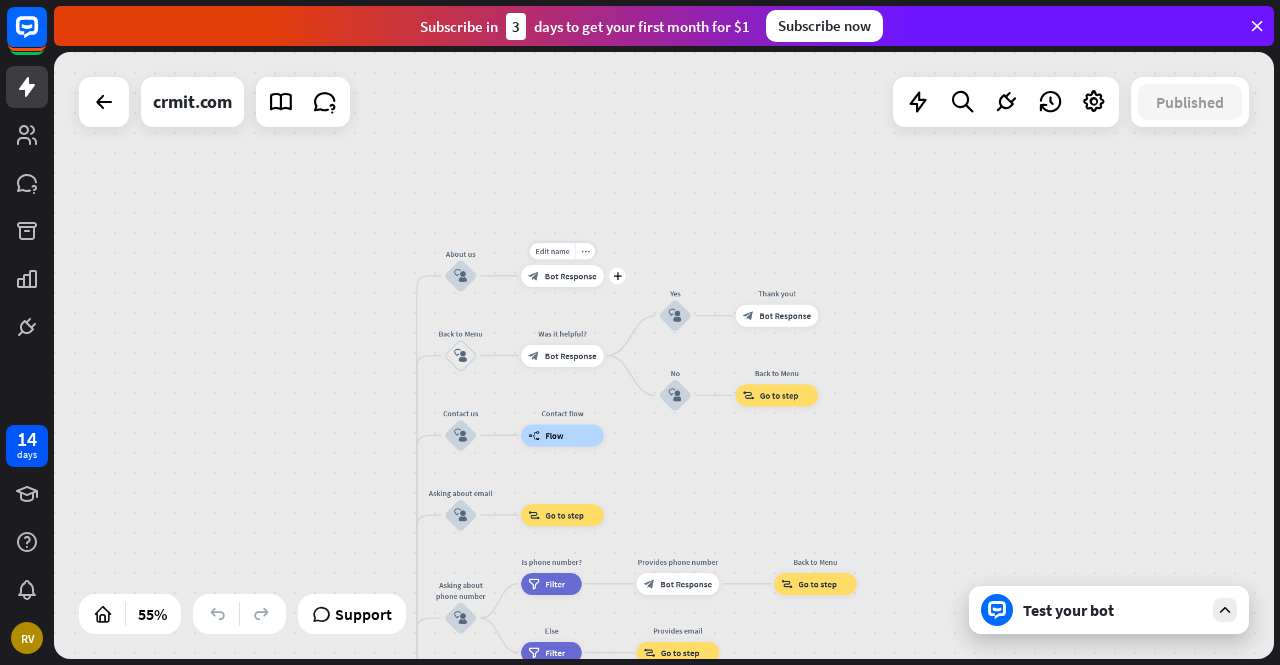 click on "block_bot_response   Bot Response" at bounding box center (562, 276) 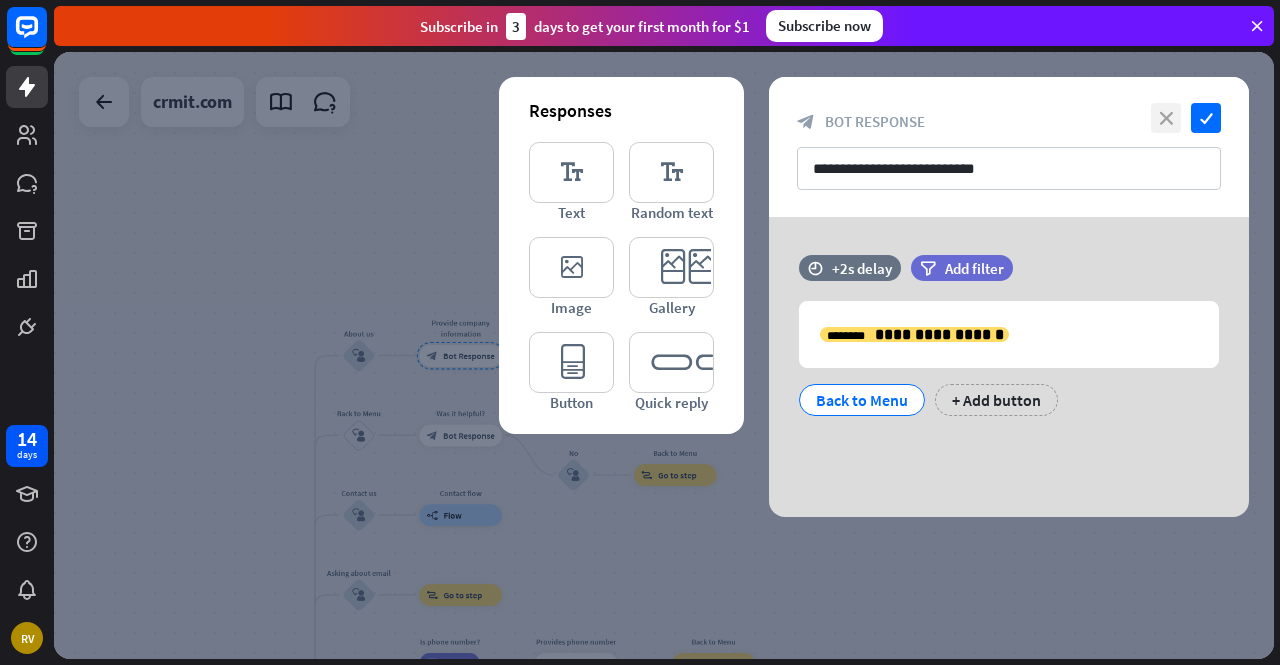 click on "close" at bounding box center [1166, 118] 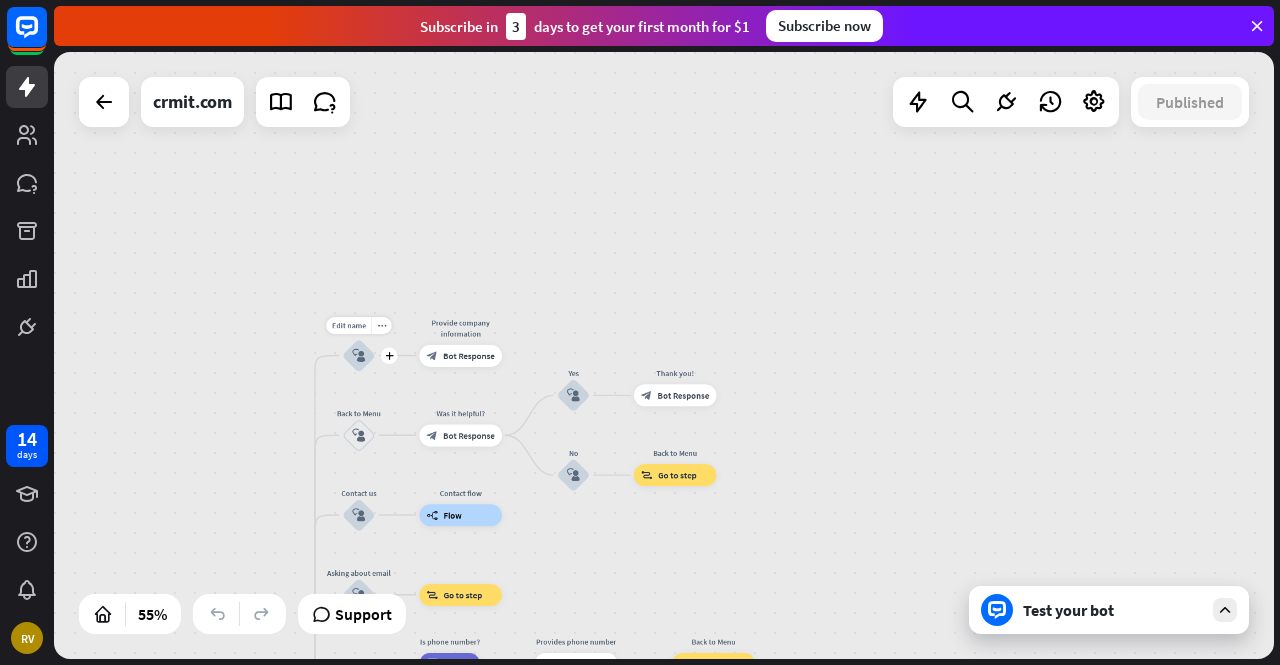 click on "block_user_input" at bounding box center (358, 355) 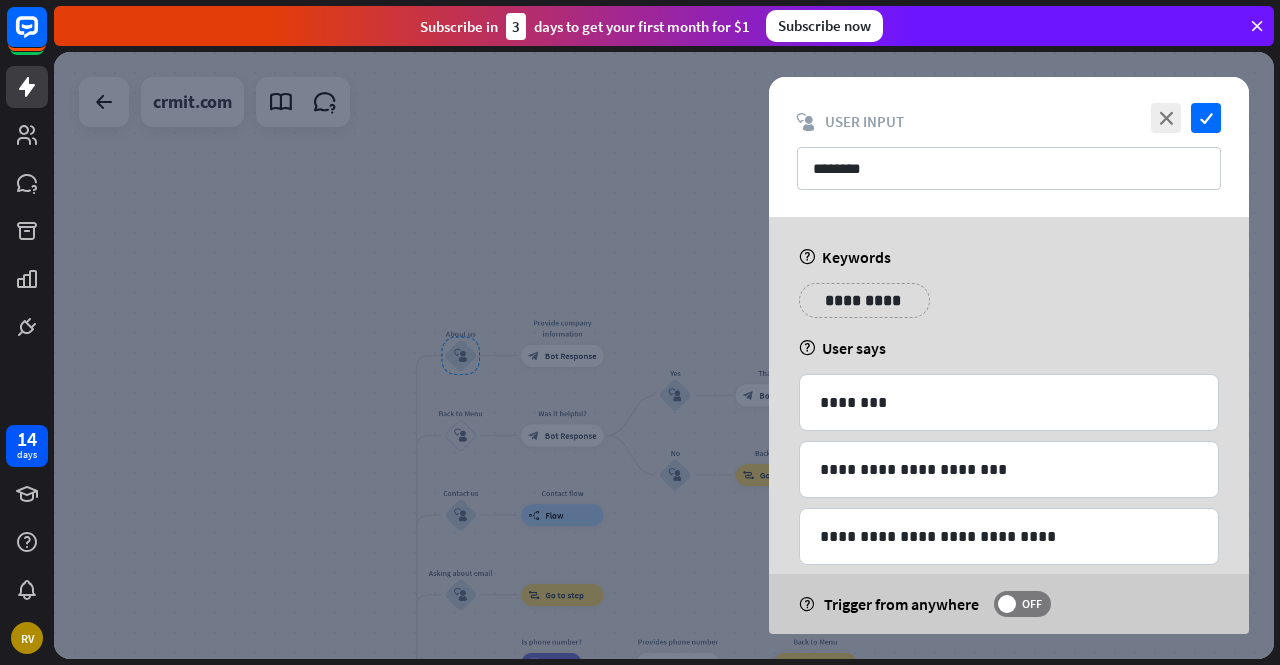 click at bounding box center [664, 355] 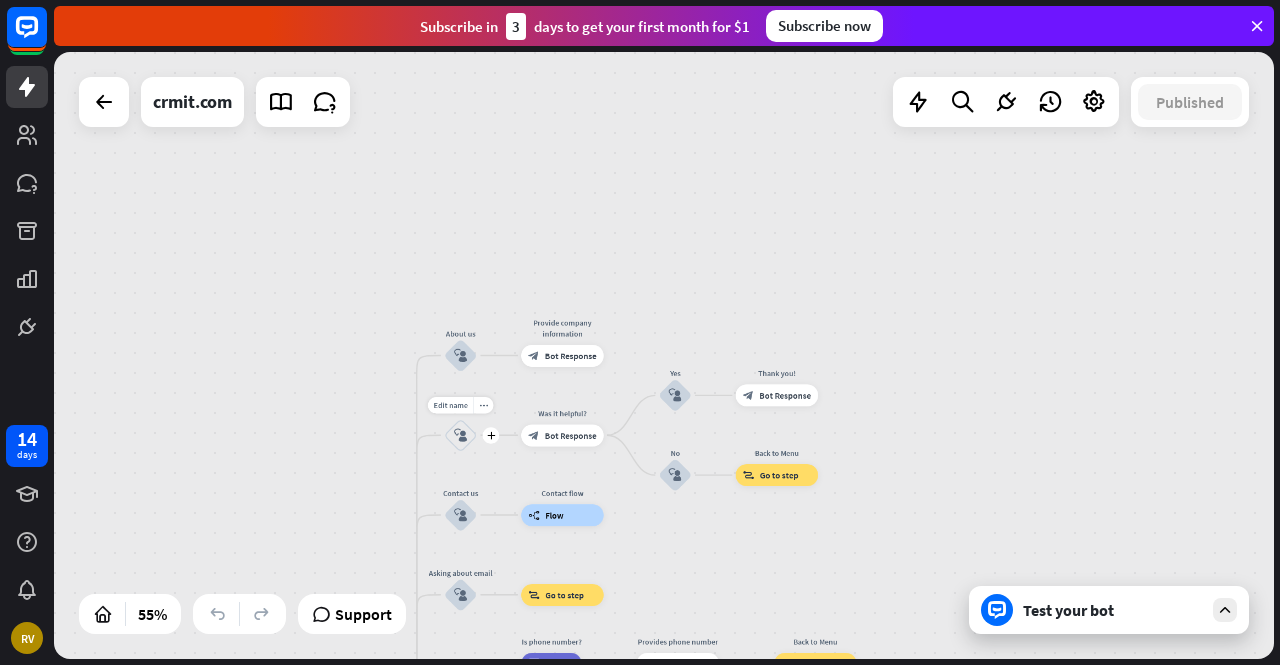 click on "block_user_input" at bounding box center [460, 435] 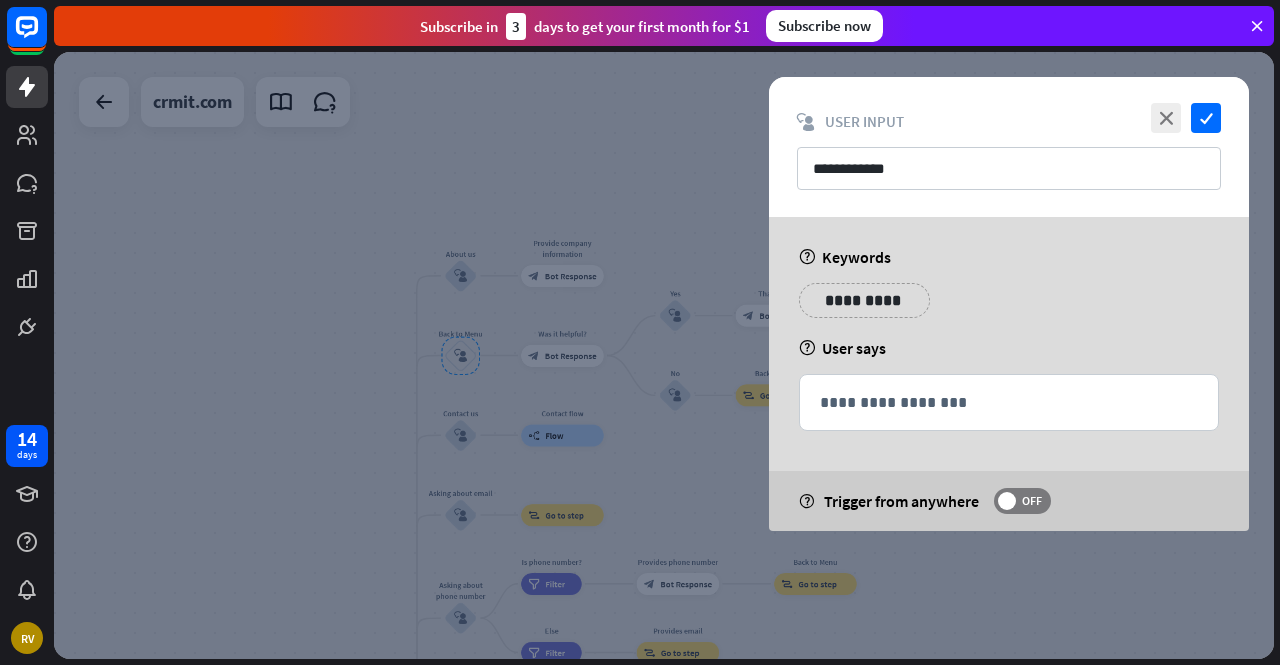 click at bounding box center (664, 355) 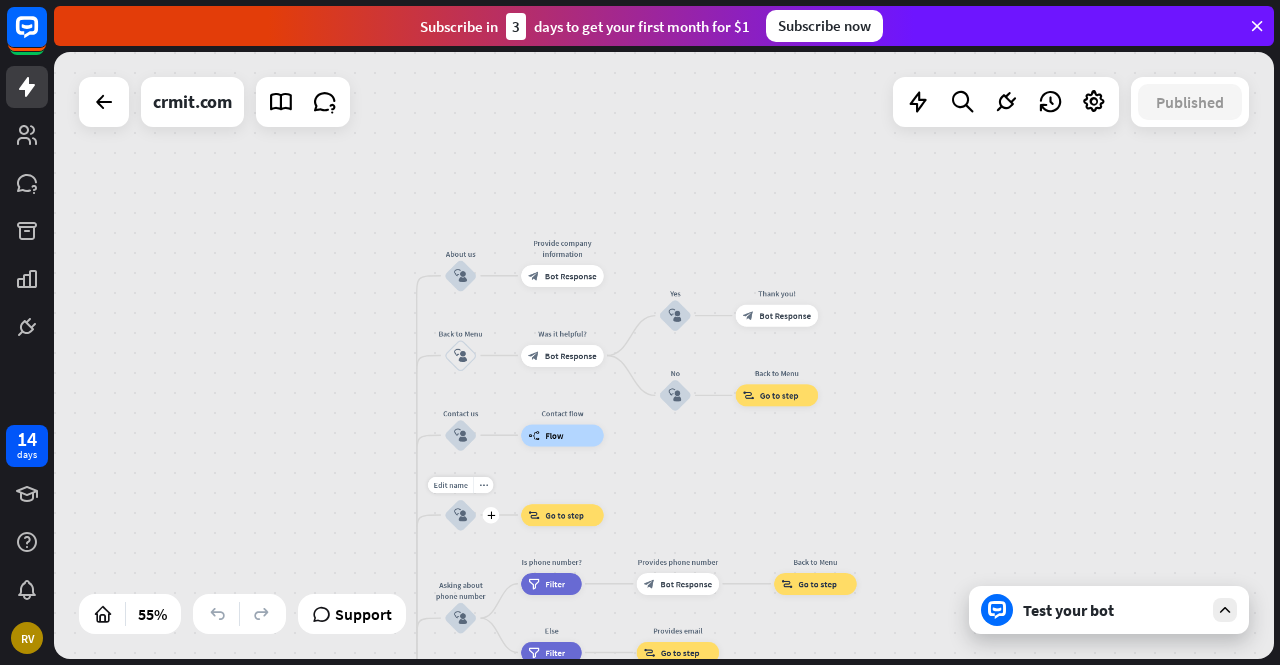 click on "block_user_input" at bounding box center (460, 514) 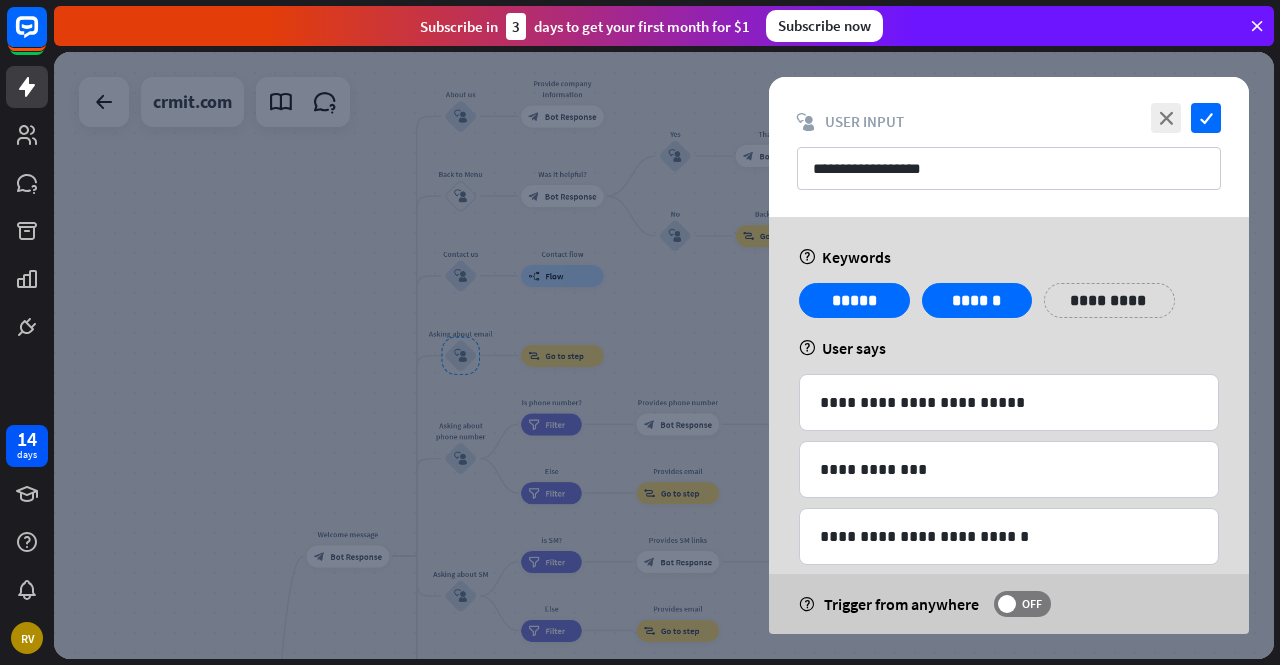 click at bounding box center (664, 355) 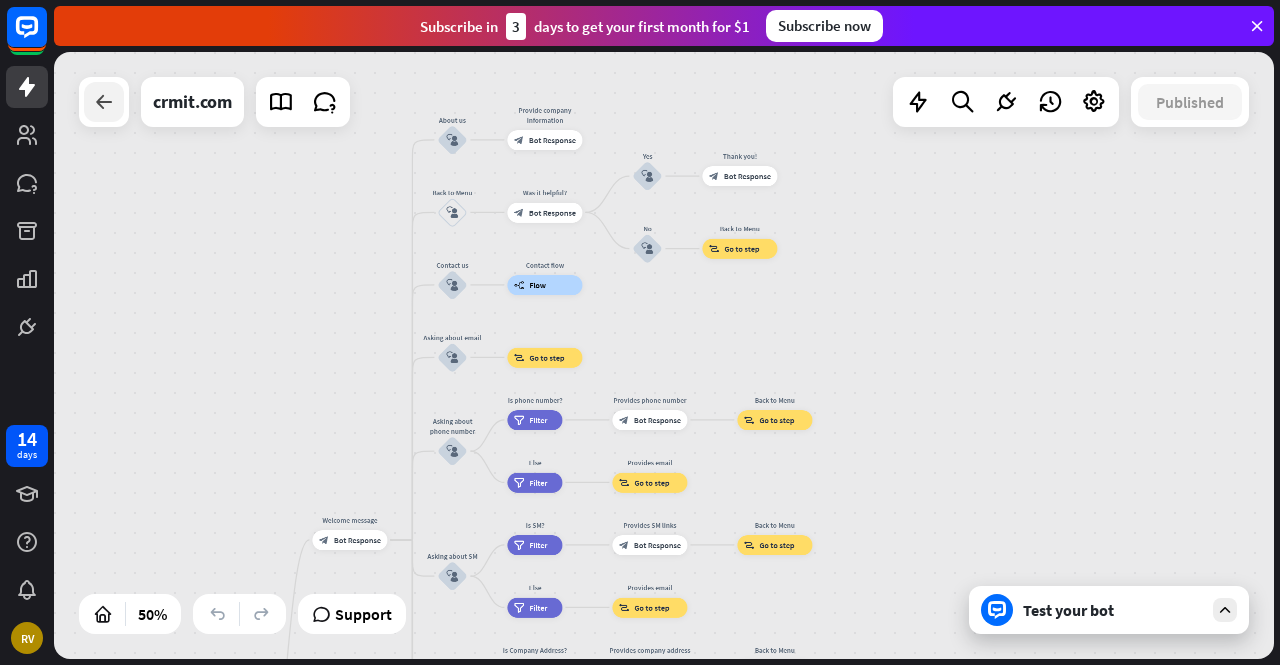 click at bounding box center [104, 102] 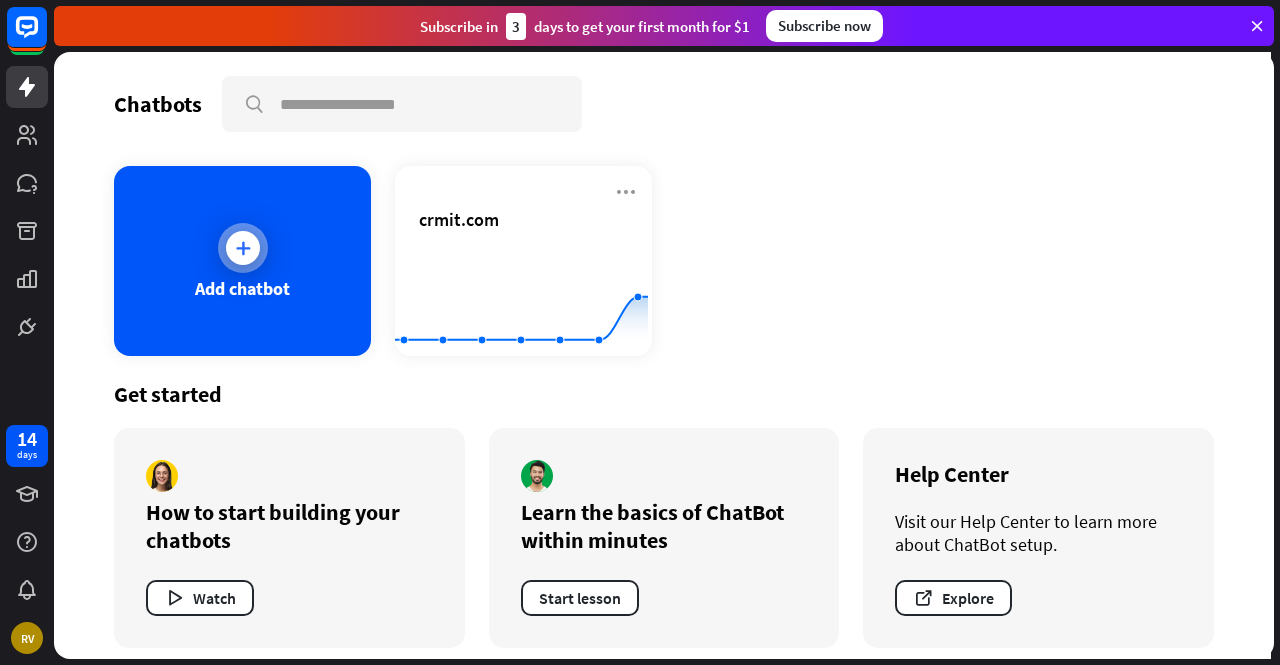 click at bounding box center [243, 248] 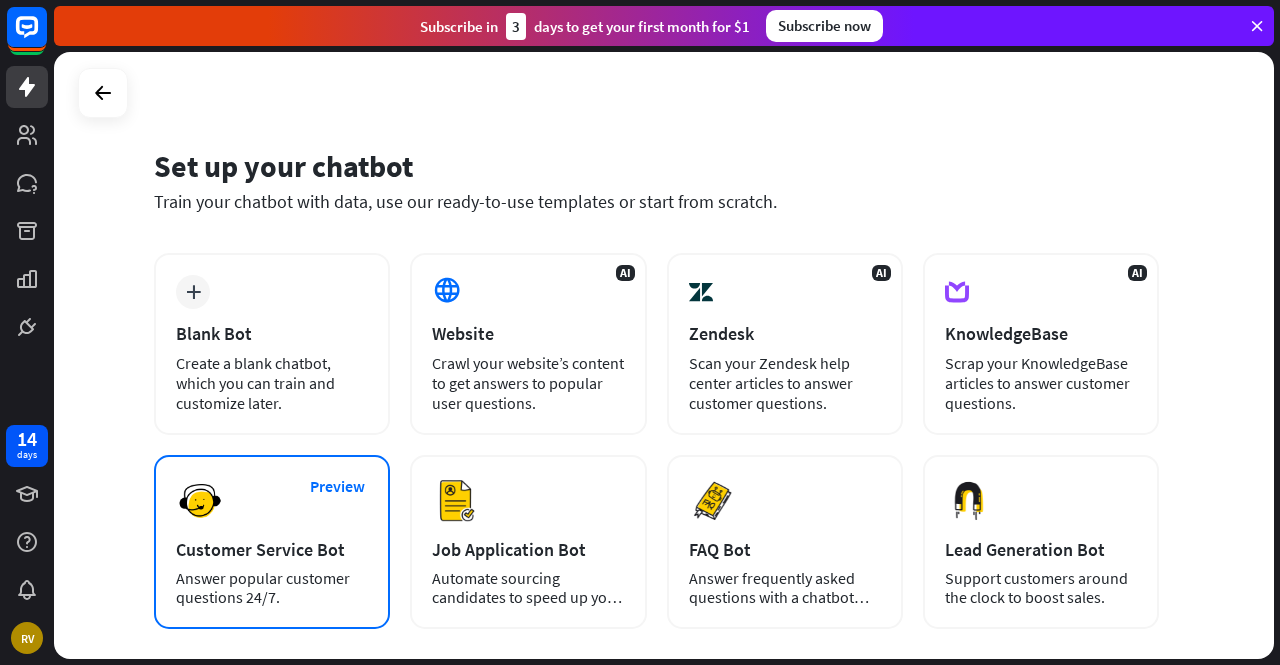 scroll, scrollTop: 0, scrollLeft: 0, axis: both 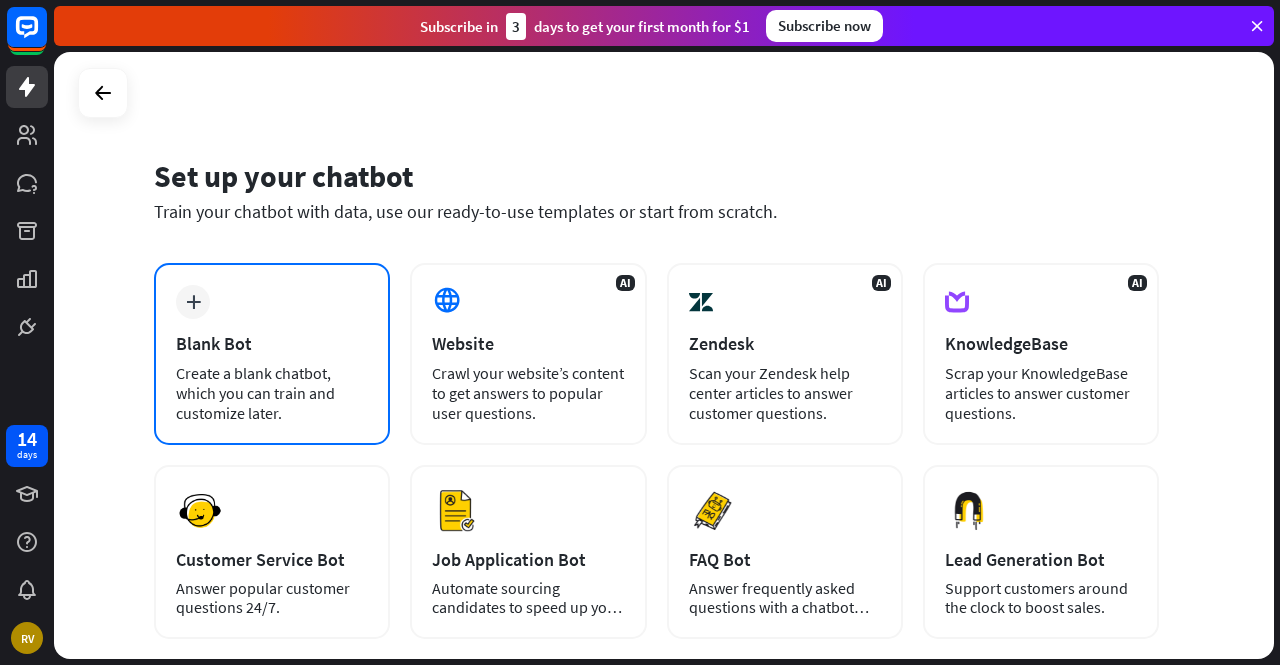 click on "Blank Bot" at bounding box center (272, 343) 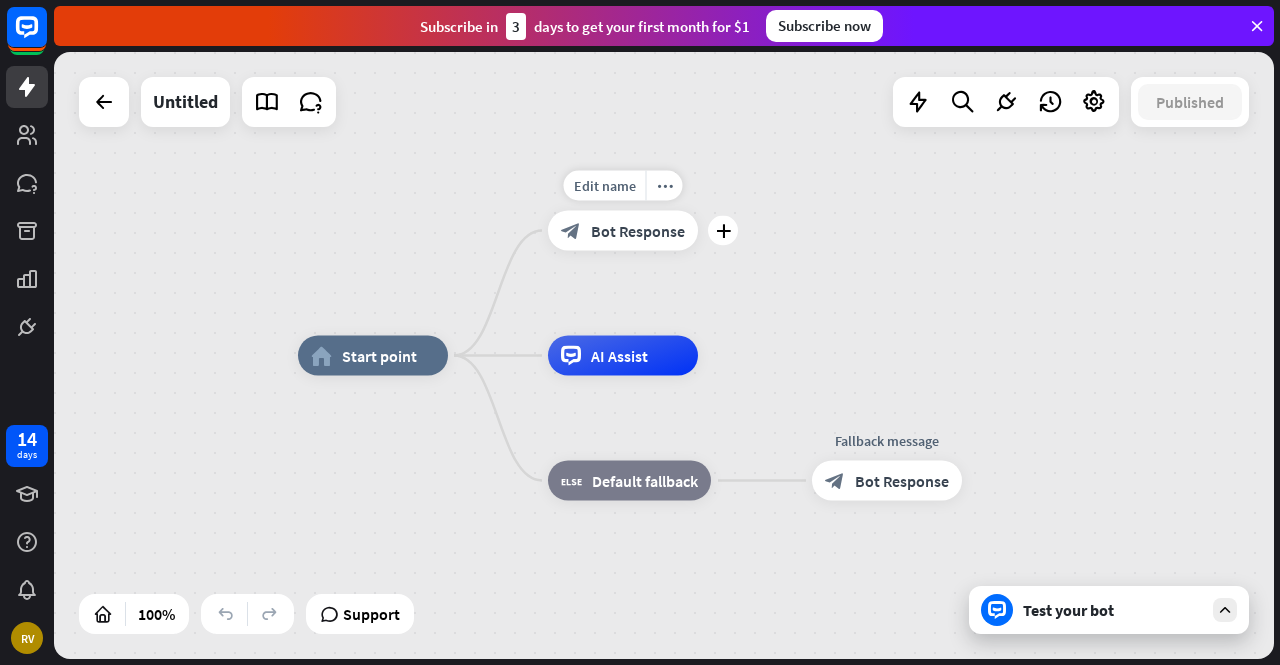 click on "Bot Response" at bounding box center [638, 231] 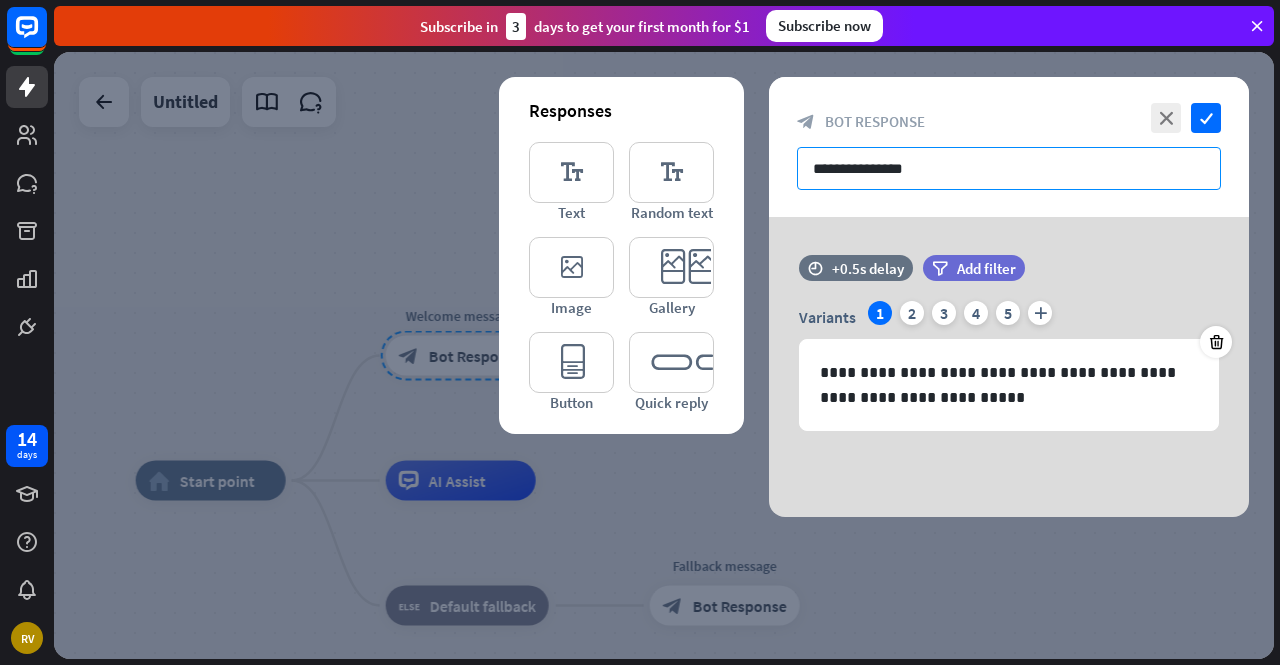 click on "**********" at bounding box center [1009, 168] 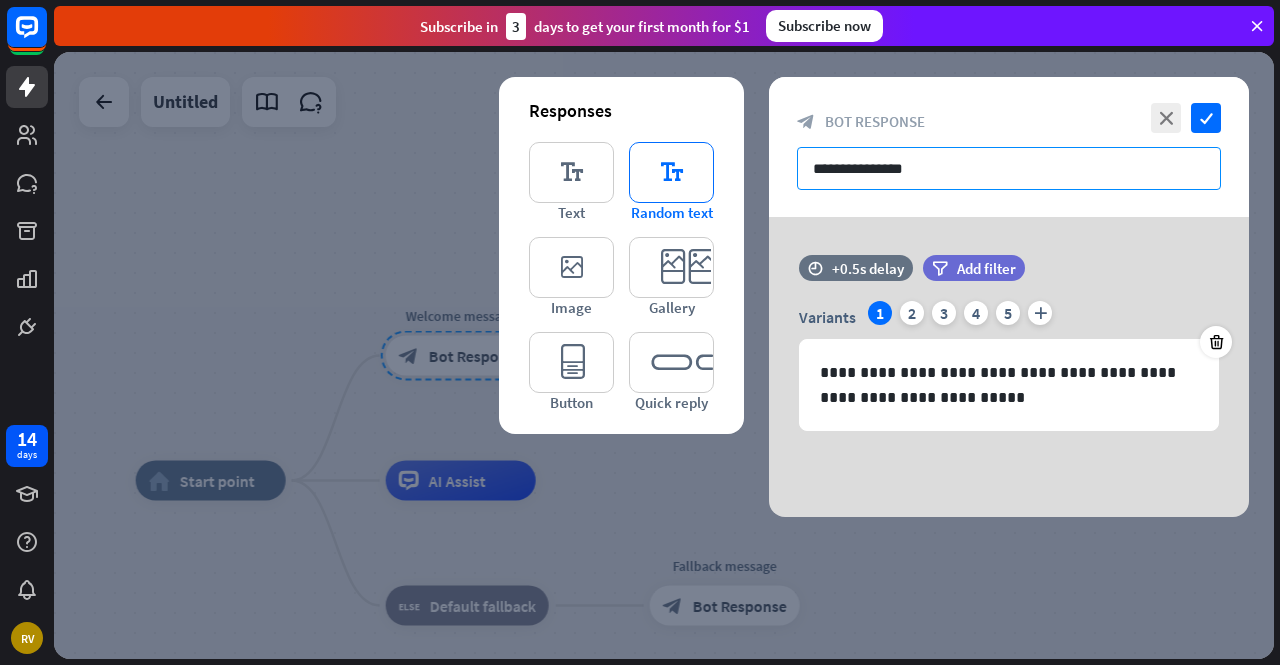 drag, startPoint x: 972, startPoint y: 173, endPoint x: 638, endPoint y: 185, distance: 334.21548 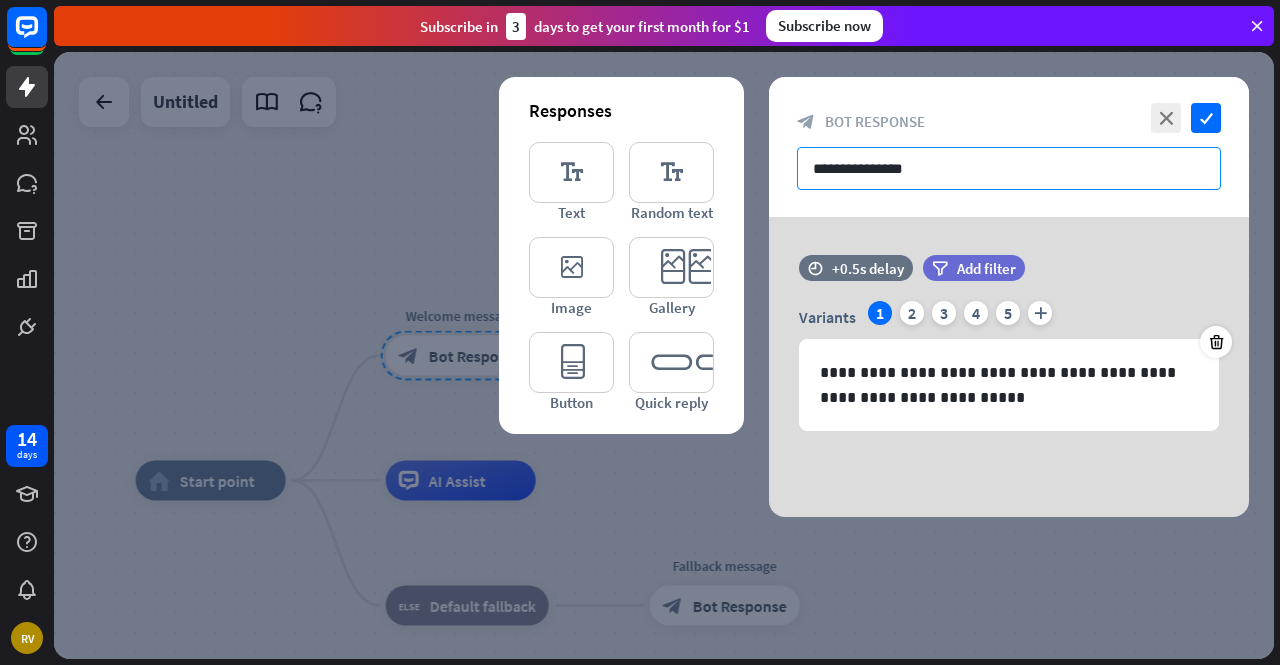 paste on "*****" 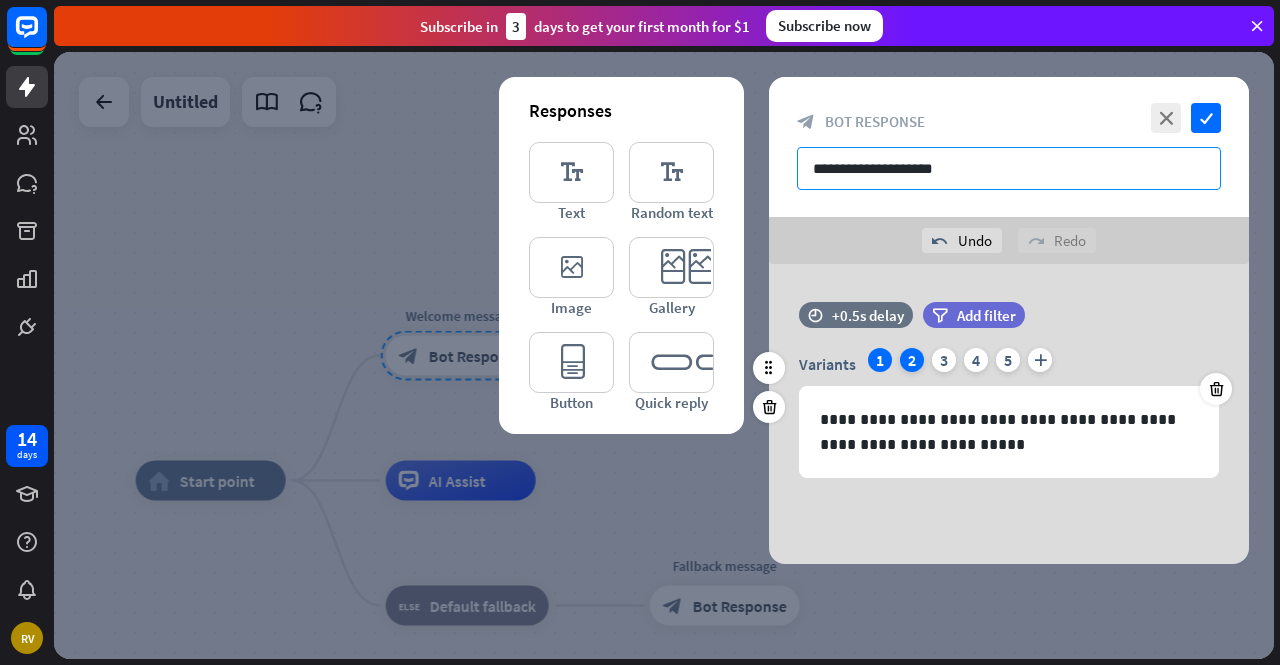type on "**********" 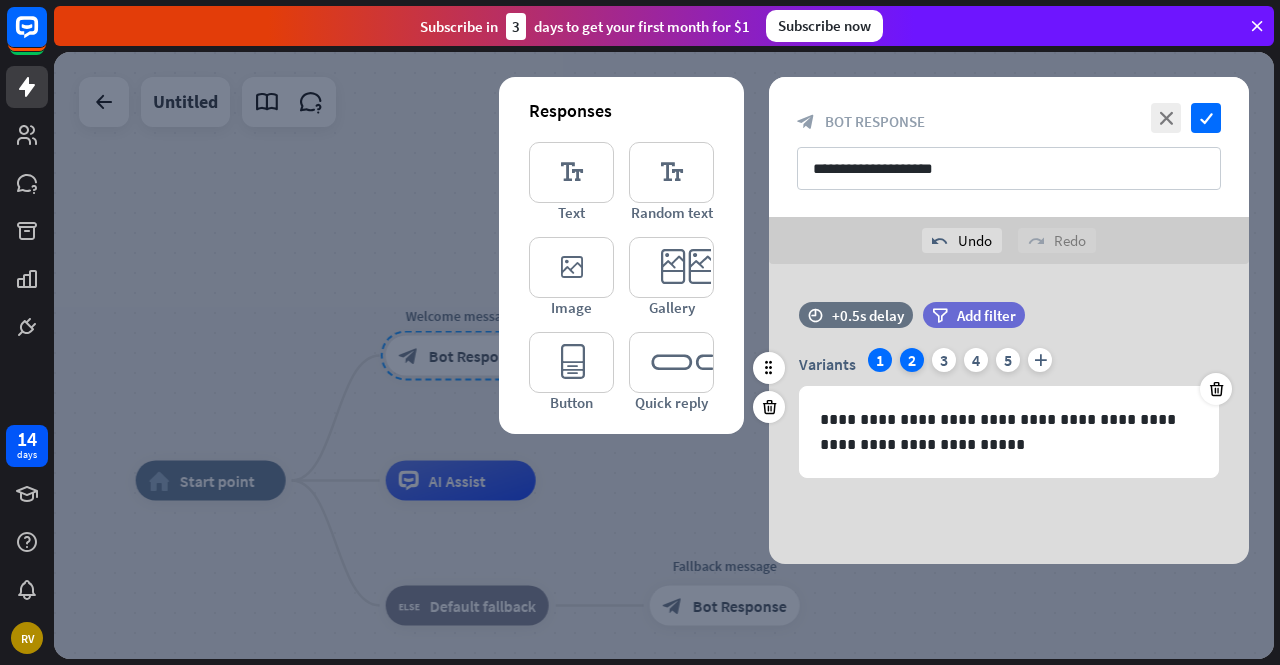 click on "2" at bounding box center [912, 360] 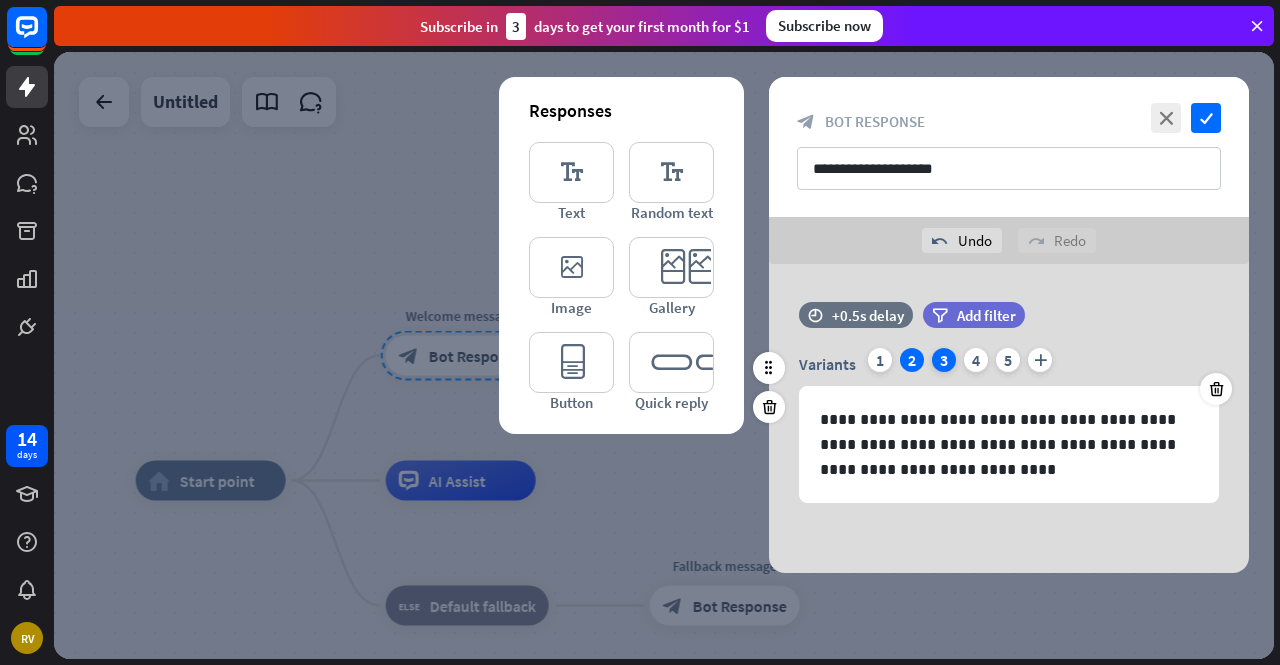 click on "3" at bounding box center [944, 360] 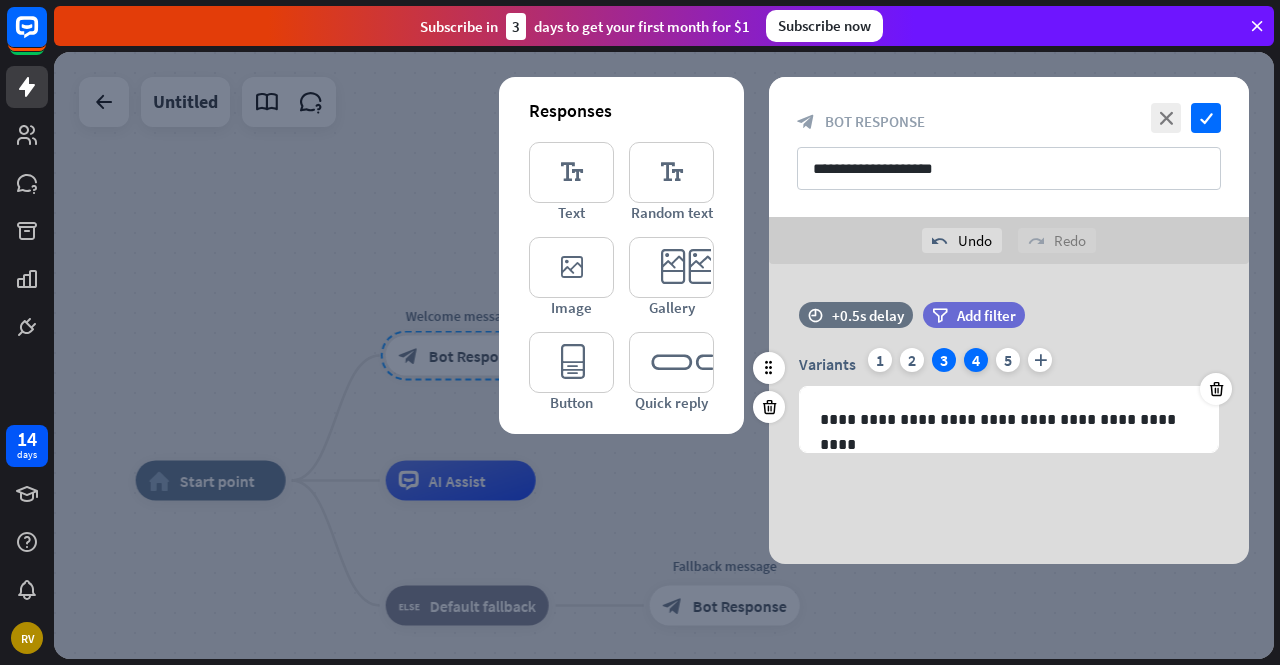 click on "4" at bounding box center [976, 360] 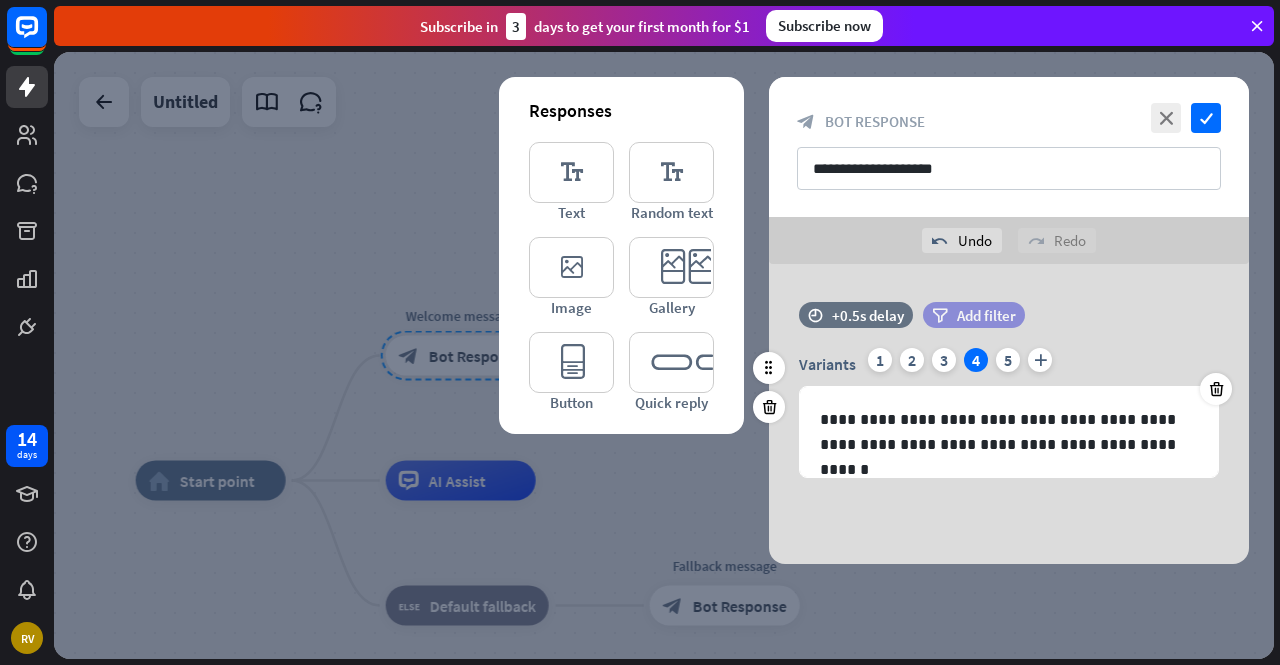 click on "Add filter" at bounding box center [986, 315] 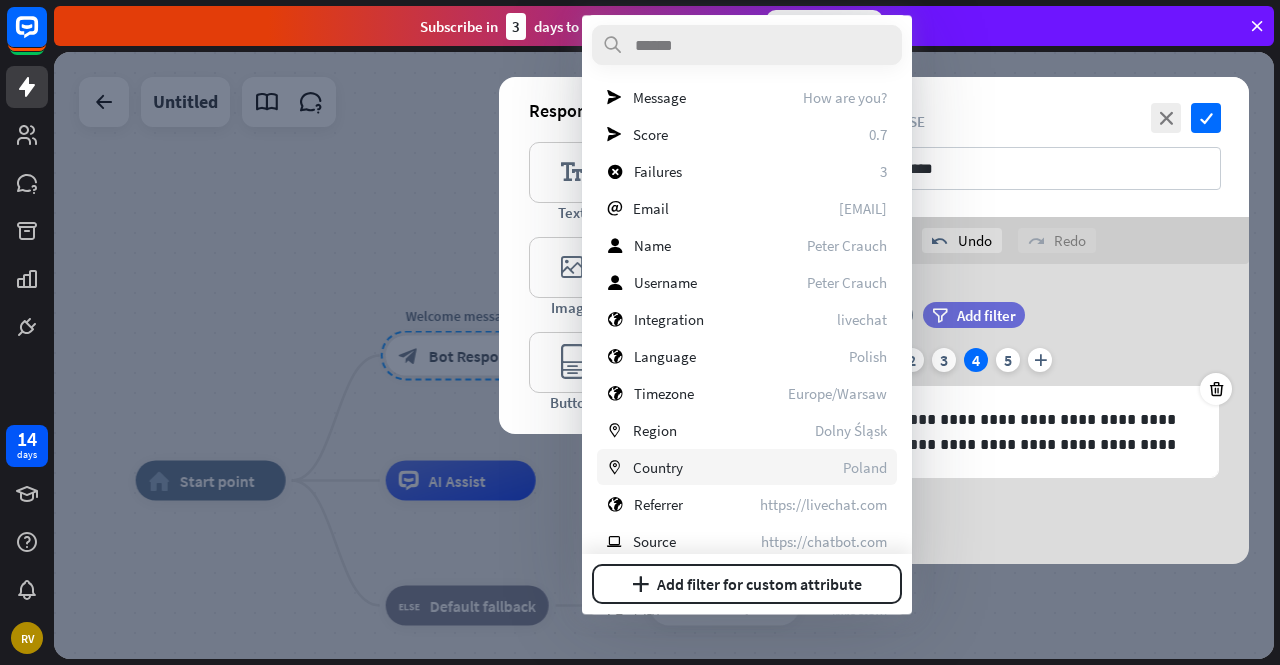 scroll, scrollTop: 0, scrollLeft: 0, axis: both 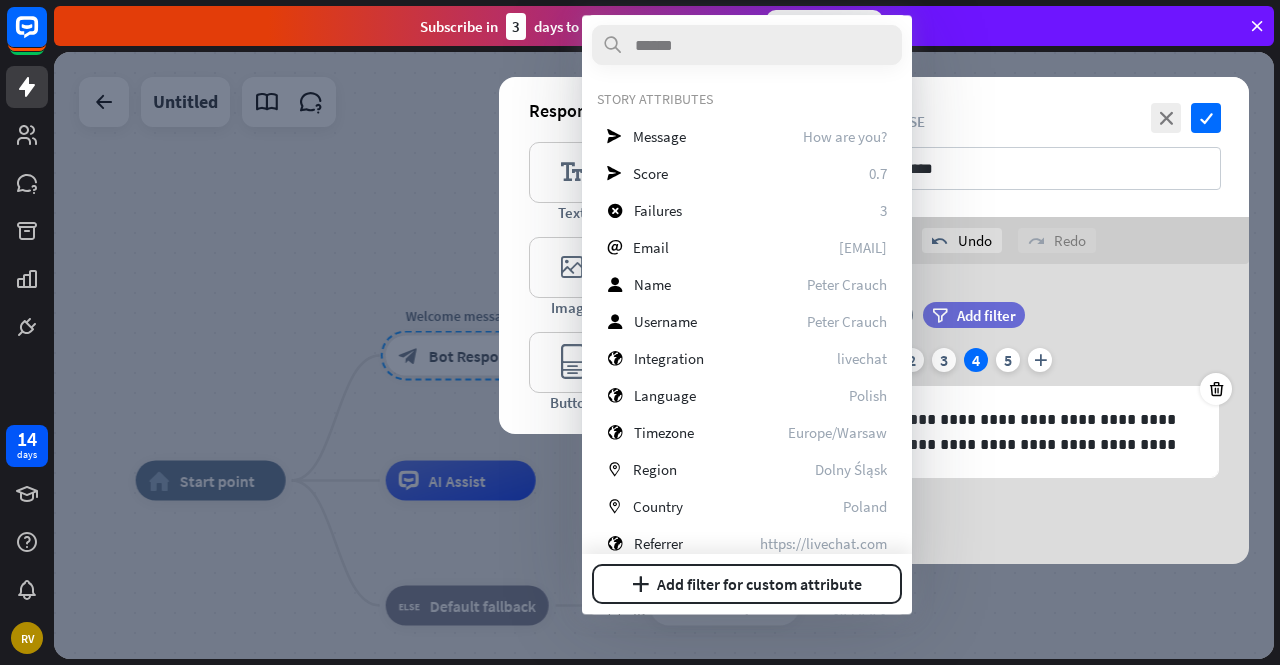 click at bounding box center (664, 355) 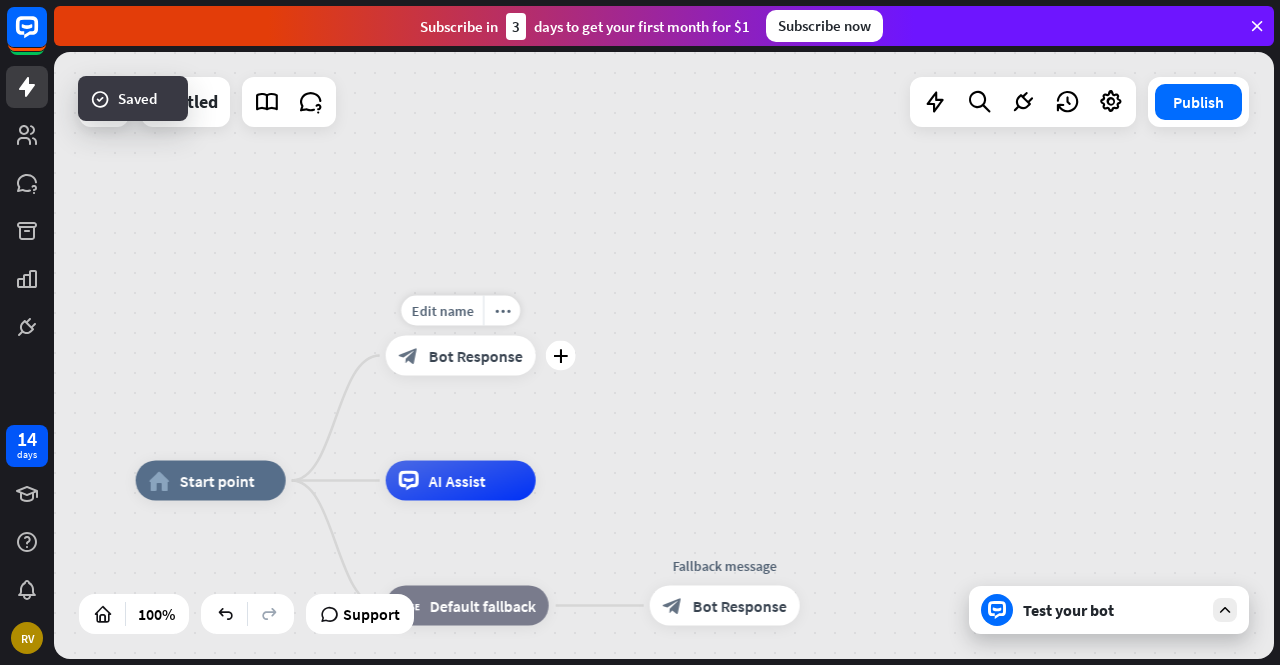 click on "Bot Response" at bounding box center [476, 356] 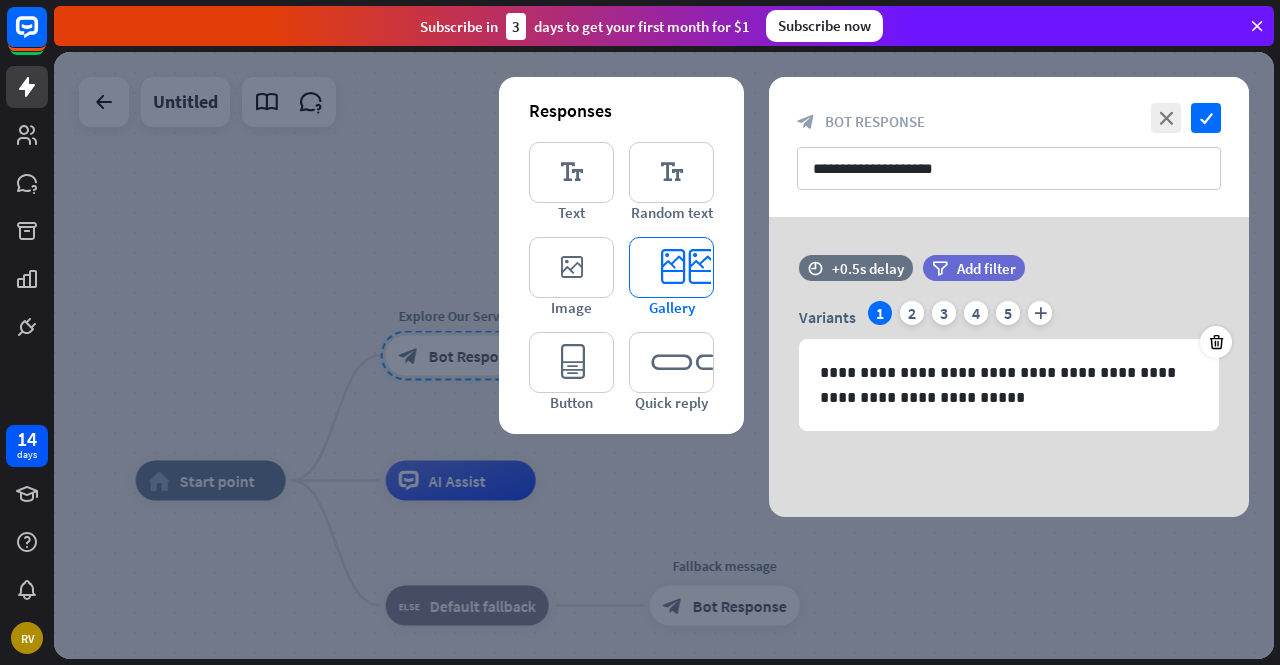 type 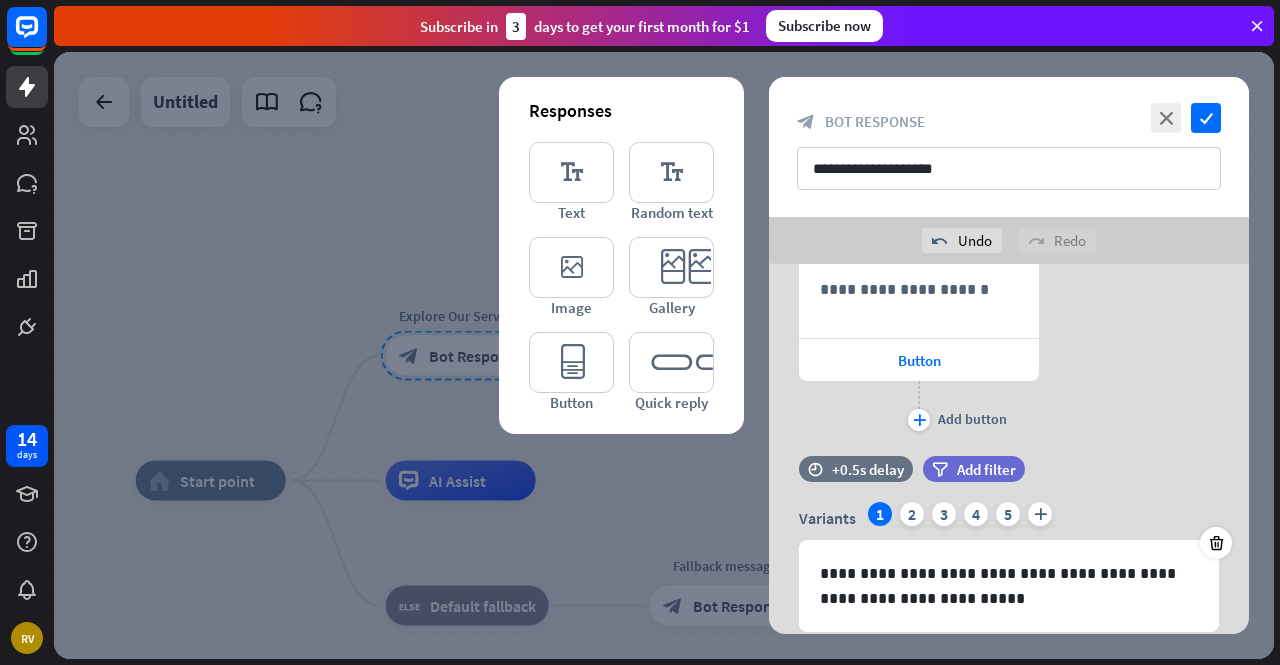 scroll, scrollTop: 335, scrollLeft: 0, axis: vertical 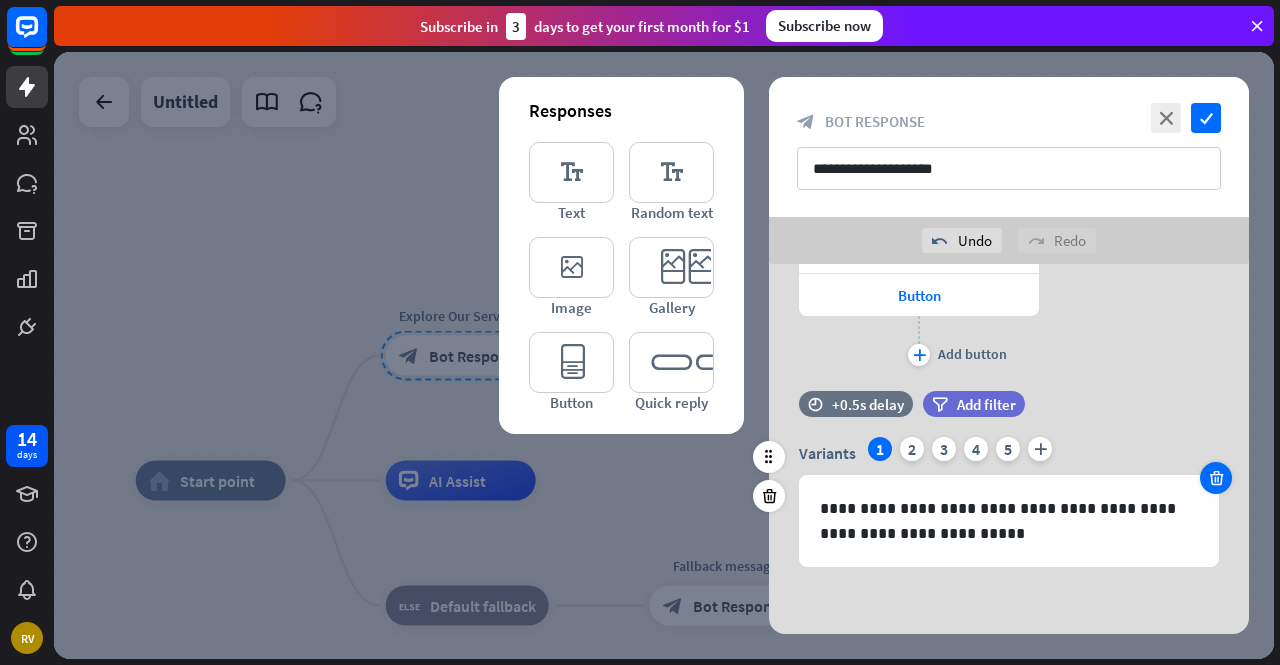 click at bounding box center (1216, 478) 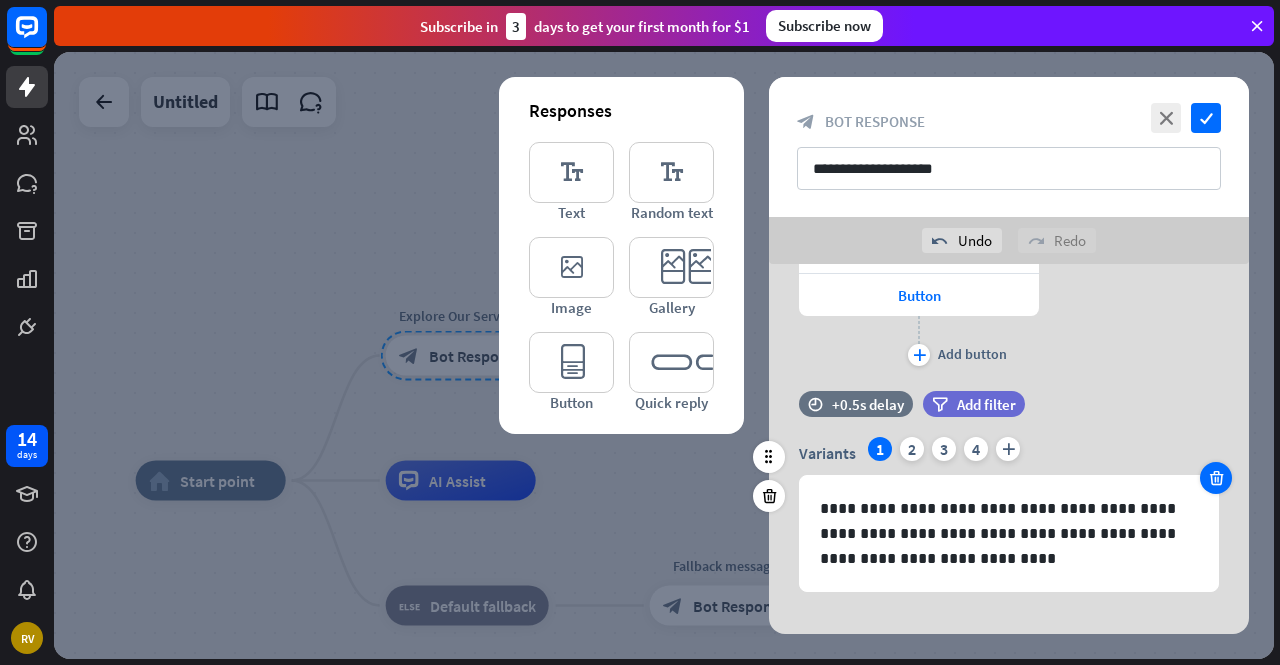 click at bounding box center [1216, 478] 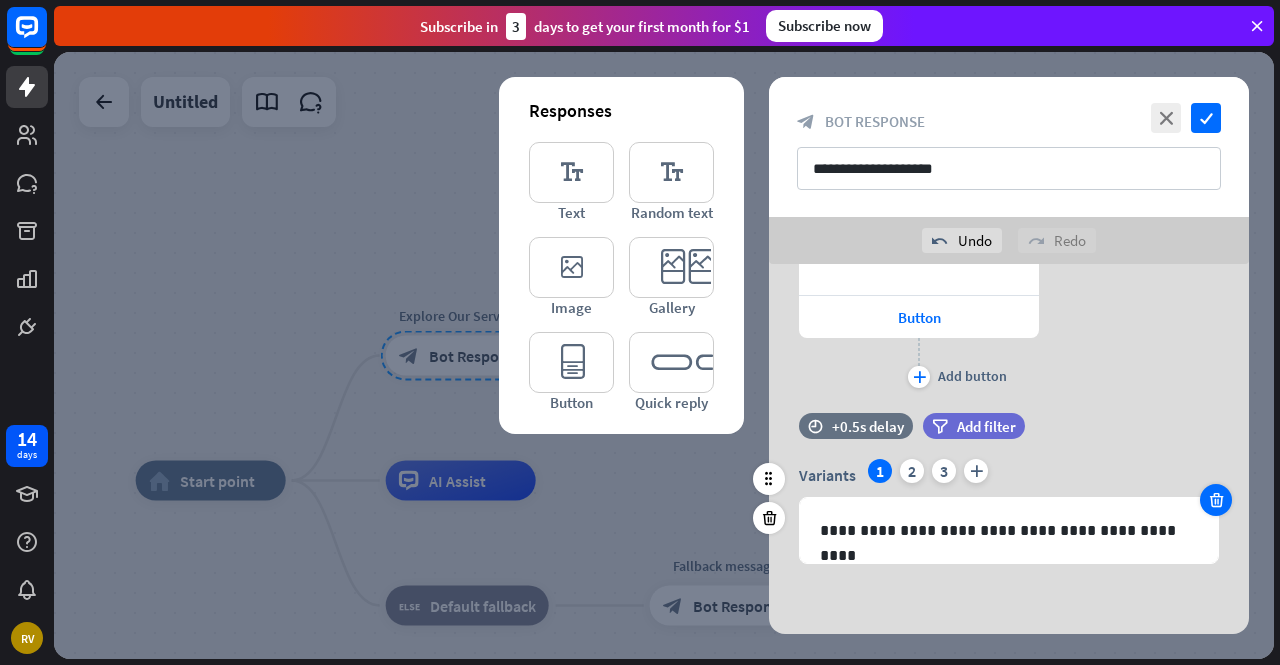 scroll, scrollTop: 310, scrollLeft: 0, axis: vertical 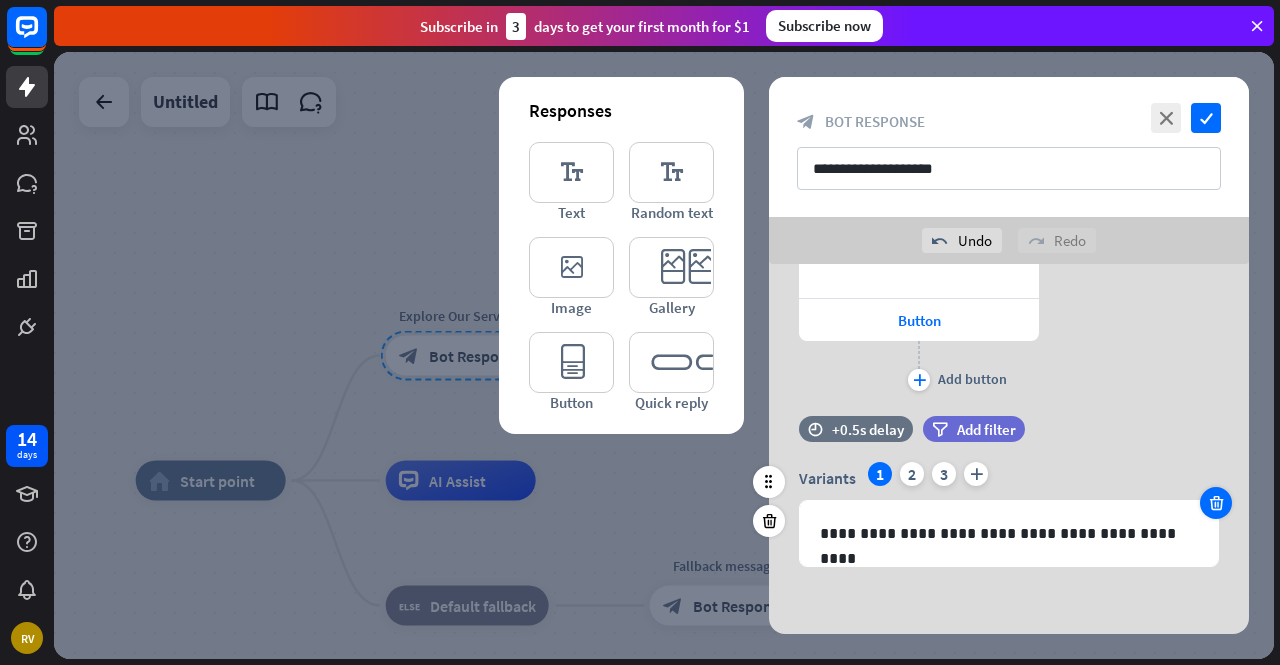 click at bounding box center [1216, 503] 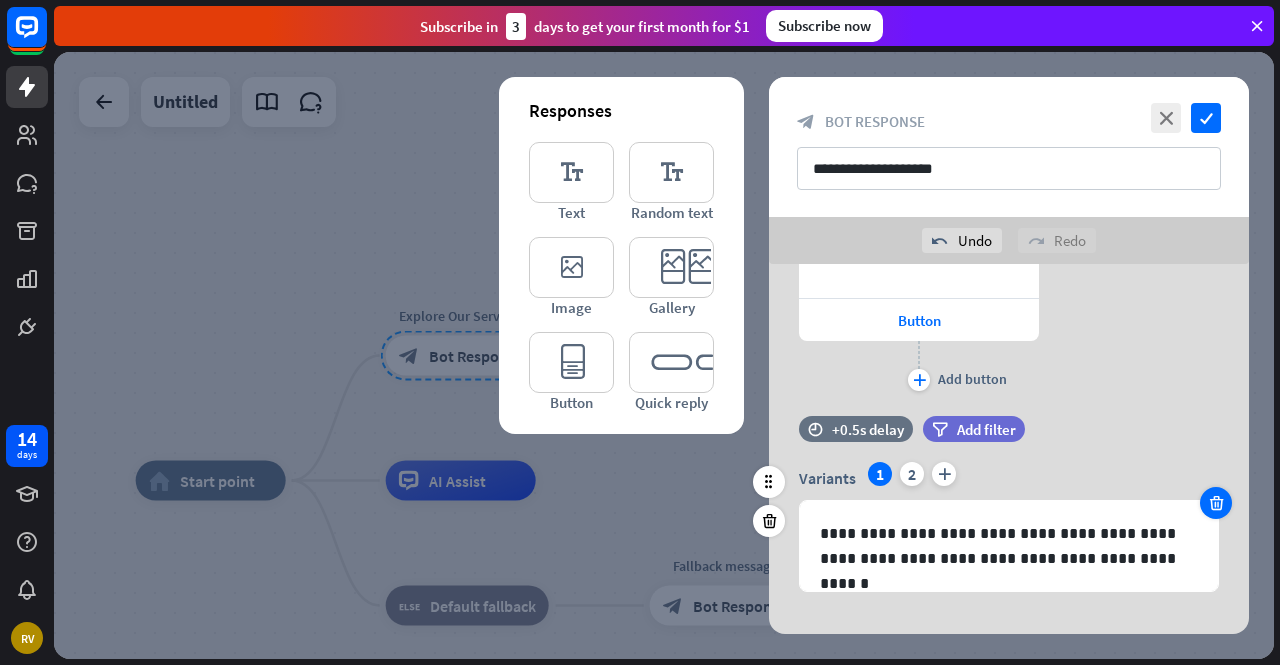 scroll, scrollTop: 335, scrollLeft: 0, axis: vertical 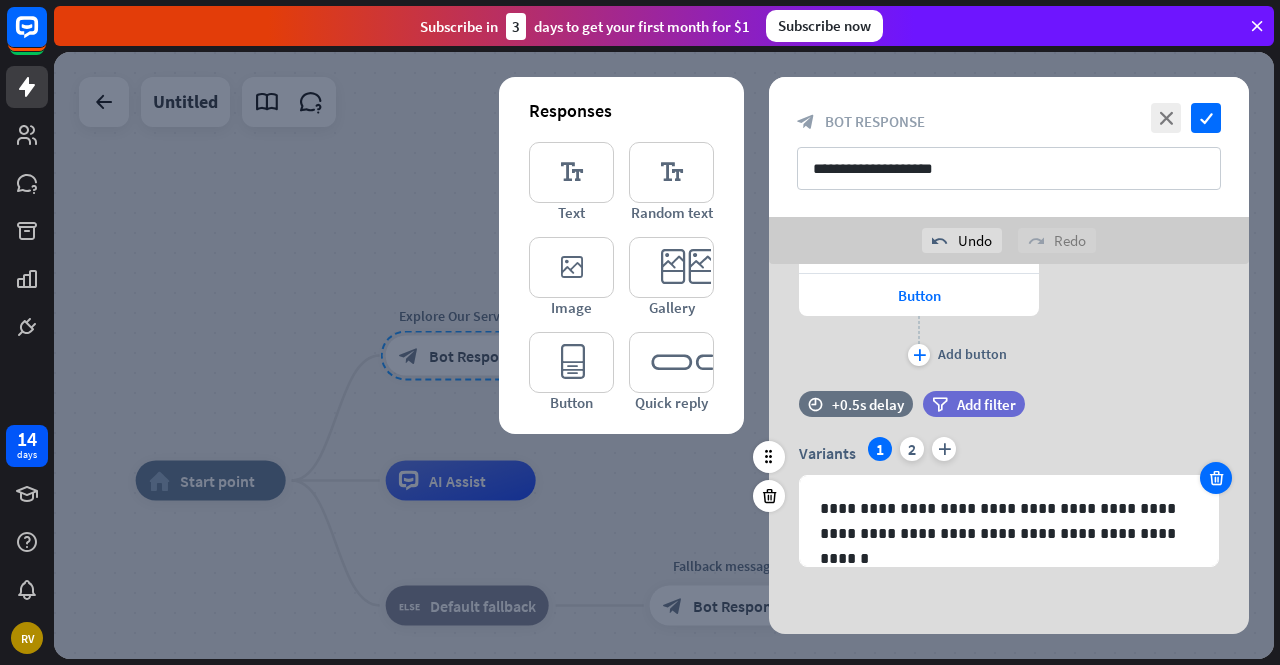 click at bounding box center (1216, 478) 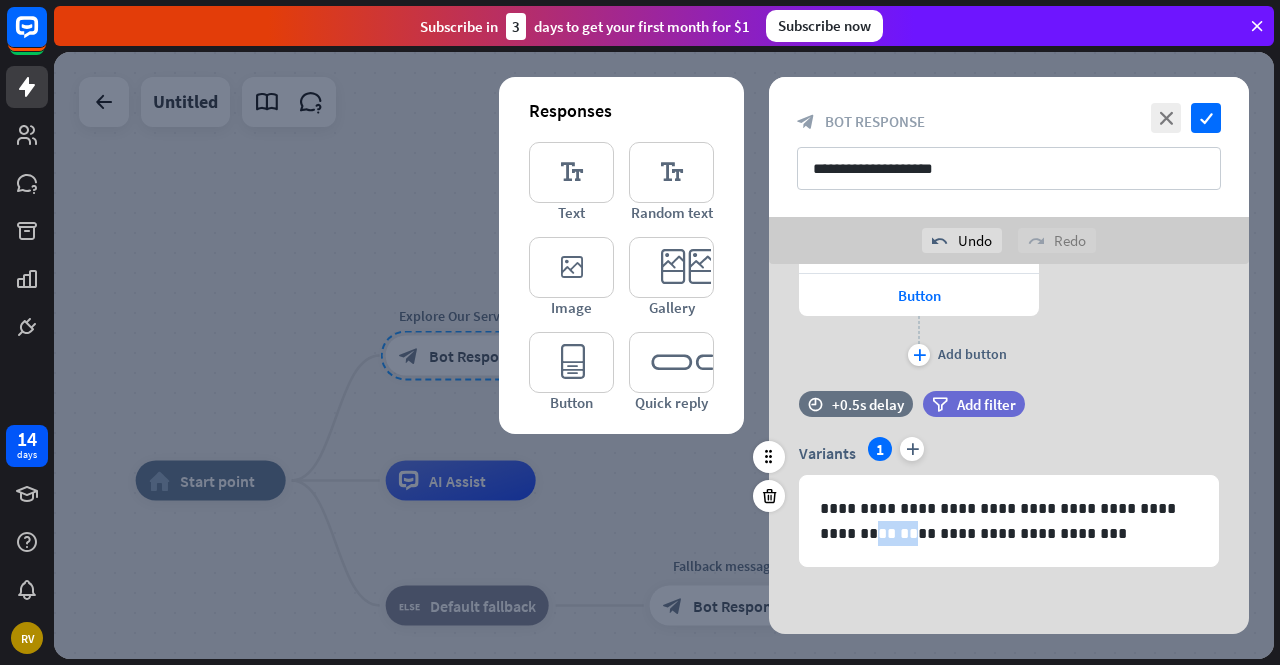 click on "**********" at bounding box center [1009, 521] 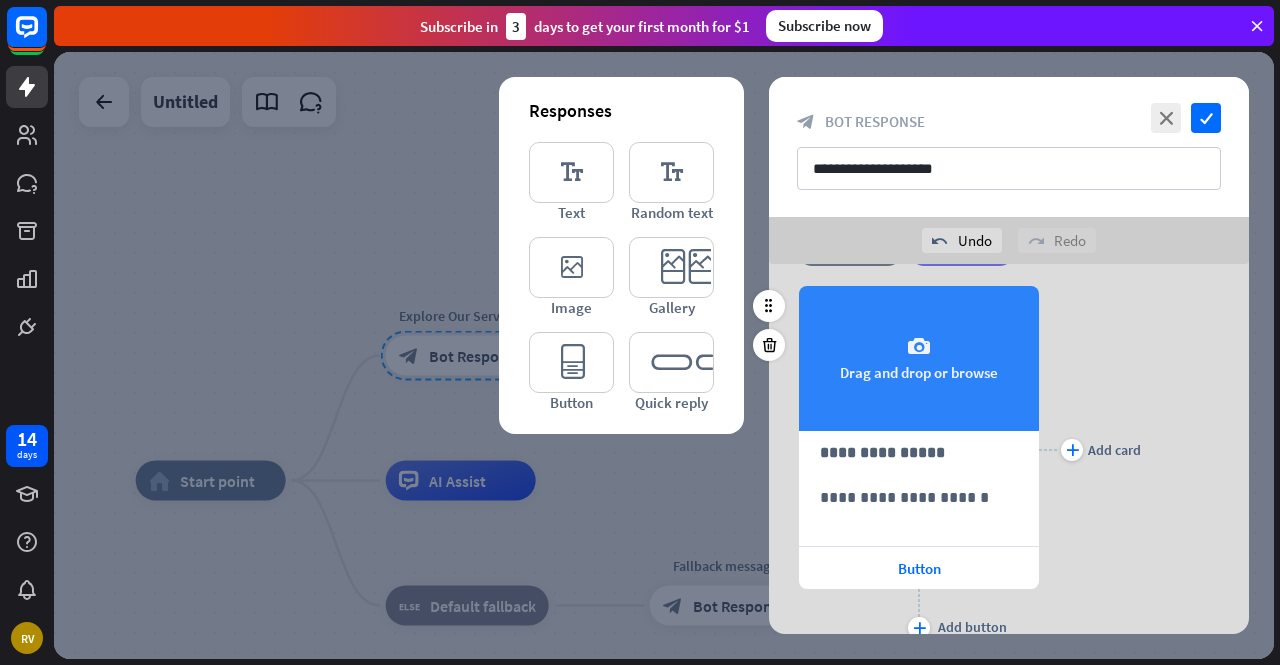 scroll, scrollTop: 35, scrollLeft: 0, axis: vertical 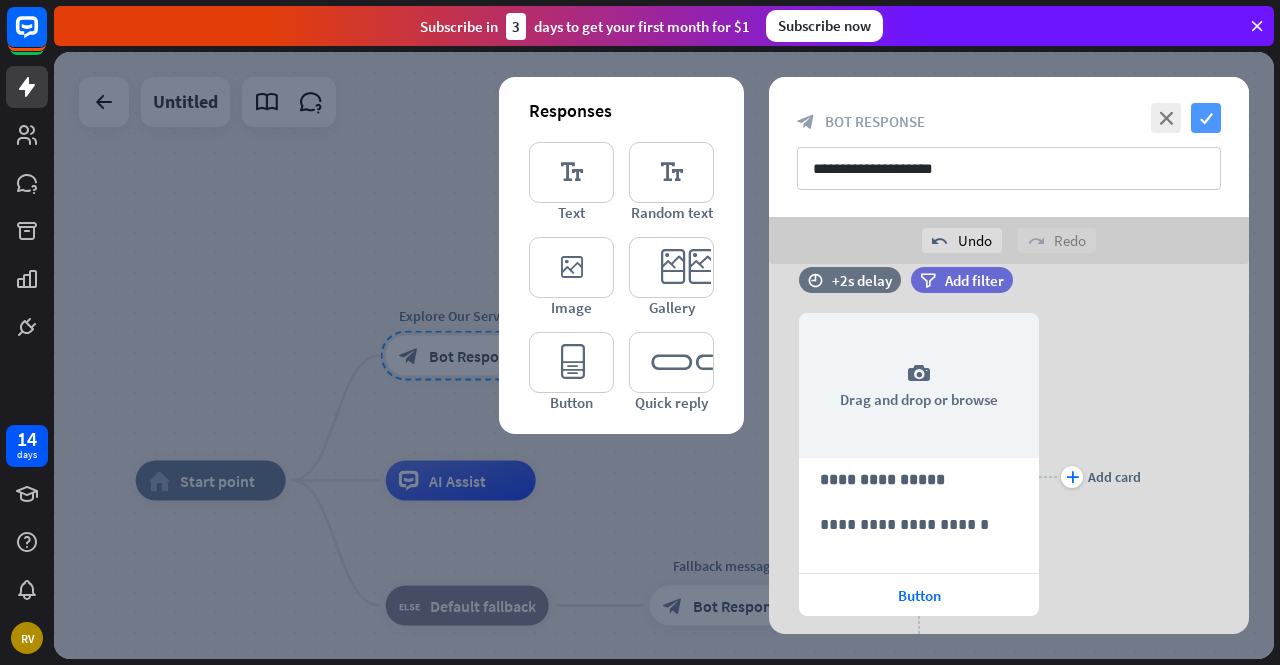 click on "check" at bounding box center (1206, 118) 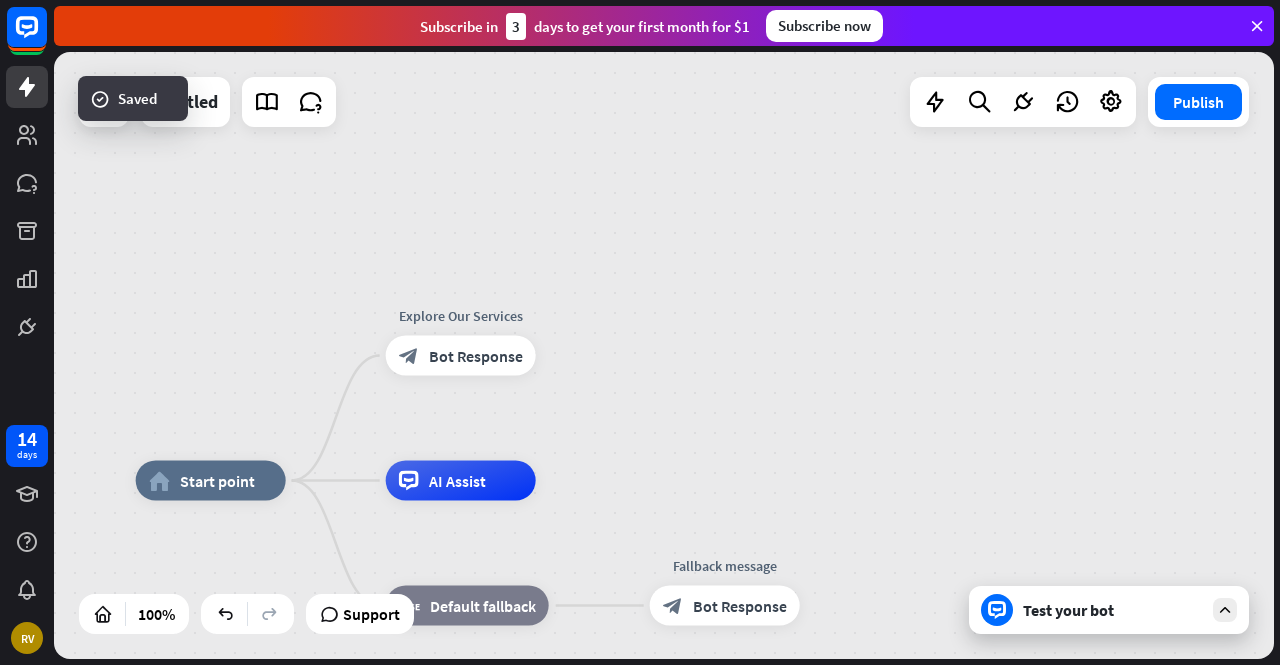 click on "Test your bot" at bounding box center [1113, 610] 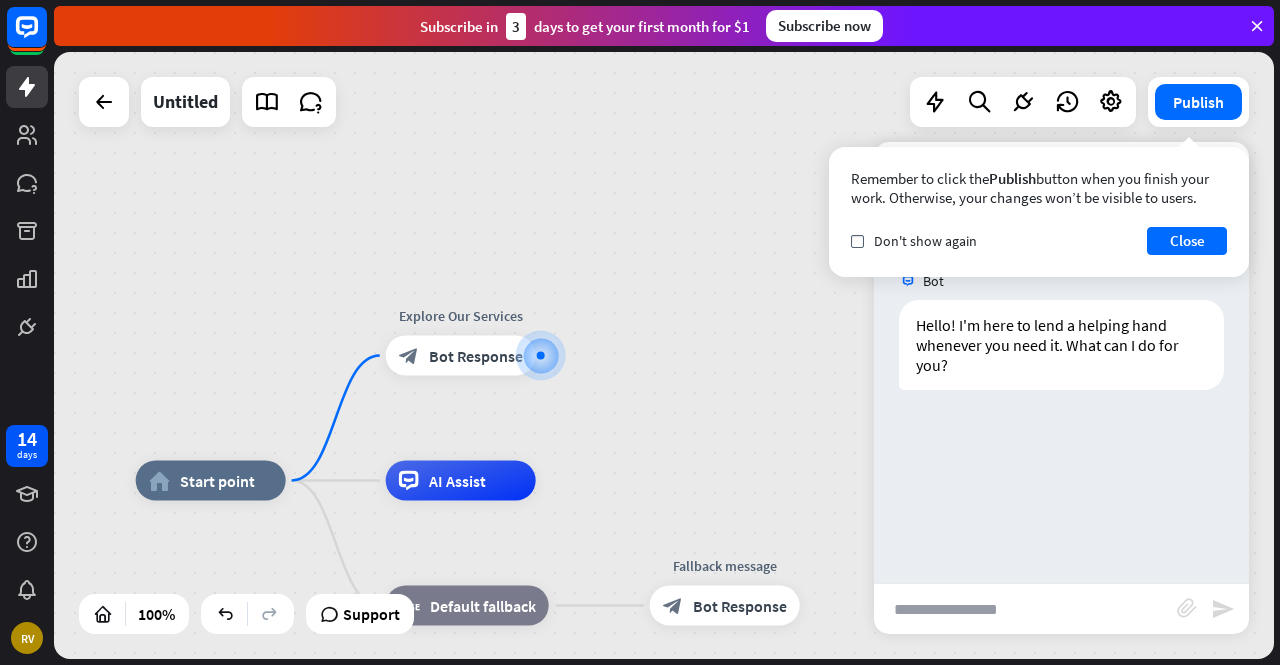 click at bounding box center [1025, 609] 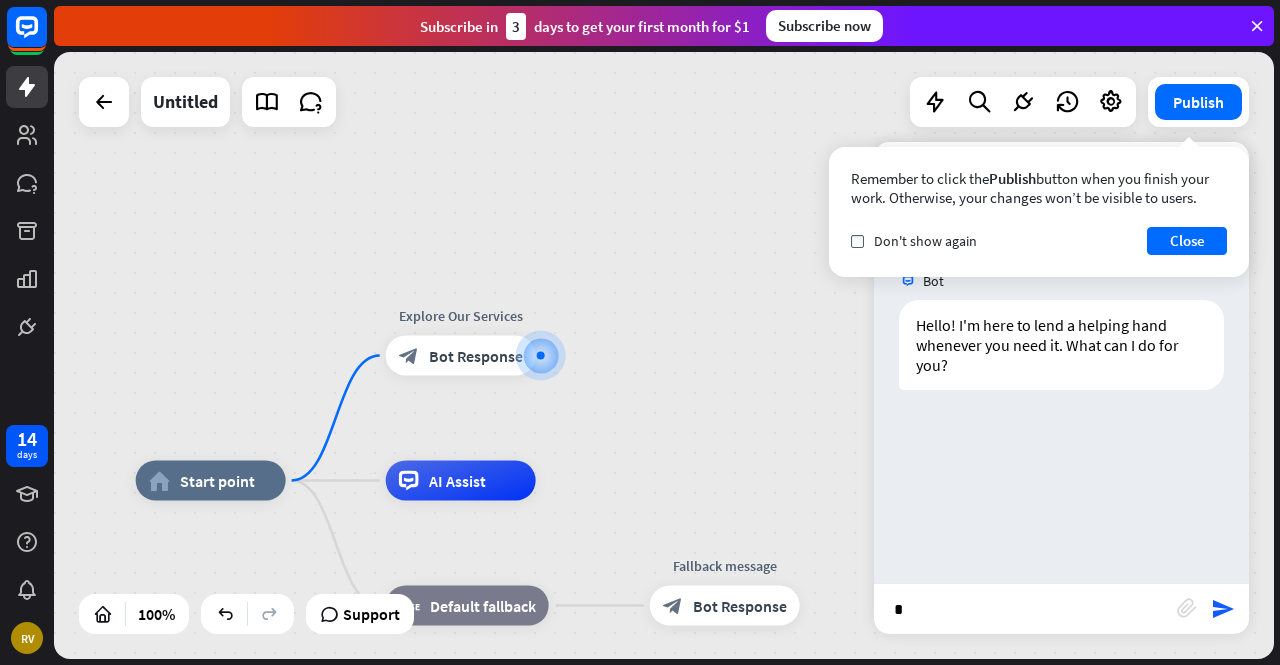 type on "**" 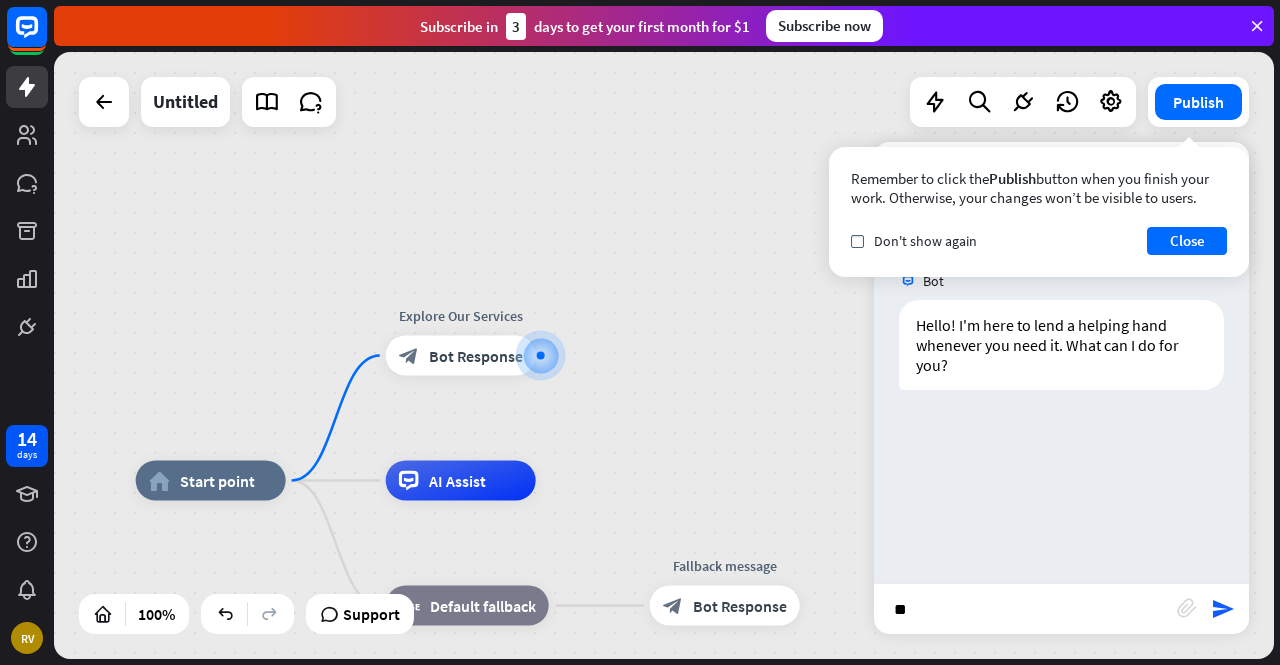 type 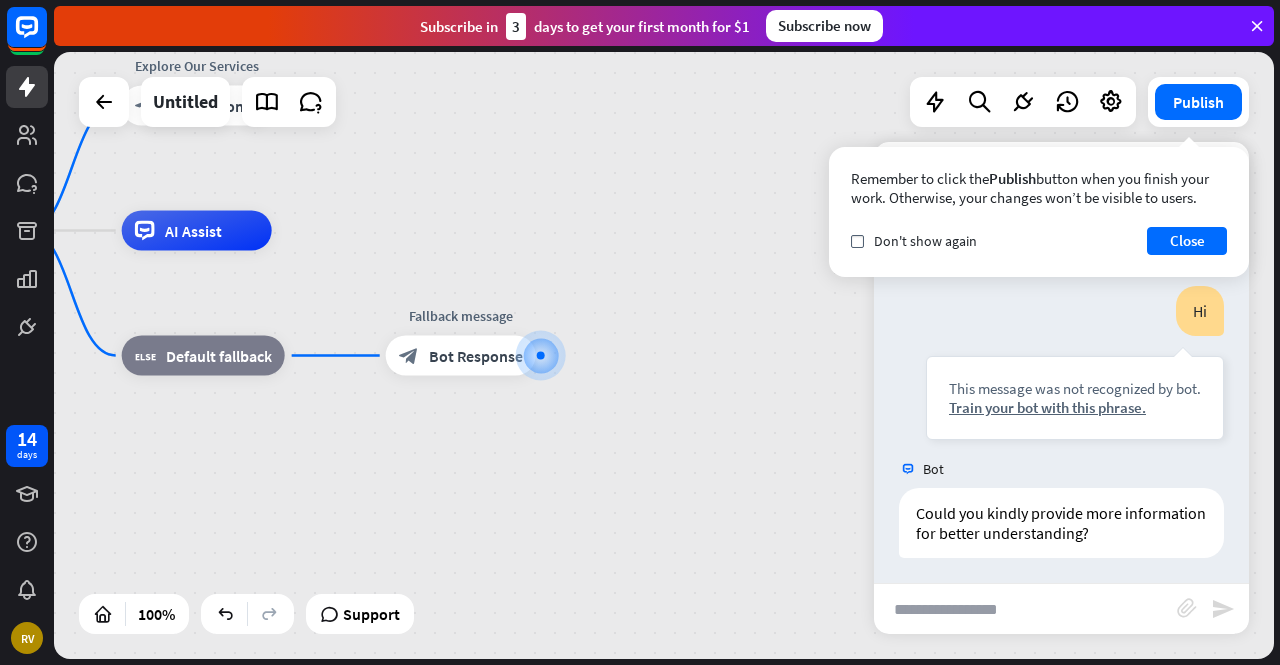 scroll, scrollTop: 155, scrollLeft: 0, axis: vertical 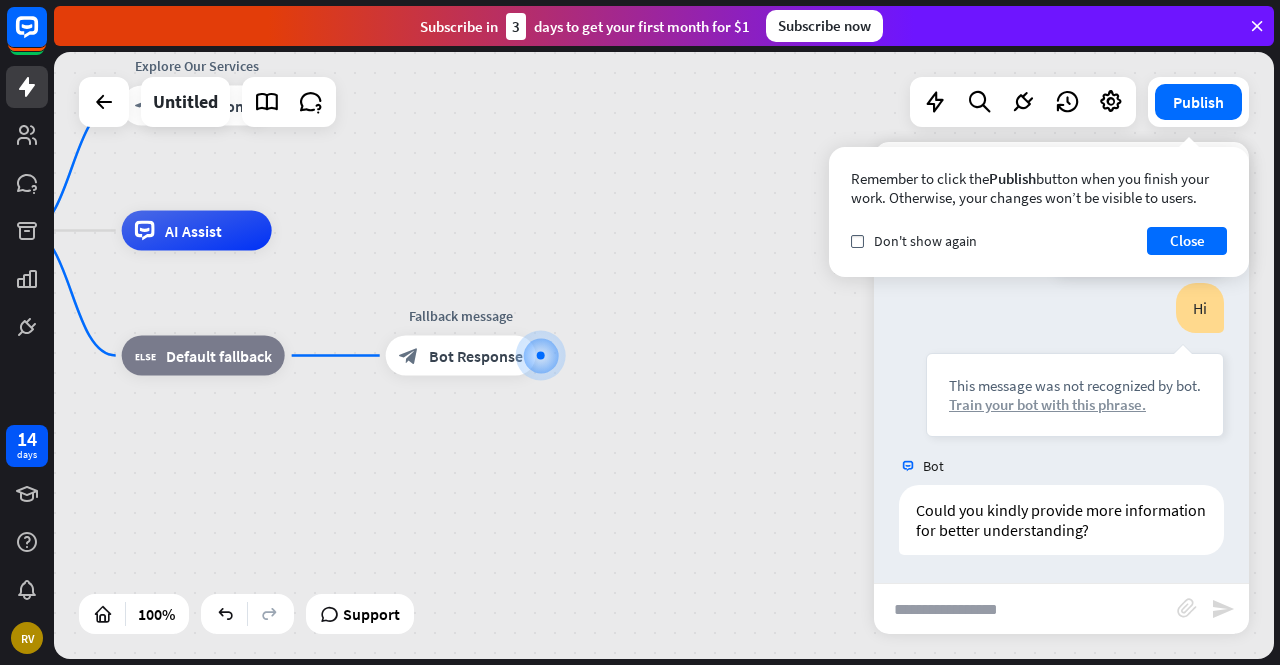 click on "Train your bot with this phrase." at bounding box center [1075, 404] 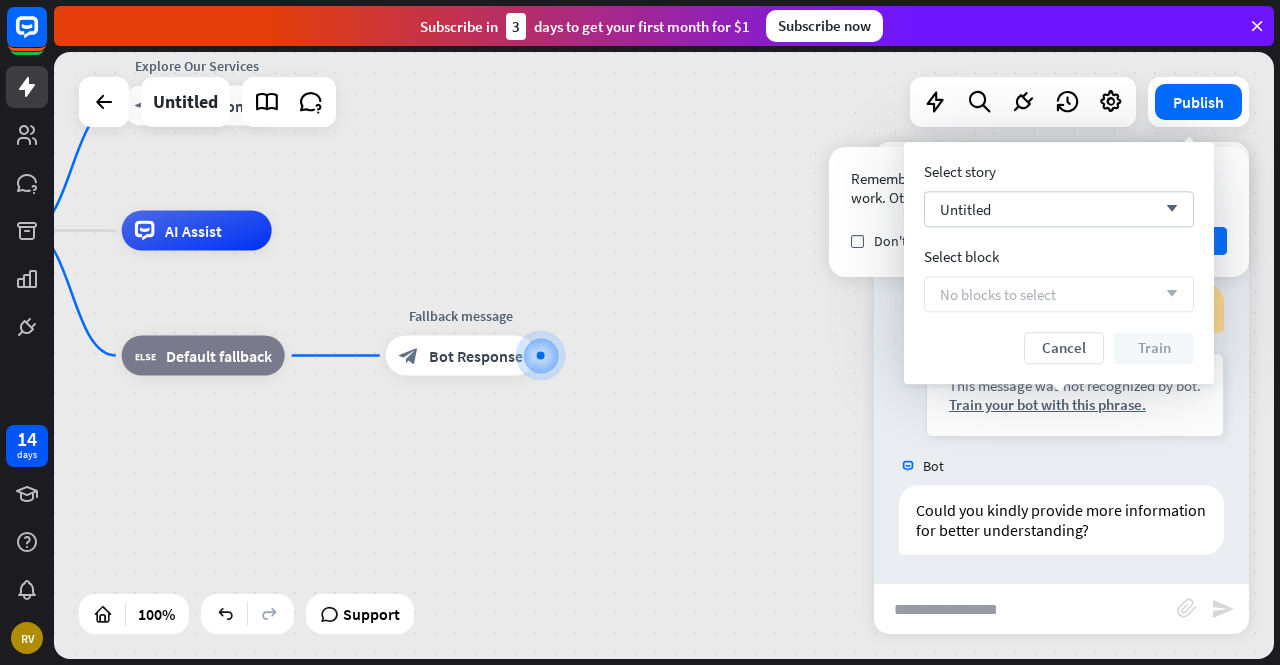 click on "home_2   Start point                 Explore Our Services   block_bot_response   Bot Response                     AI Assist                   block_fallback   Default fallback                 Fallback message   block_bot_response   Bot Response" at bounding box center (664, 355) 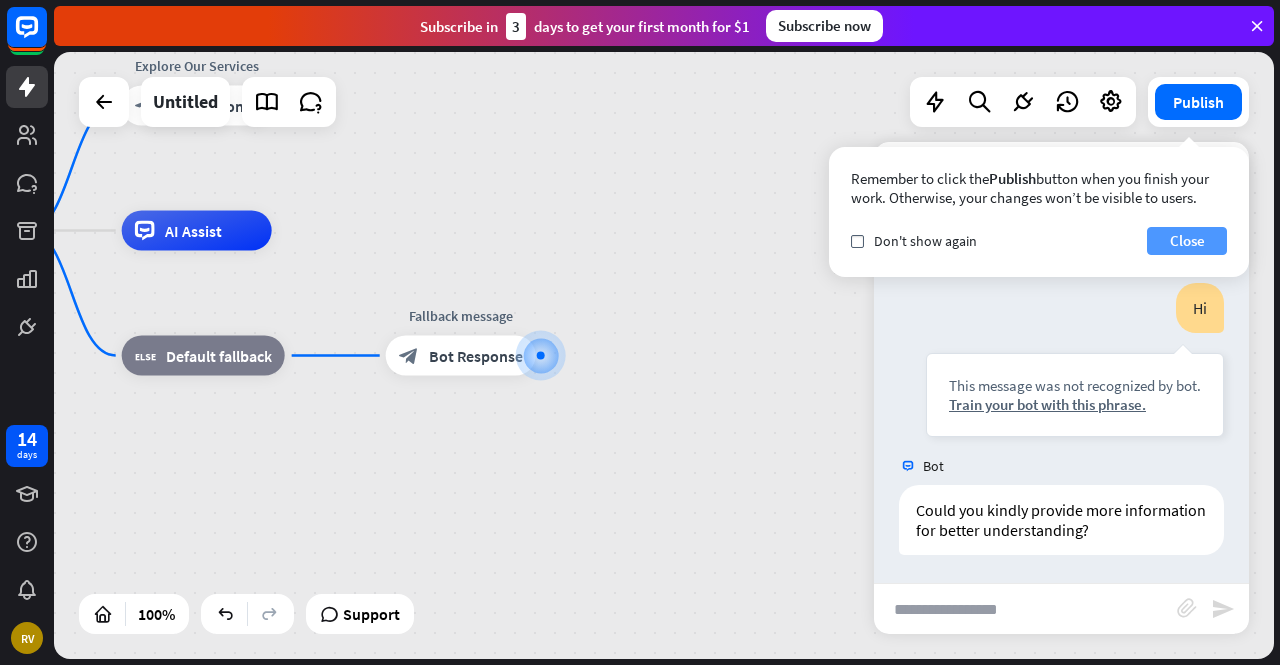 click on "Close" at bounding box center (1187, 241) 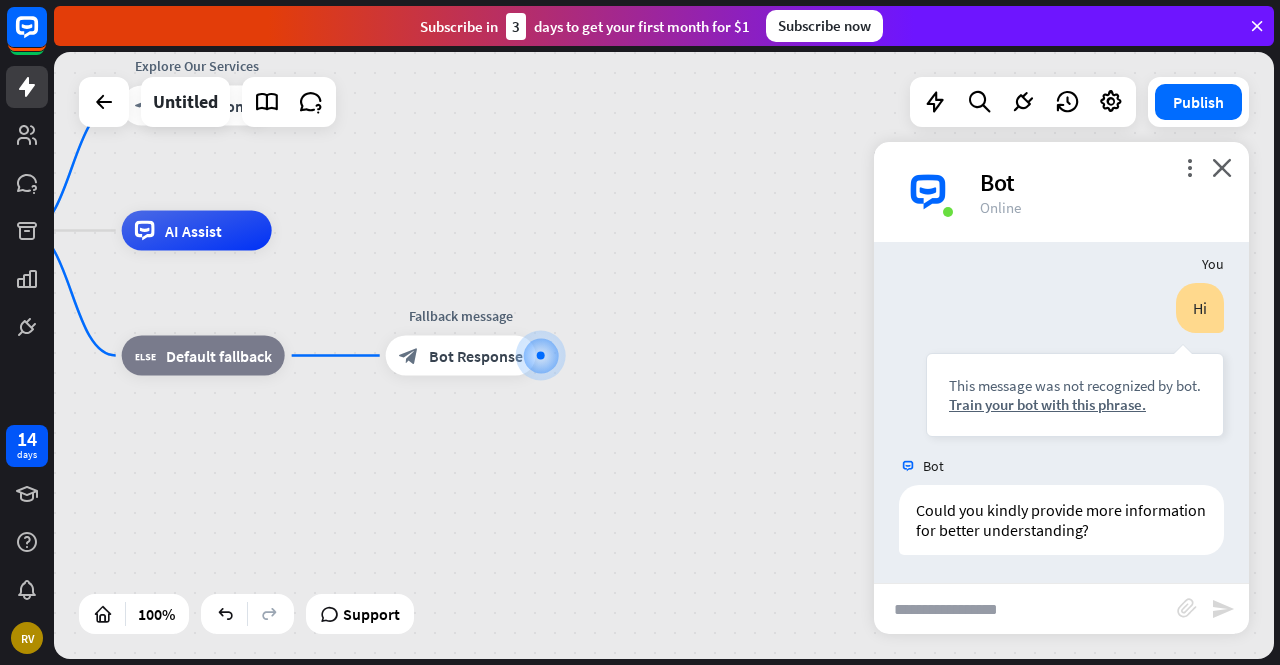 click on "more_vert
close
Bot
Online" at bounding box center (1061, 192) 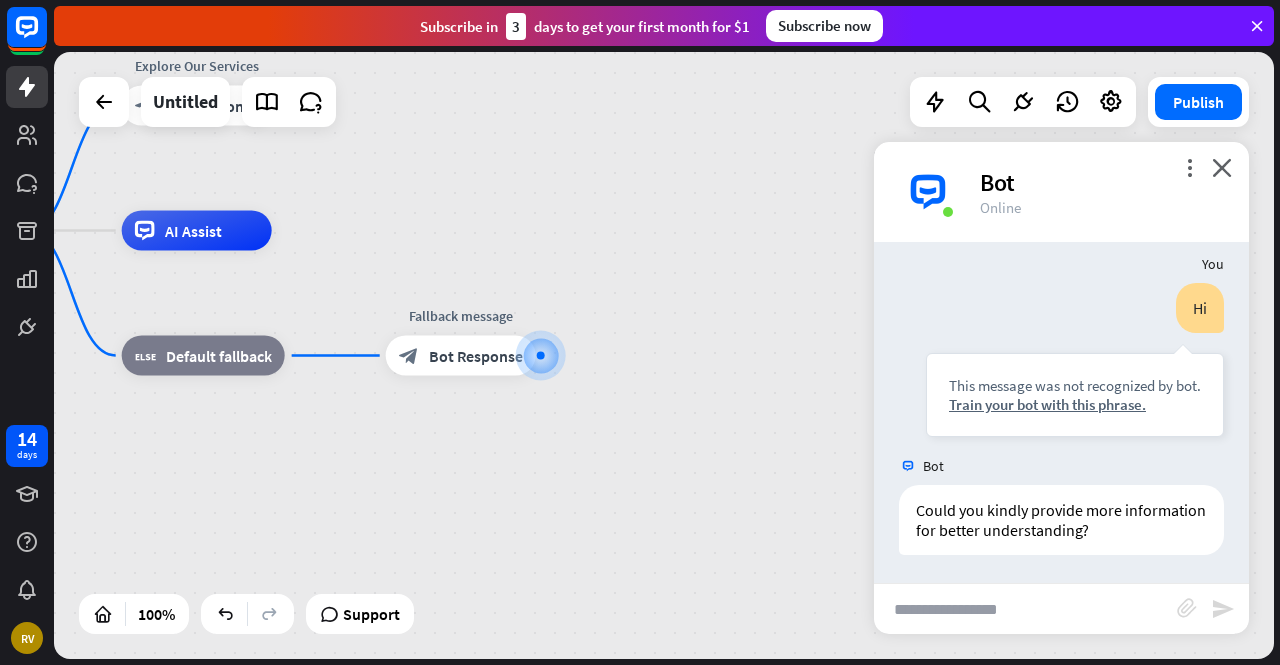 click on "home_2   Start point                 Explore Our Services   block_bot_response   Bot Response                     AI Assist                   block_fallback   Default fallback                 Fallback message   block_bot_response   Bot Response" at bounding box center [664, 355] 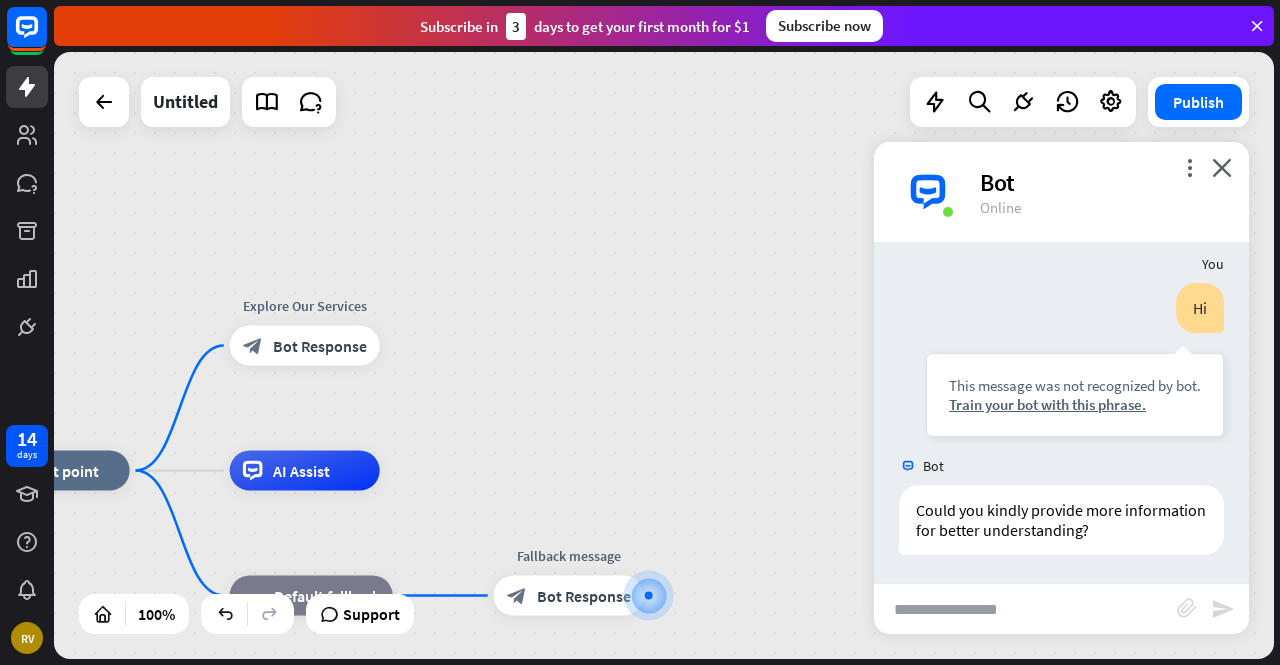 drag, startPoint x: 374, startPoint y: 195, endPoint x: 482, endPoint y: 435, distance: 263.18054 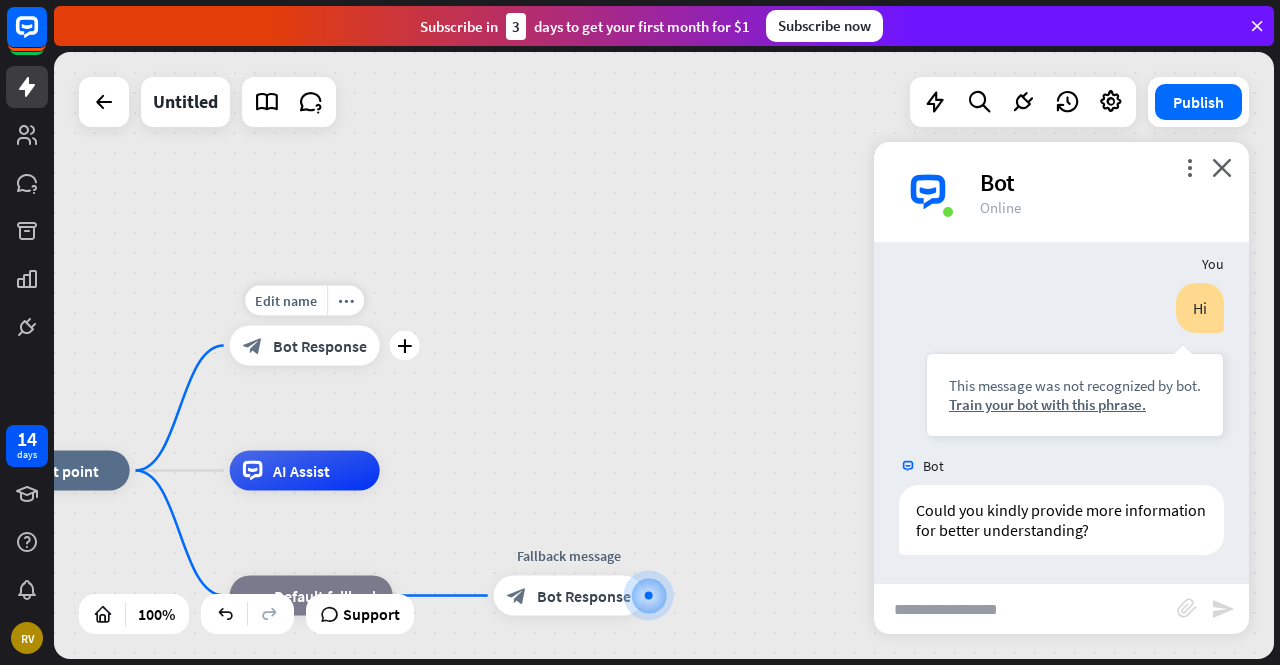 click on "Bot Response" at bounding box center (320, 346) 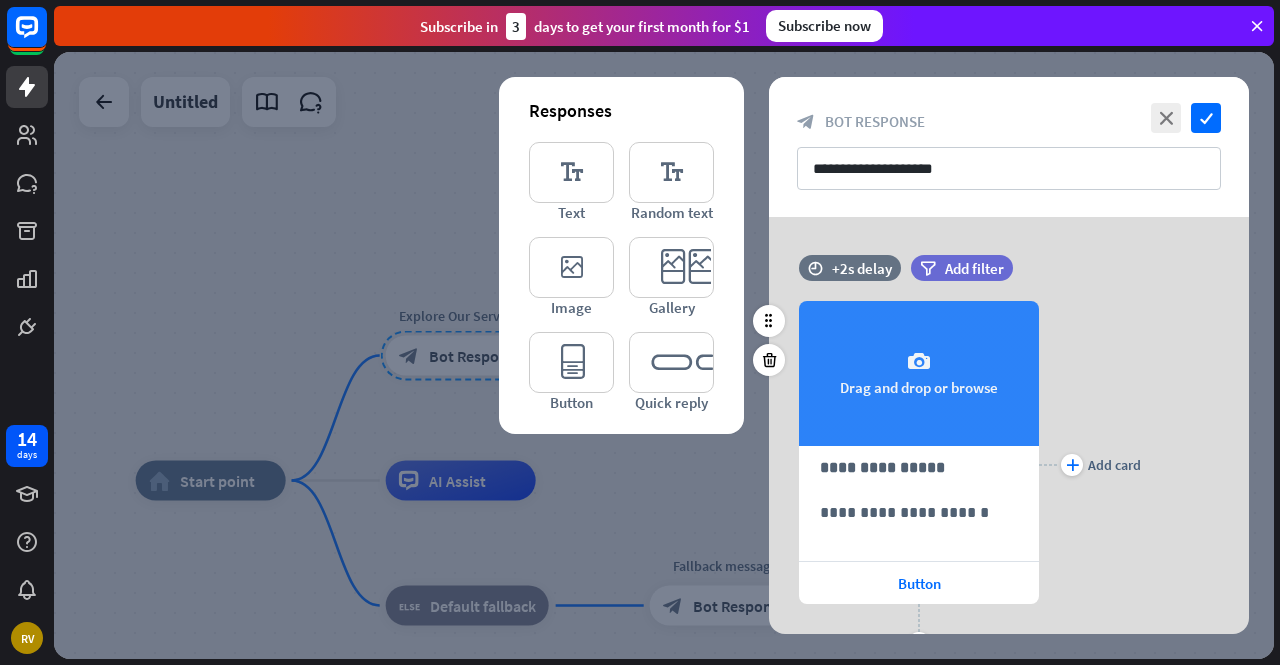 click on "camera
Drag and drop or browse" at bounding box center (919, 373) 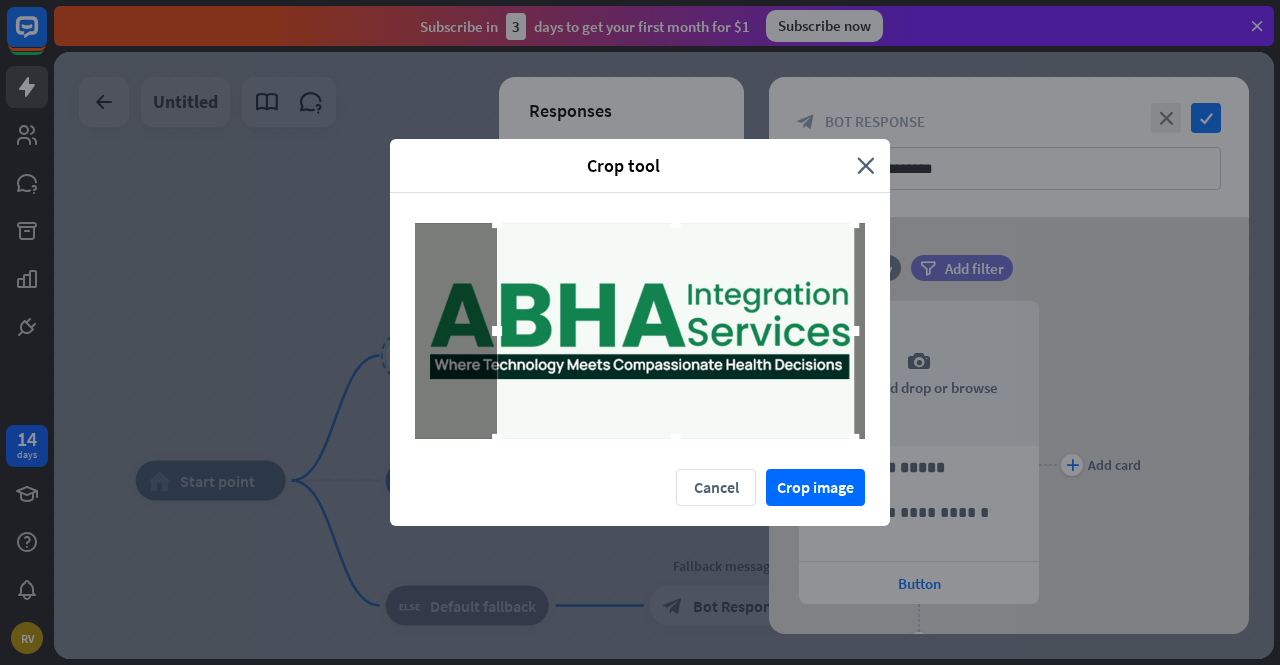 drag, startPoint x: 781, startPoint y: 331, endPoint x: 905, endPoint y: 333, distance: 124.01613 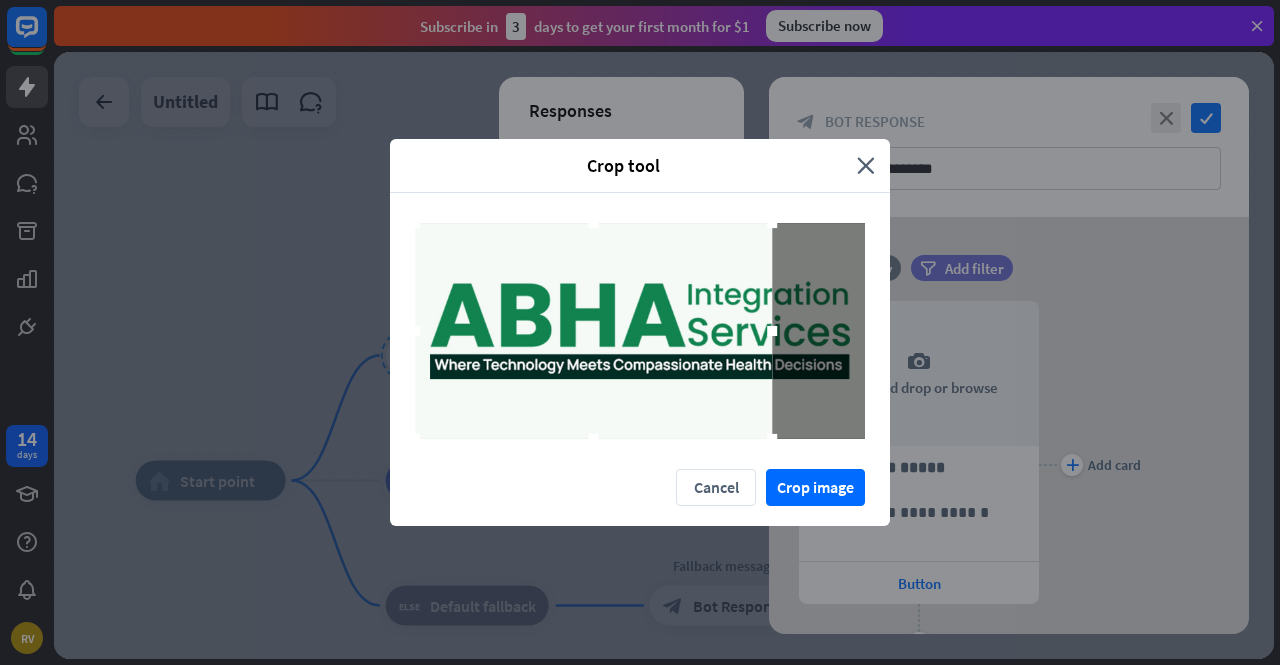 drag, startPoint x: 641, startPoint y: 301, endPoint x: 539, endPoint y: 301, distance: 102 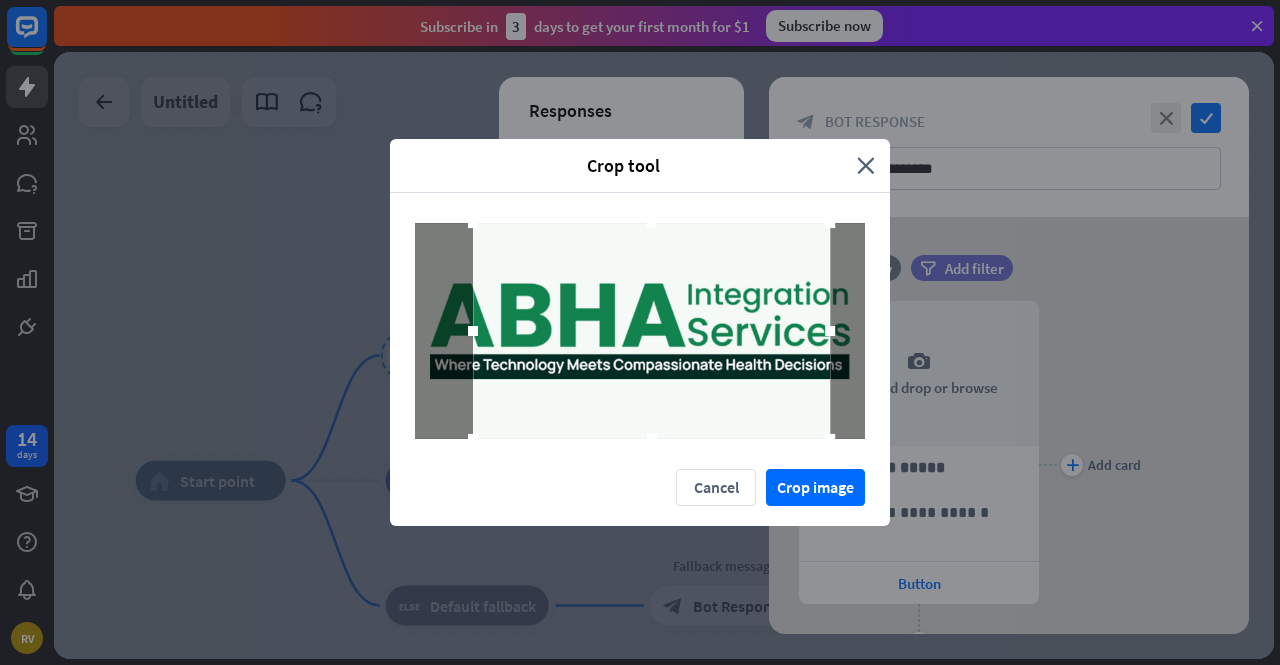 drag, startPoint x: 735, startPoint y: 418, endPoint x: 793, endPoint y: 419, distance: 58.00862 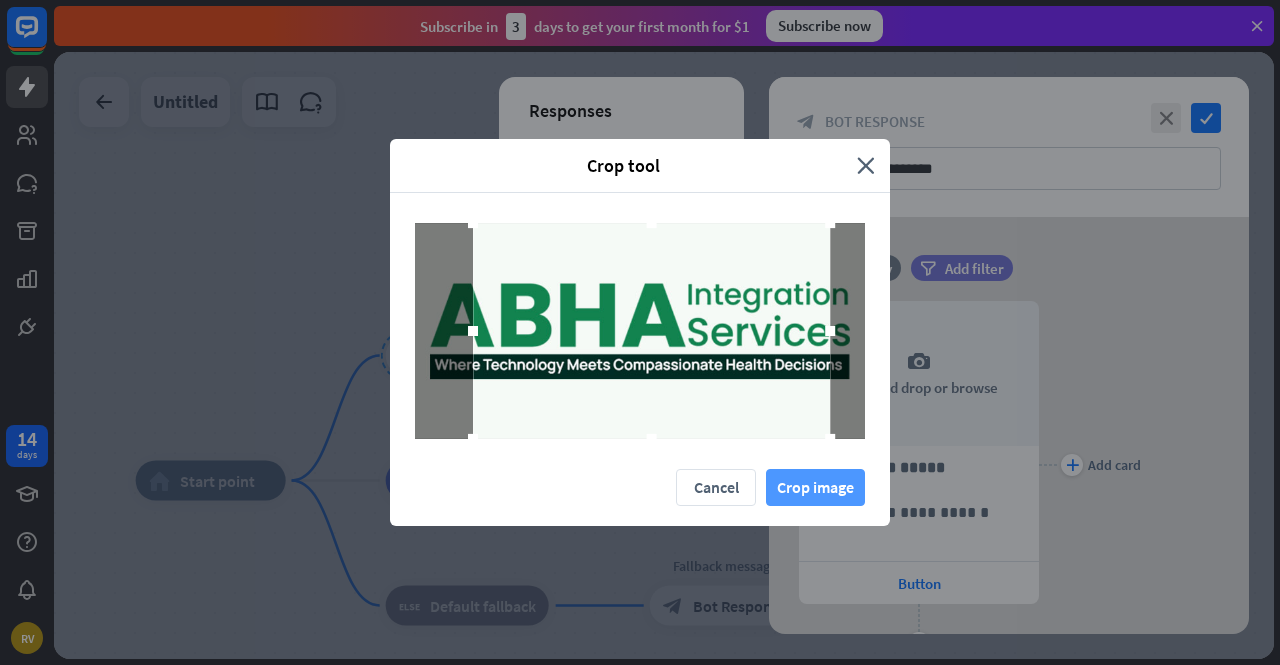 click on "Crop image" at bounding box center (815, 487) 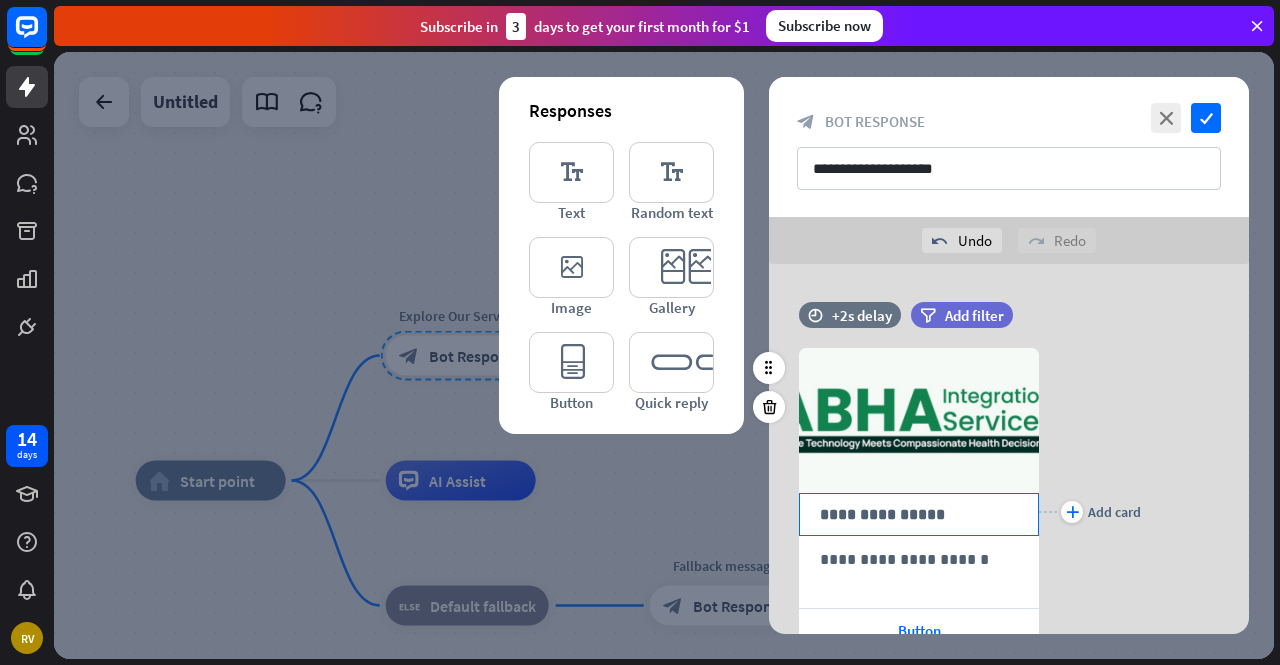 click on "**********" at bounding box center (919, 514) 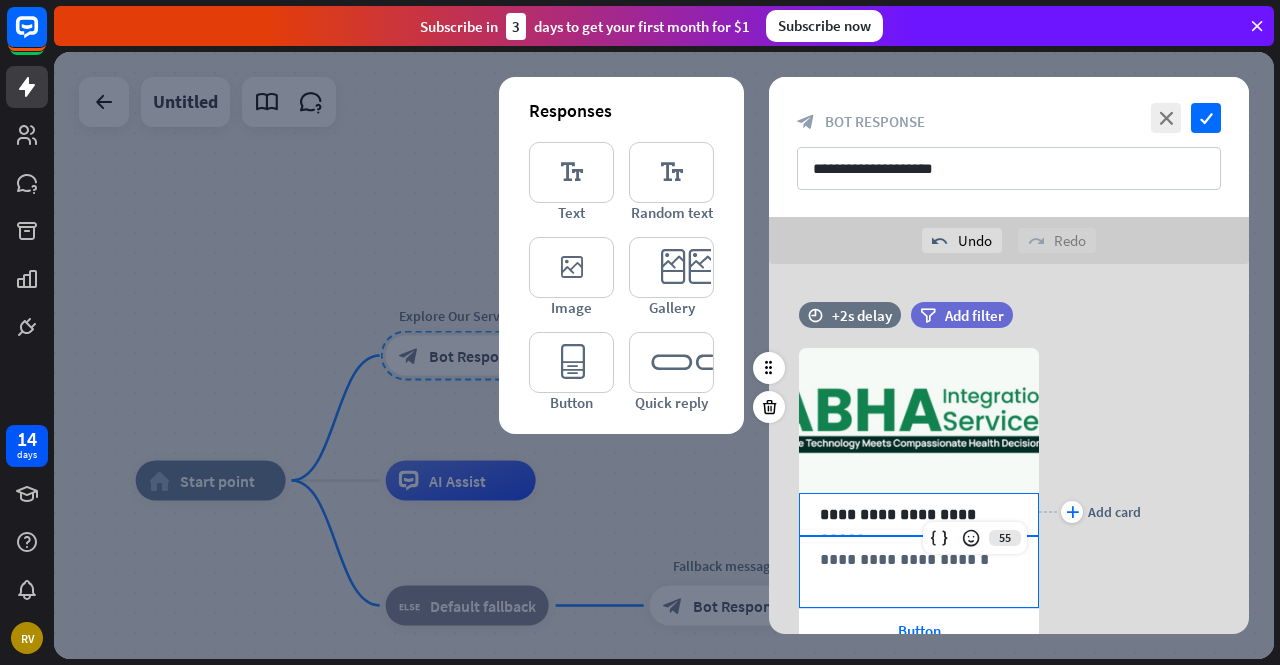 click on "**********" at bounding box center [919, 559] 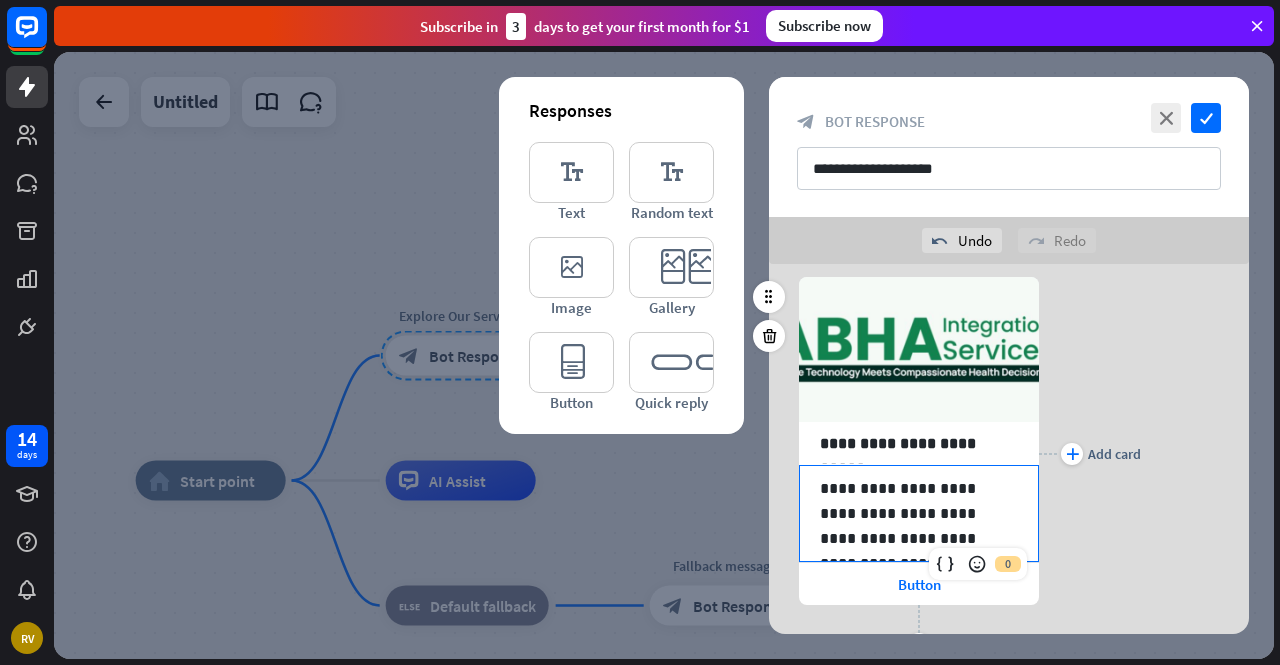 scroll, scrollTop: 100, scrollLeft: 0, axis: vertical 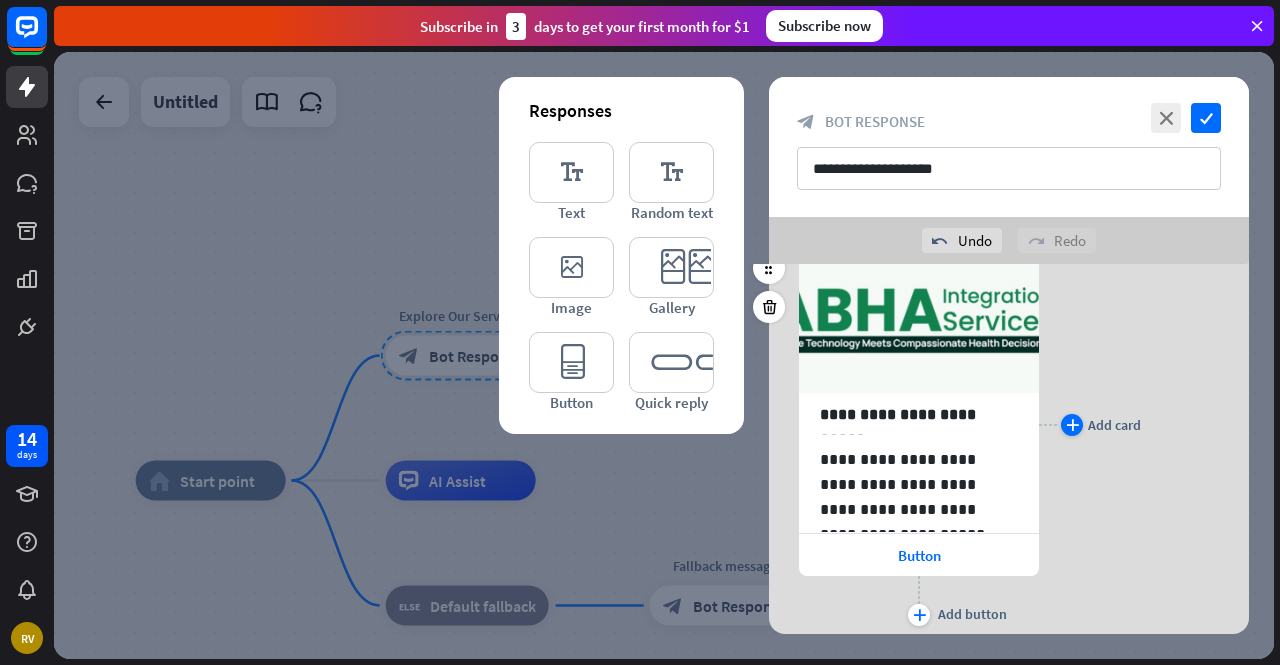 click on "plus" at bounding box center [1072, 425] 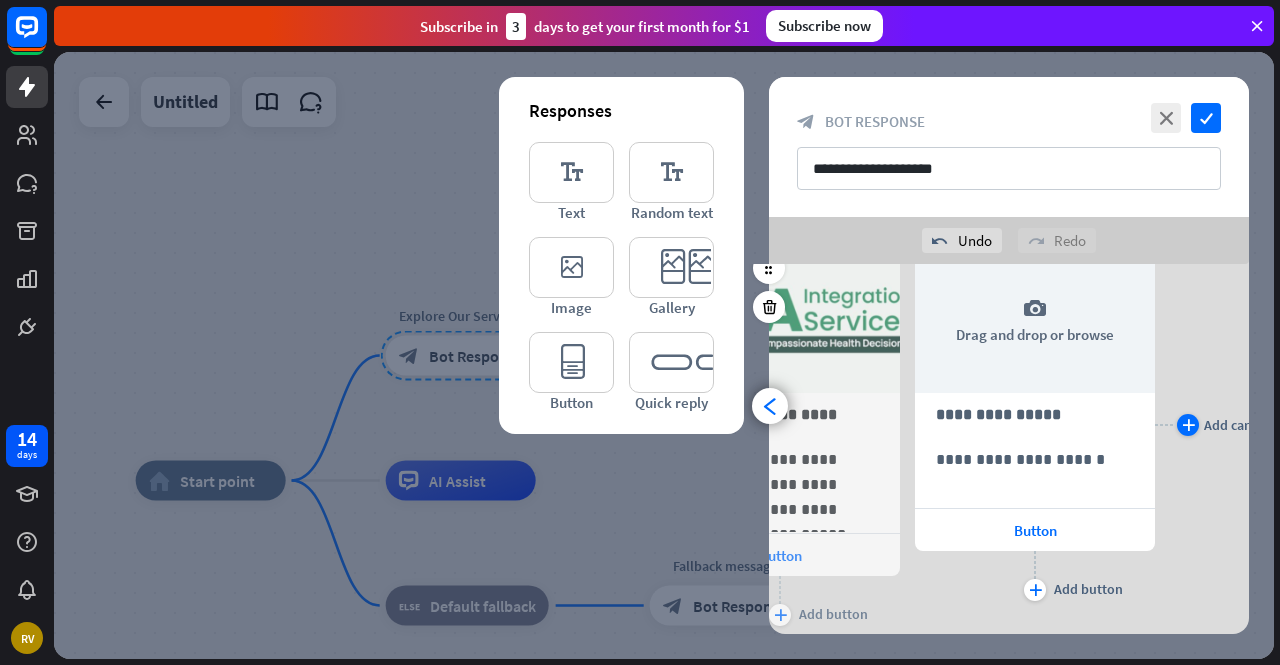scroll, scrollTop: 0, scrollLeft: 165, axis: horizontal 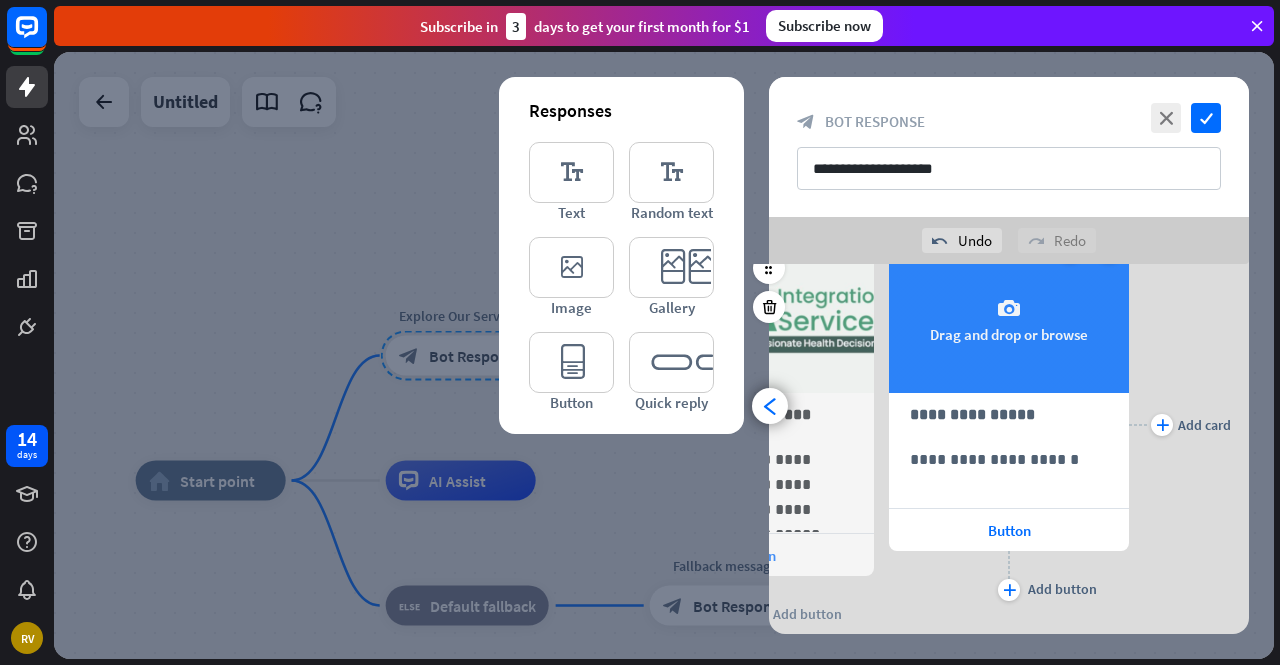 click on "camera
Drag and drop or browse" at bounding box center [1009, 320] 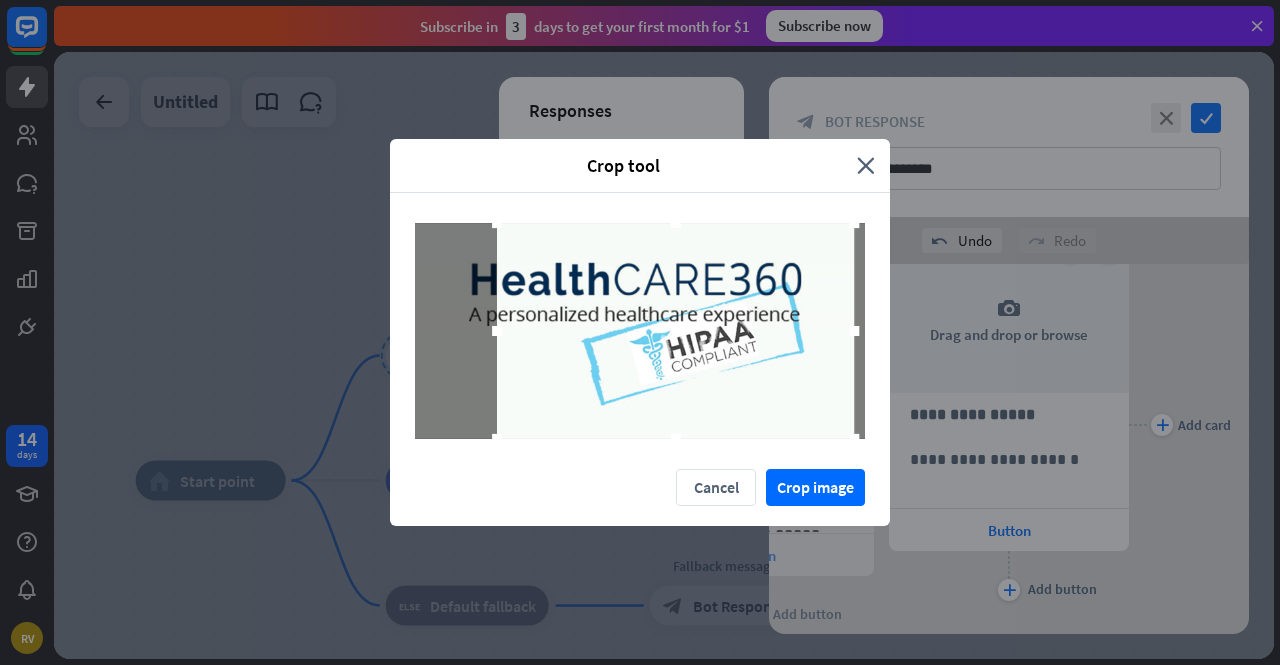 drag, startPoint x: 782, startPoint y: 331, endPoint x: 943, endPoint y: 336, distance: 161.07762 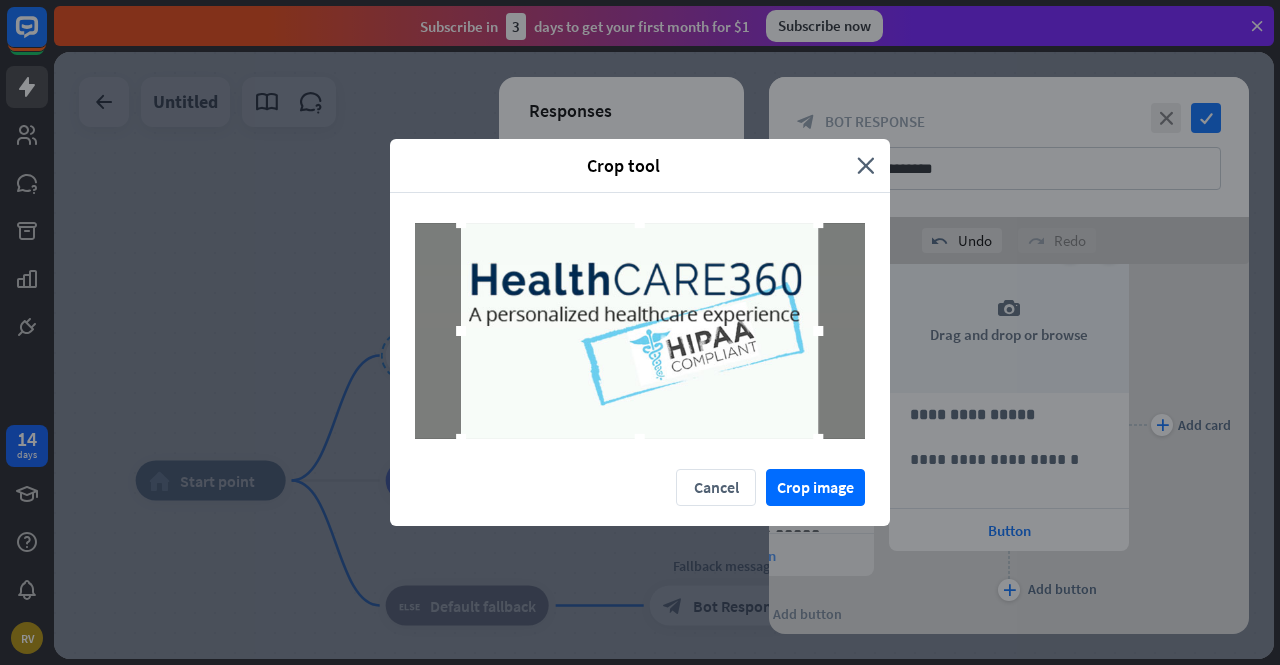 drag, startPoint x: 760, startPoint y: 347, endPoint x: 726, endPoint y: 345, distance: 34.058773 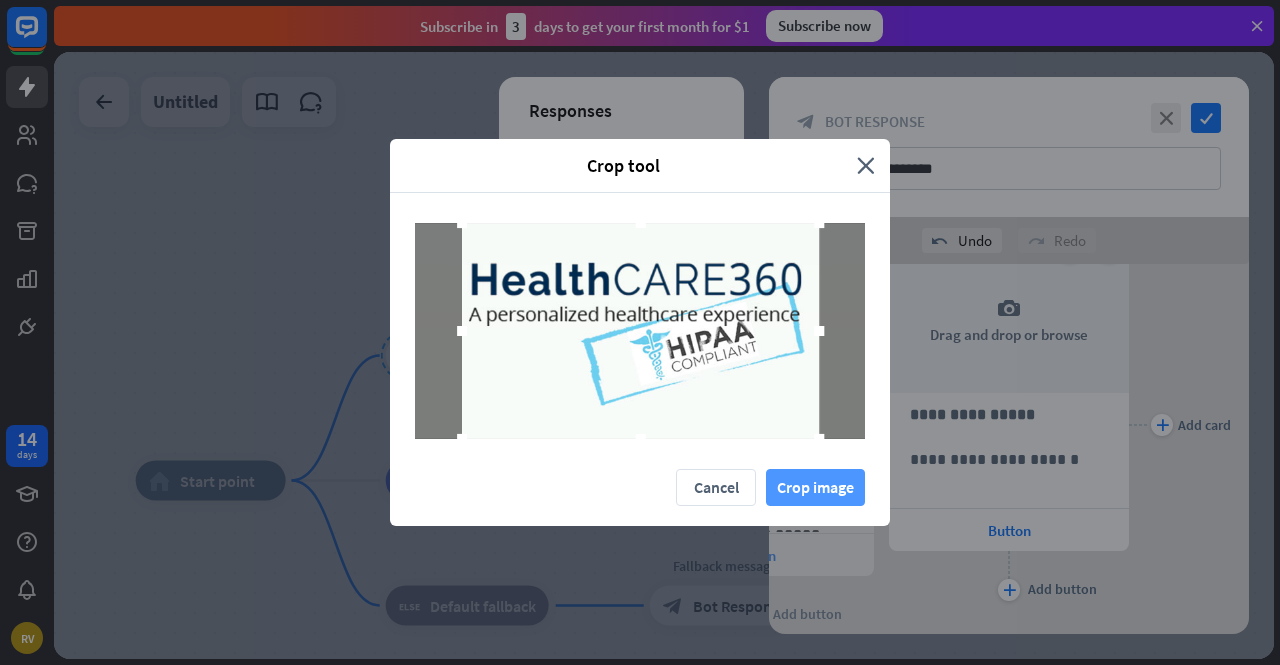 click on "Crop image" at bounding box center (815, 487) 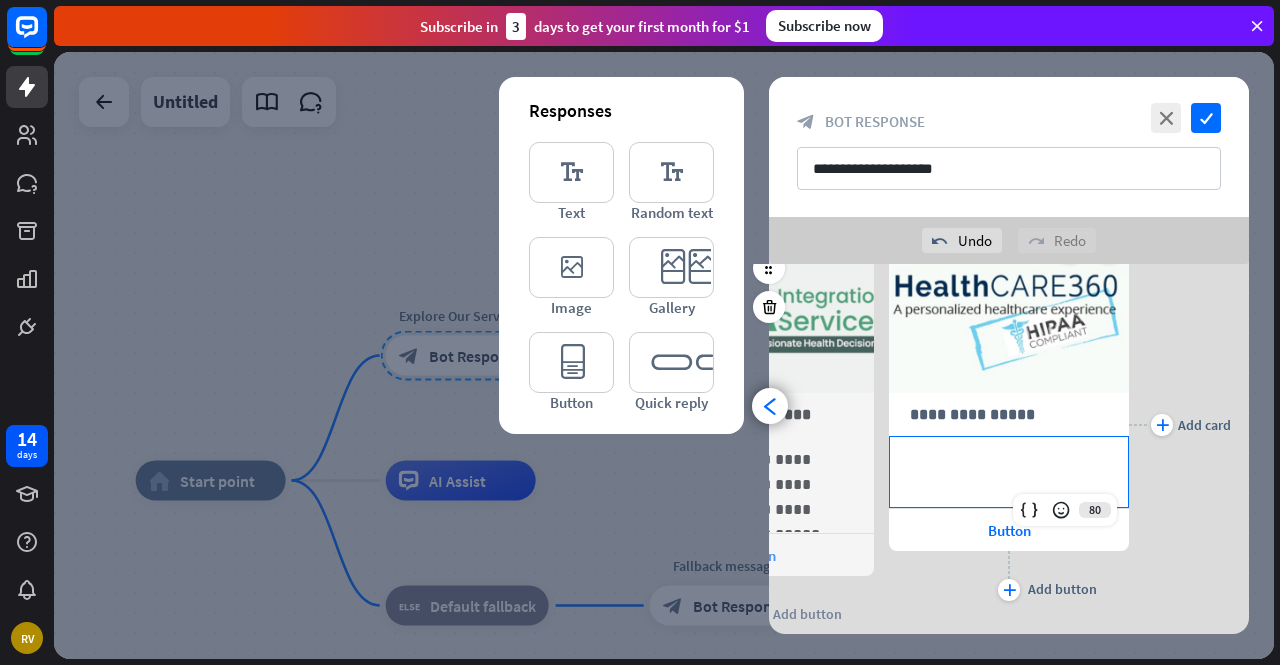 click on "**********" at bounding box center [1009, 459] 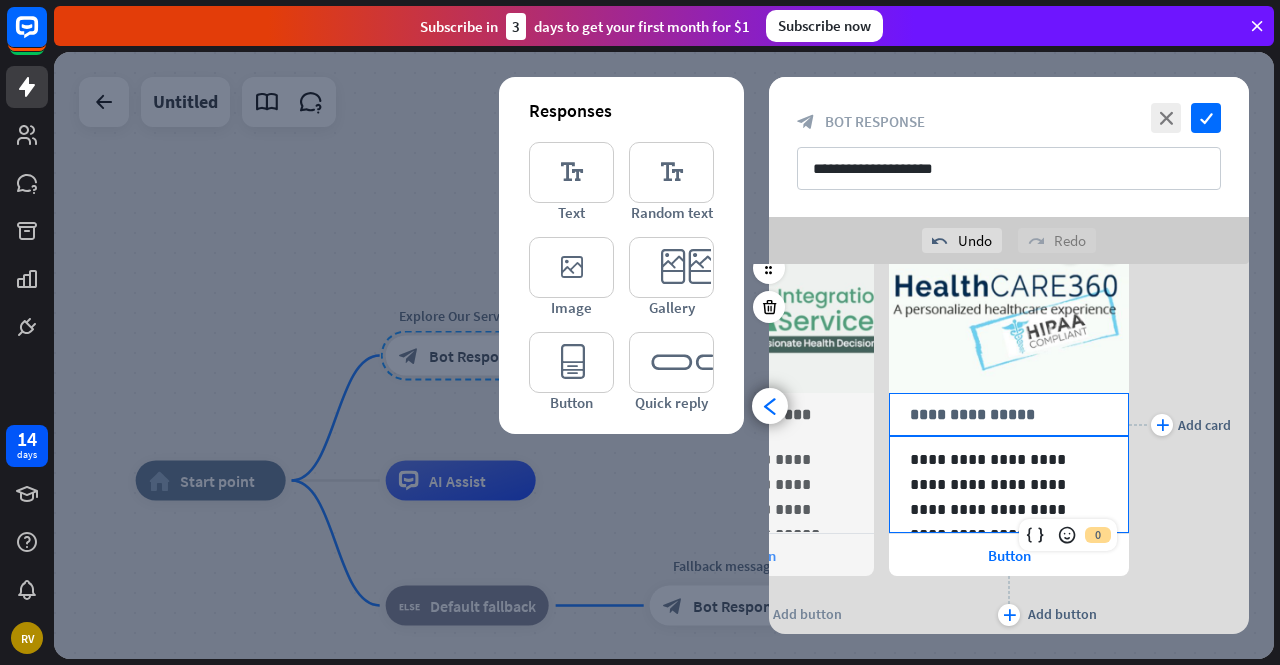 click on "**********" at bounding box center (1009, 414) 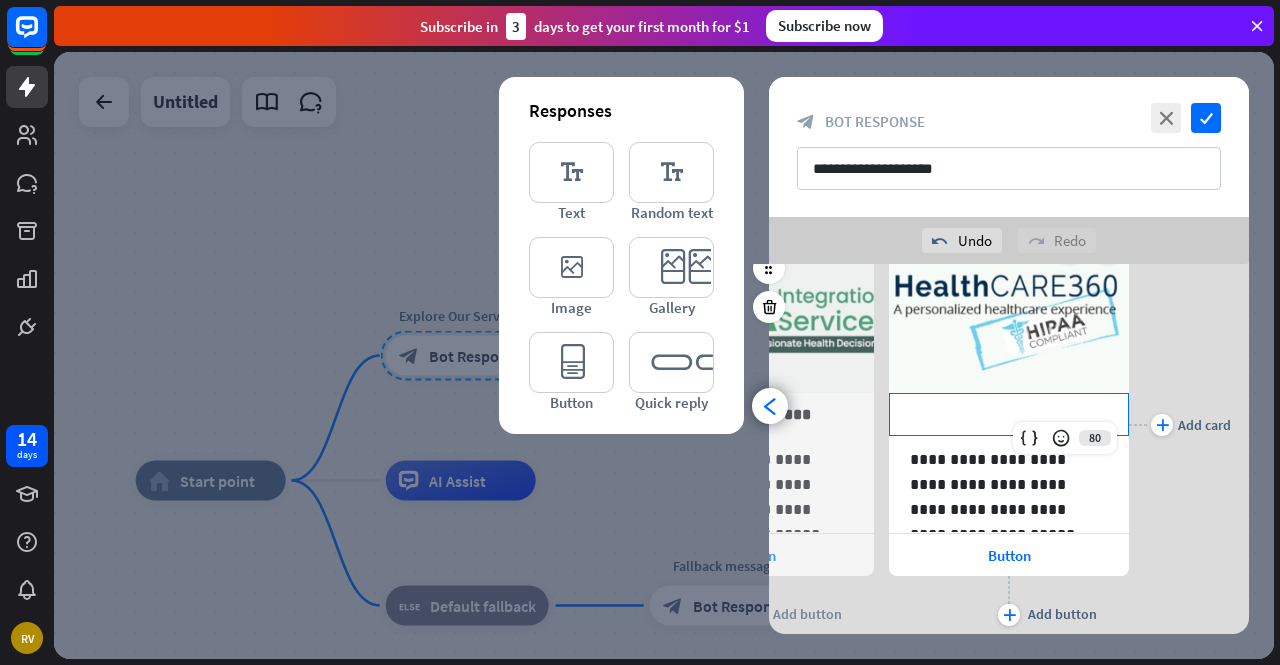 type 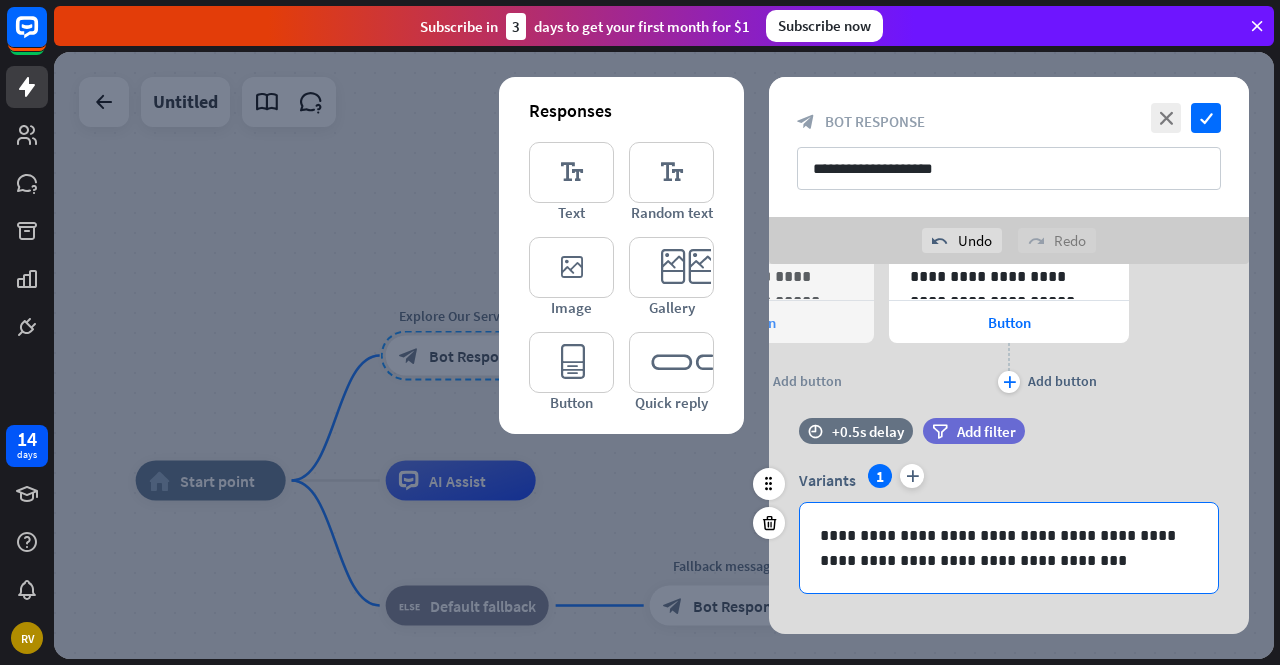 scroll, scrollTop: 360, scrollLeft: 0, axis: vertical 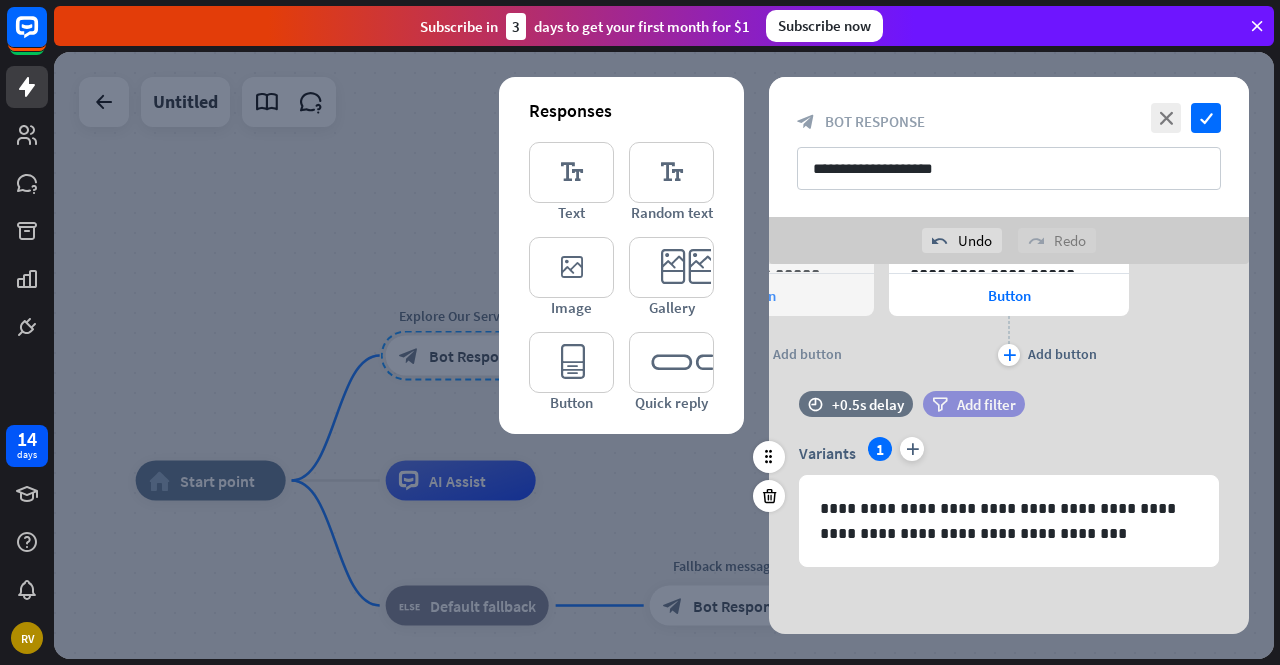 click on "Add filter" at bounding box center [986, 404] 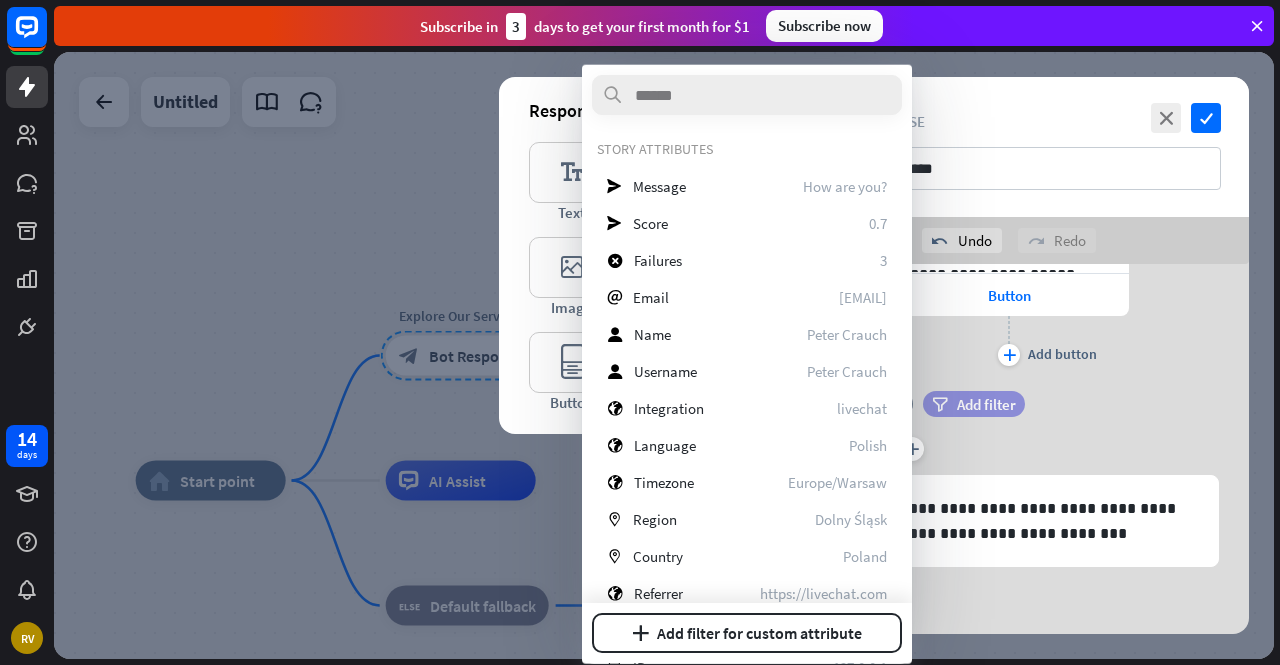 click on "Add filter" at bounding box center (986, 404) 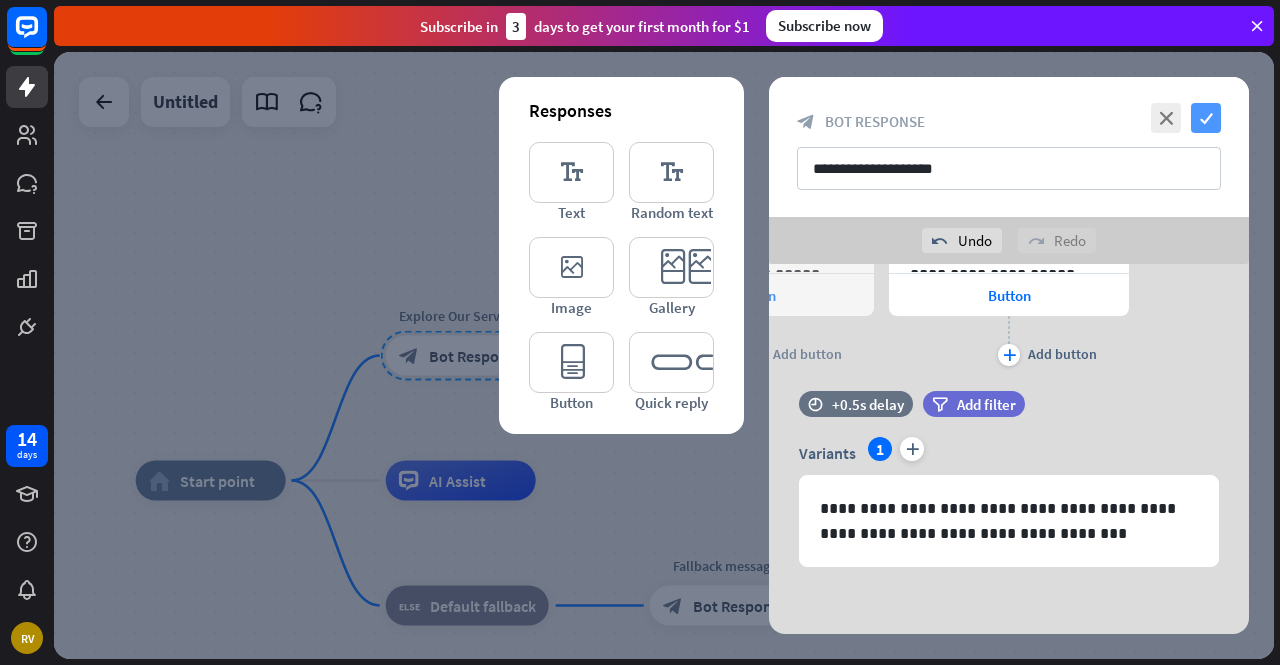 click on "check" at bounding box center [1206, 118] 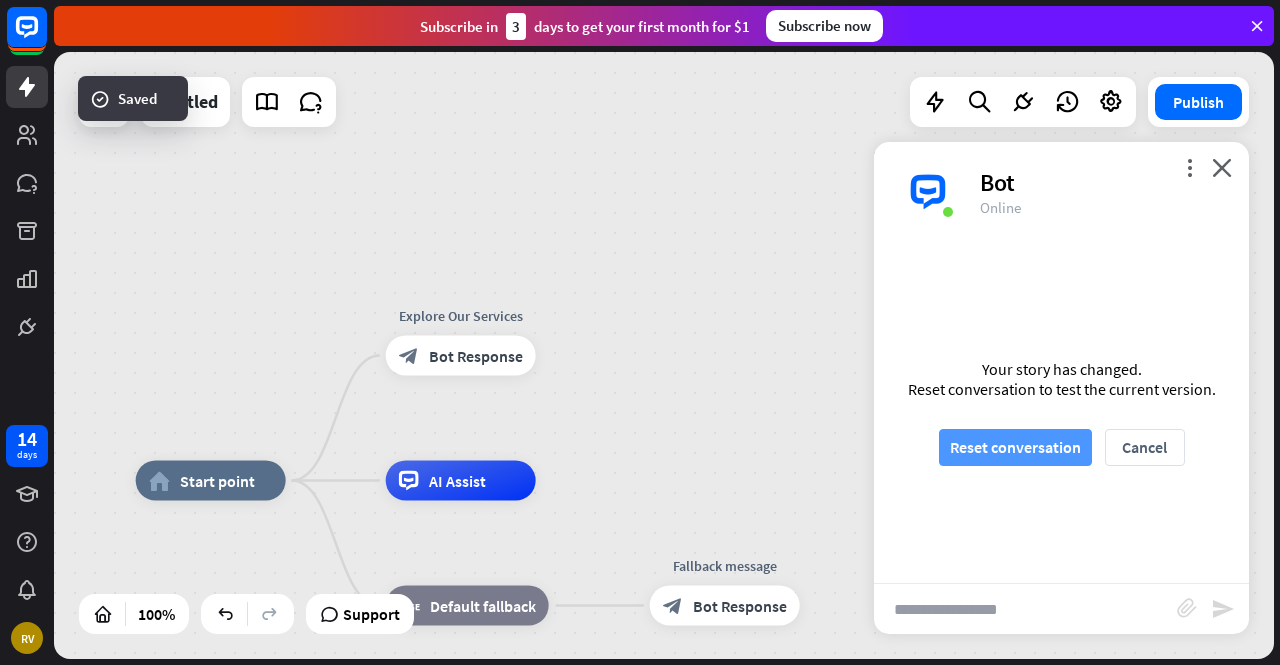 click on "Reset conversation" at bounding box center [1015, 447] 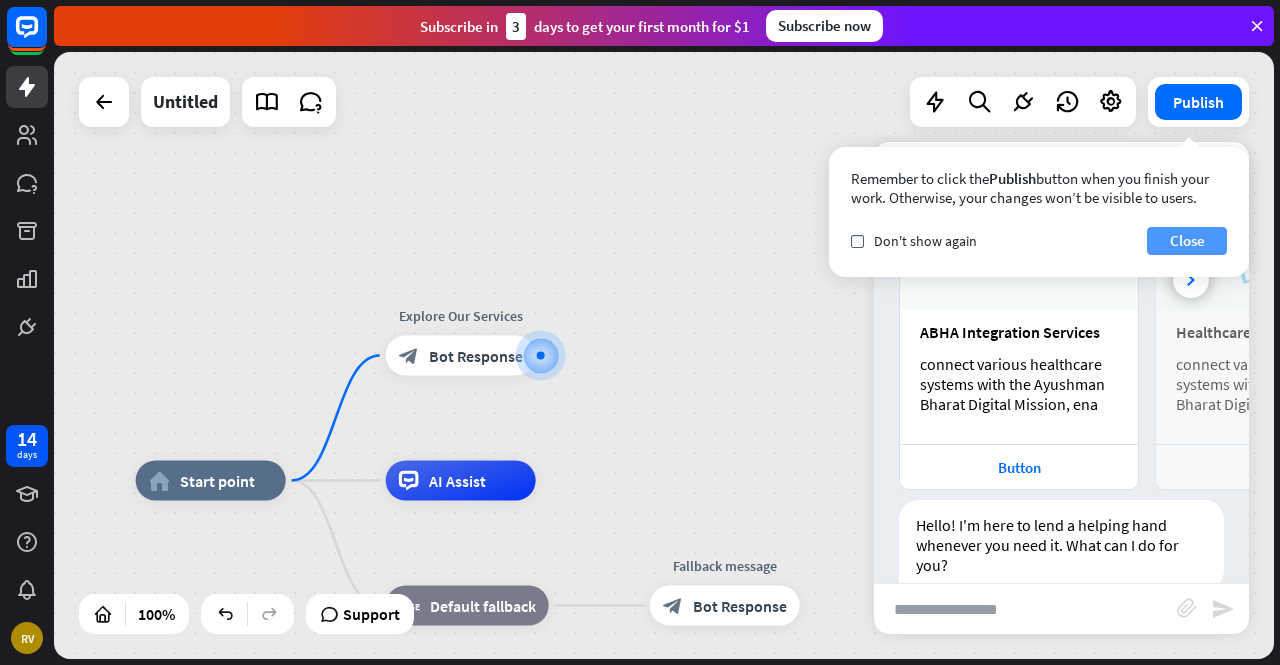 click on "Close" at bounding box center [1187, 241] 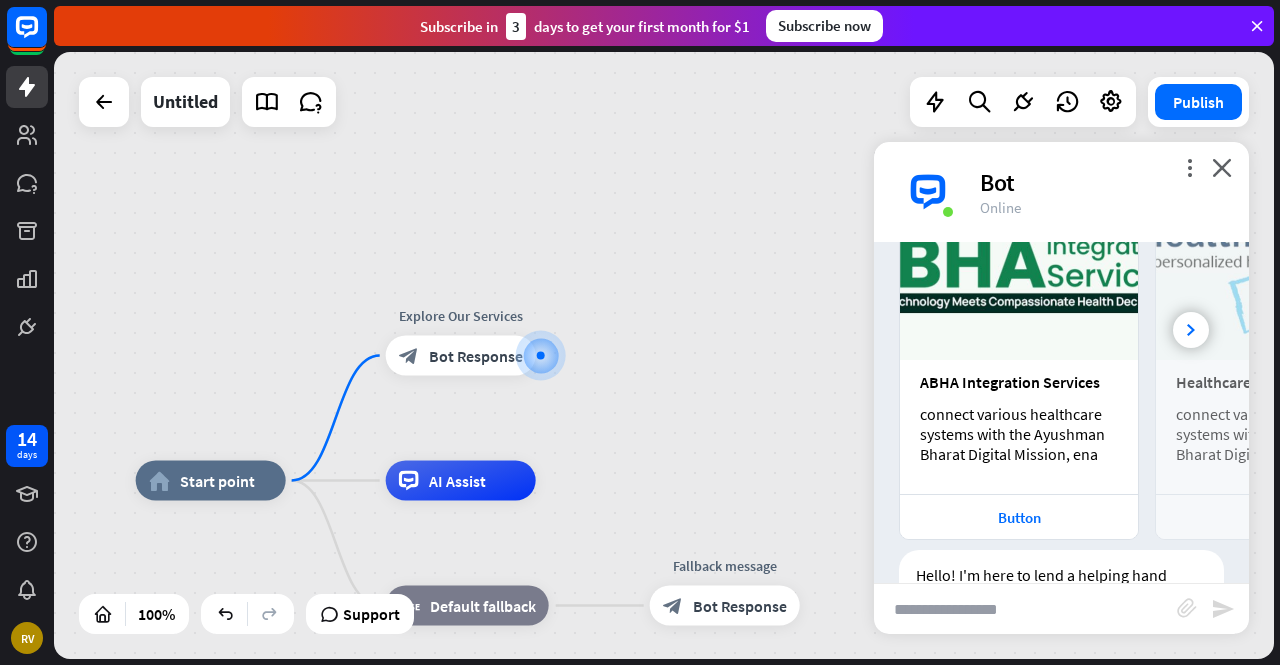 scroll, scrollTop: 0, scrollLeft: 0, axis: both 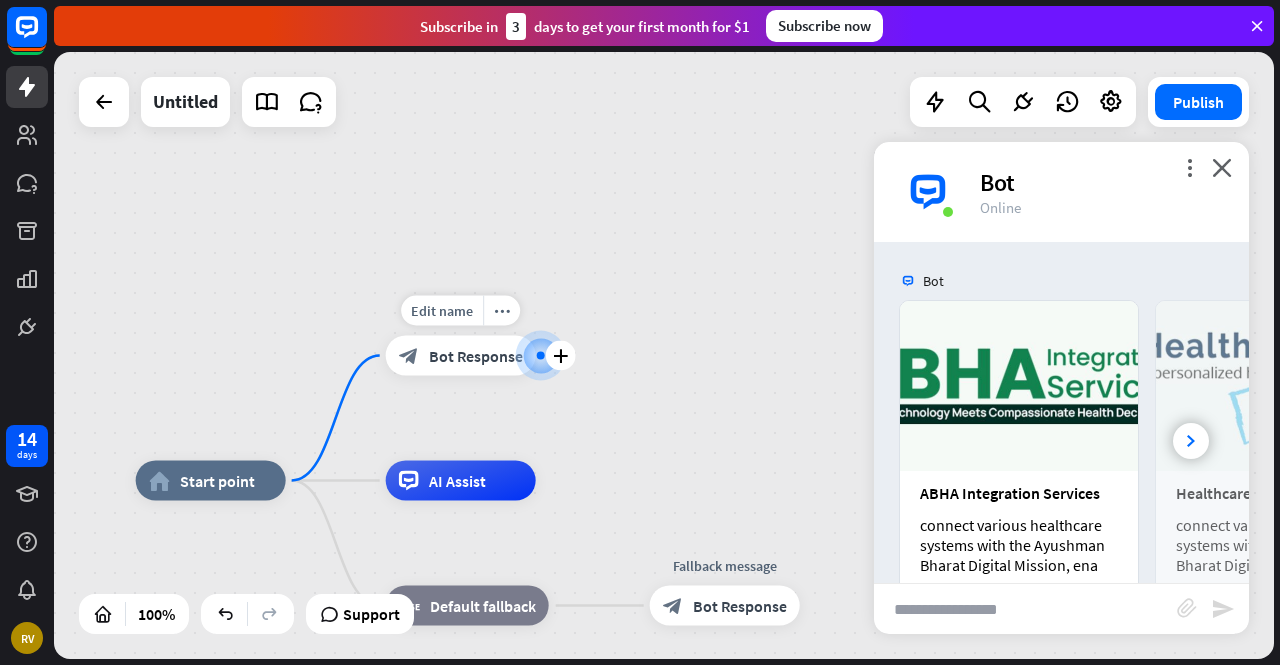 click on "Bot Response" at bounding box center (476, 356) 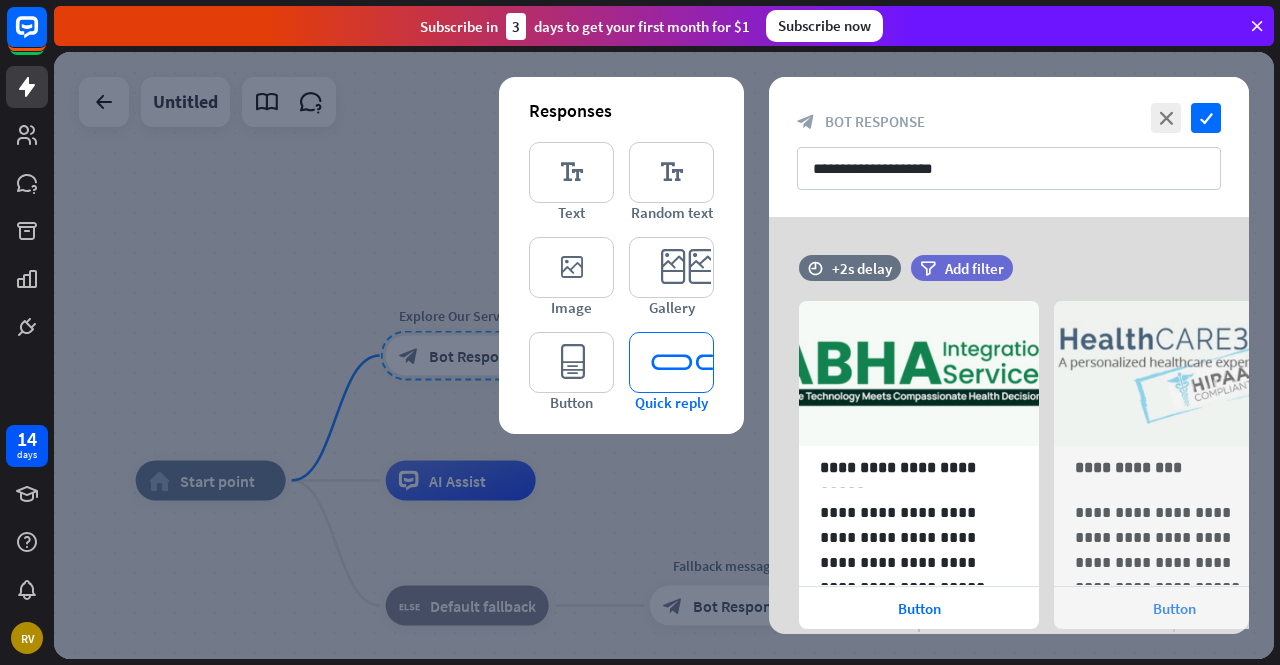 type 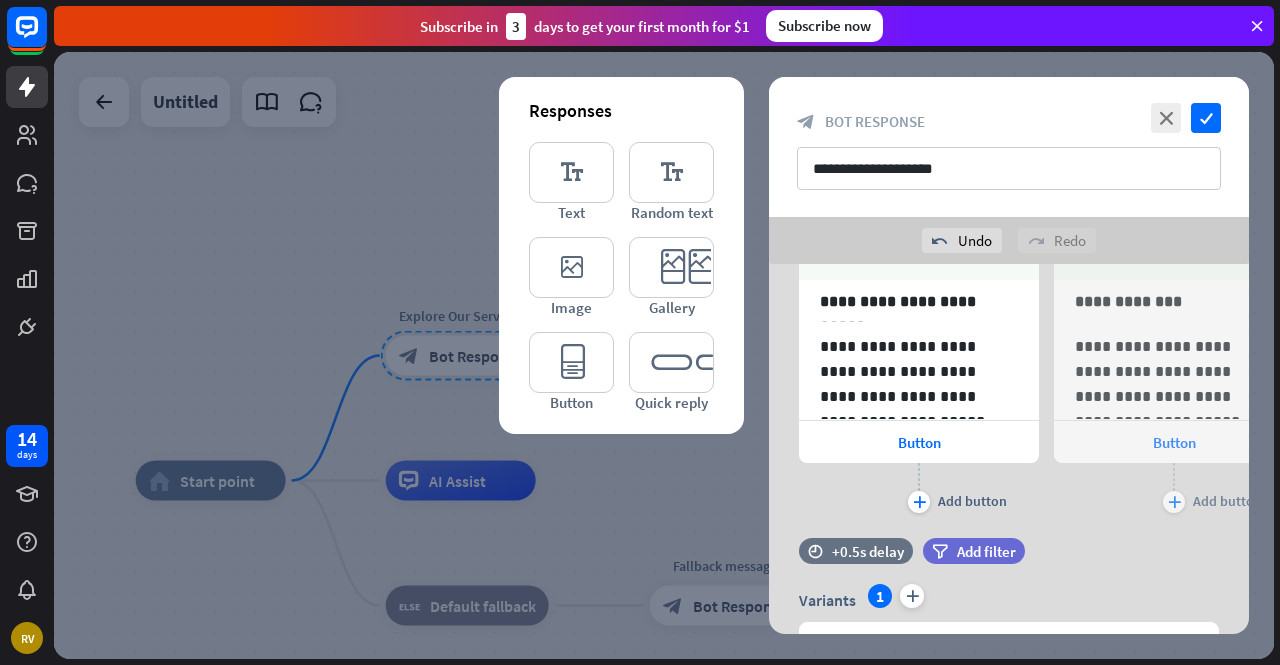 scroll, scrollTop: 200, scrollLeft: 0, axis: vertical 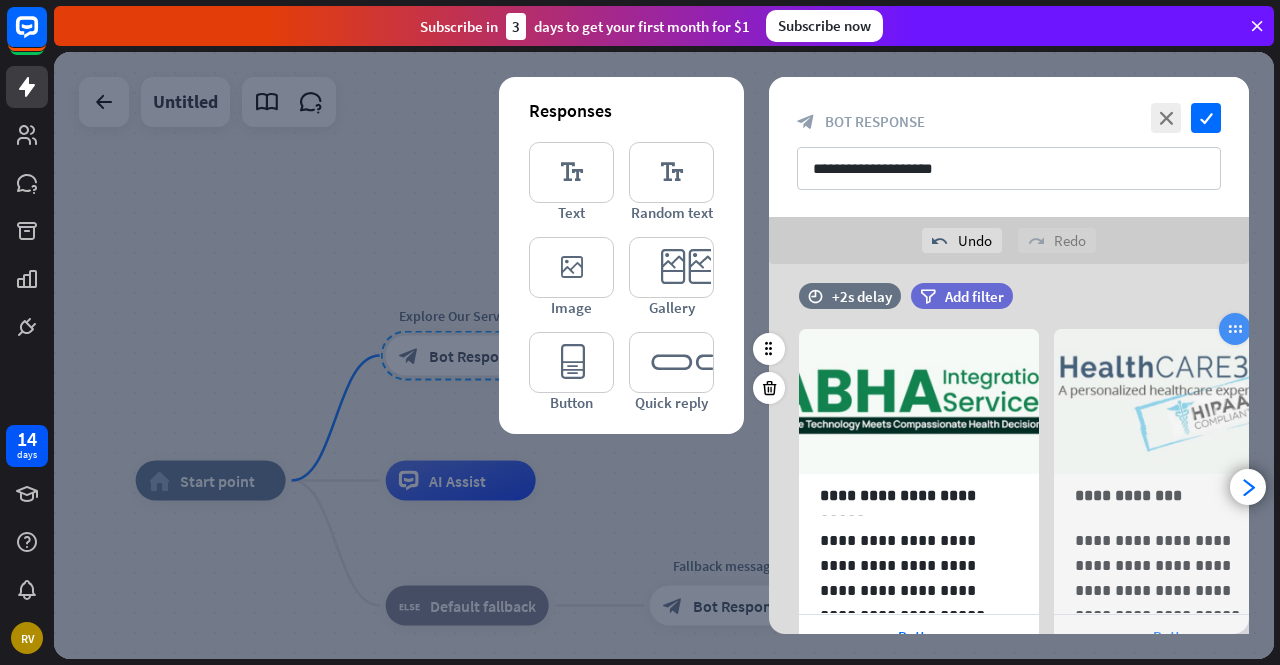 click at bounding box center (1235, 329) 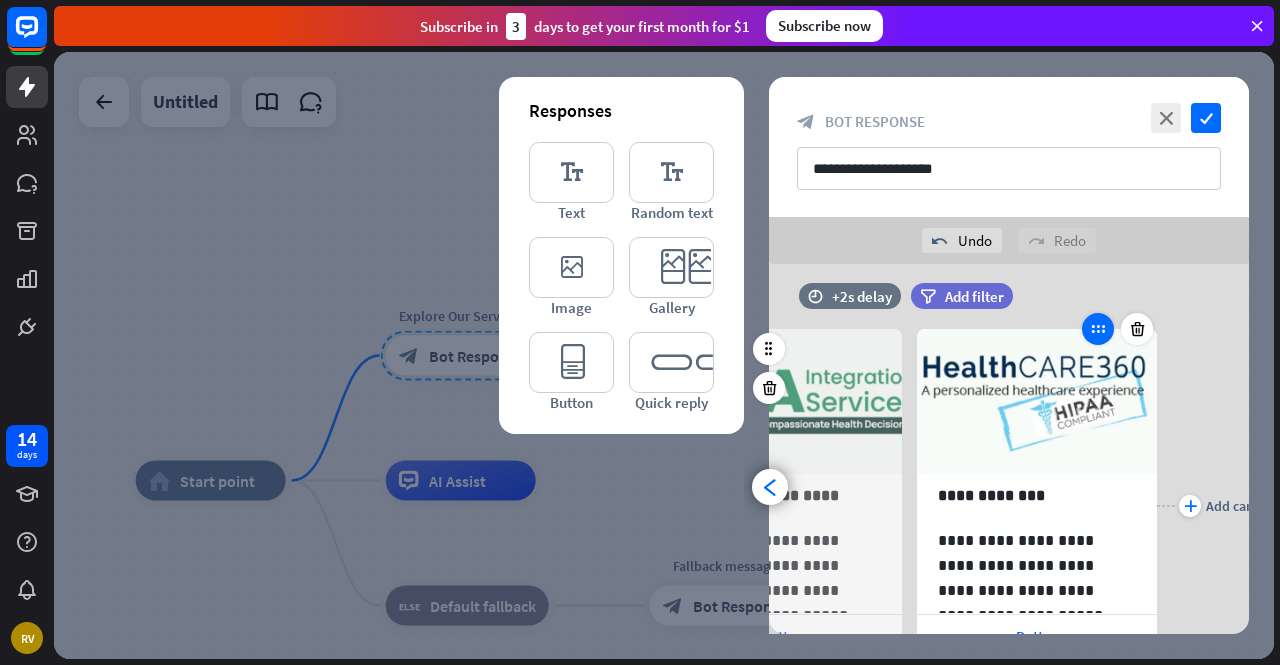 scroll, scrollTop: 0, scrollLeft: 165, axis: horizontal 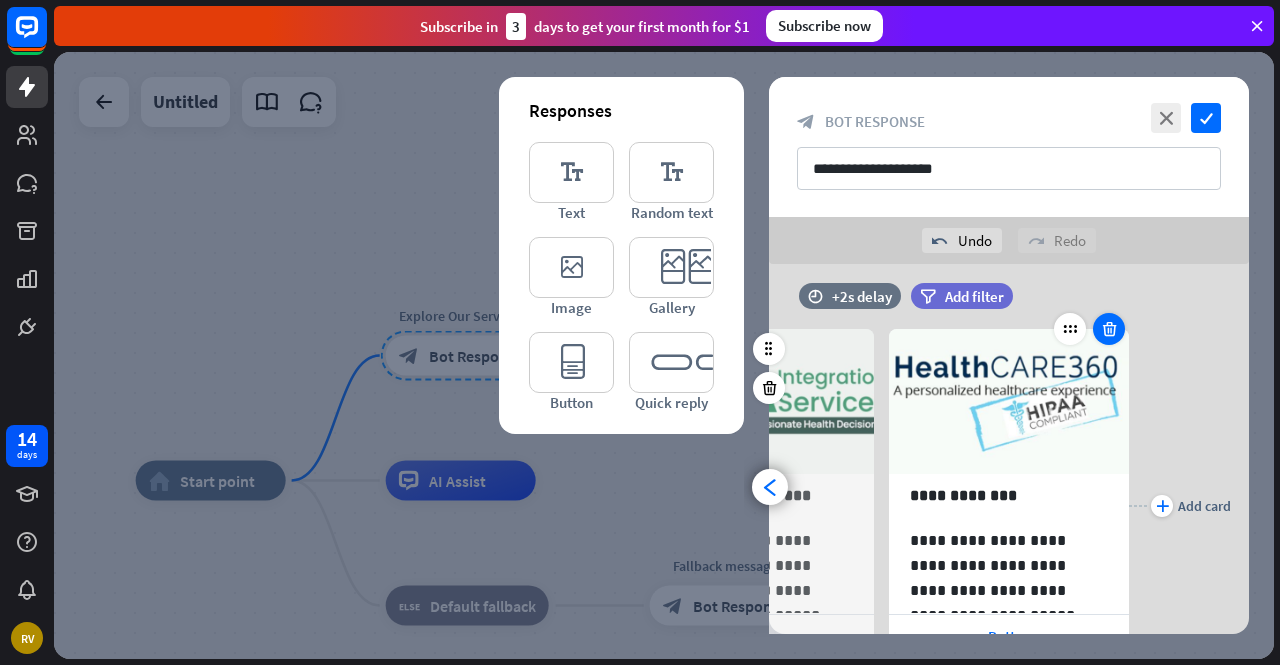 click at bounding box center (1109, 329) 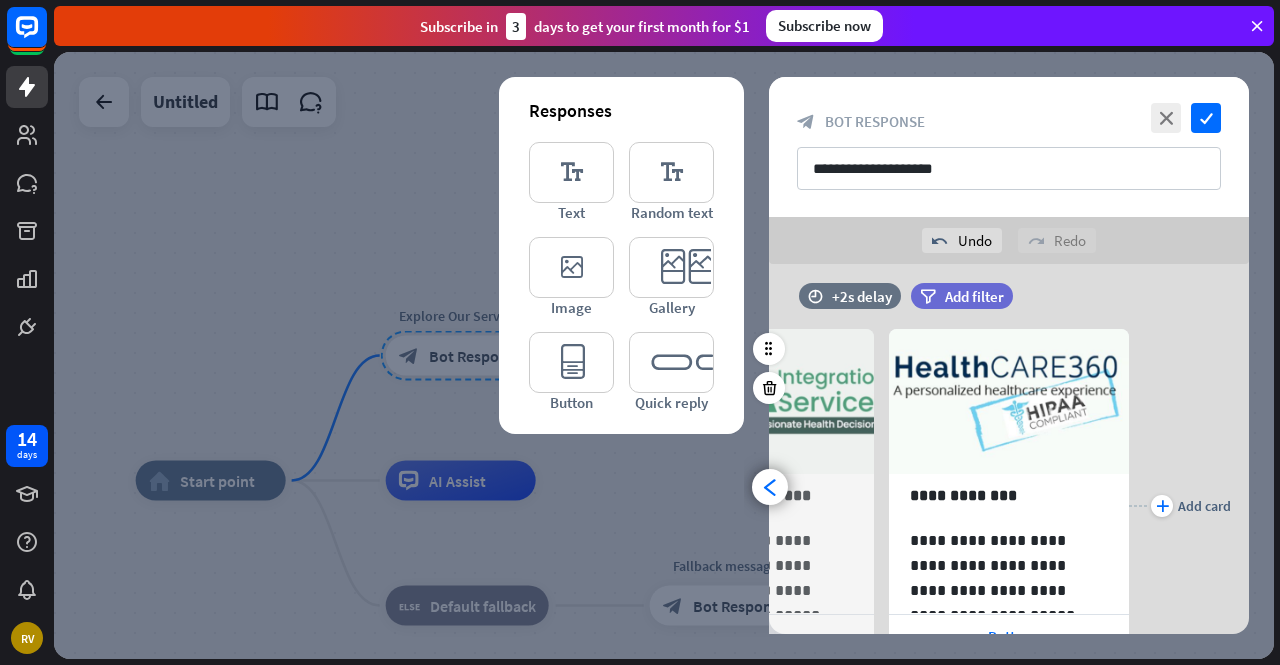 scroll, scrollTop: 0, scrollLeft: 0, axis: both 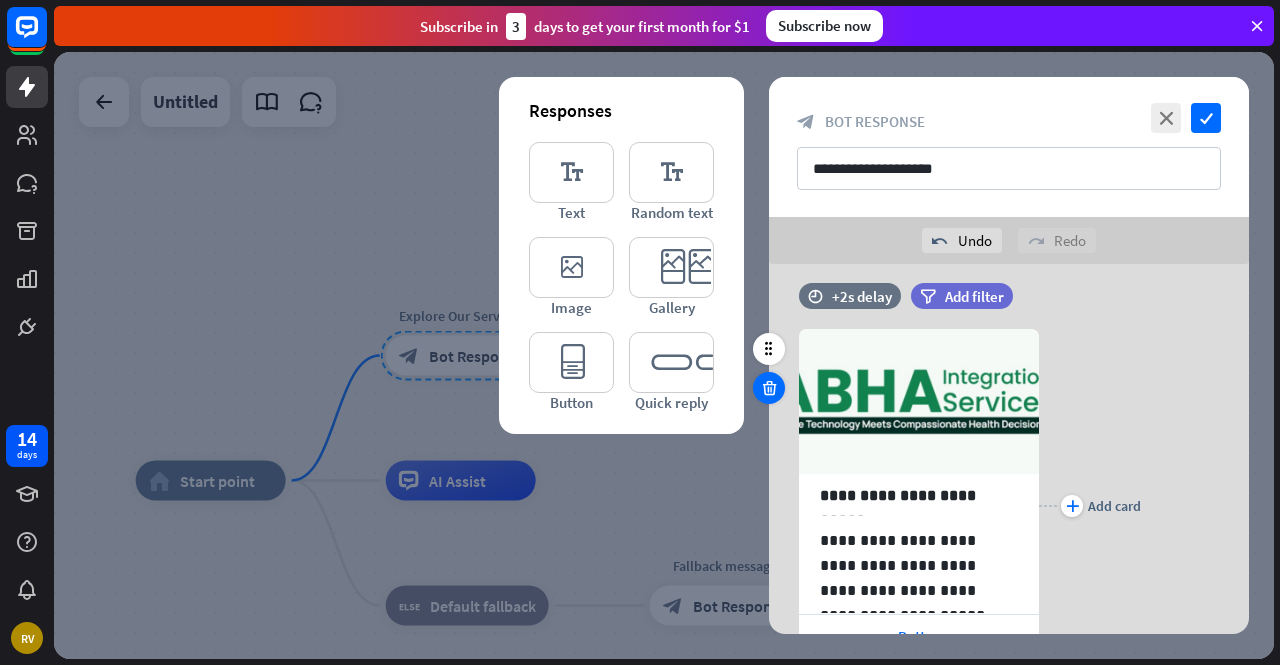 click at bounding box center (769, 388) 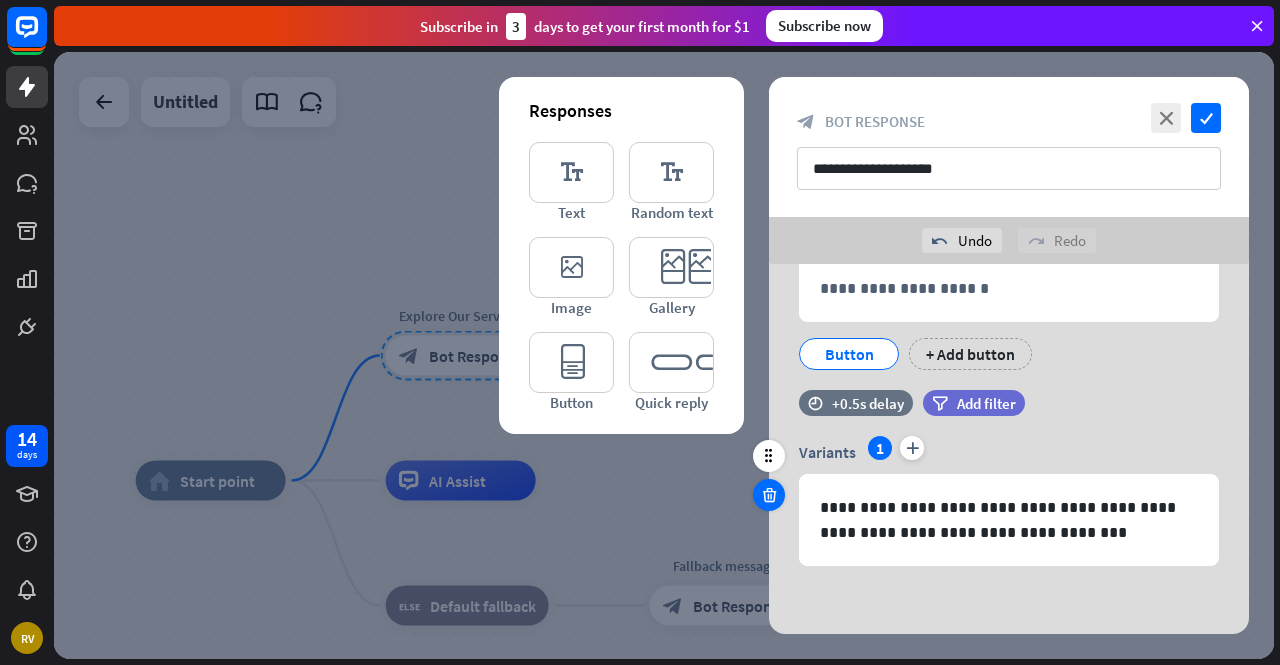 click at bounding box center (769, 495) 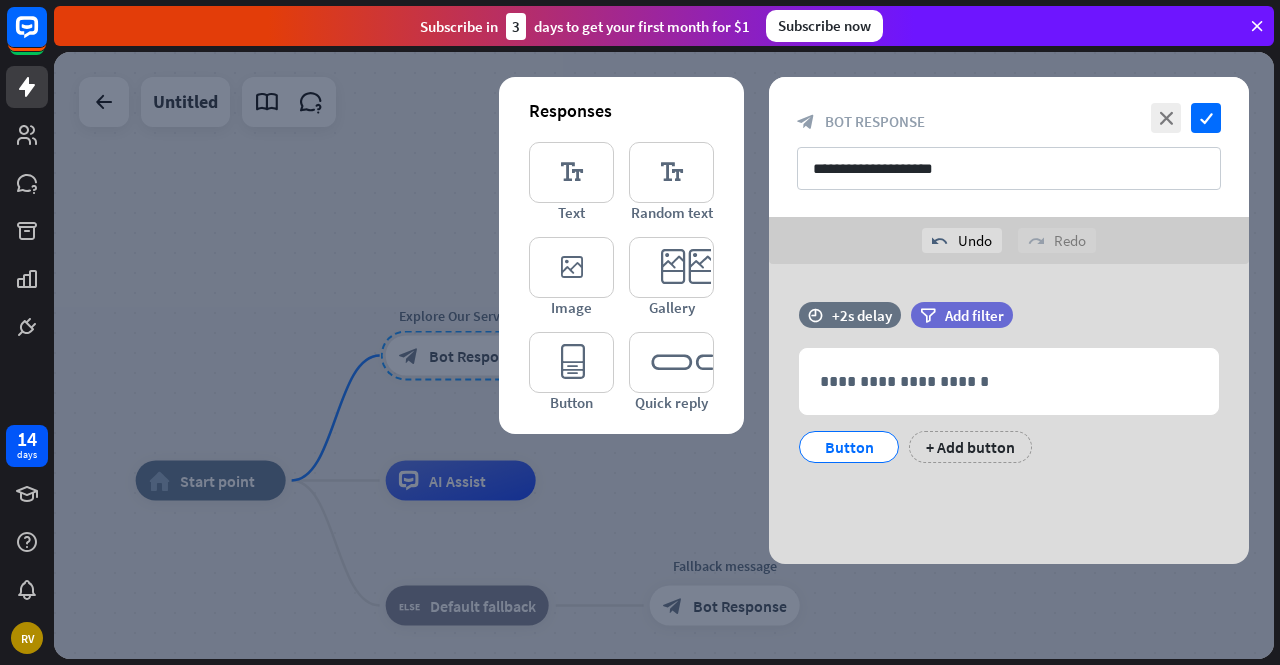scroll, scrollTop: 0, scrollLeft: 0, axis: both 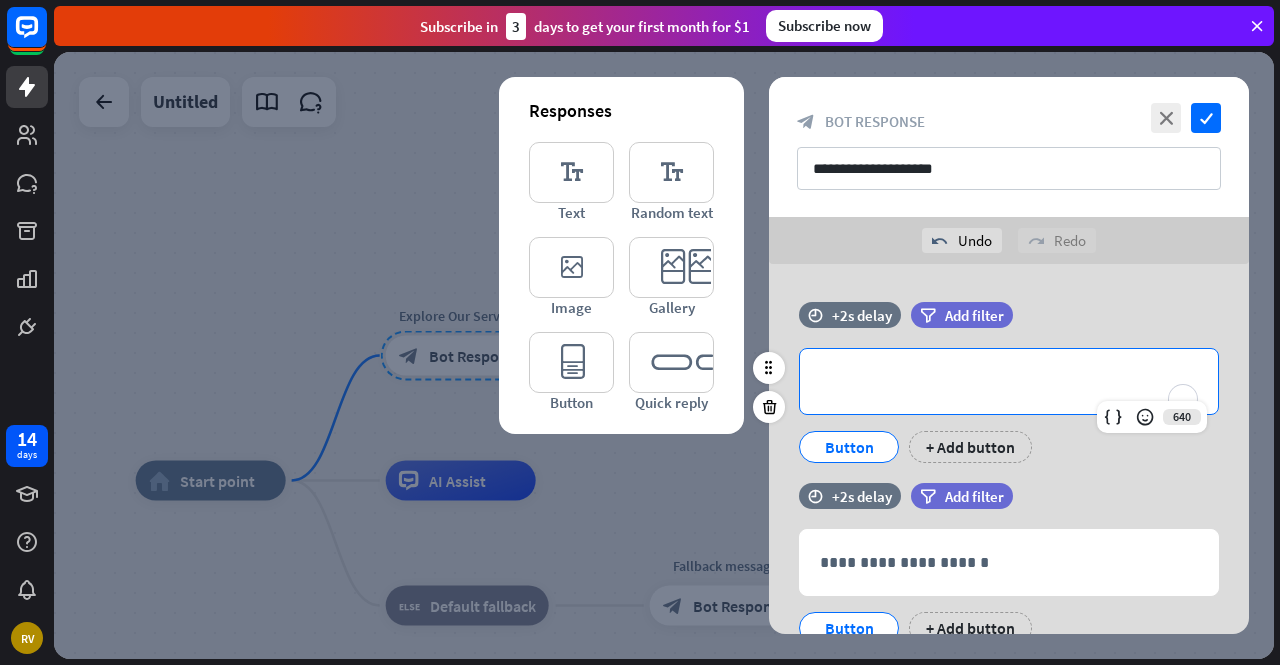 click on "**********" at bounding box center [1009, 381] 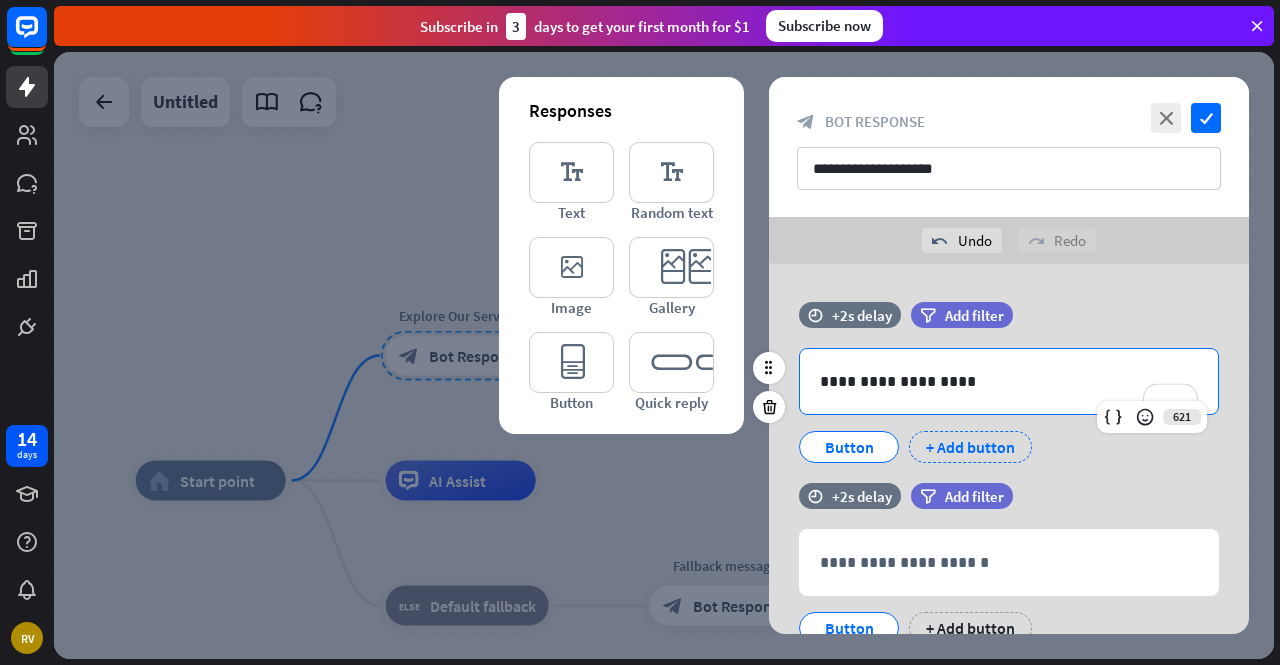 click on "+ Add button" at bounding box center [970, 447] 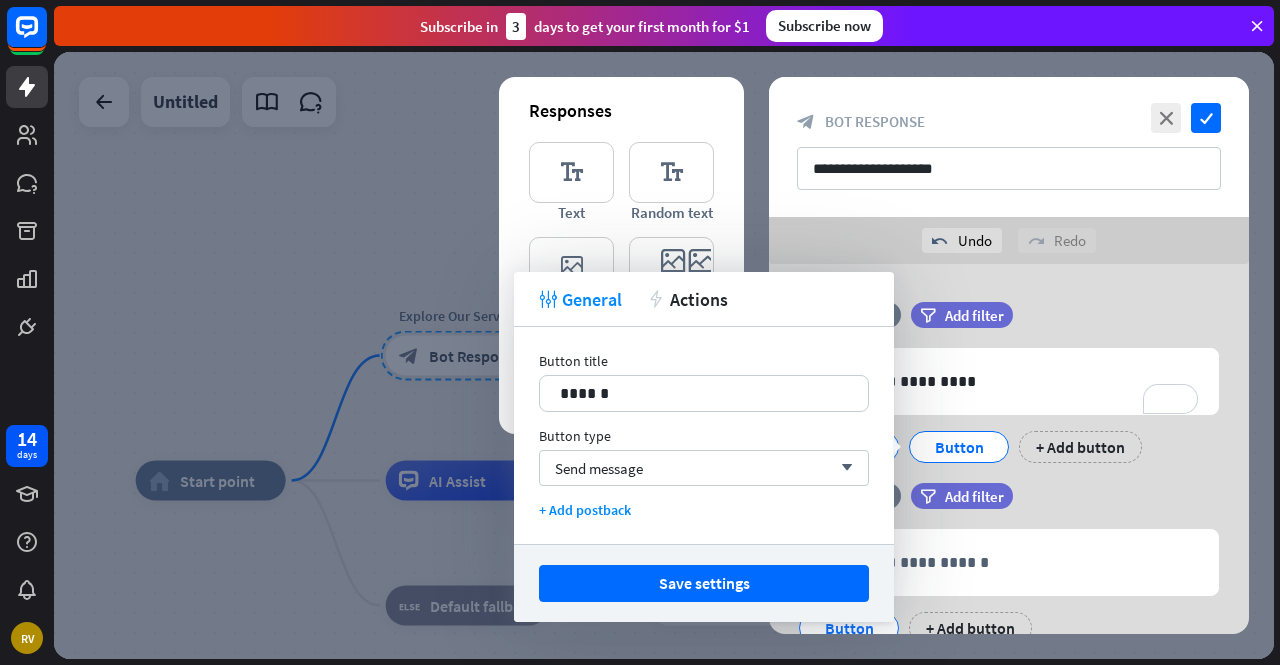 click on "**********" at bounding box center (1009, 392) 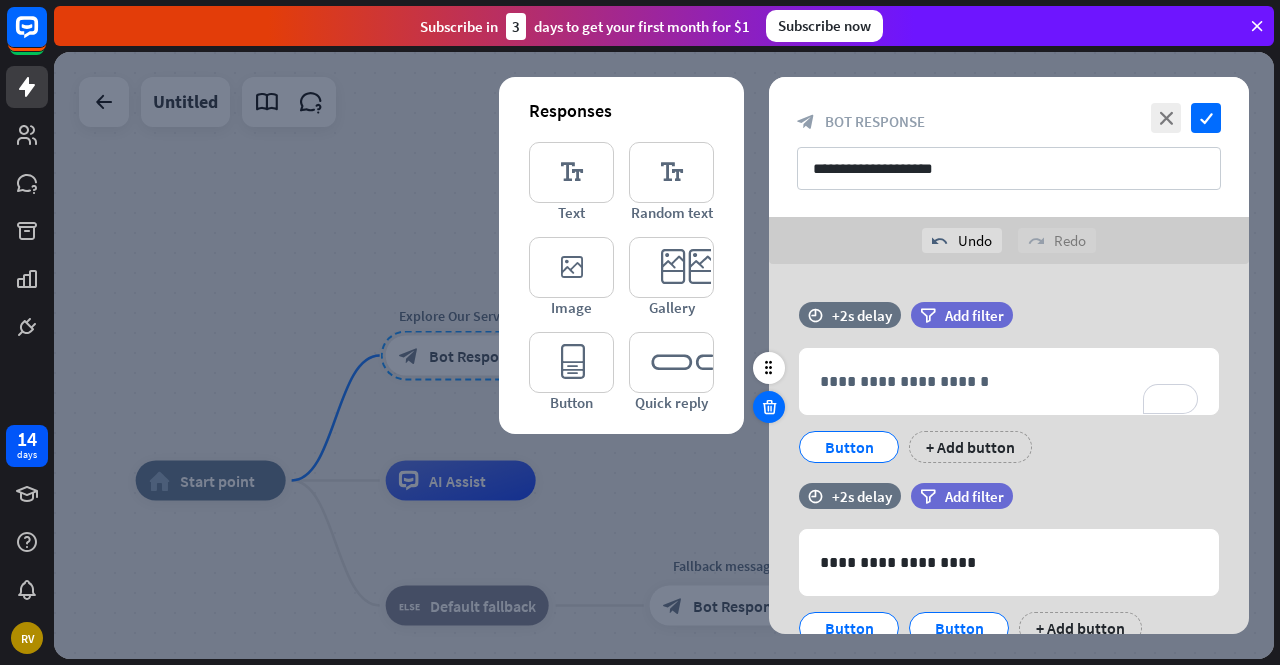 click at bounding box center [769, 407] 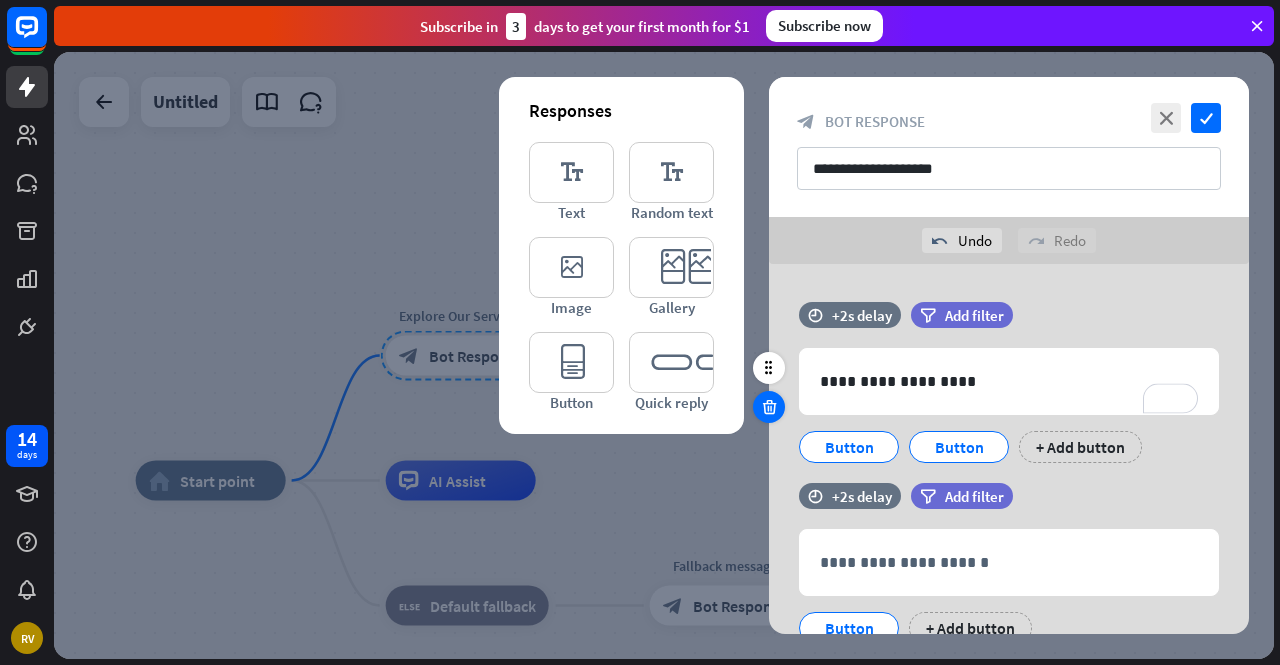 click at bounding box center [769, 407] 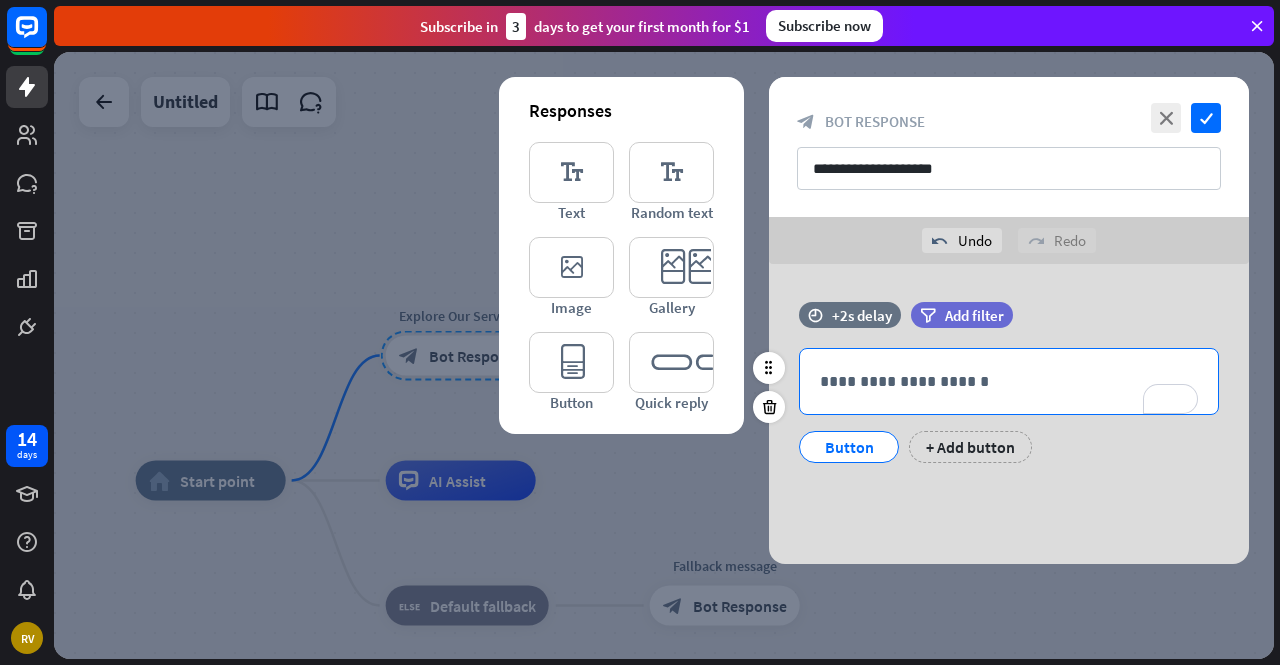 click on "**********" at bounding box center [1009, 381] 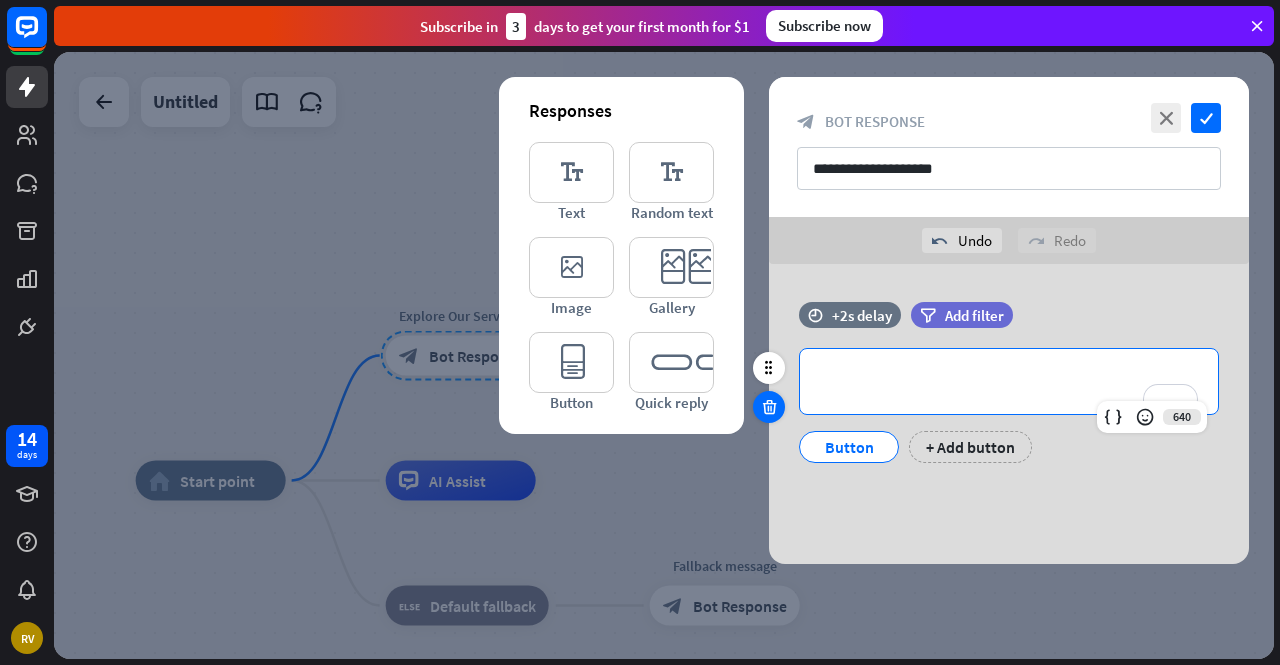 click at bounding box center (769, 407) 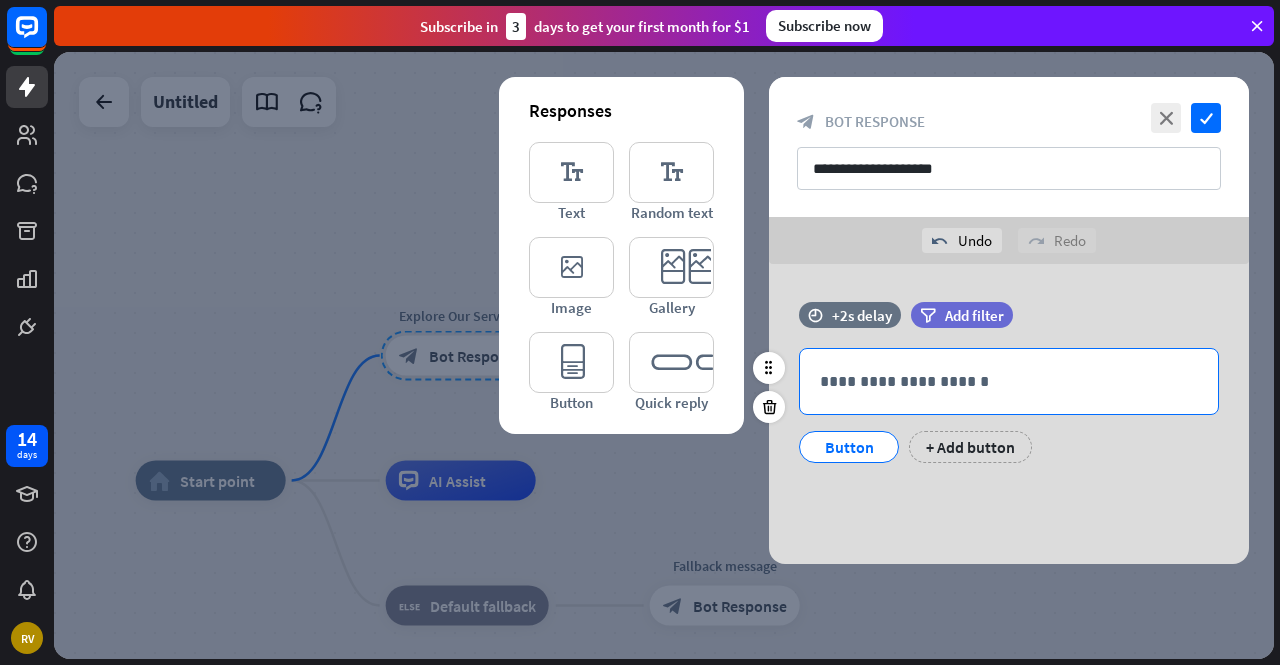 click on "**********" at bounding box center [1009, 381] 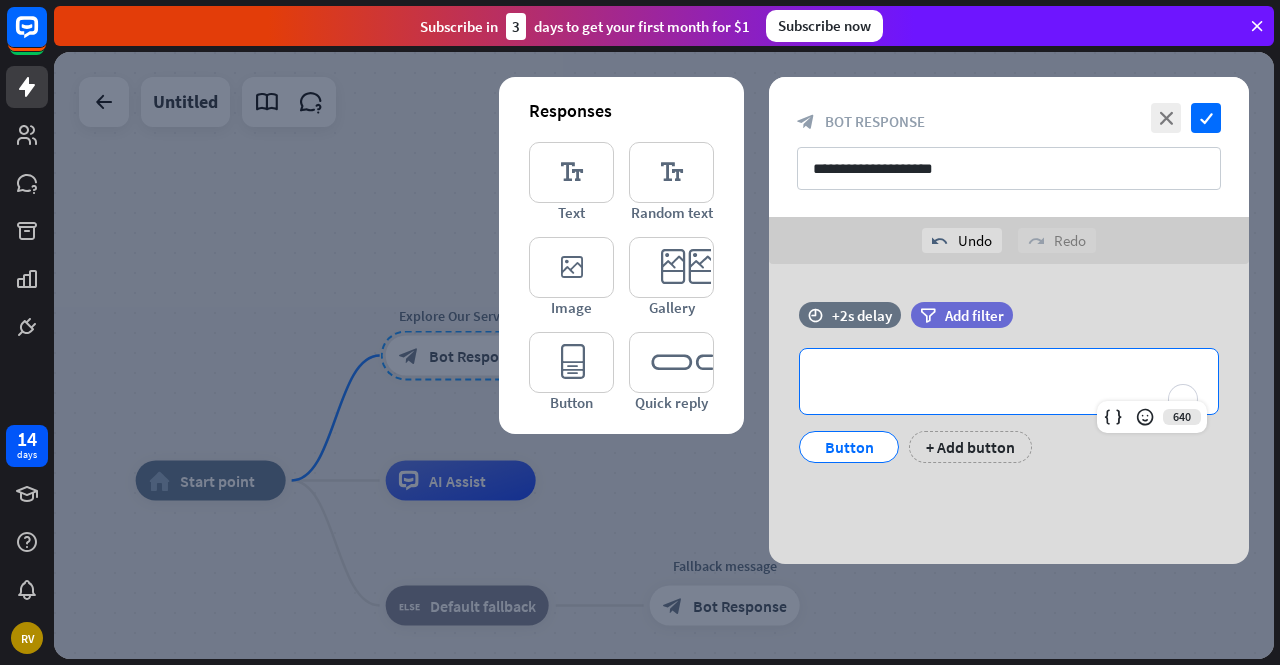 click on "**********" at bounding box center (1009, 414) 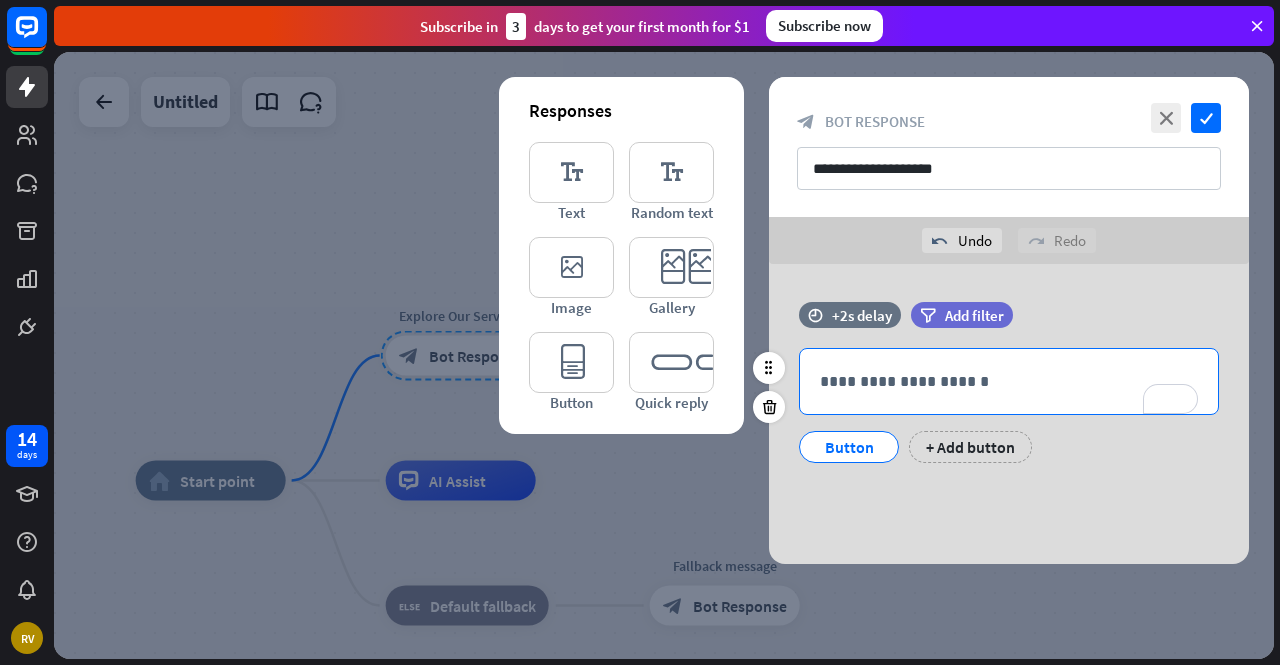 click on "**********" at bounding box center [1009, 381] 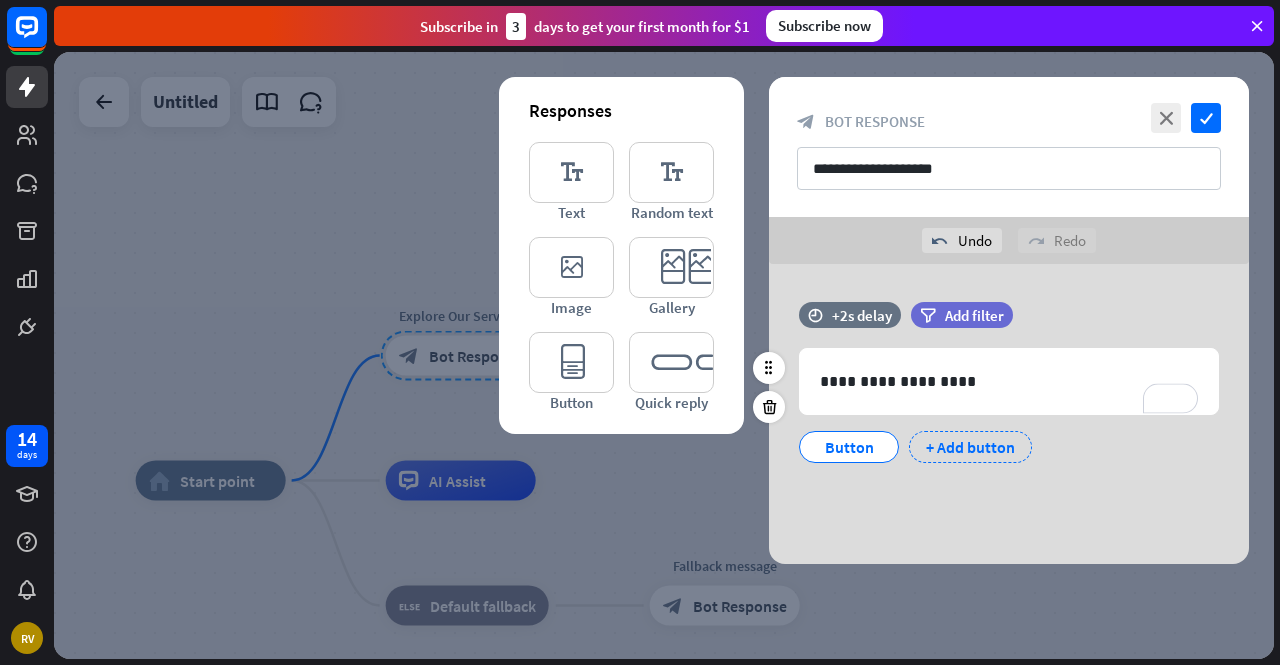 click on "+ Add button" at bounding box center (970, 447) 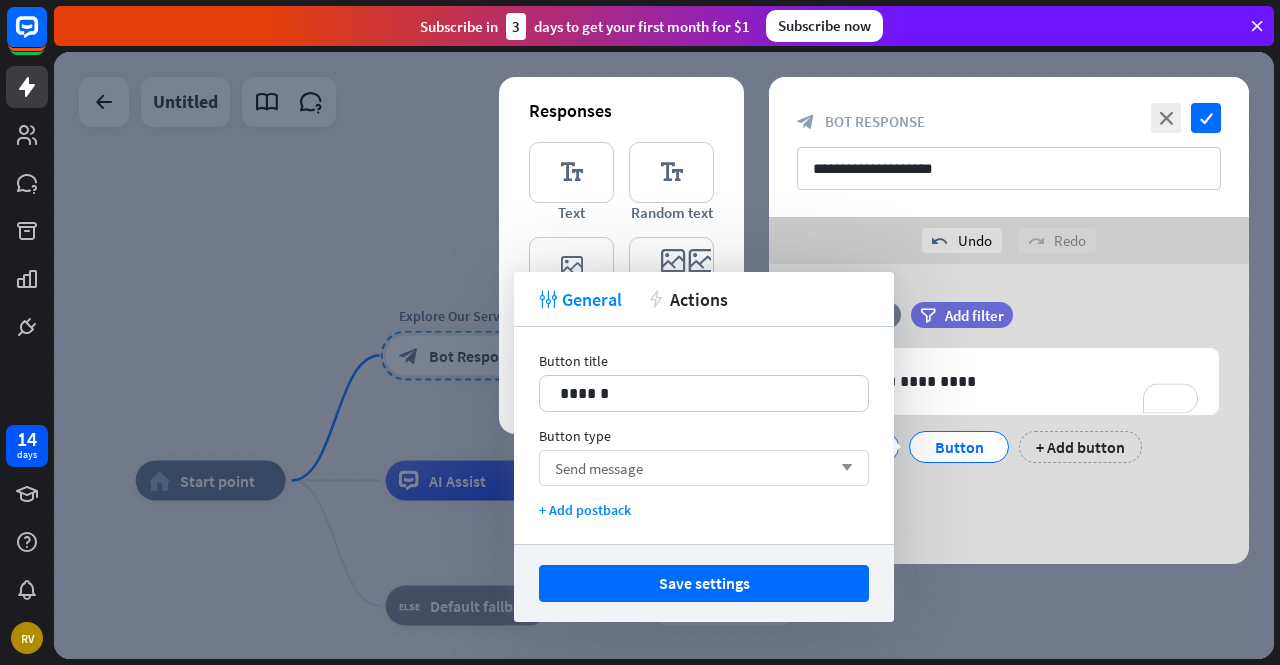 click on "Send message
arrow_down" at bounding box center (704, 468) 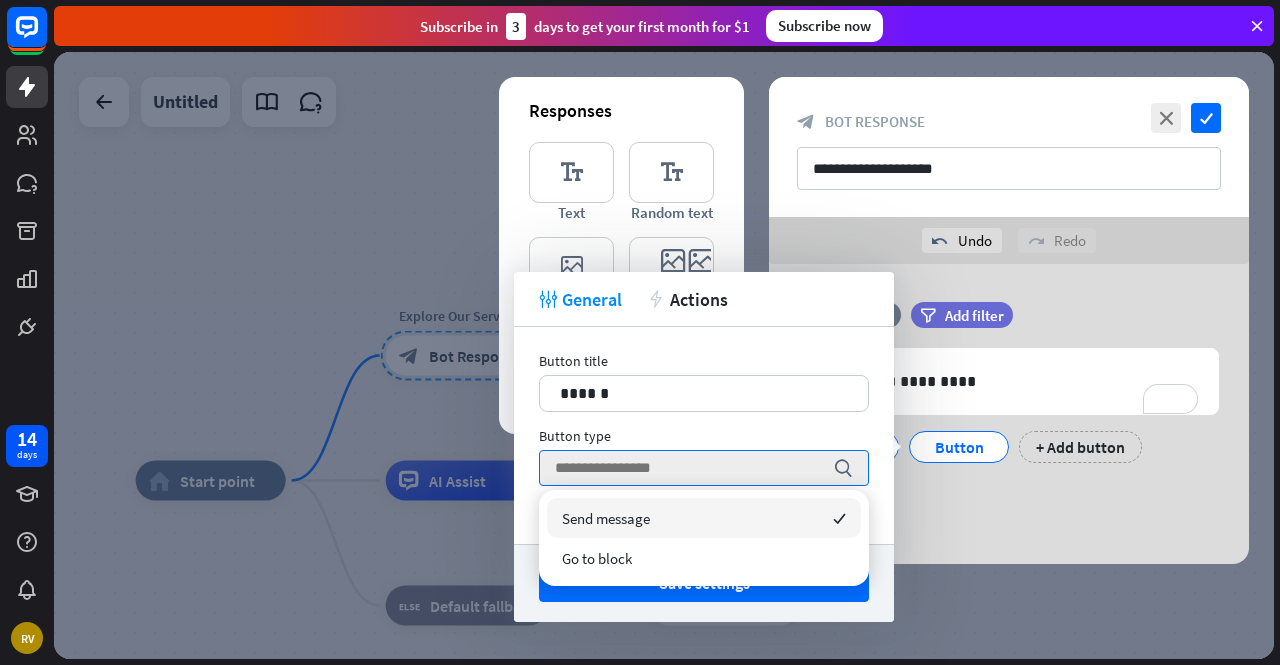 click on "Button title             14   ******   Button type
search
+ Add postback" at bounding box center [704, 435] 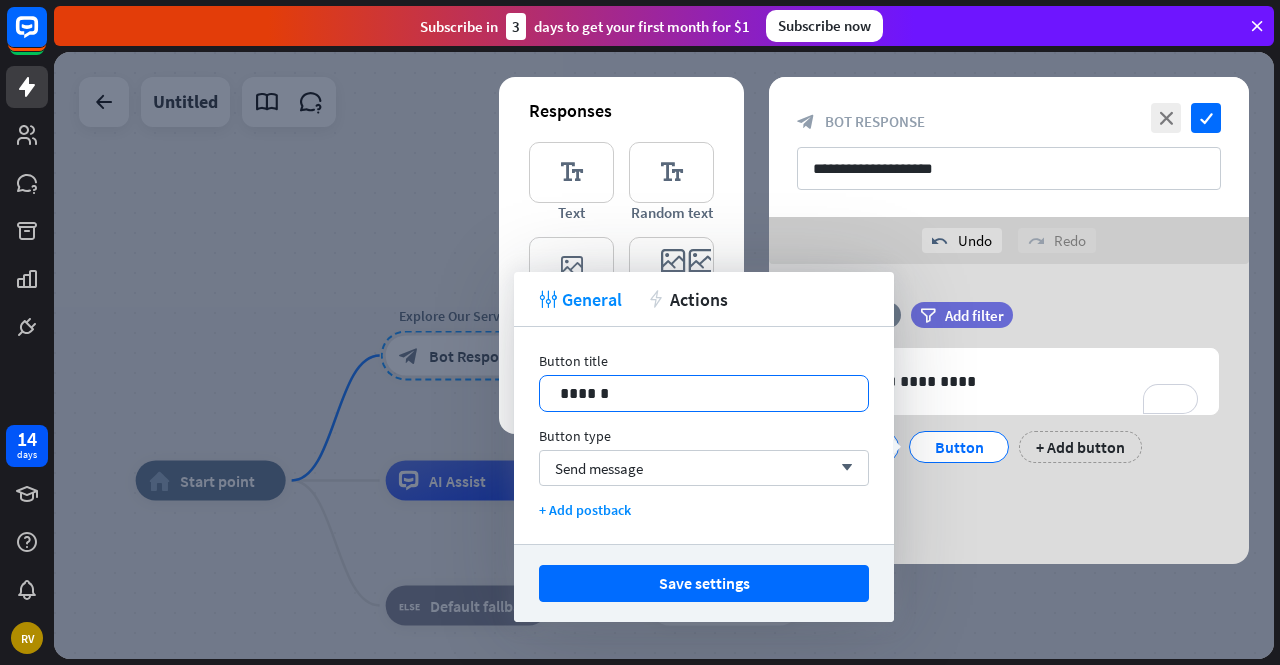 click on "******" at bounding box center [704, 393] 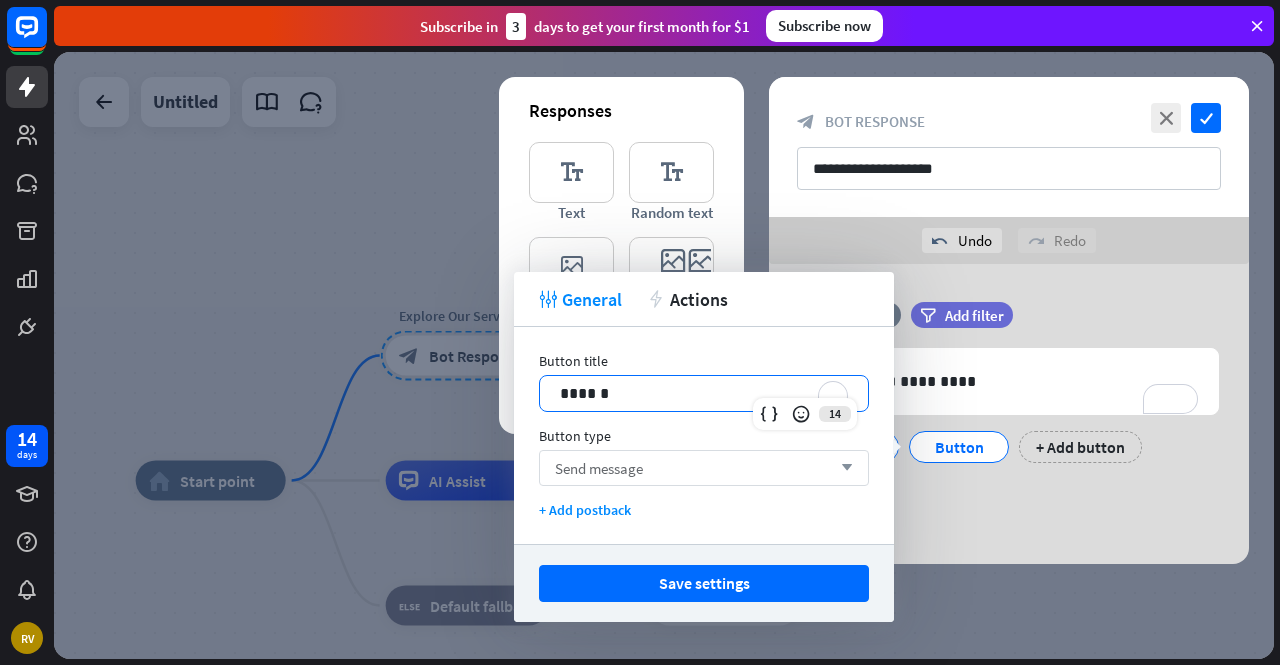 click on "Send message
arrow_down" at bounding box center (704, 468) 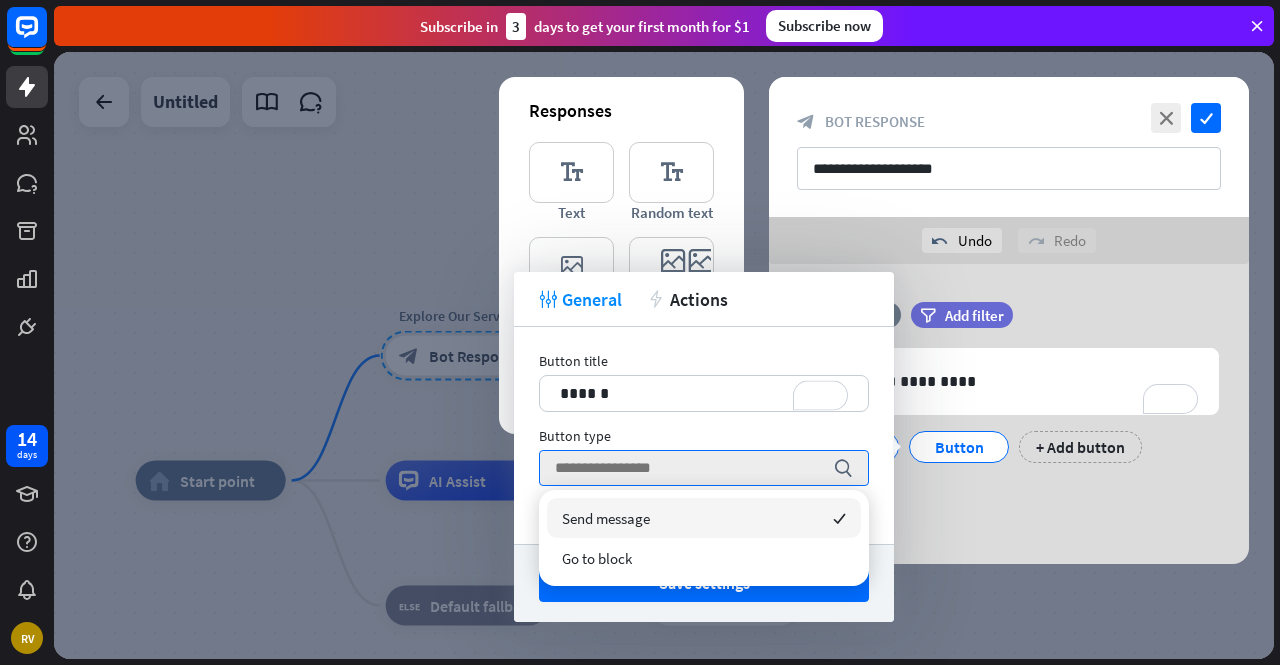 click on "Send message
checked" at bounding box center (704, 518) 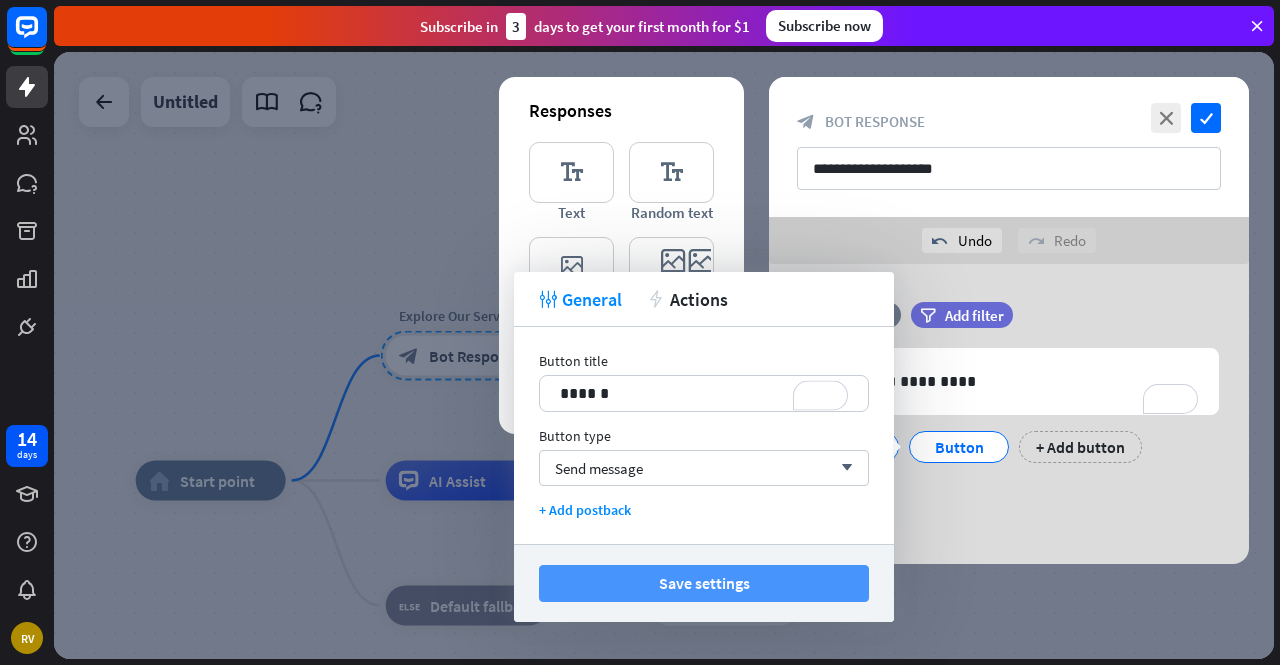 click on "Save settings" at bounding box center (704, 583) 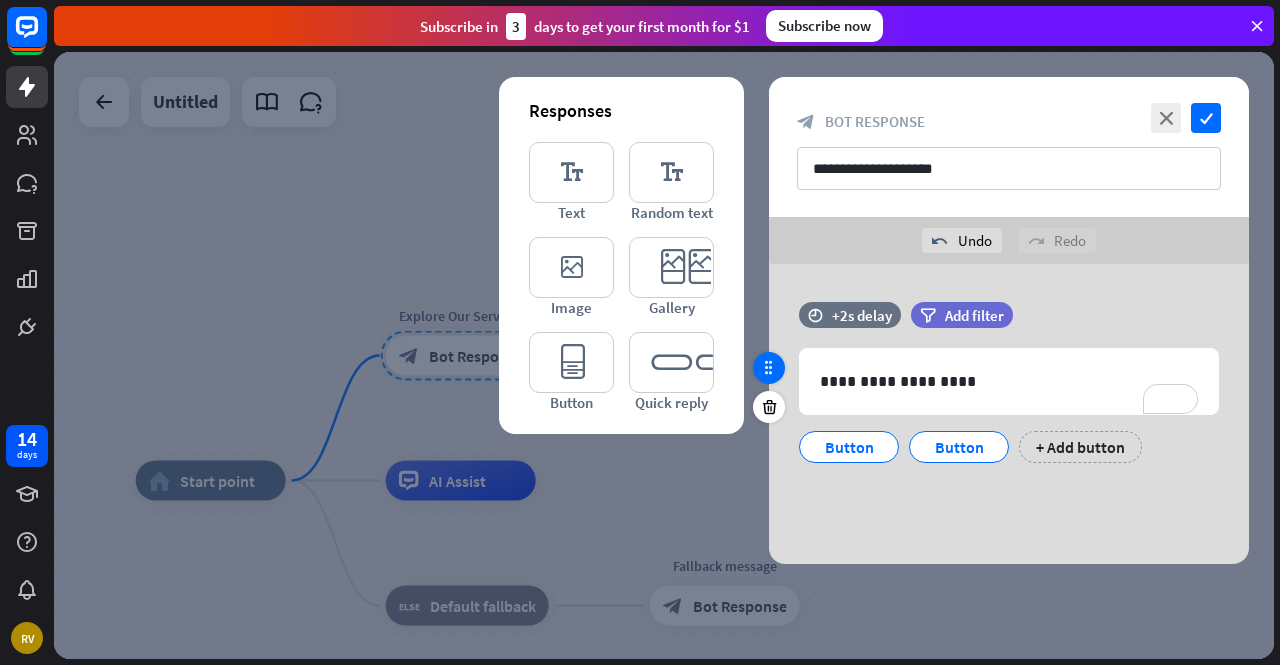 click at bounding box center (769, 368) 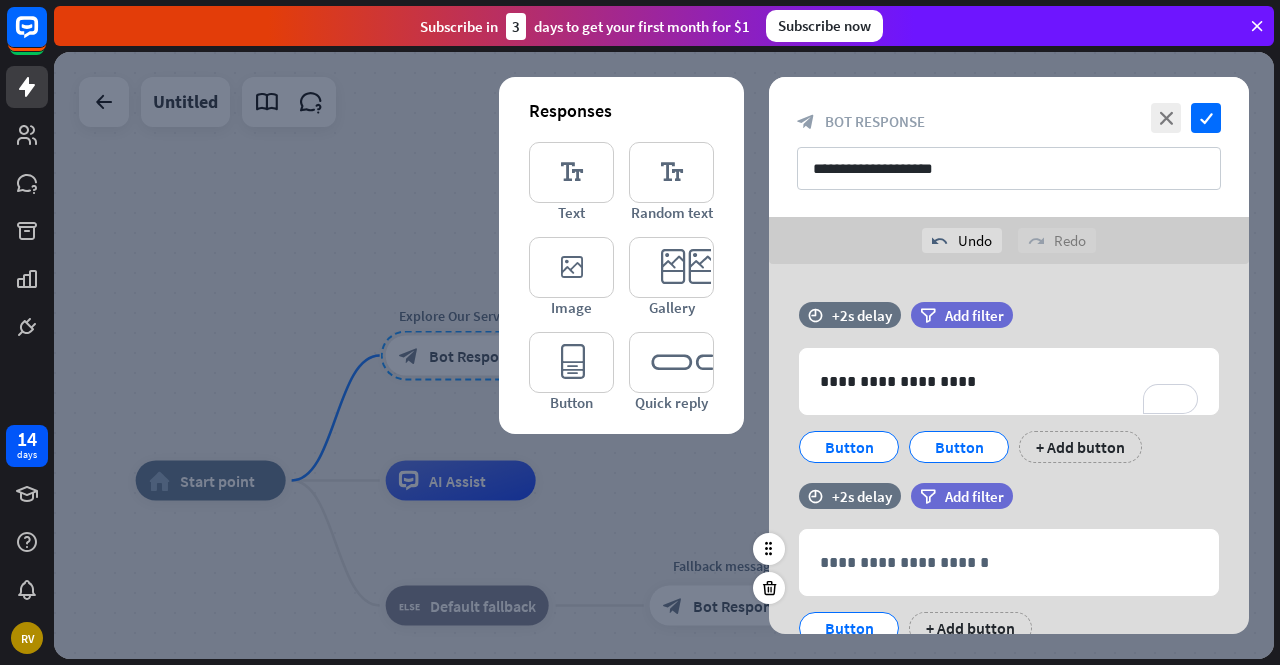 scroll, scrollTop: 78, scrollLeft: 0, axis: vertical 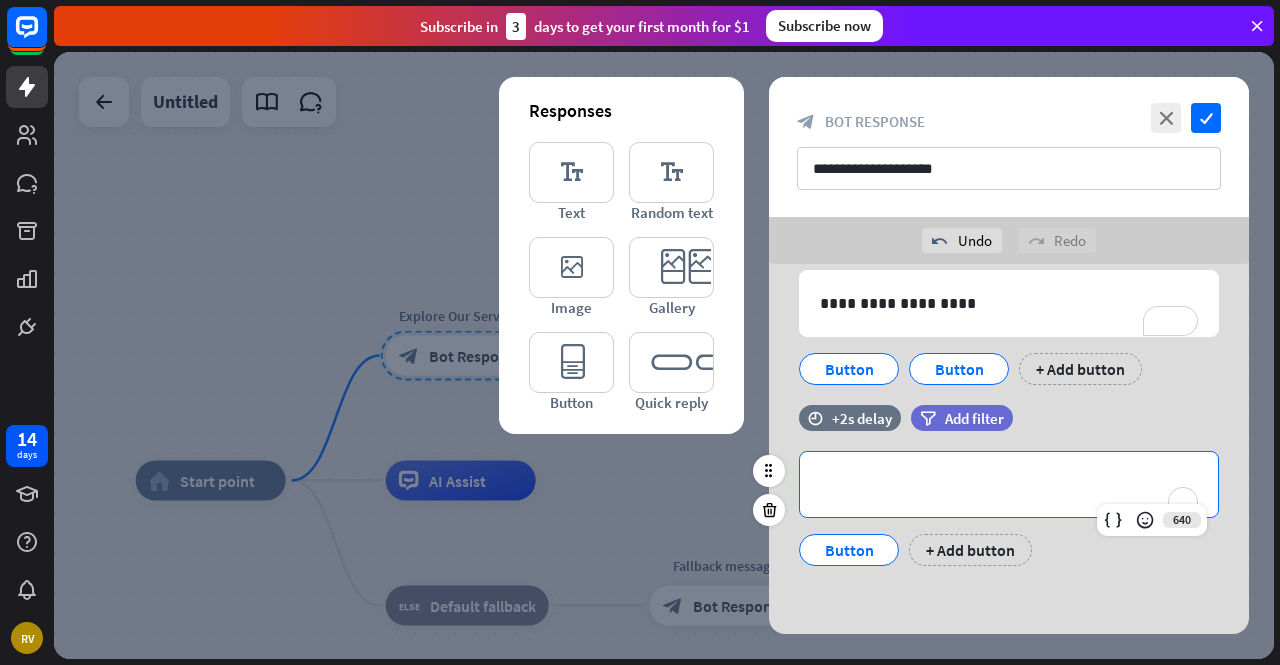 click on "**********" at bounding box center (1009, 484) 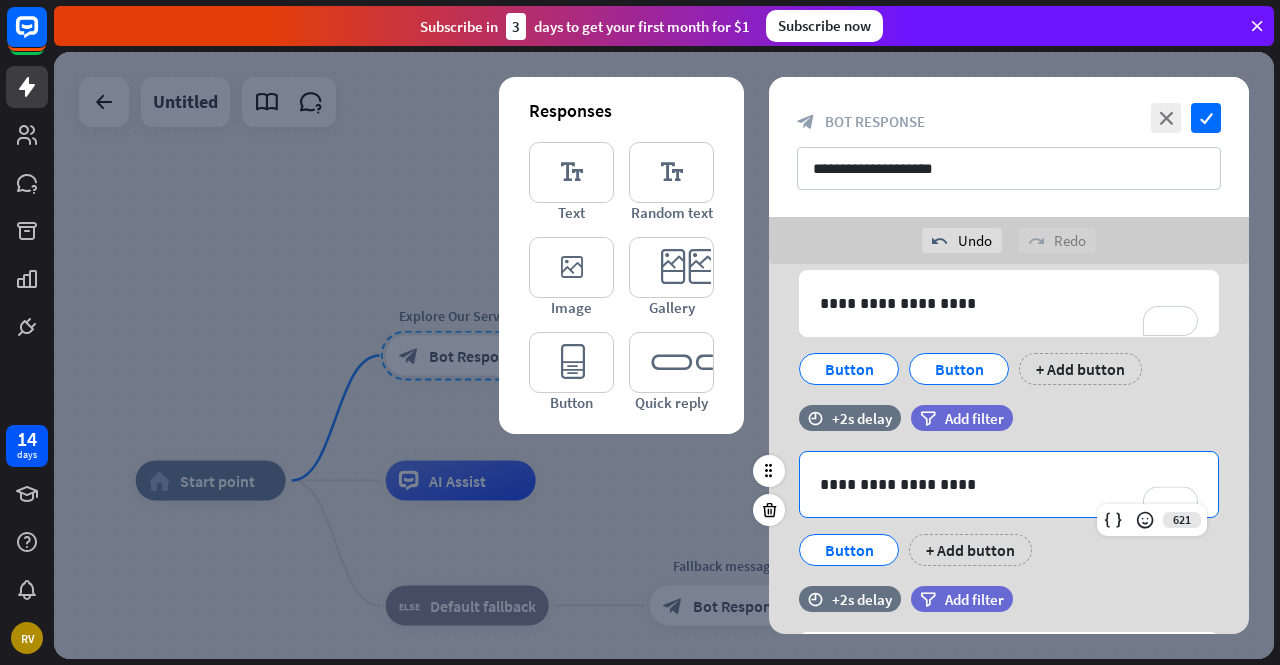 click on "**********" at bounding box center [1009, 484] 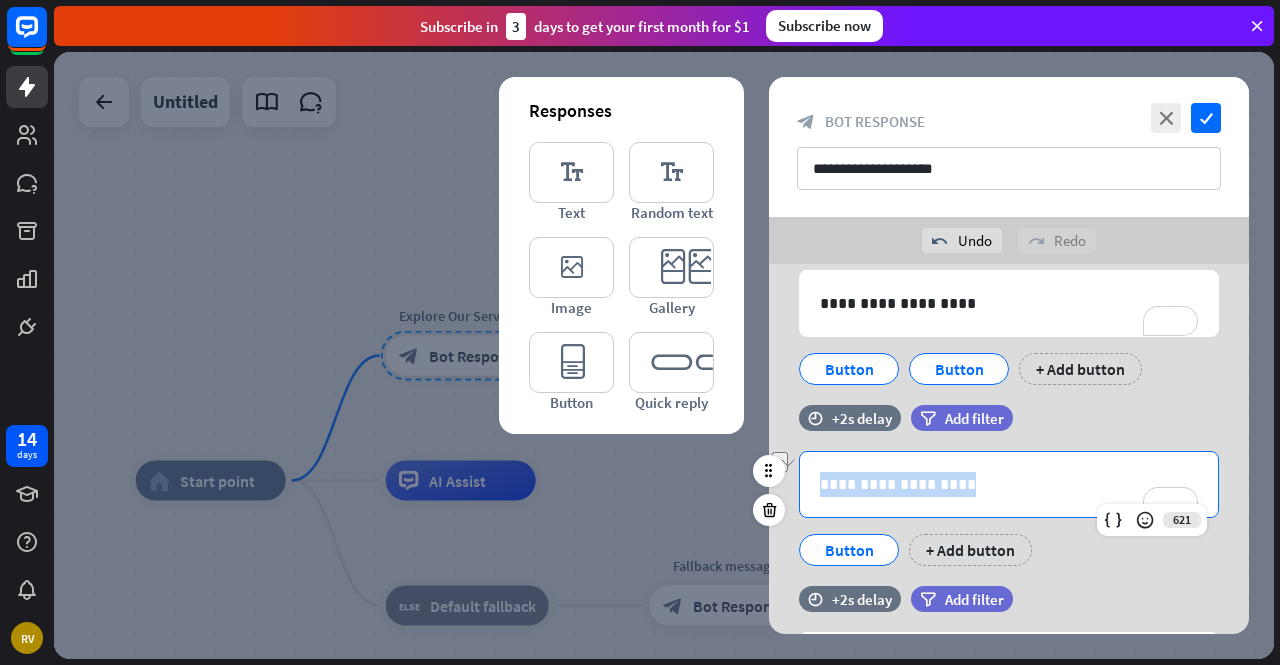 drag, startPoint x: 970, startPoint y: 483, endPoint x: 772, endPoint y: 488, distance: 198.06313 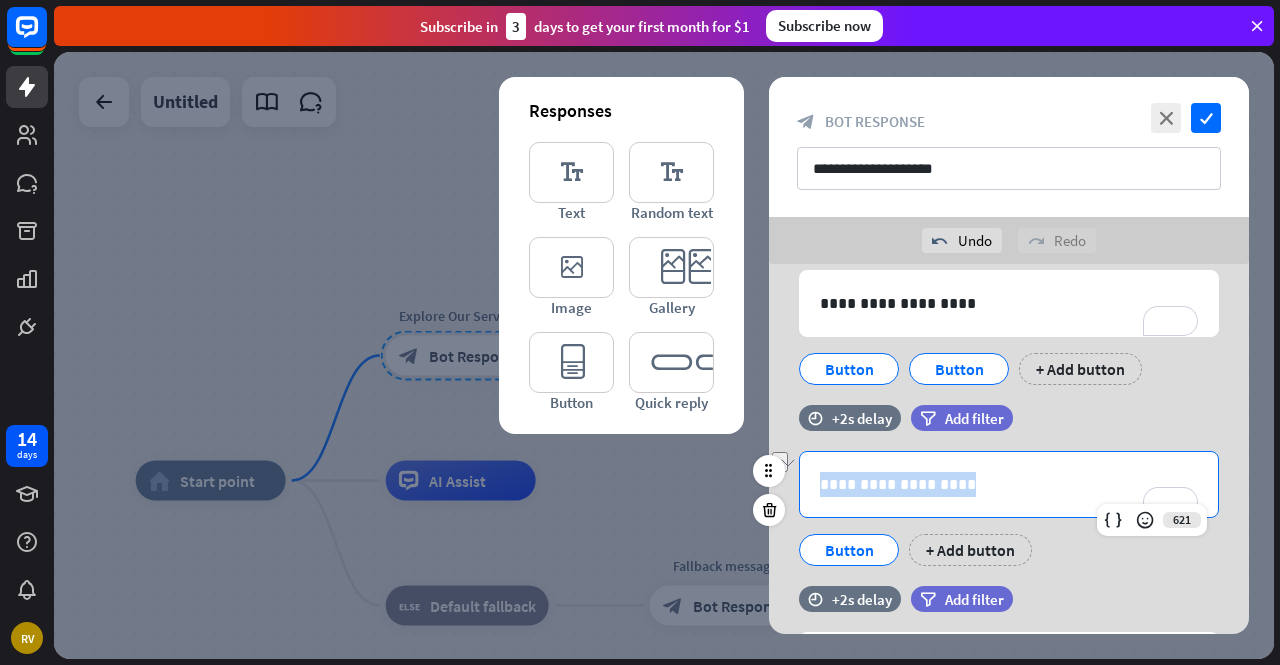 click on "**********" at bounding box center [1009, 495] 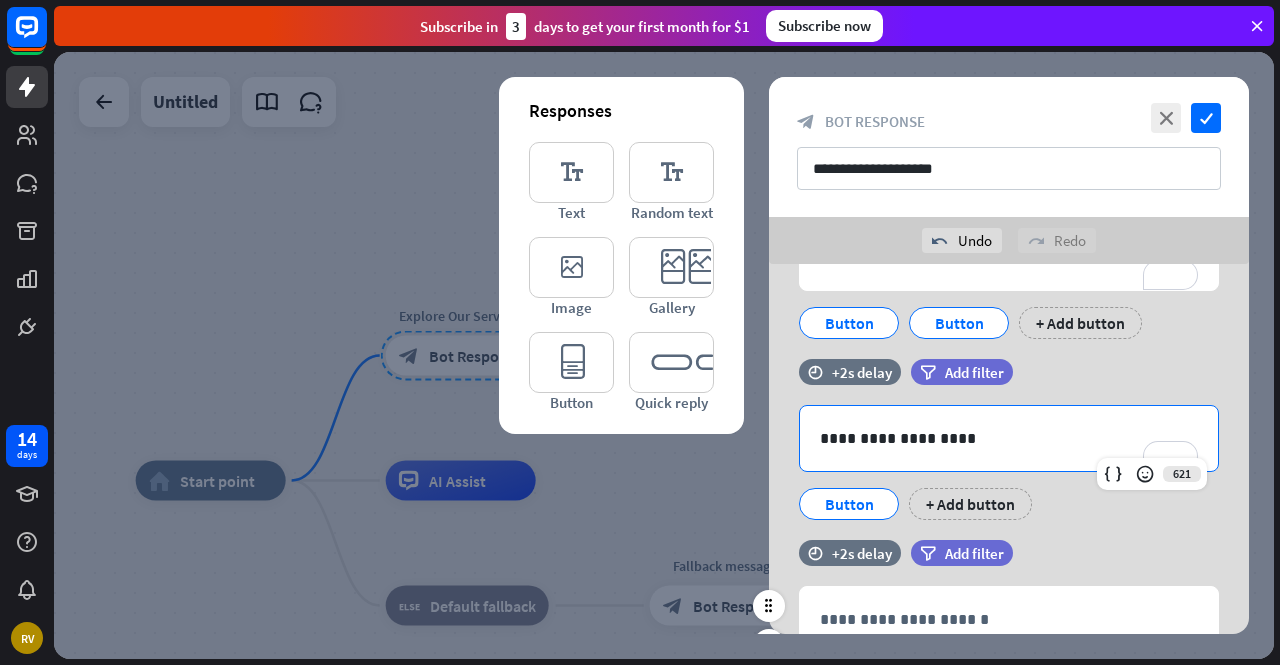 scroll, scrollTop: 258, scrollLeft: 0, axis: vertical 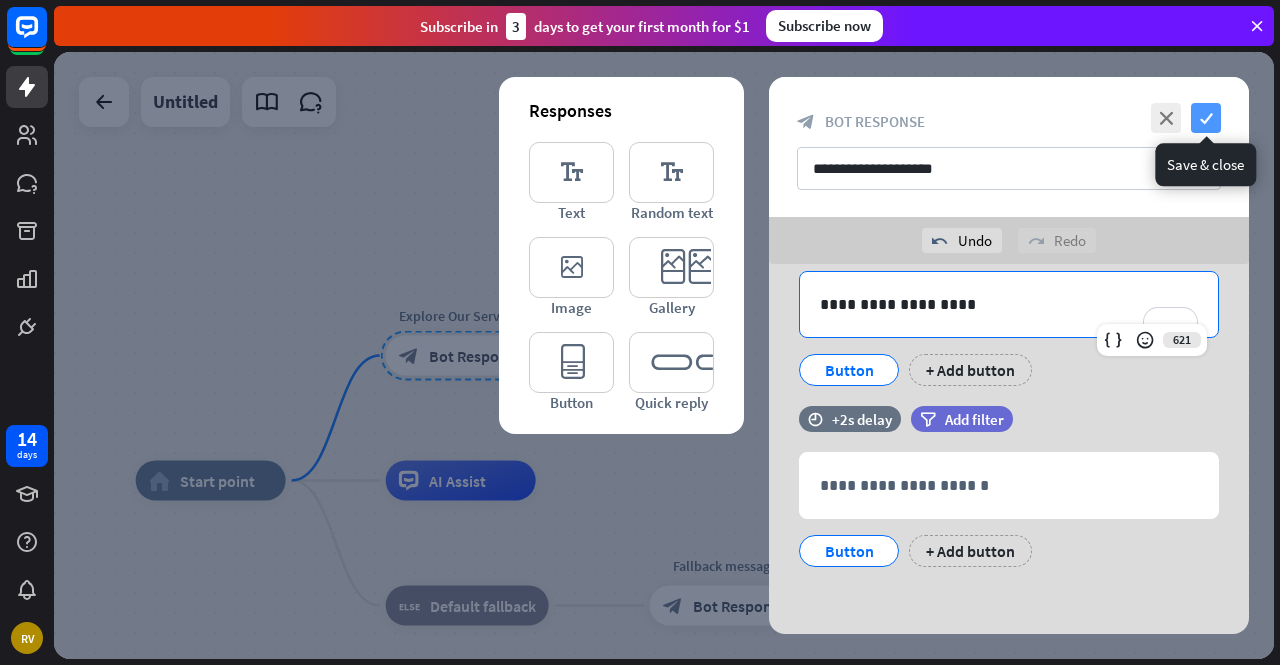 click on "check" at bounding box center [1206, 118] 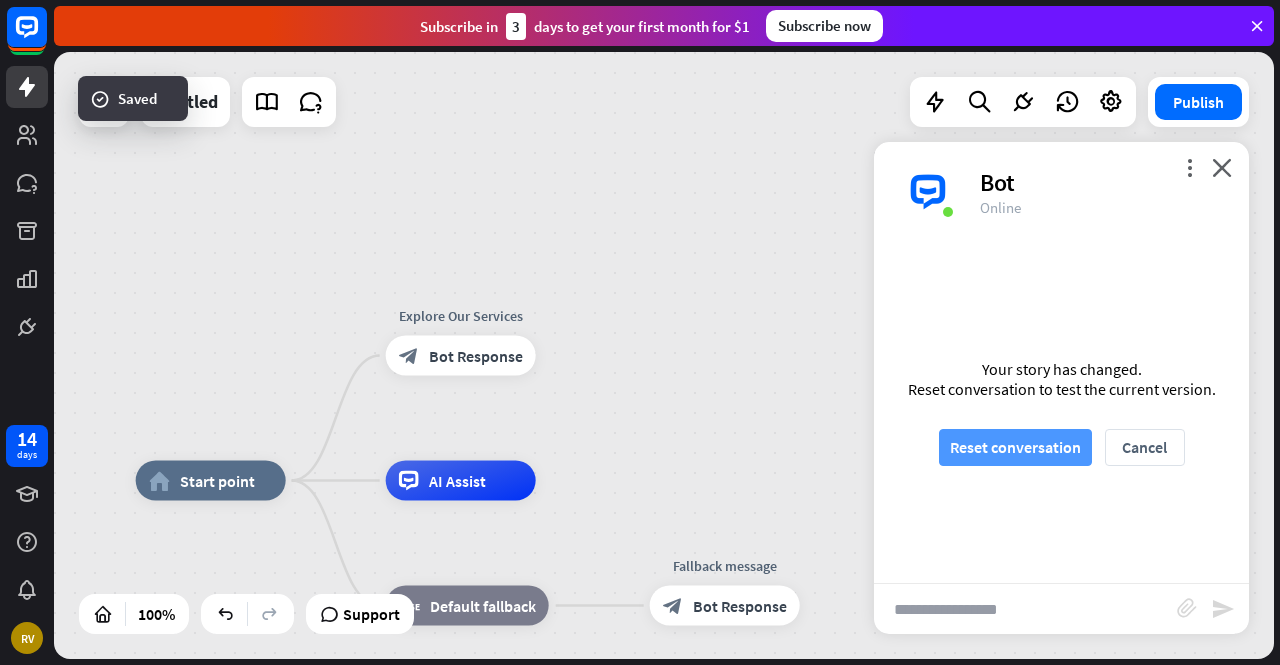 click on "Reset conversation" at bounding box center [1015, 447] 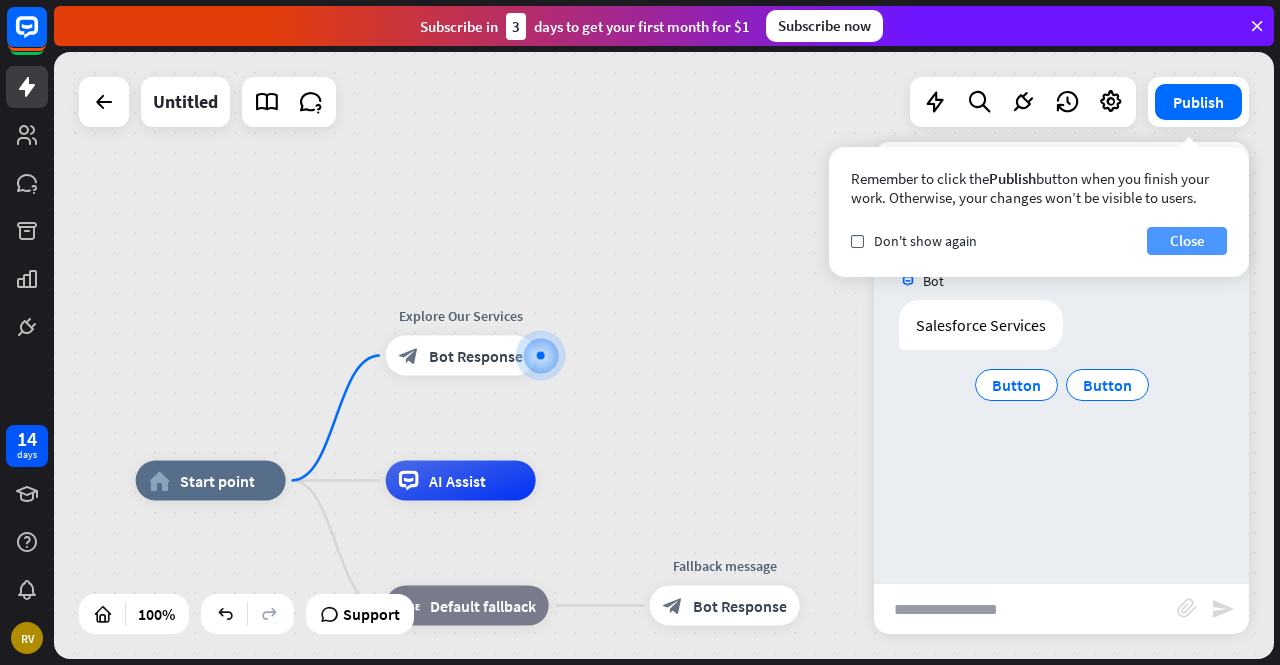 click on "Close" at bounding box center (1187, 241) 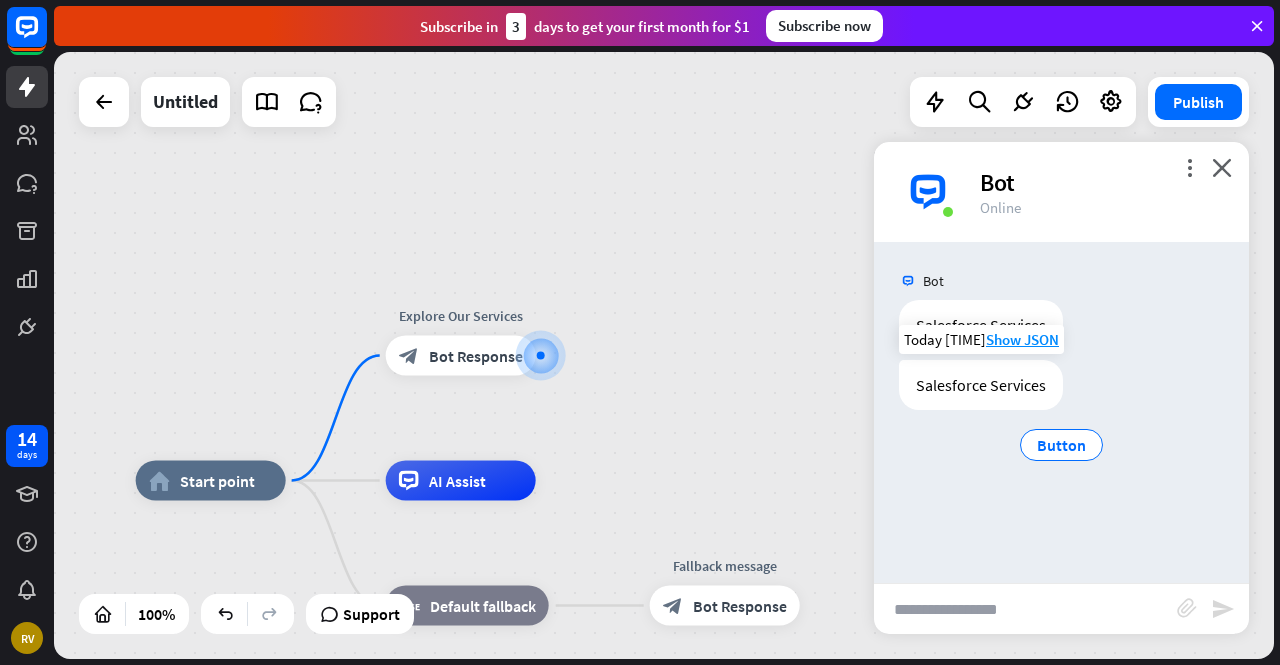 click on "Salesforce Services" at bounding box center (981, 385) 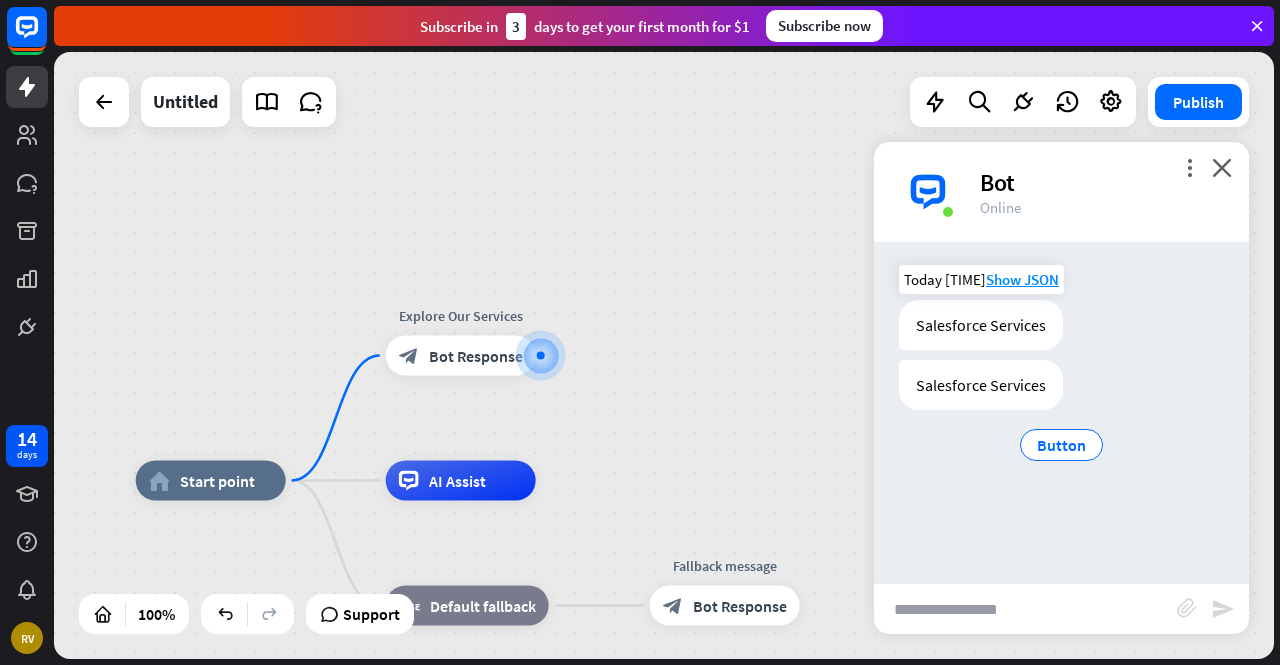 click on "Salesforce Services" at bounding box center (981, 325) 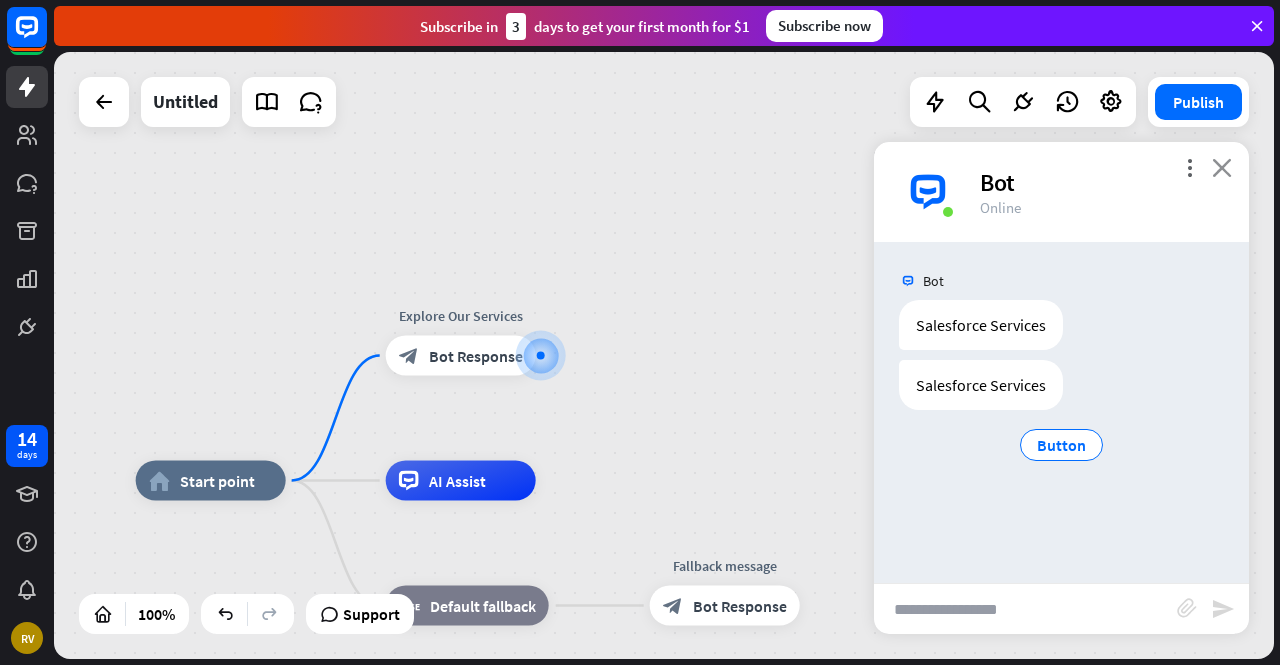 click on "close" at bounding box center [1222, 167] 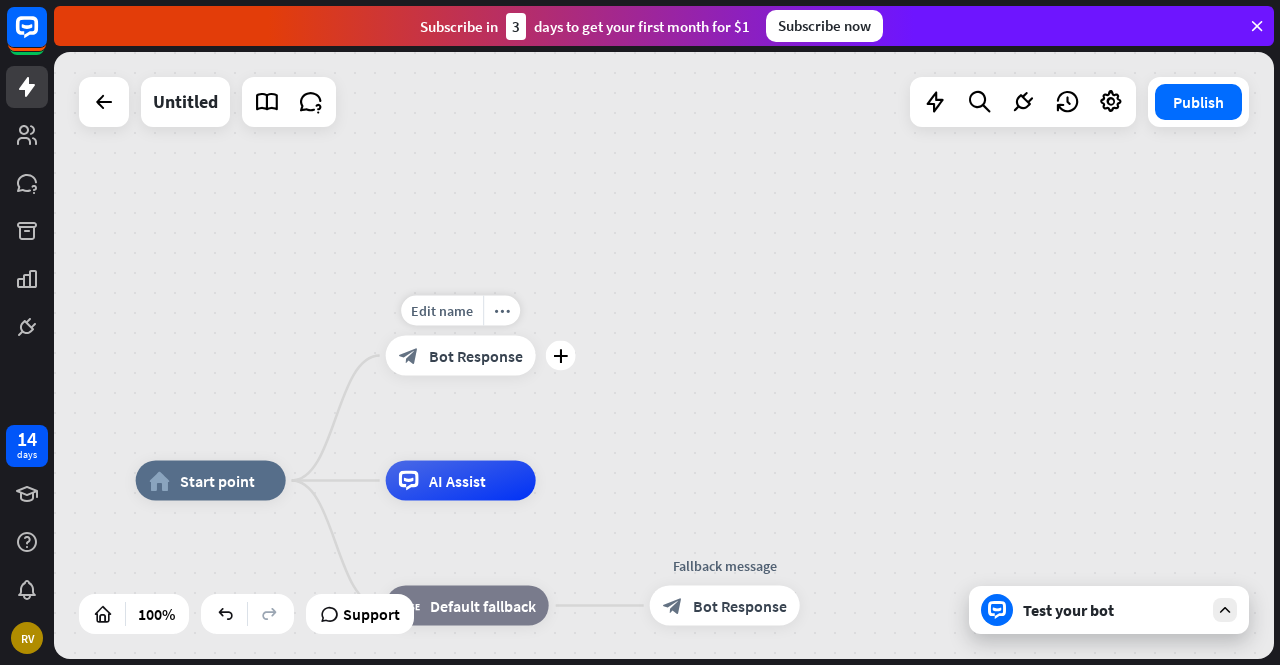 click on "block_bot_response   Bot Response" at bounding box center (461, 356) 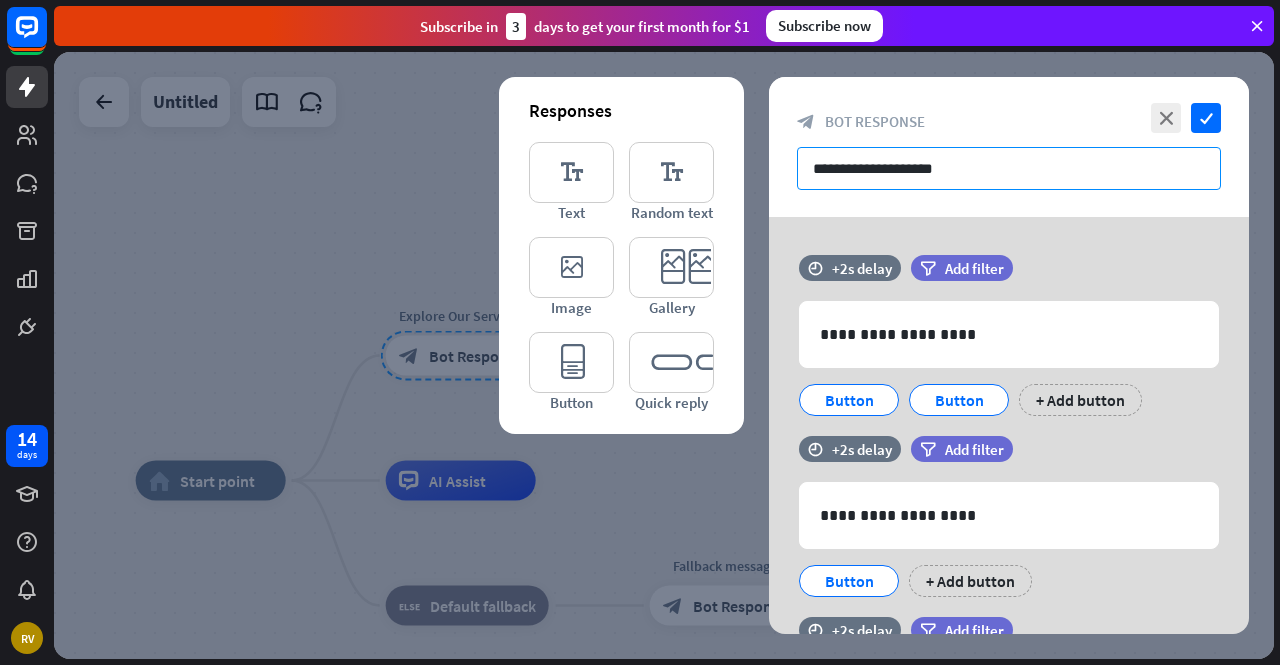 click on "**********" at bounding box center [1009, 168] 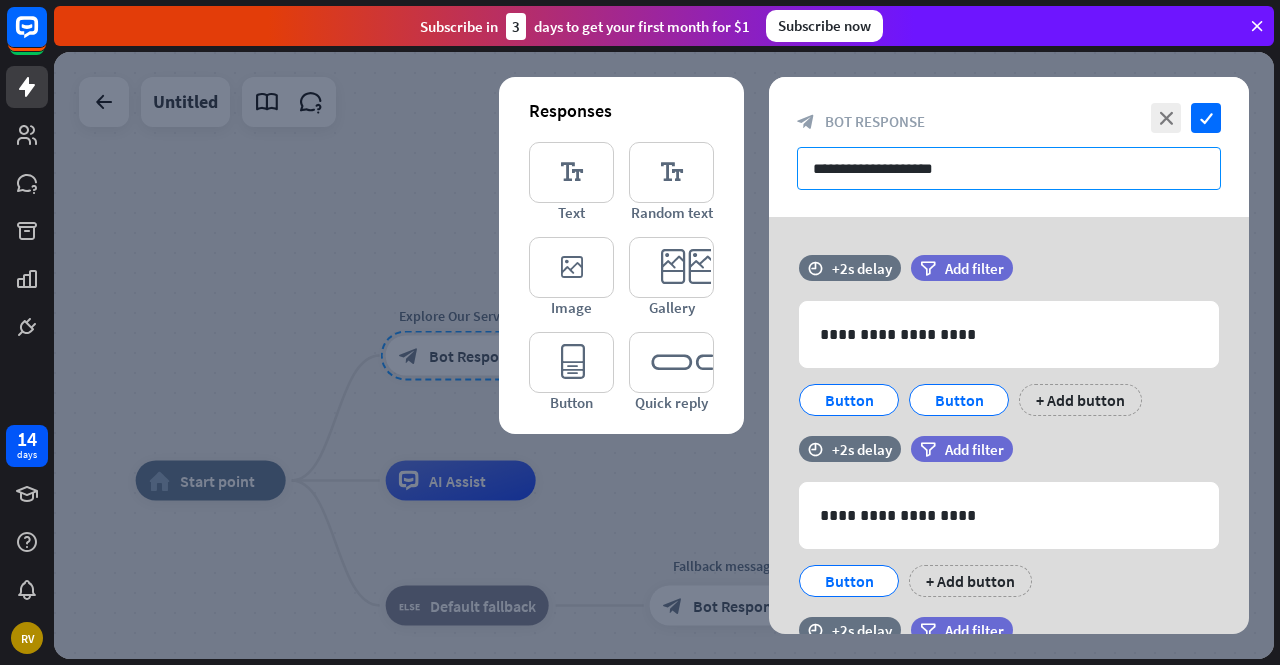 scroll, scrollTop: 211, scrollLeft: 0, axis: vertical 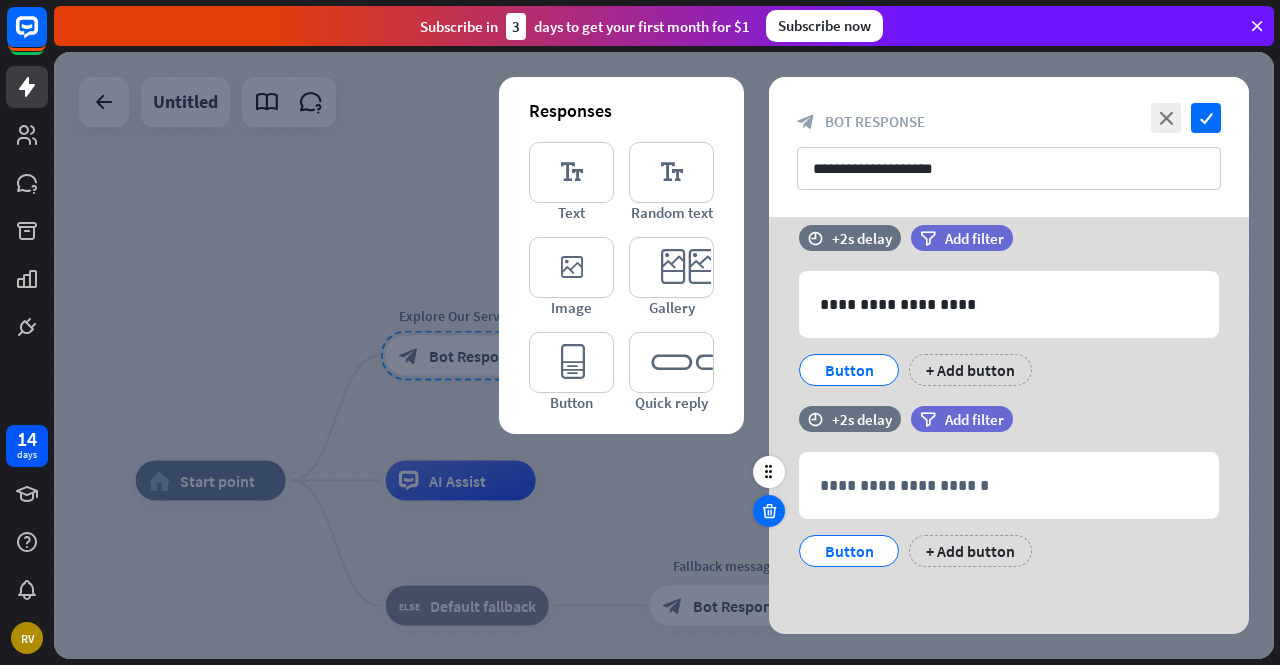 click at bounding box center [769, 511] 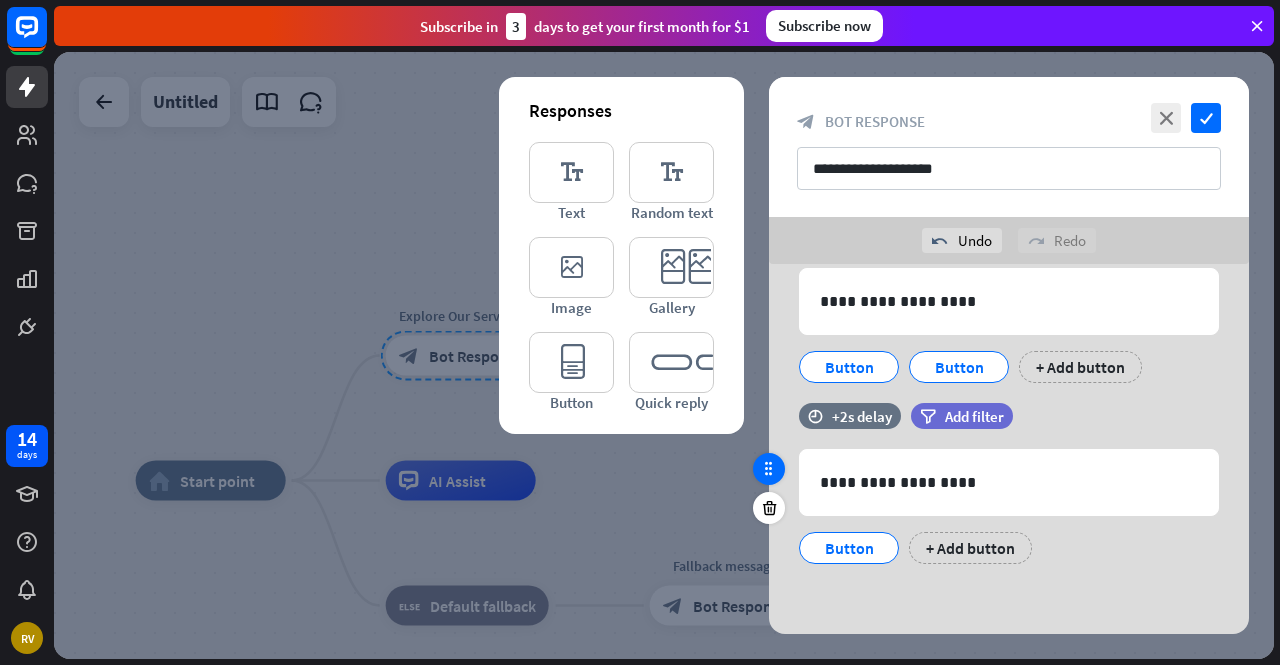 scroll, scrollTop: 78, scrollLeft: 0, axis: vertical 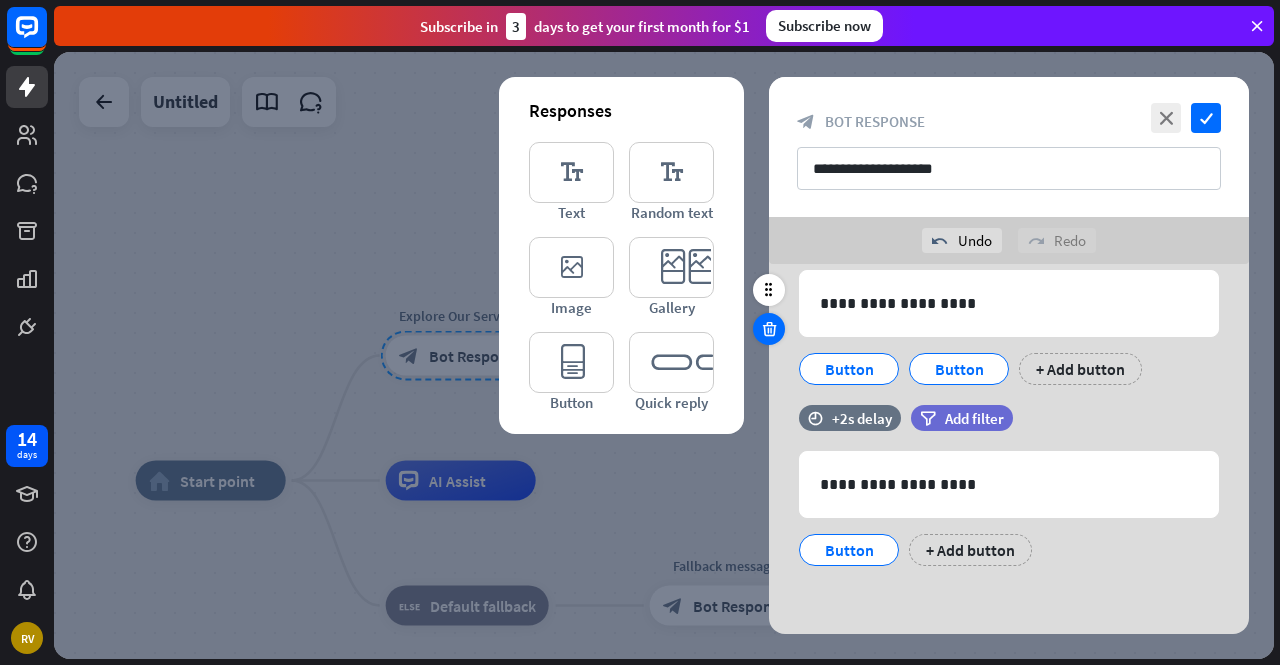 click at bounding box center [769, 329] 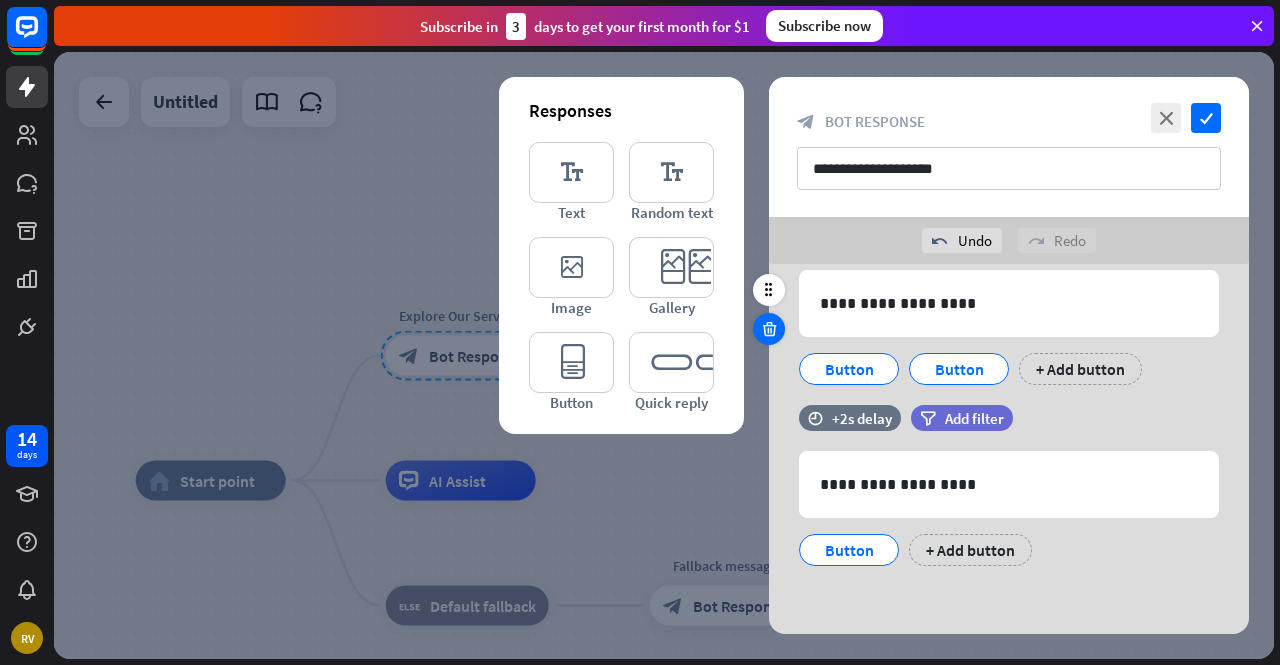 scroll, scrollTop: 0, scrollLeft: 0, axis: both 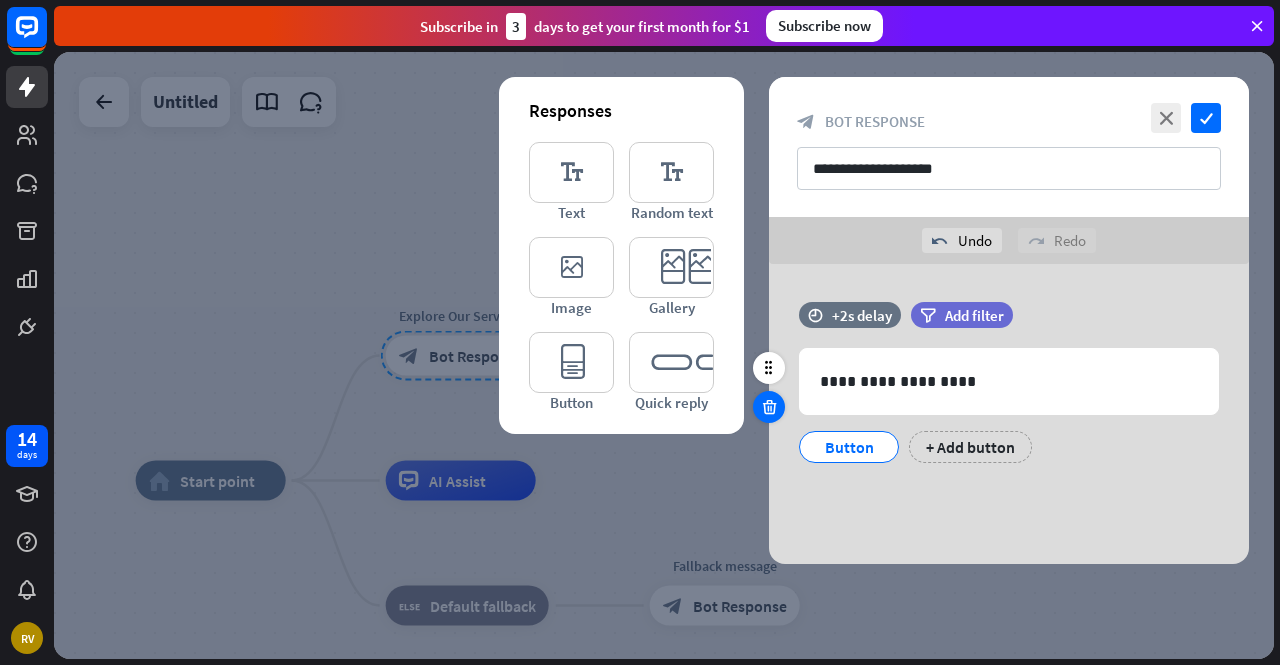 click at bounding box center (769, 407) 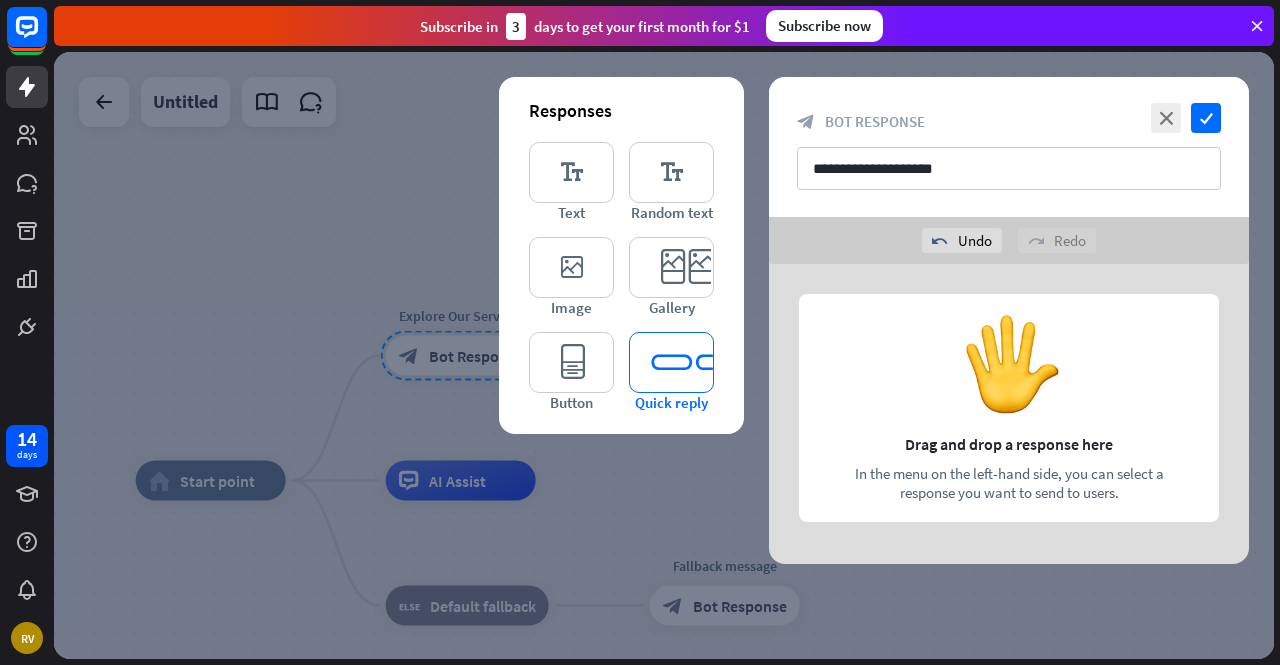 type 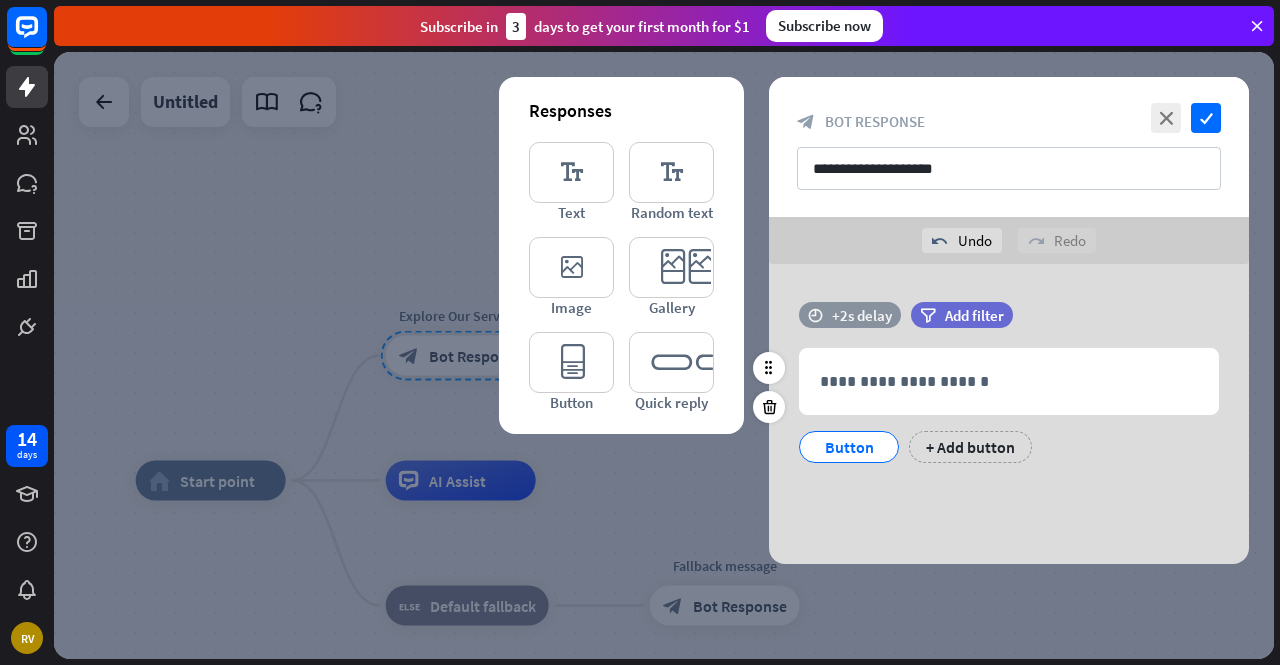 click on "+2s delay" at bounding box center (862, 315) 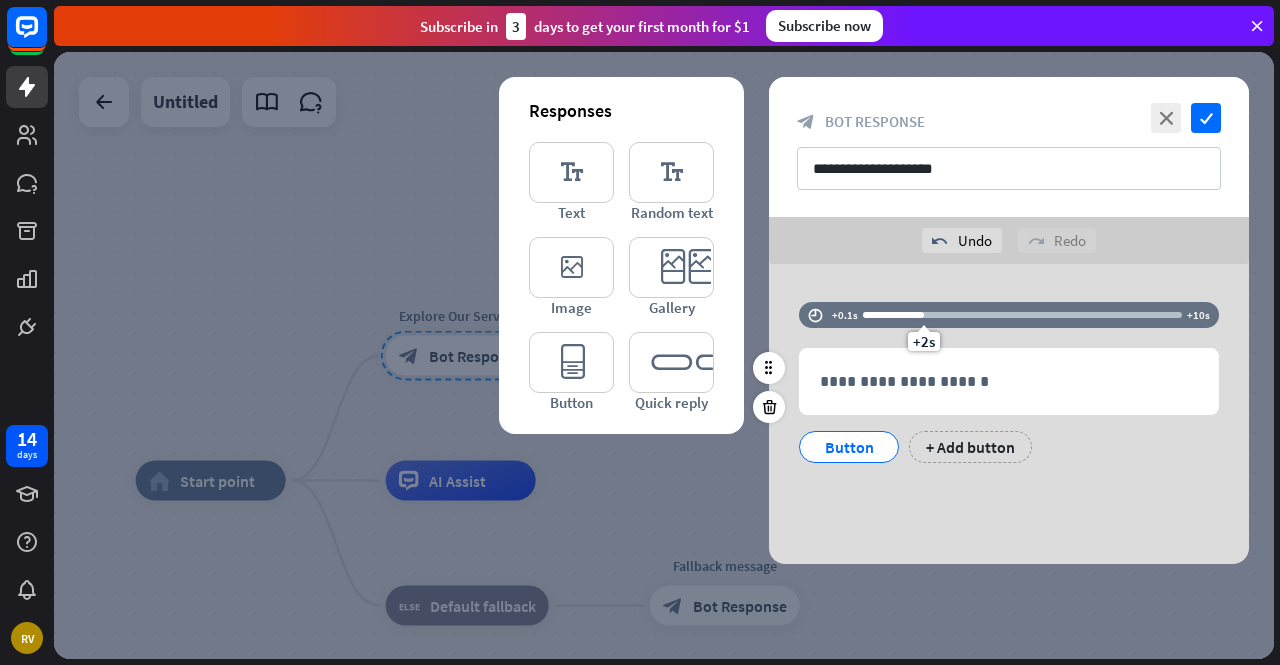 click on "+10s" at bounding box center (1198, 315) 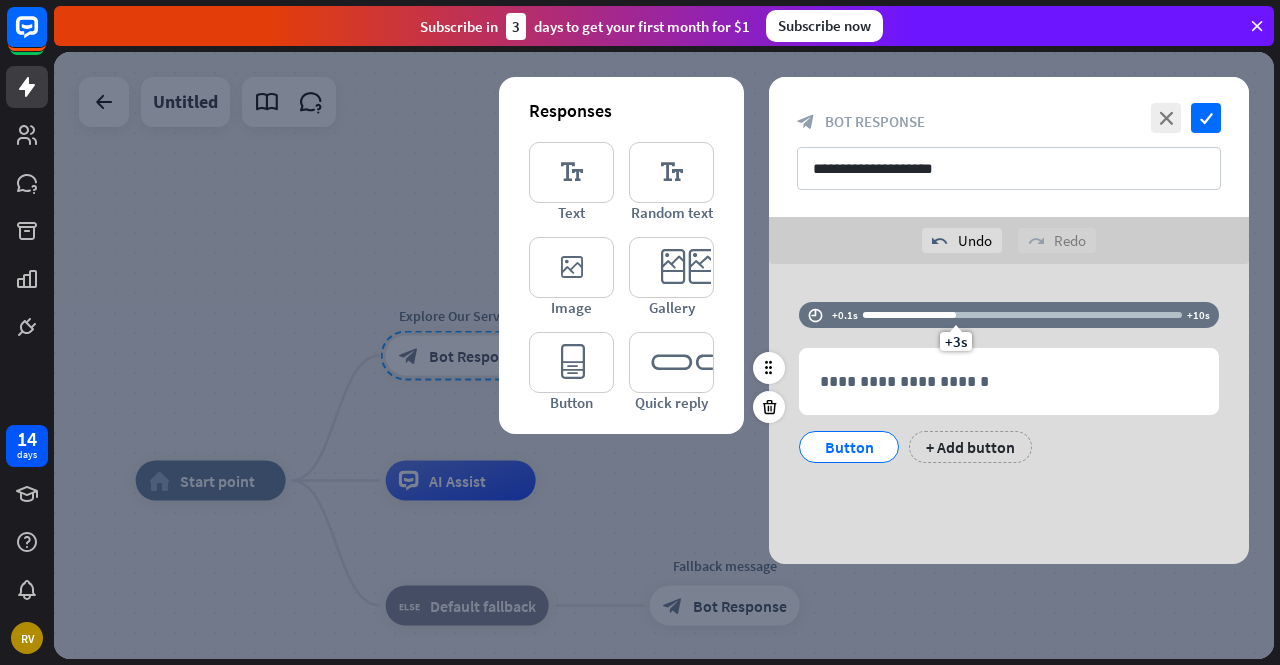 drag, startPoint x: 922, startPoint y: 317, endPoint x: 955, endPoint y: 317, distance: 33 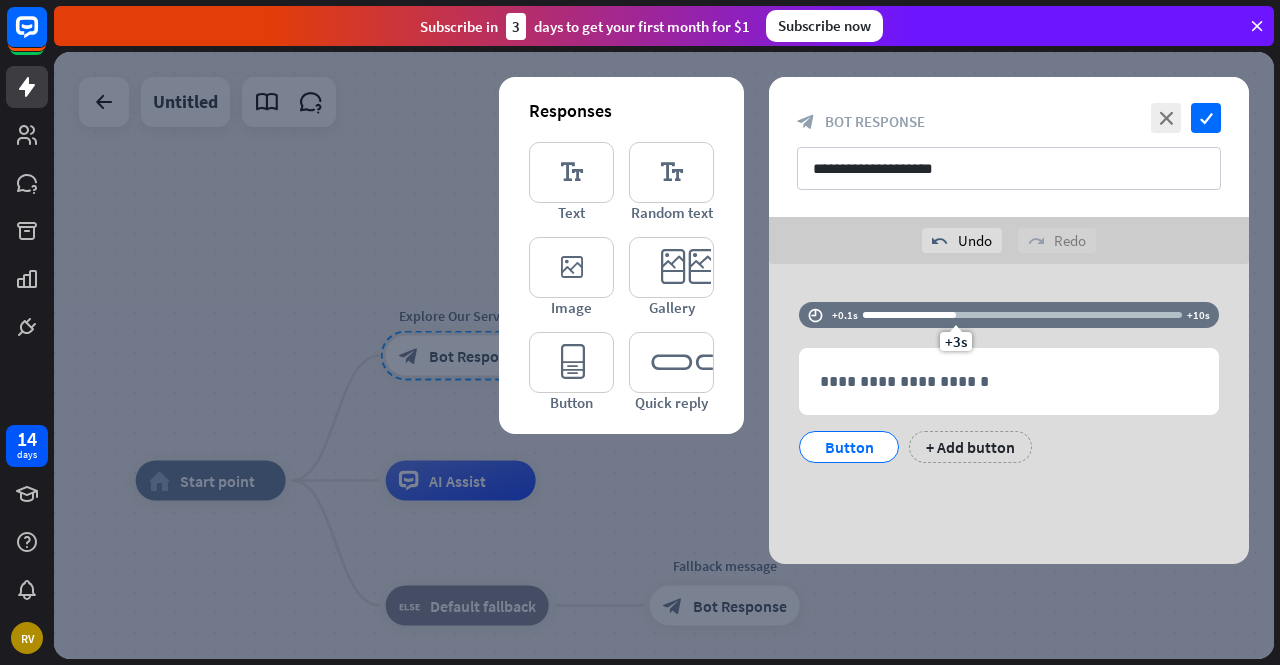 click on "**********" at bounding box center (1009, 414) 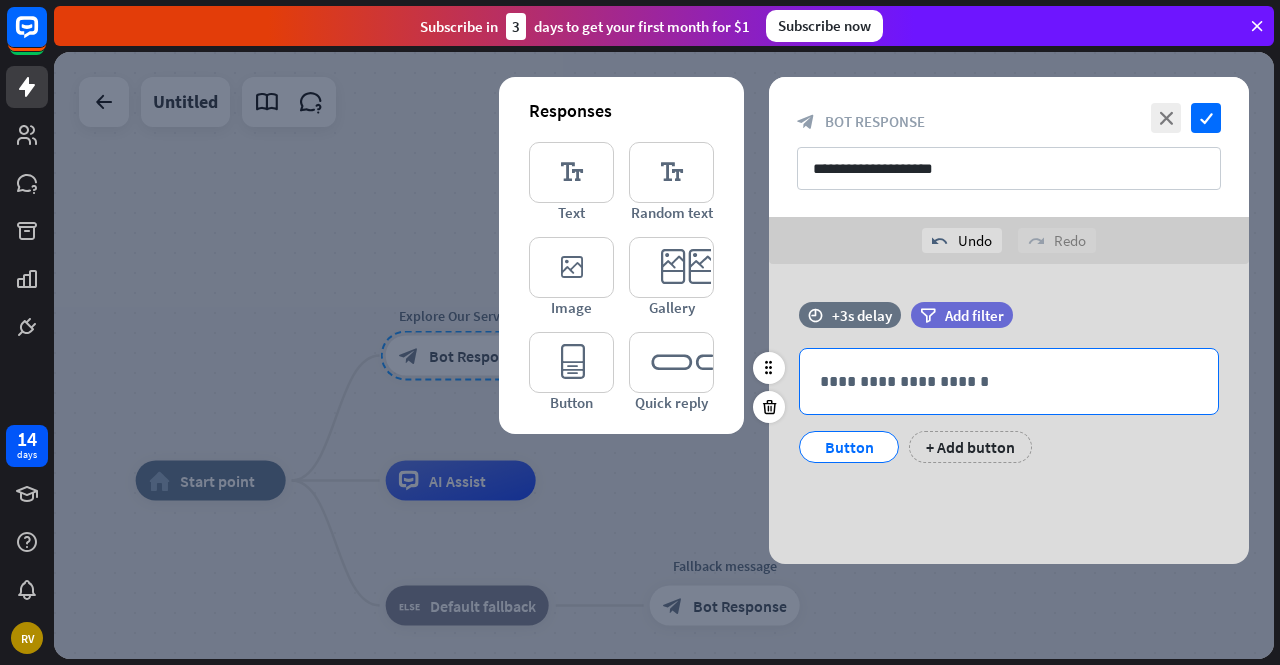 click on "**********" at bounding box center [1009, 381] 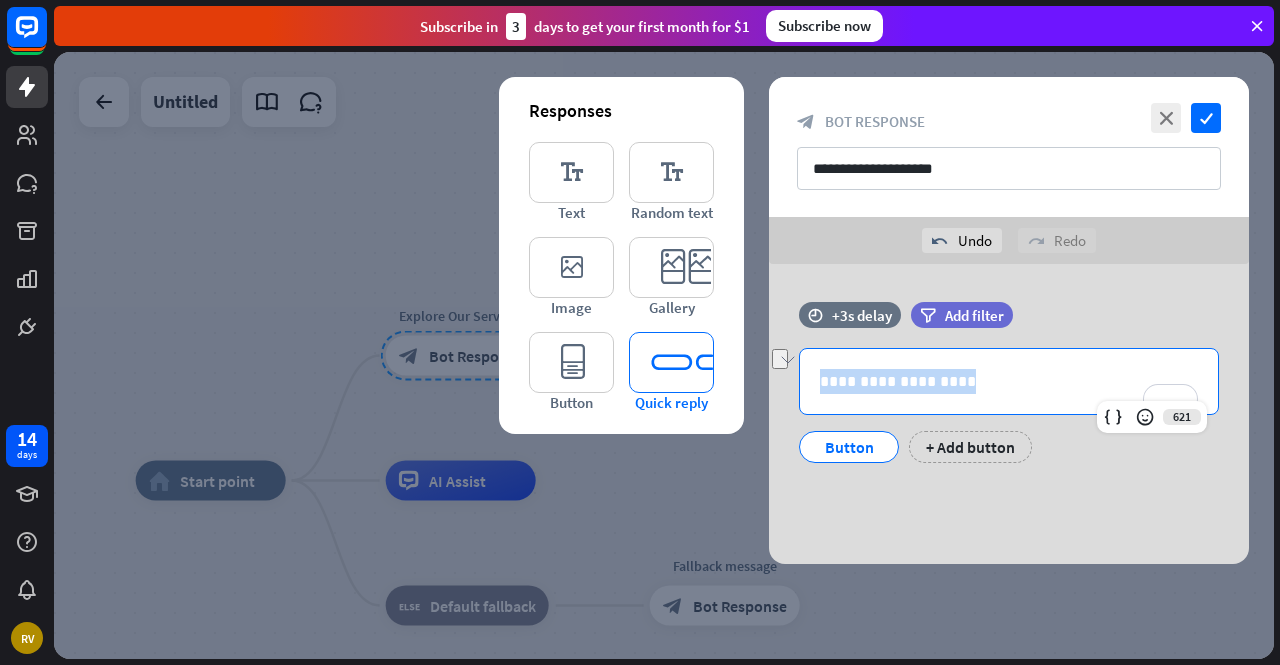 click on "**********" at bounding box center [1009, 414] 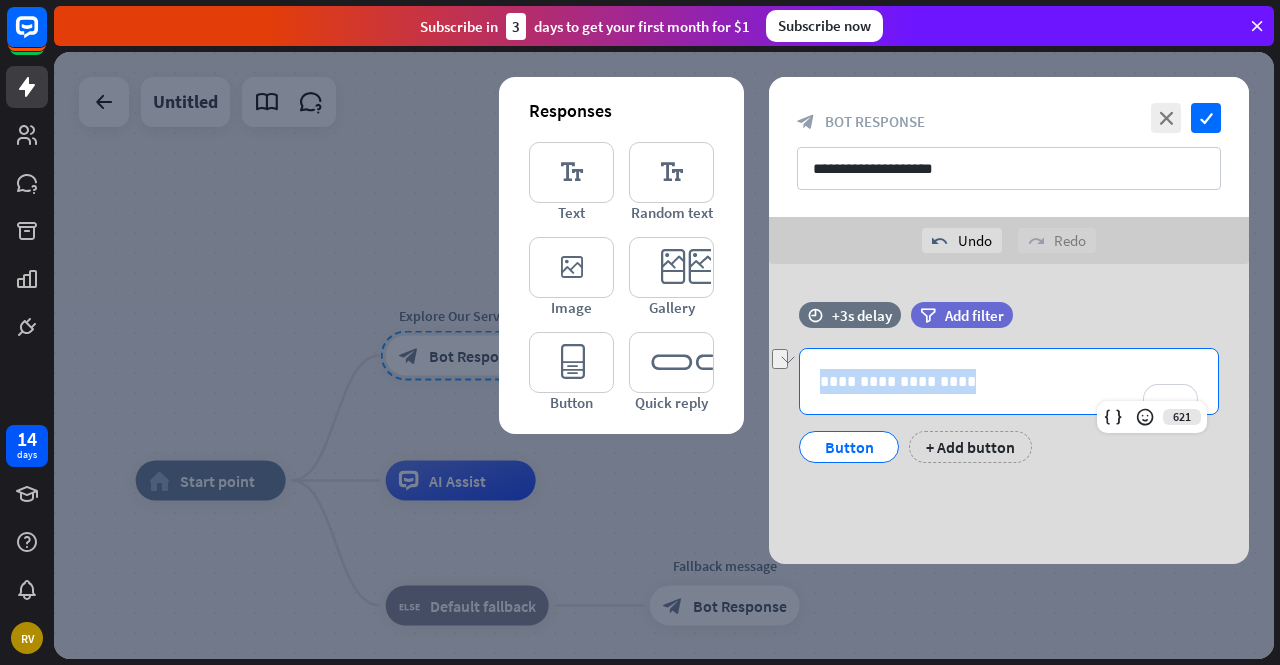 paste 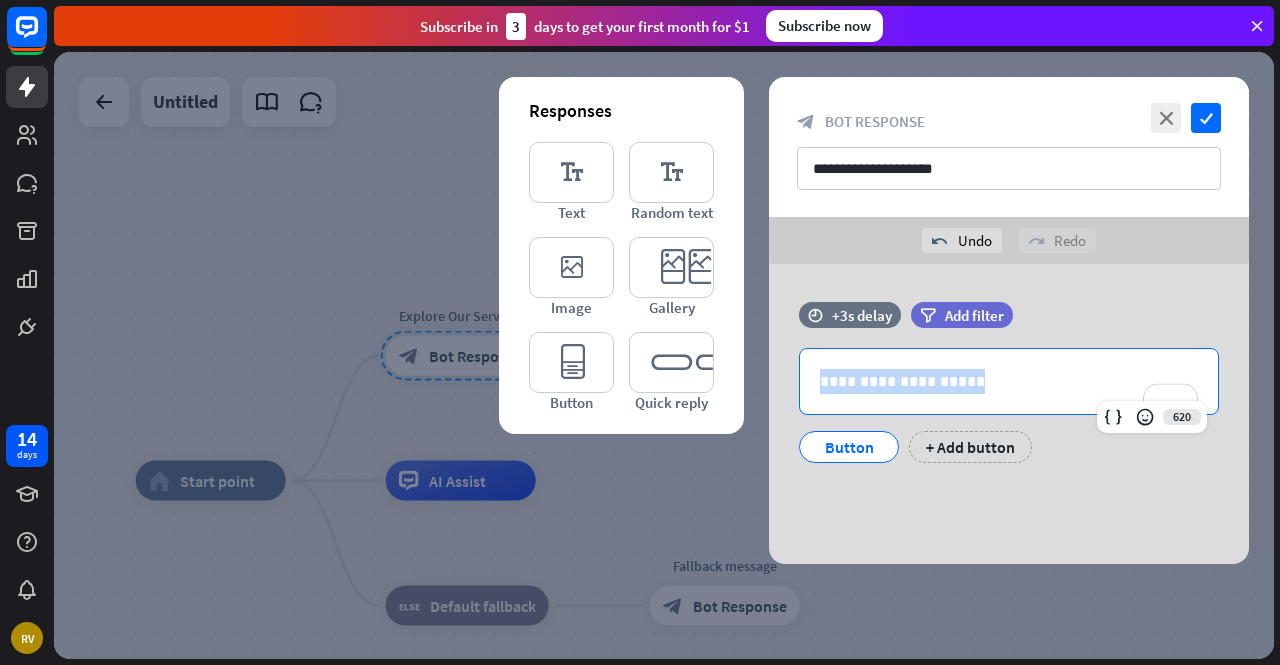 click on "**********" at bounding box center (1009, 414) 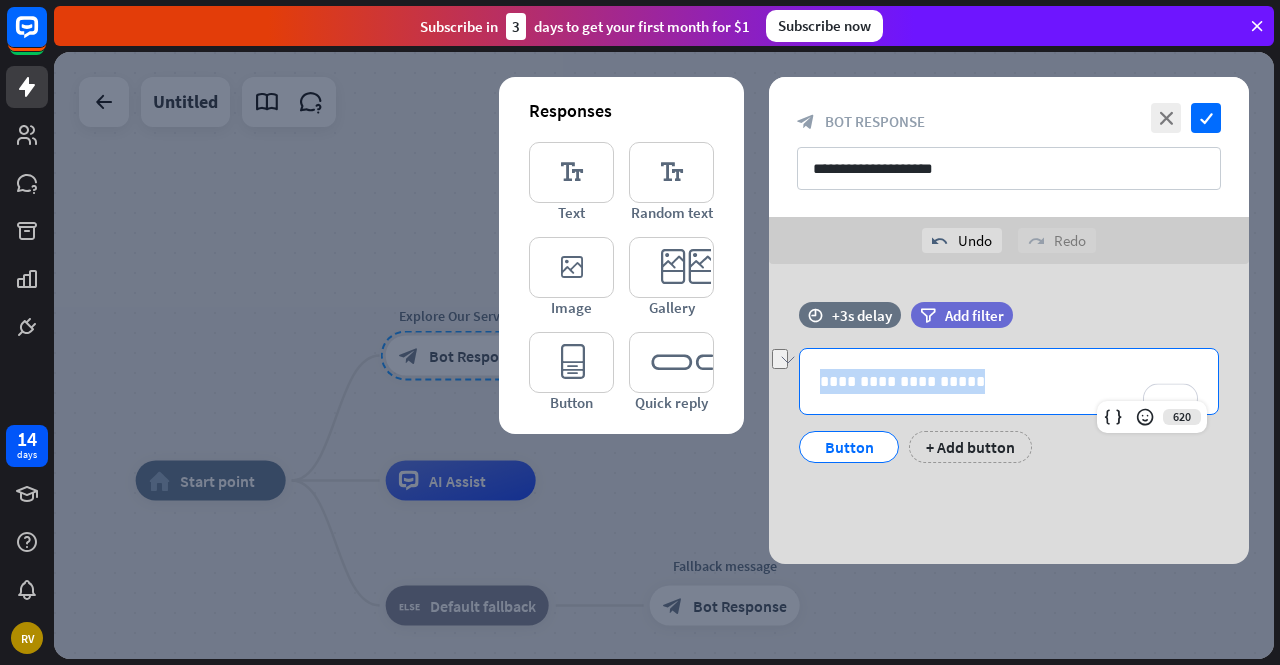 type 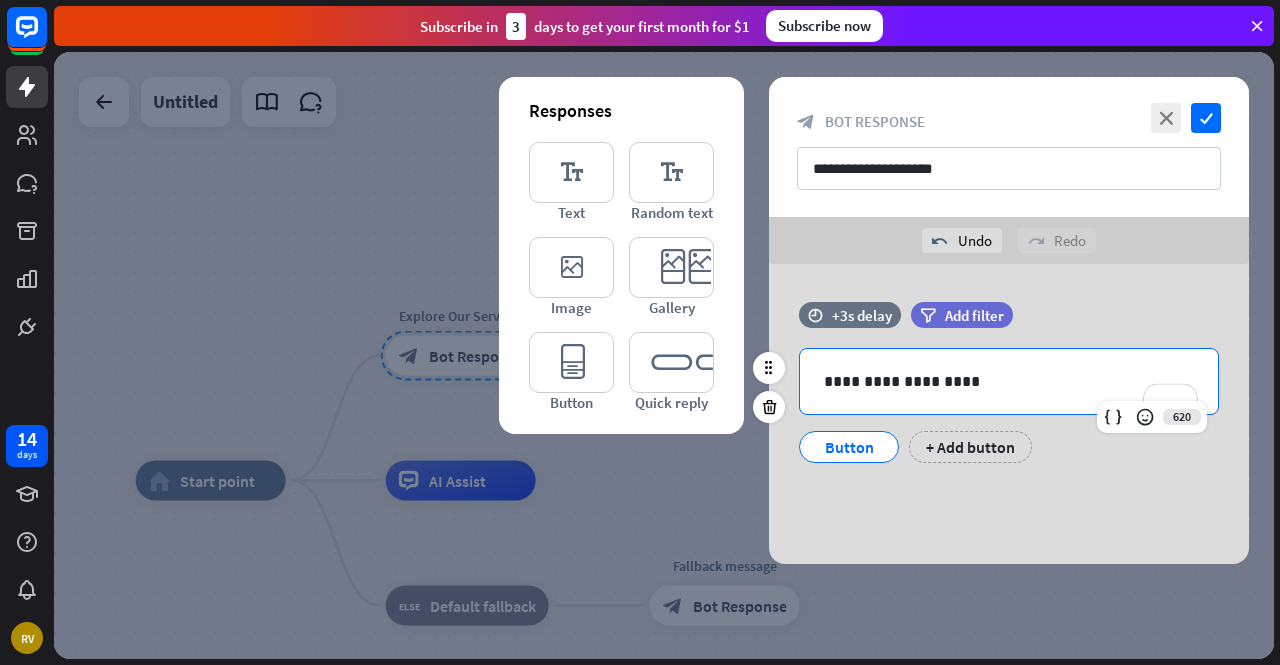 click on "**********" at bounding box center [1009, 381] 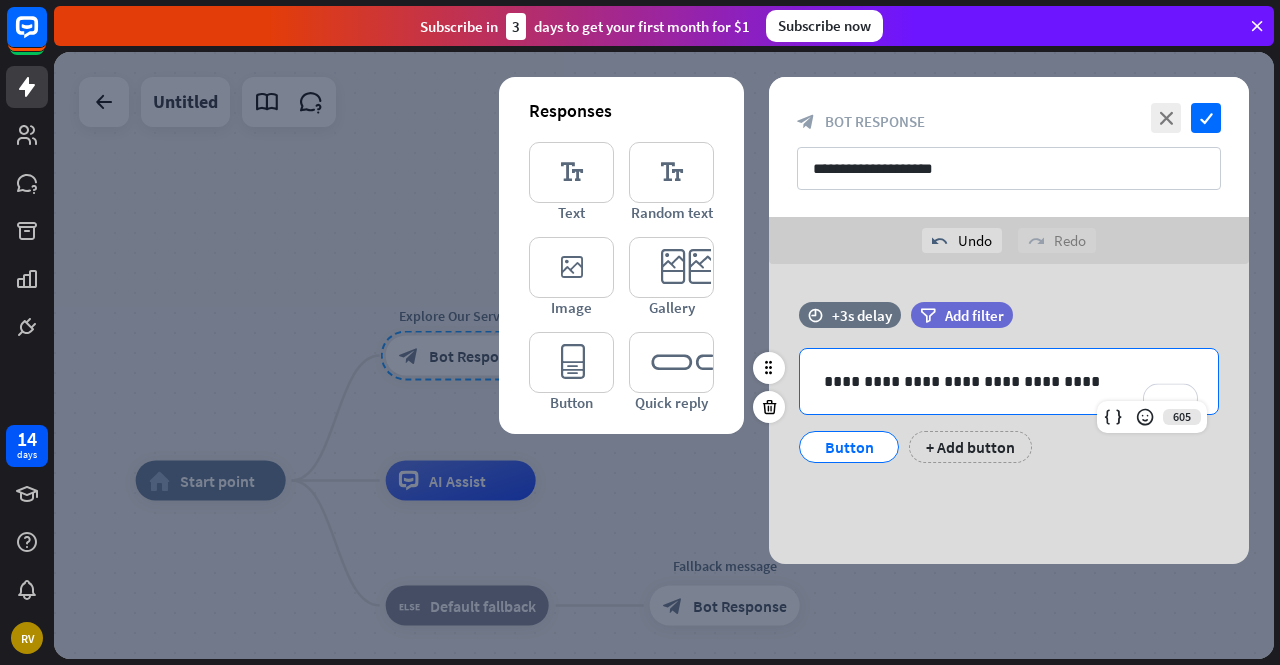 click on "filter   Add filter" at bounding box center [1012, 315] 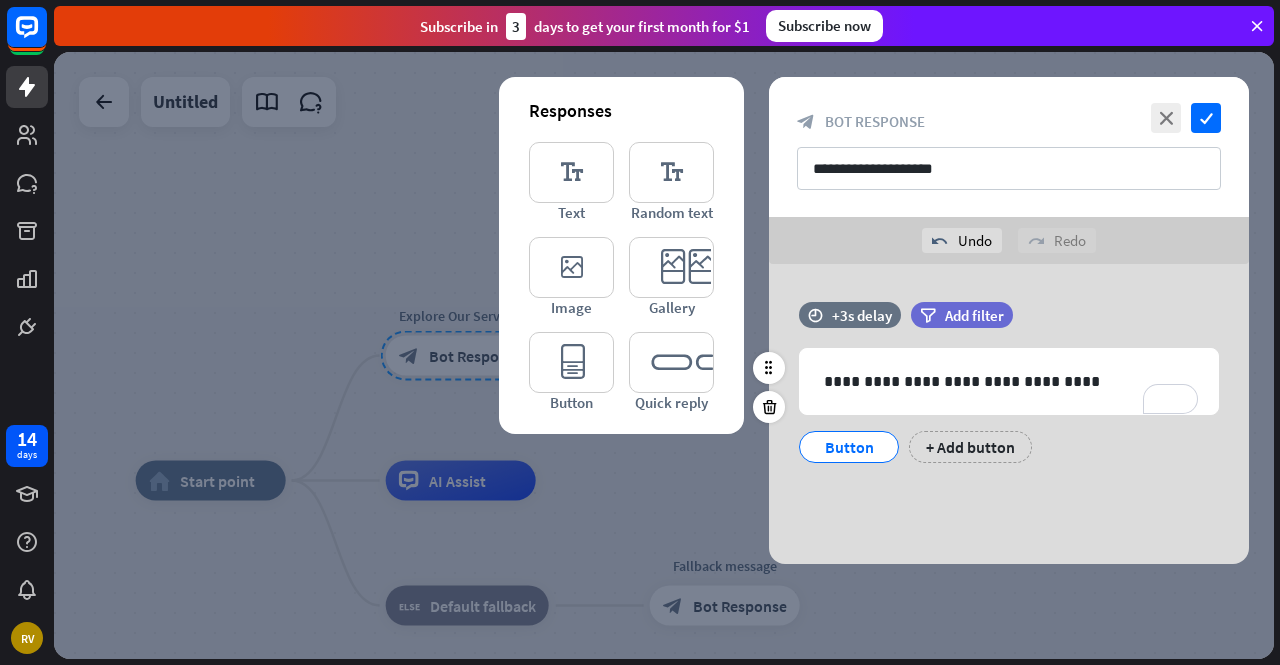 click on "Button" at bounding box center (849, 447) 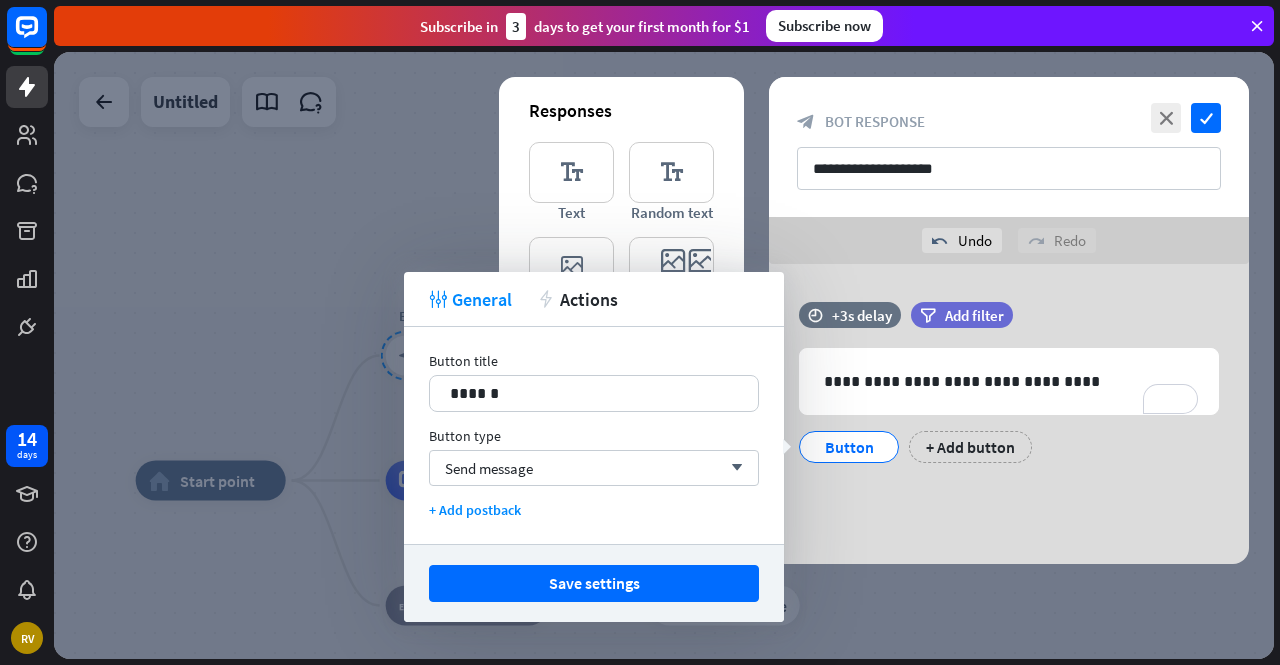 click on "Button type     Send message
arrow_down" at bounding box center [594, 456] 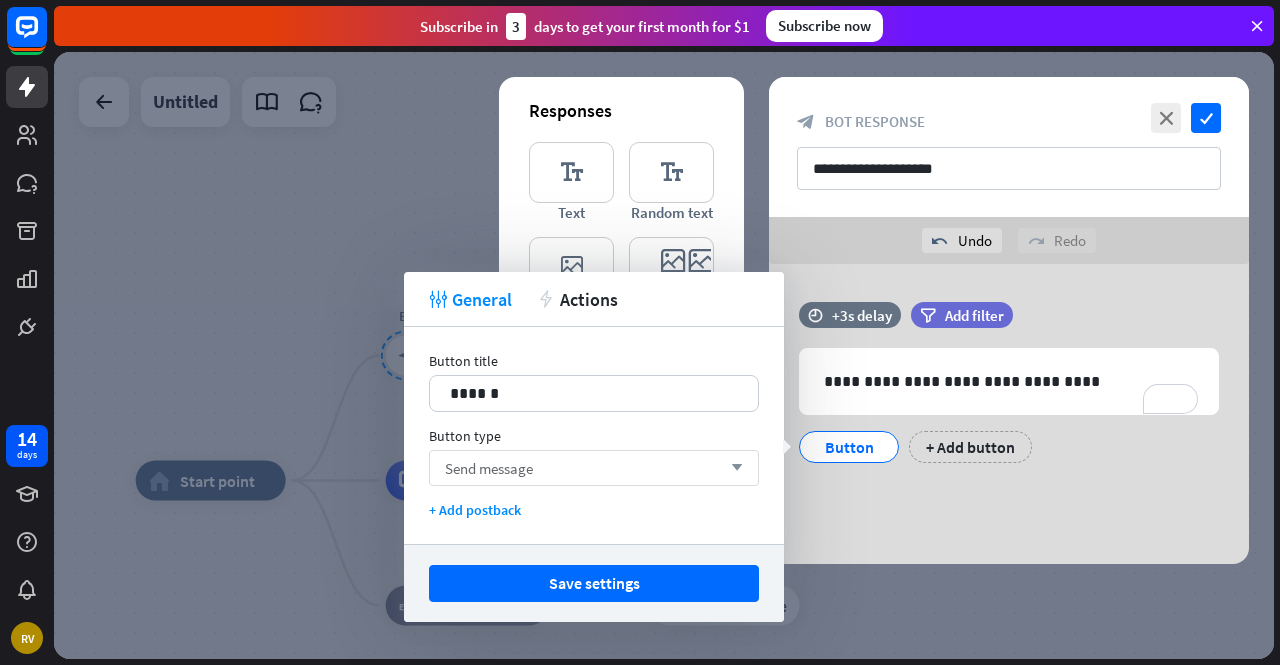 click on "arrow_down" at bounding box center [732, 468] 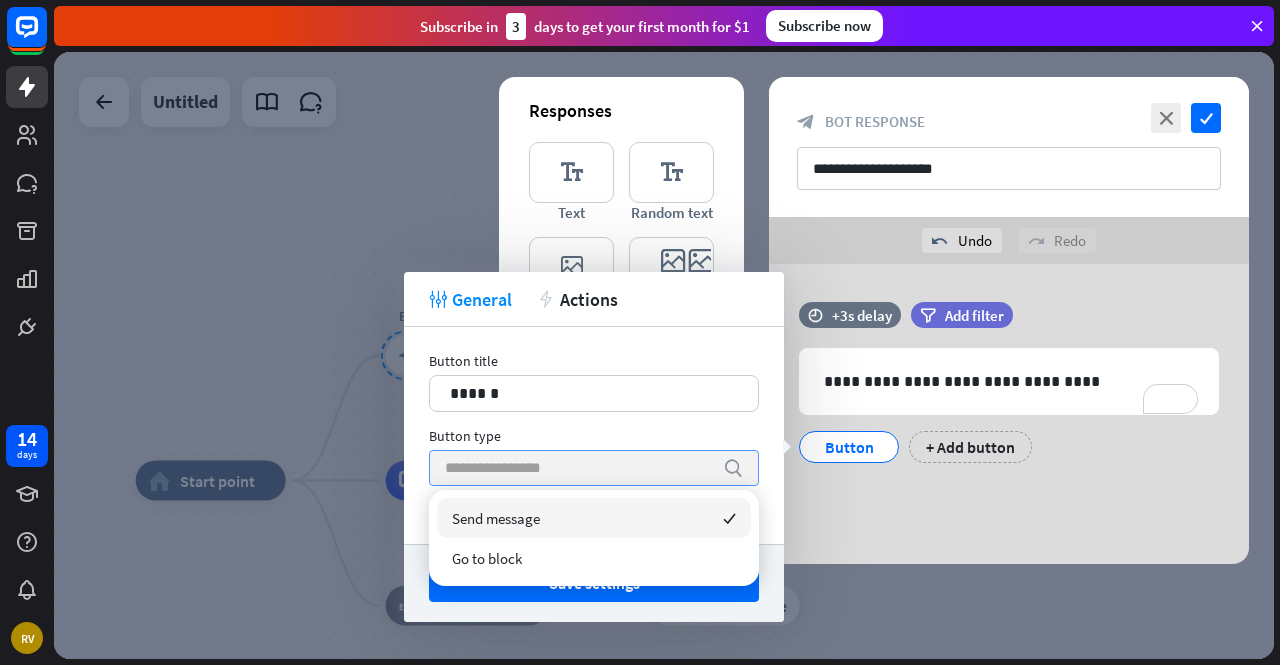 click at bounding box center (579, 468) 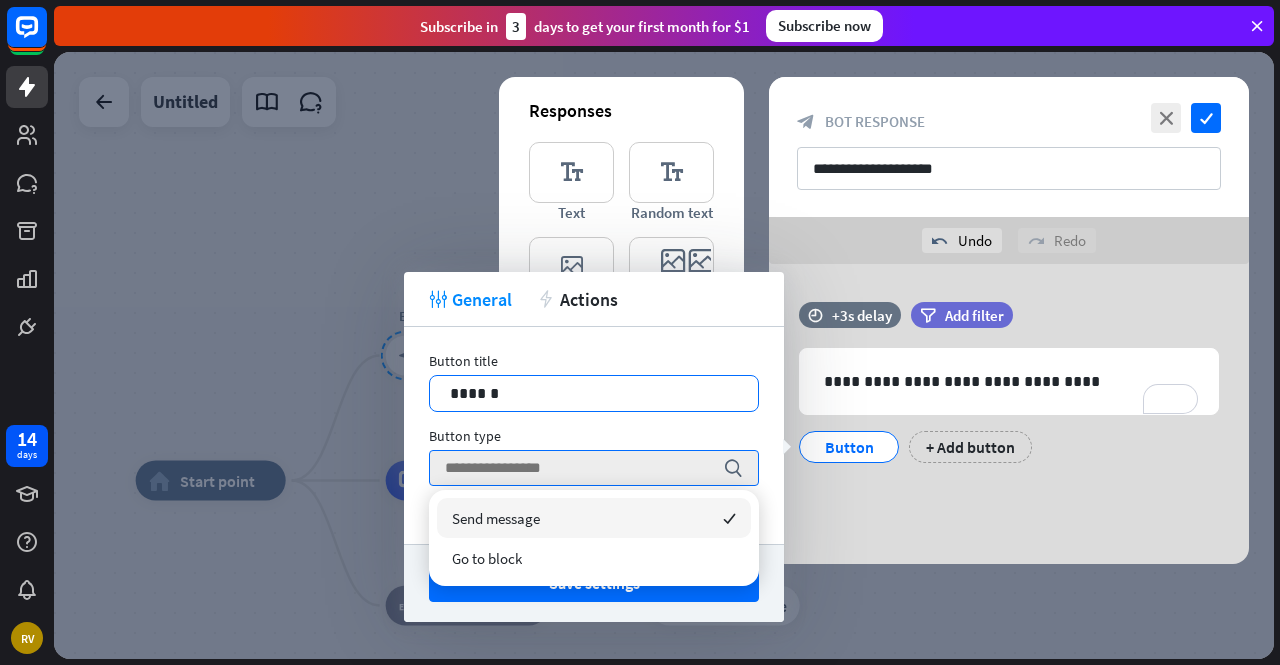 click on "14   ******" at bounding box center [594, 393] 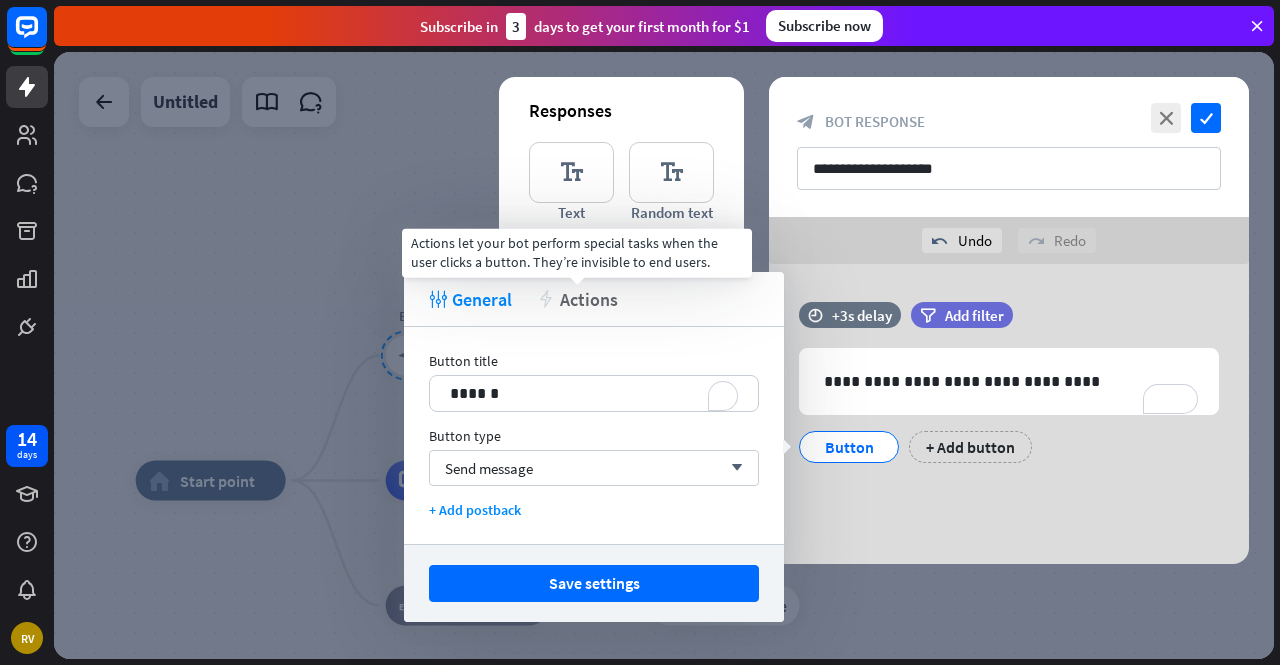 click on "Actions" at bounding box center [589, 299] 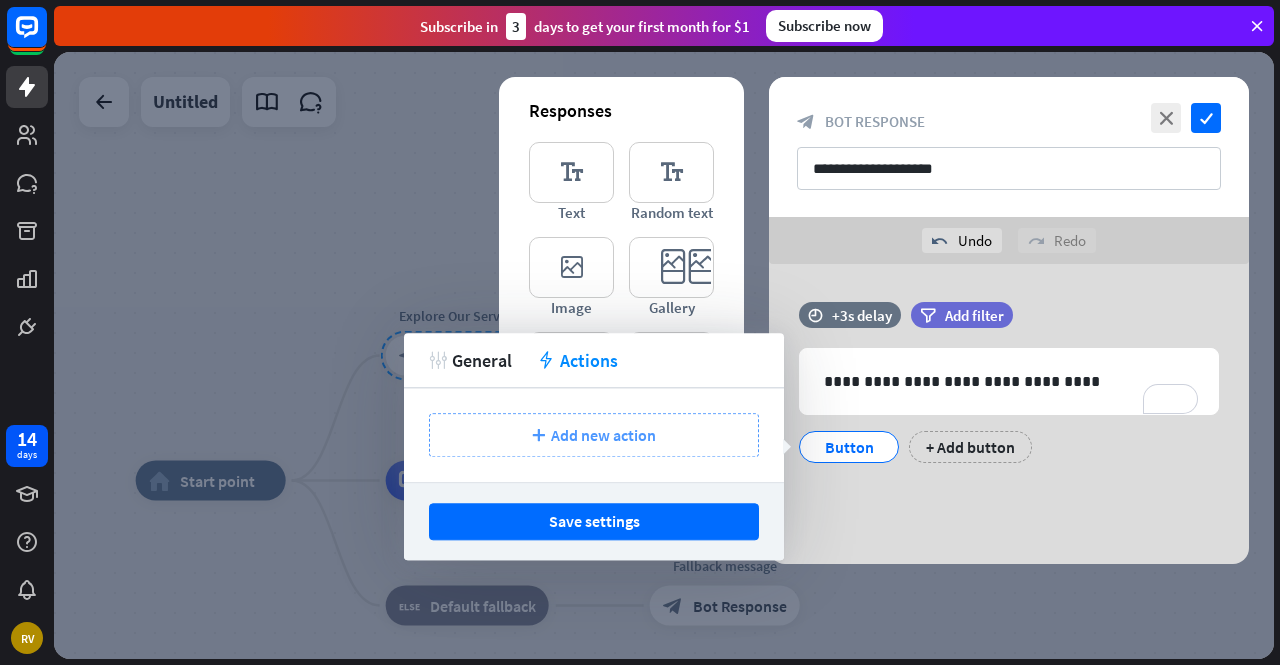click on "Add new action" at bounding box center (603, 435) 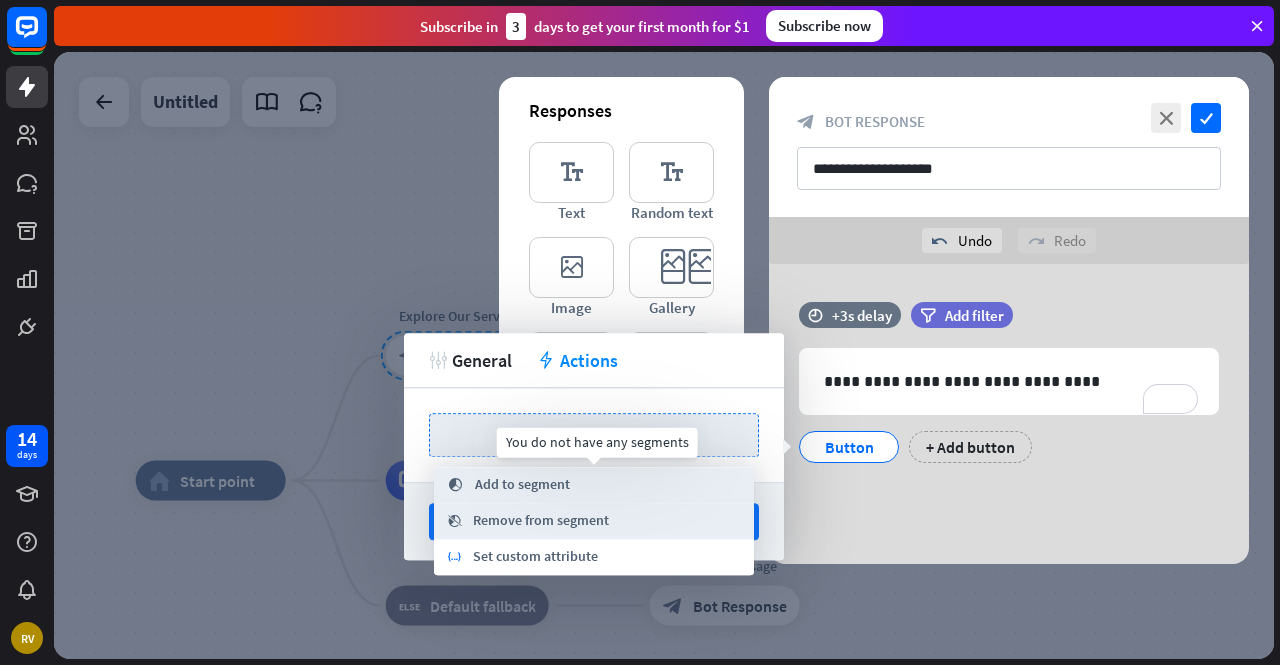click on "segment
Add to segment" at bounding box center [594, 485] 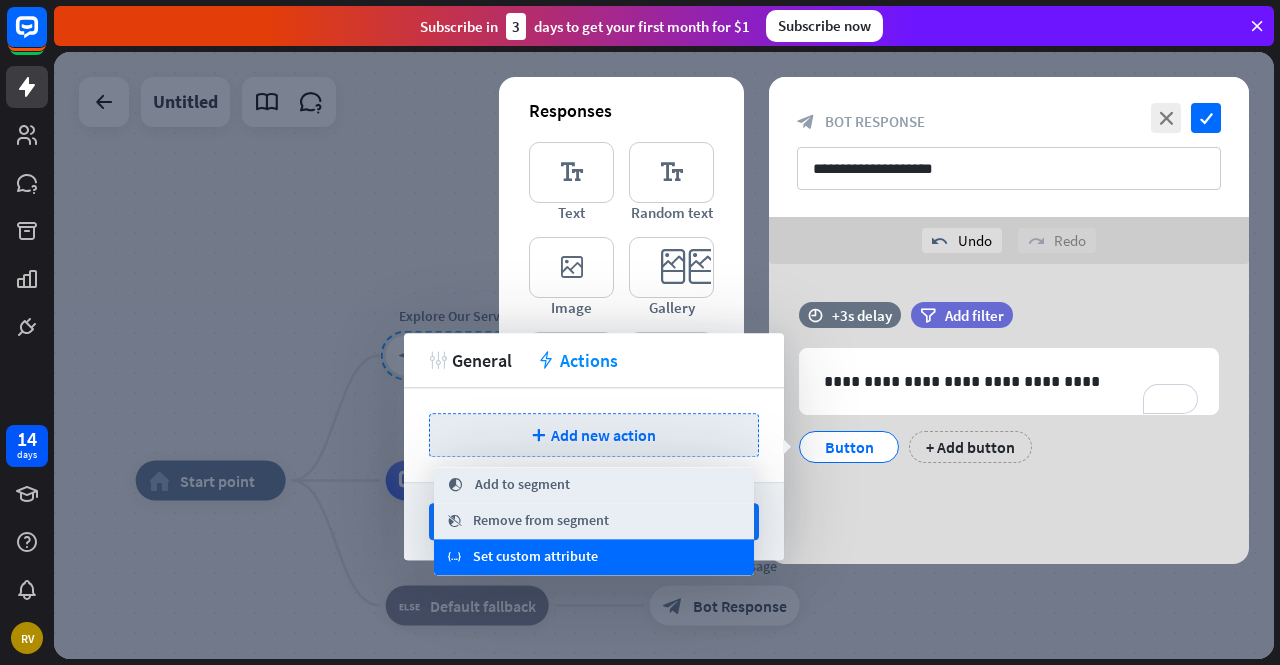click on "Set custom attribute" at bounding box center [535, 558] 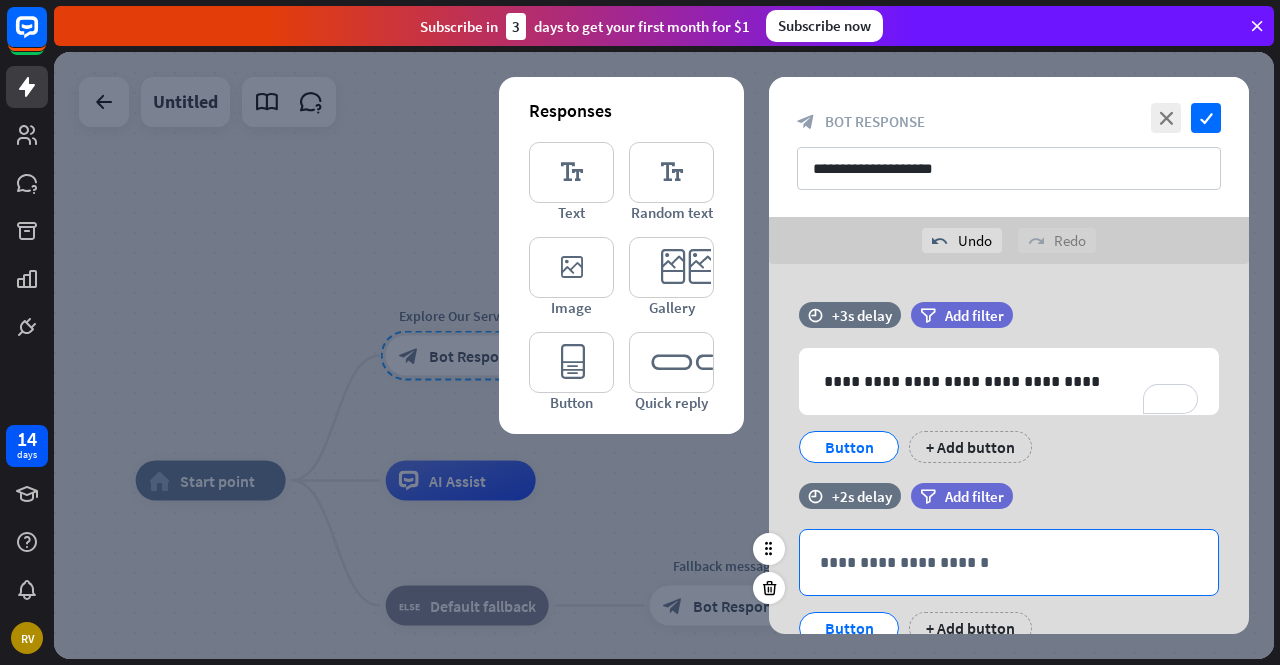 click on "**********" at bounding box center (1009, 562) 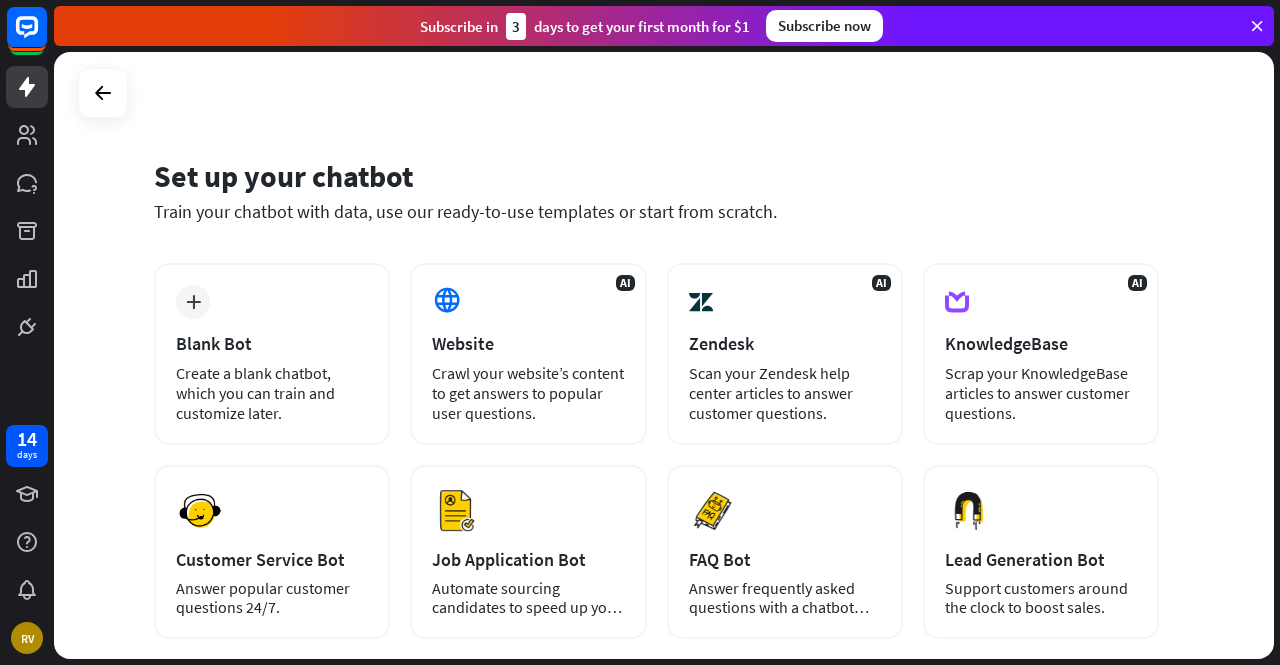 scroll, scrollTop: 0, scrollLeft: 0, axis: both 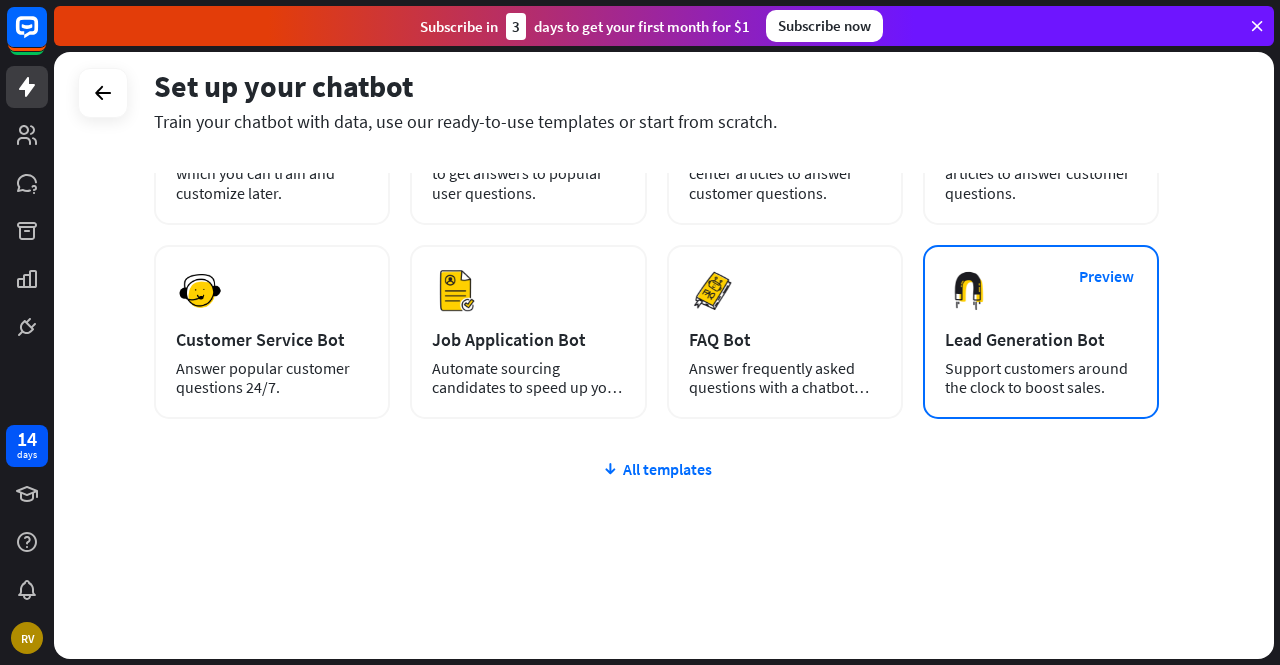 click on "Lead Generation Bot" at bounding box center (1041, 339) 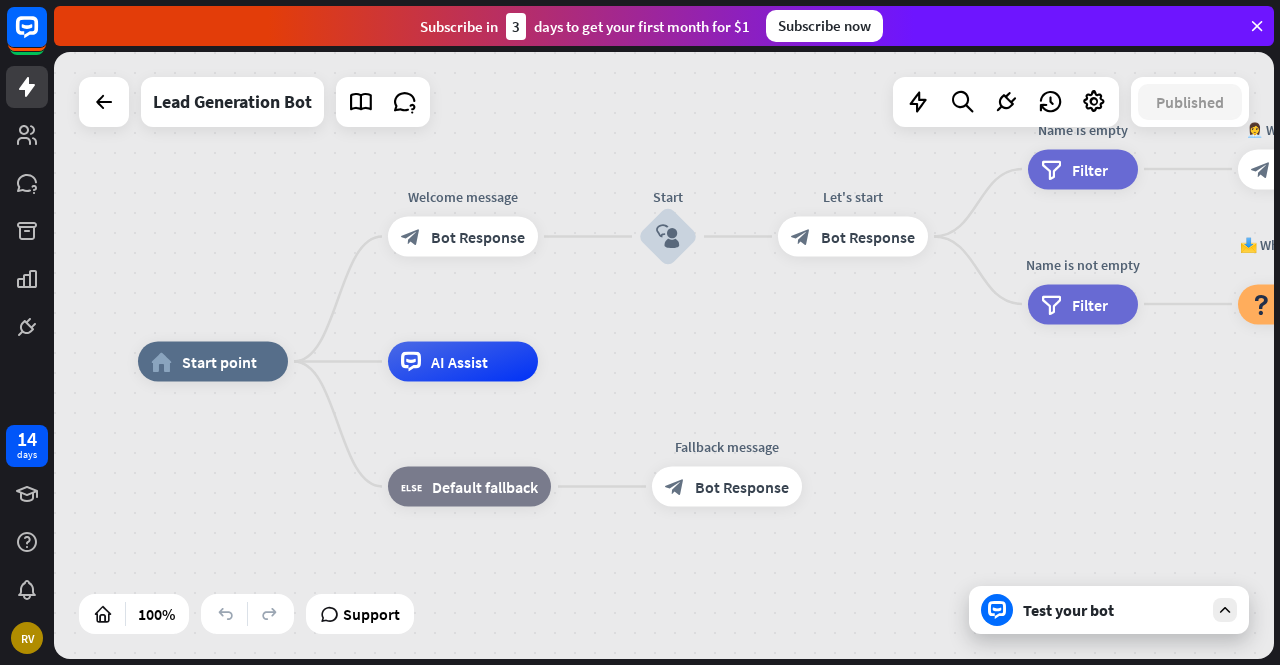 drag, startPoint x: 998, startPoint y: 355, endPoint x: 838, endPoint y: 361, distance: 160.11246 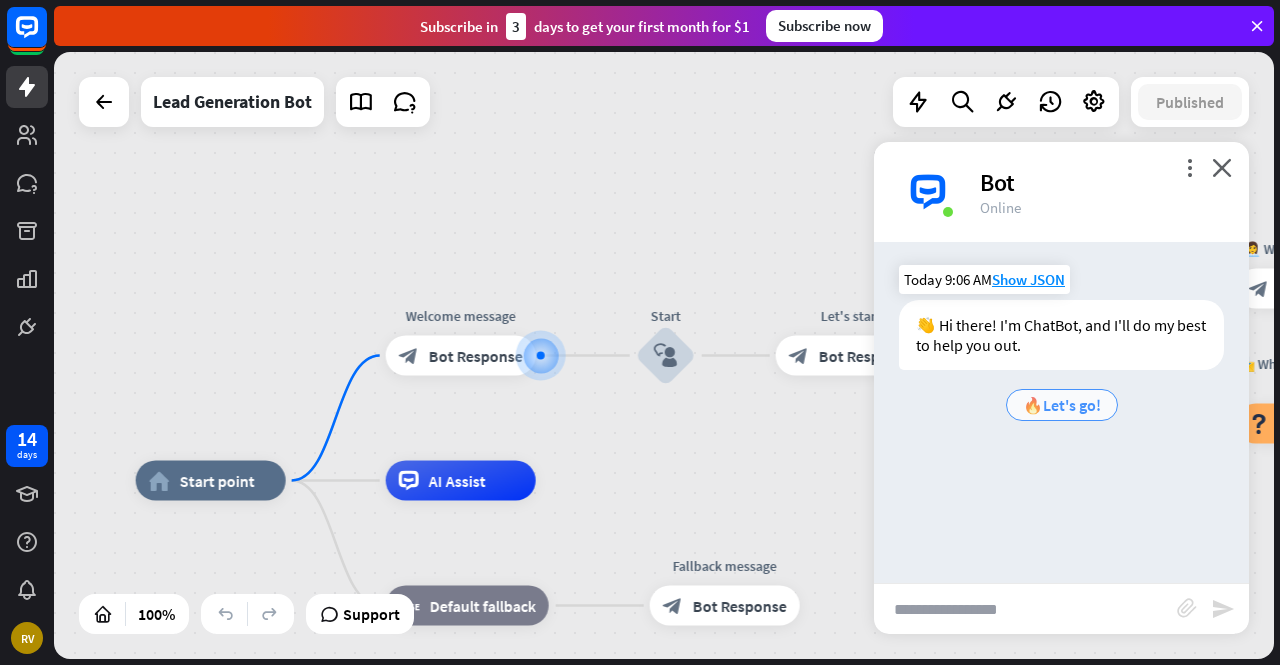 click on "🔥Let's go!" at bounding box center (1062, 405) 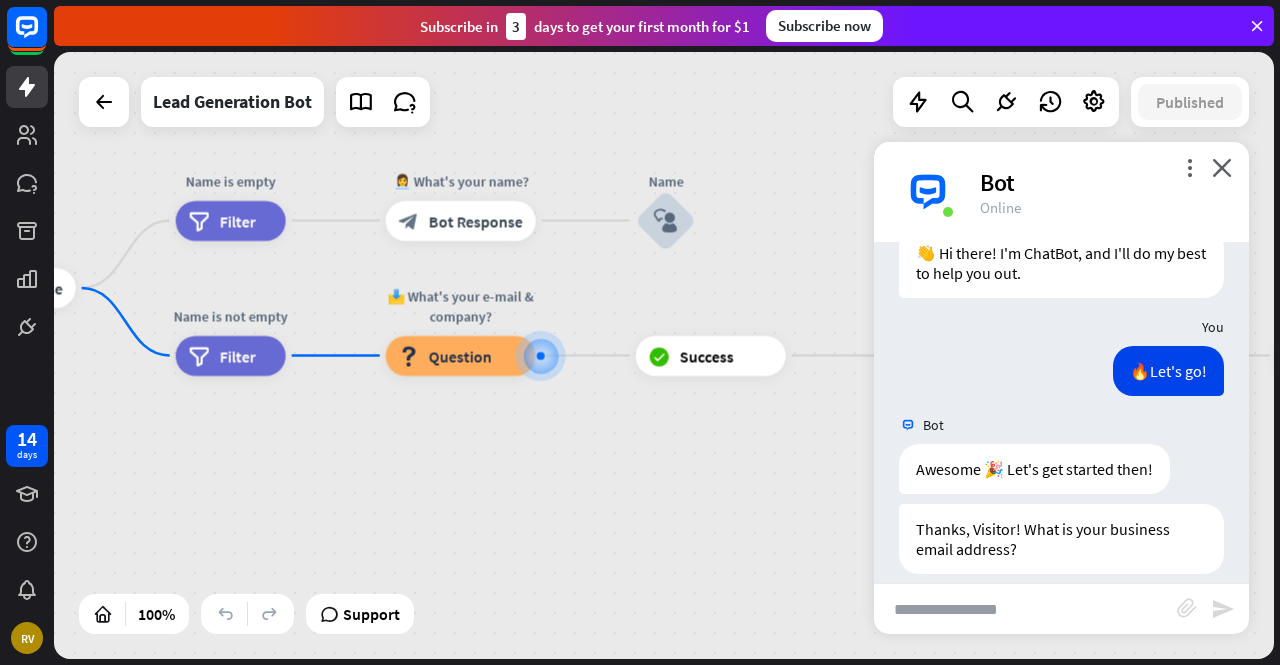 scroll, scrollTop: 92, scrollLeft: 0, axis: vertical 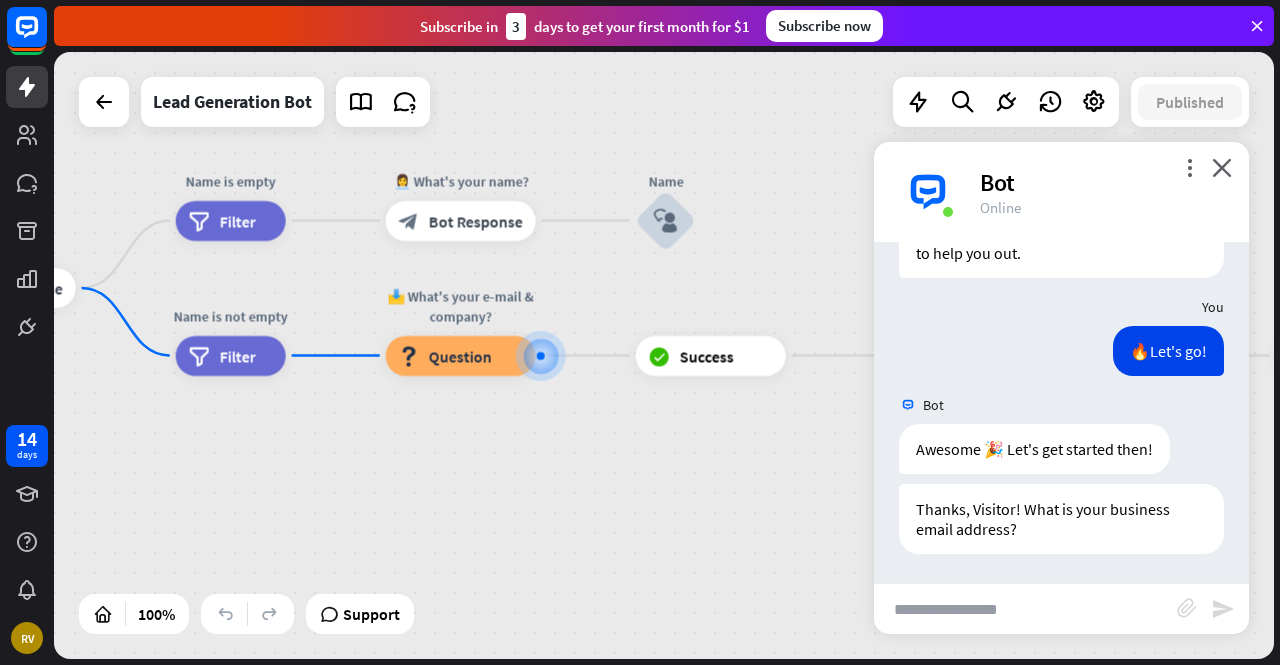 click at bounding box center [1025, 609] 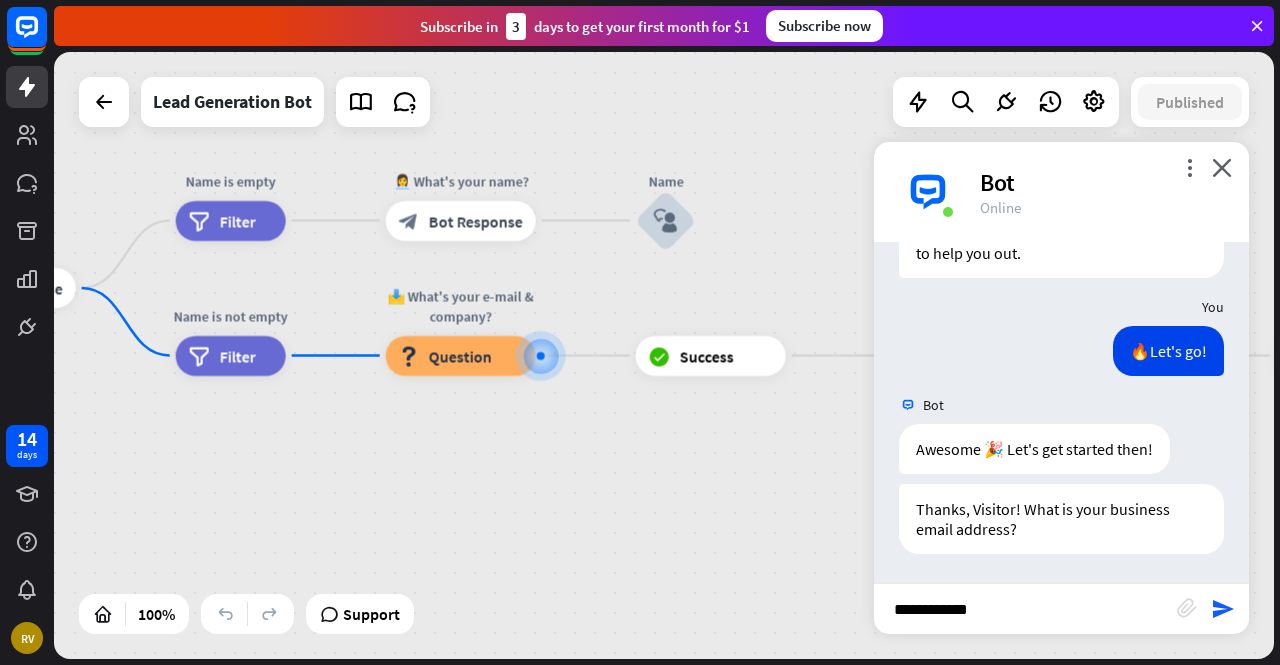 type on "**********" 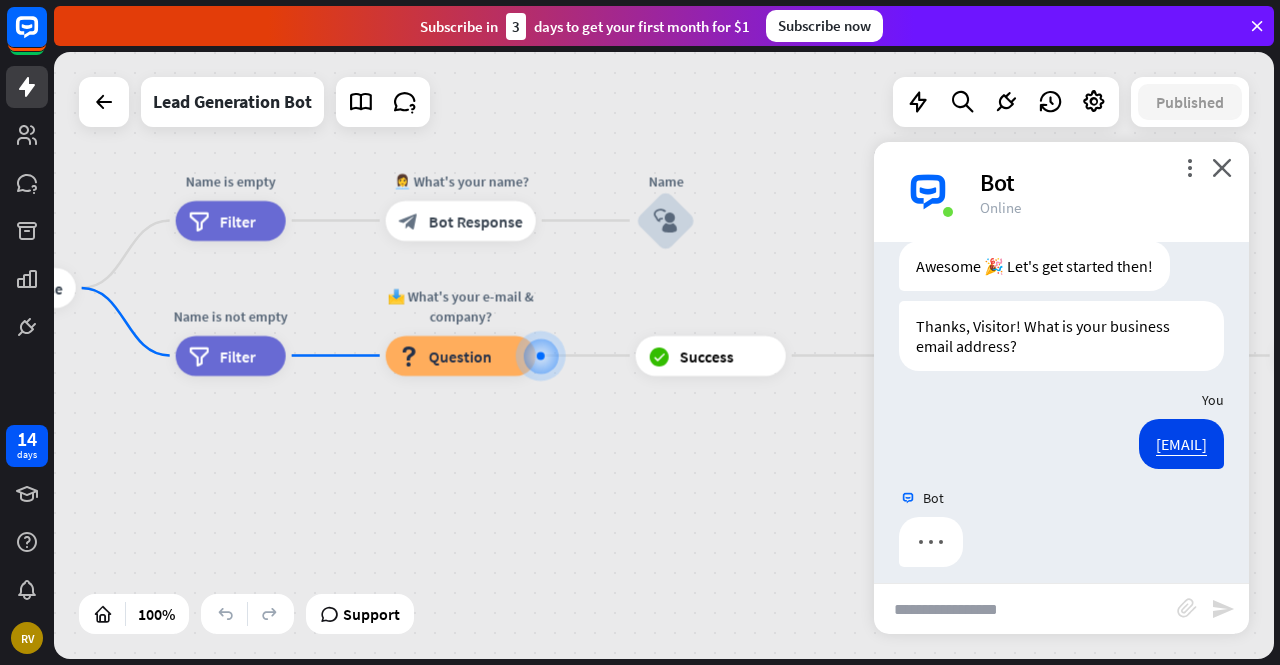 scroll, scrollTop: 288, scrollLeft: 0, axis: vertical 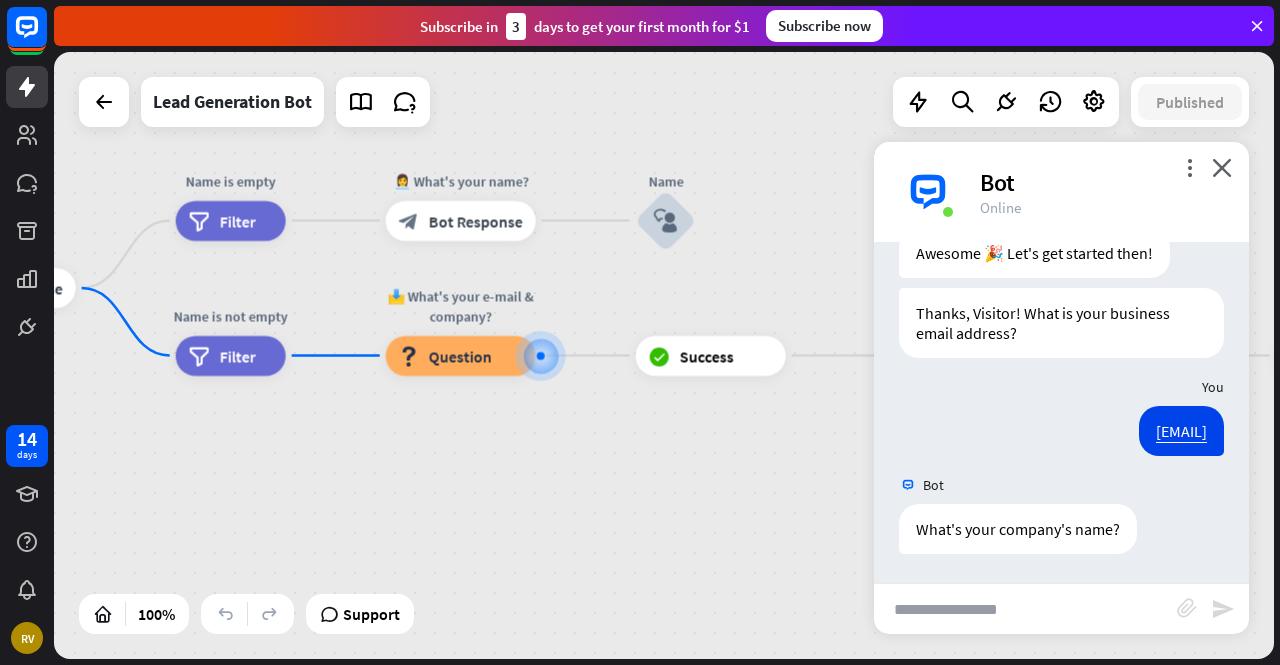 click at bounding box center [1025, 609] 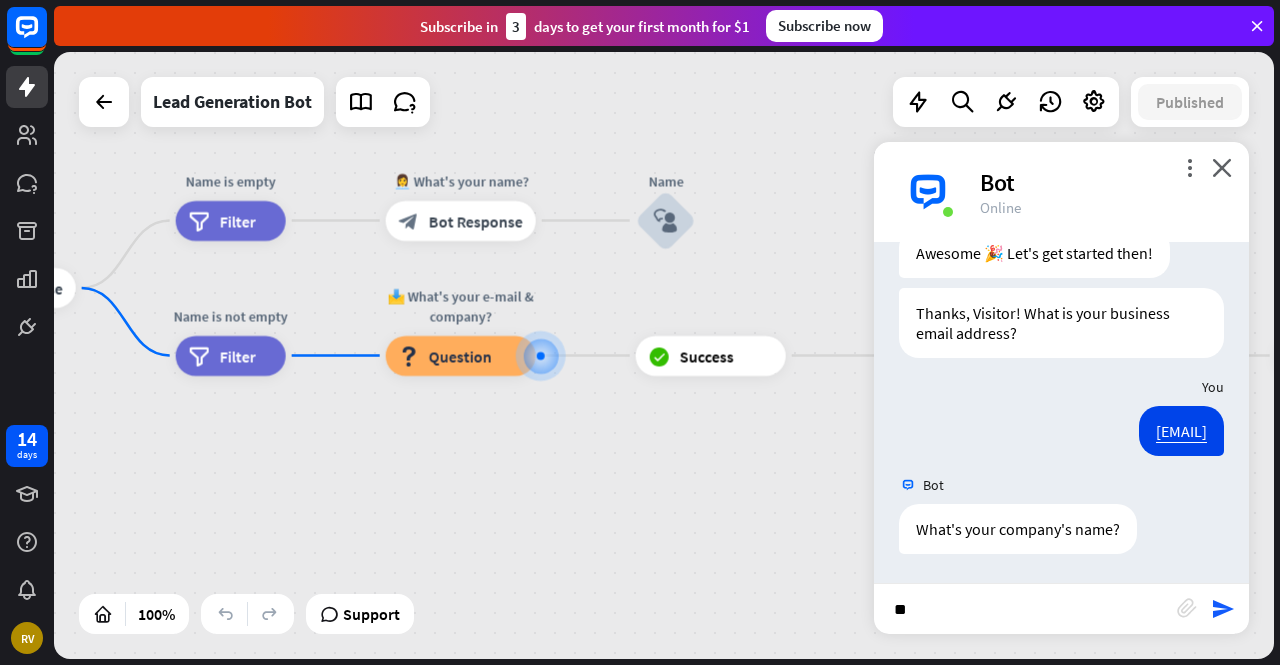 type on "***" 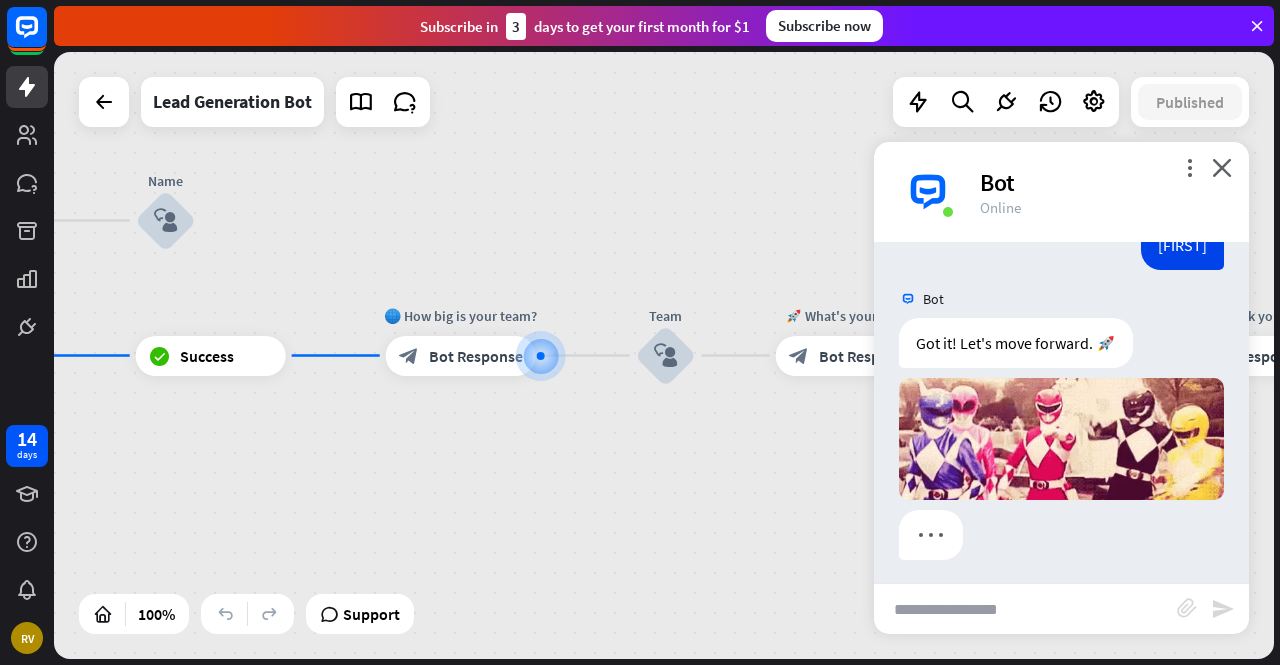 scroll, scrollTop: 765, scrollLeft: 0, axis: vertical 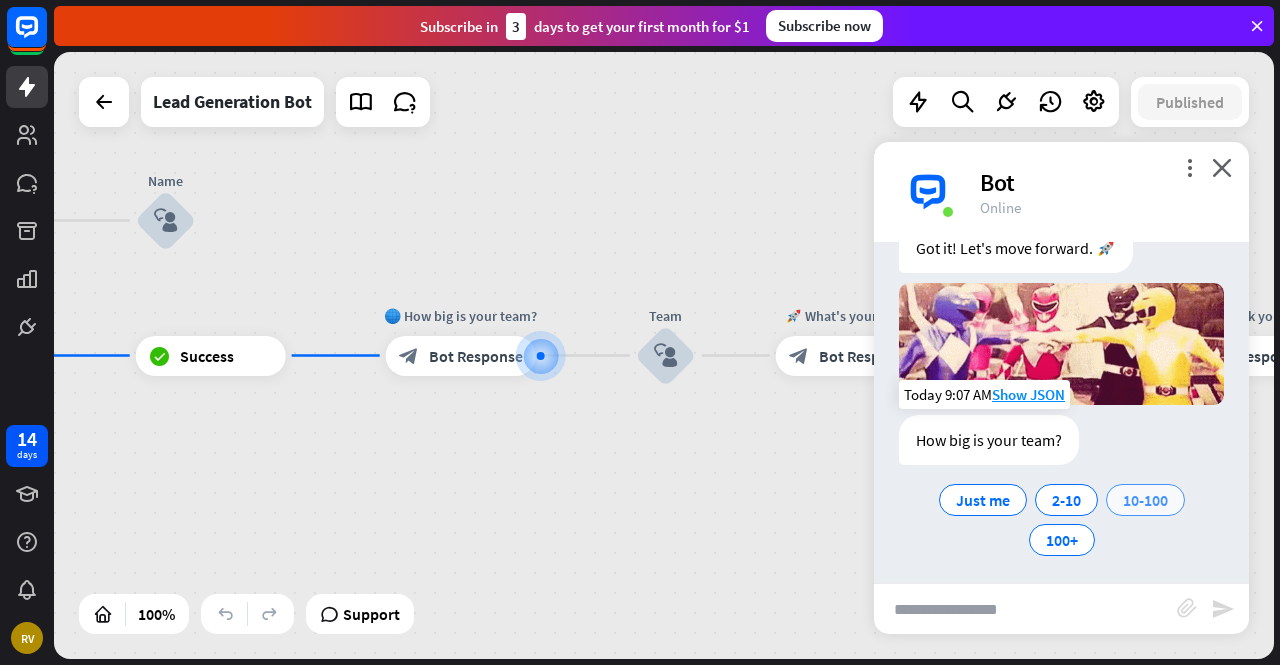 click on "10-100" at bounding box center (1145, 500) 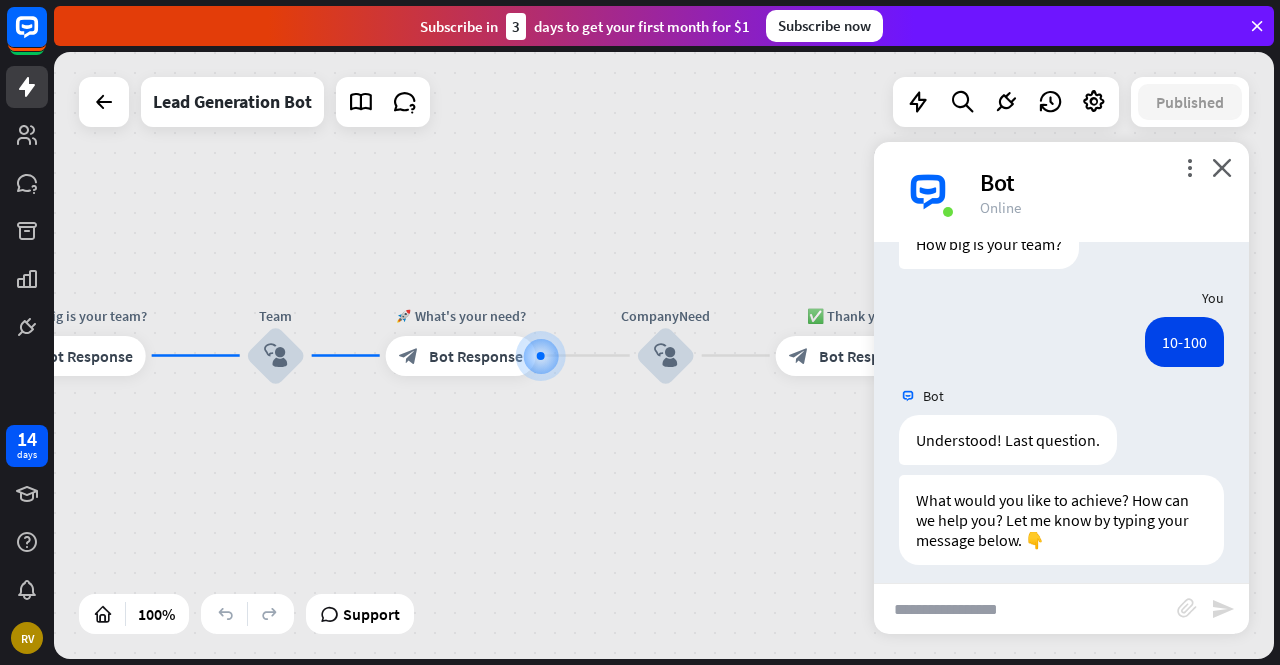 scroll, scrollTop: 966, scrollLeft: 0, axis: vertical 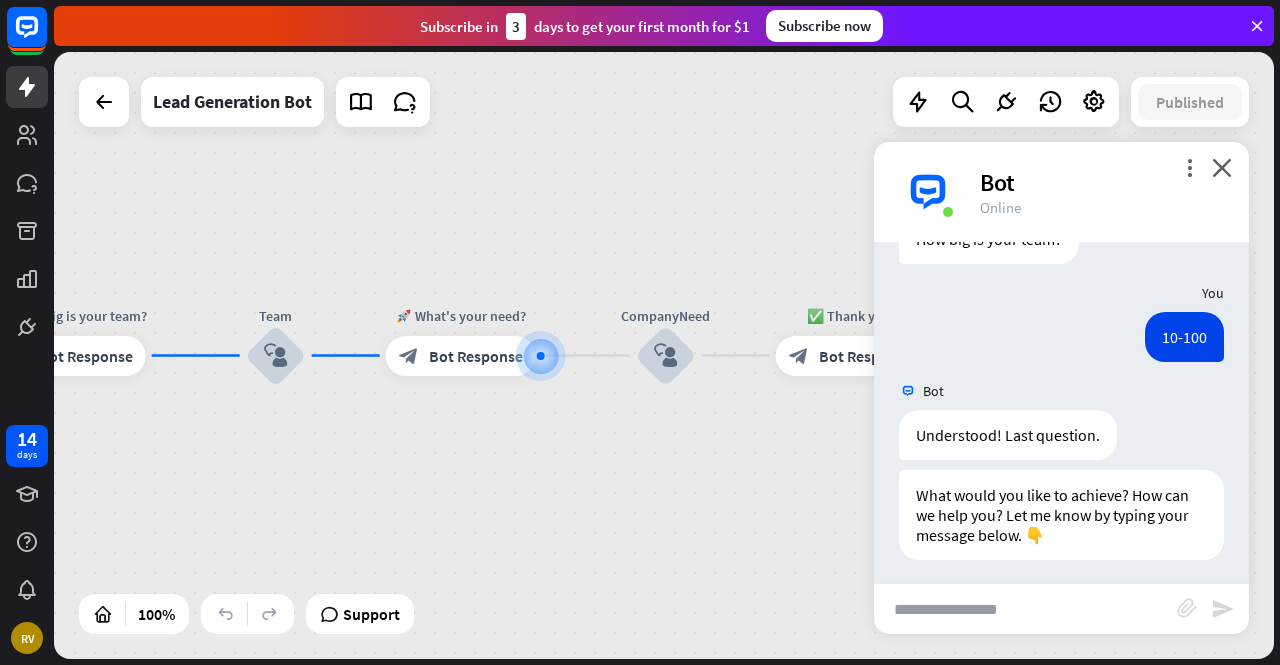 click at bounding box center (1025, 609) 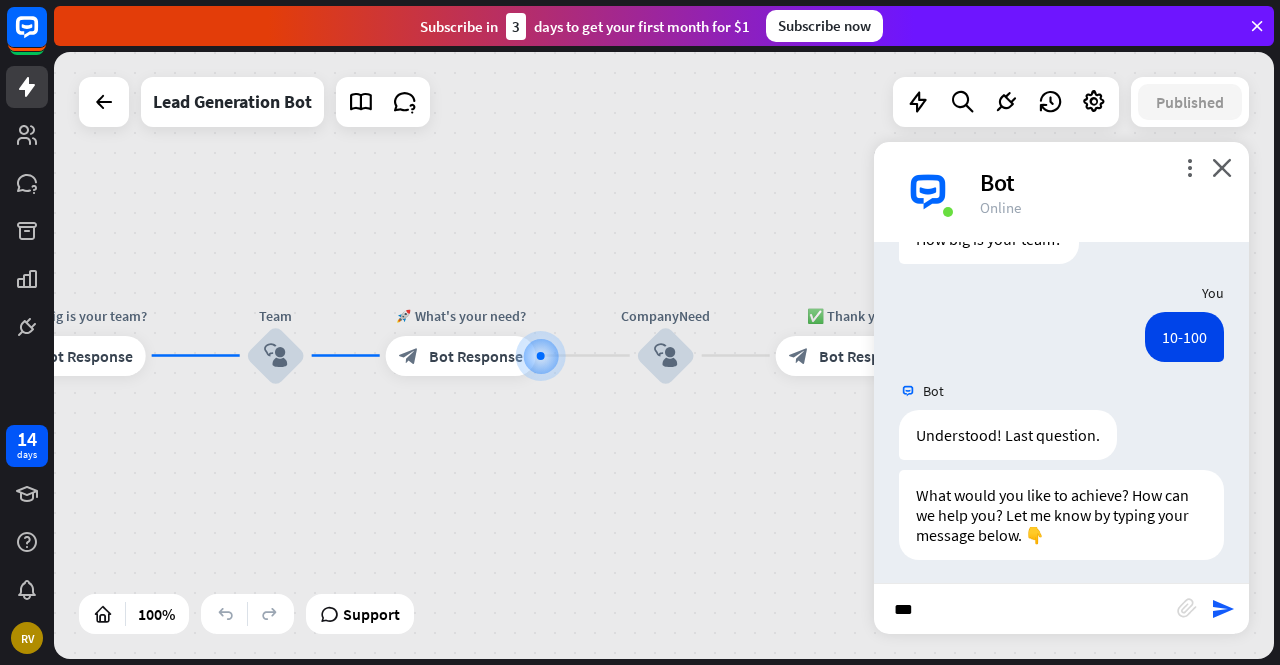 type on "****" 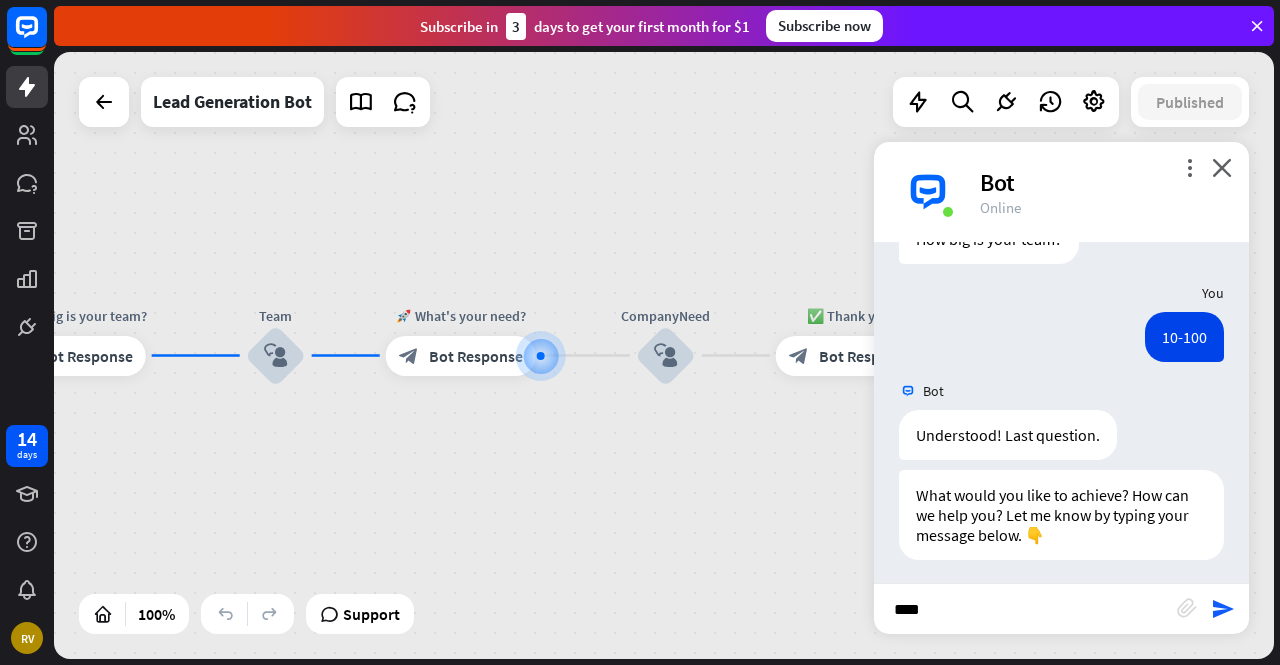 type 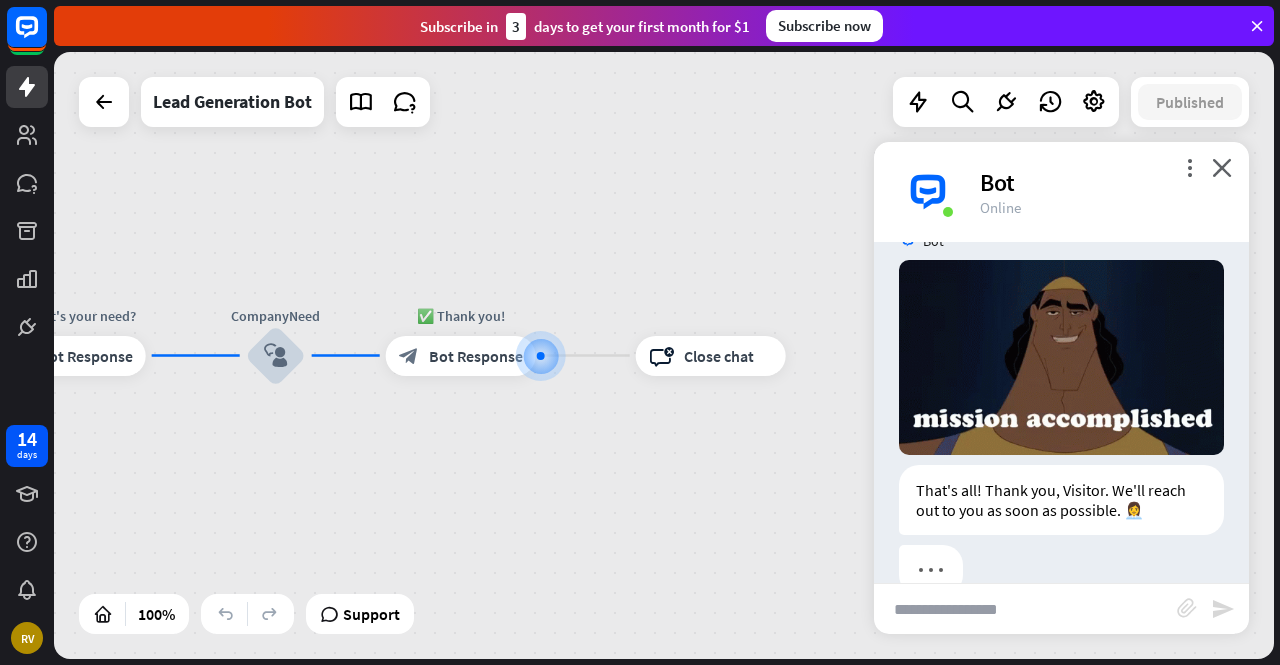 scroll, scrollTop: 1438, scrollLeft: 0, axis: vertical 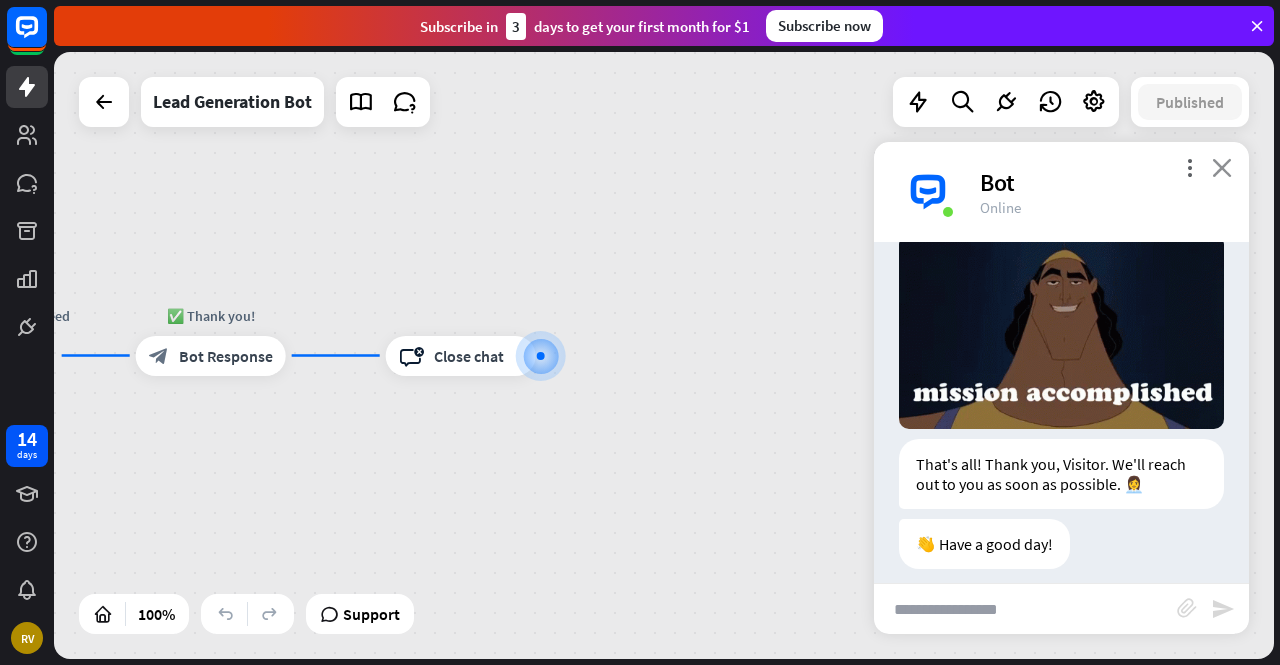 click on "close" at bounding box center [1222, 167] 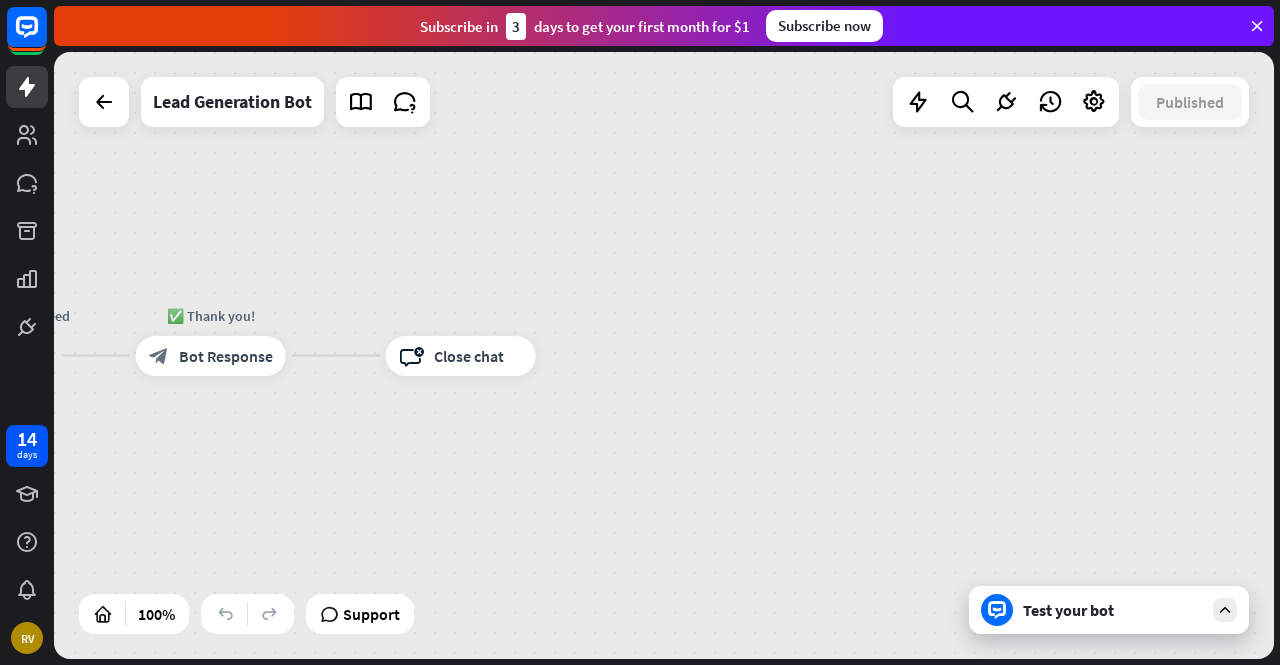 click on "home_2   Start point                 Welcome message   block_bot_response   Bot Response                 Start   block_user_input                 Let's start   block_bot_response   Bot Response                 Name is empty   filter   Filter                 👩‍💼 What's your name?   block_bot_response   Bot Response                 Name   block_user_input                 Name is not empty   filter   Filter                 📩 What's your e-mail & company?   block_question   Question                   block_success   Success                 🌐 How big is your team?   block_bot_response   Bot Response                 Team   block_user_input                 🚀 What's your need?   block_bot_response   Bot Response                 CompanyNeed   block_user_input                 ✅ Thank you!   block_bot_response   Bot Response                   block_close_chat   Close chat                     AI Assist                   block_fallback   Default fallback" at bounding box center [664, 355] 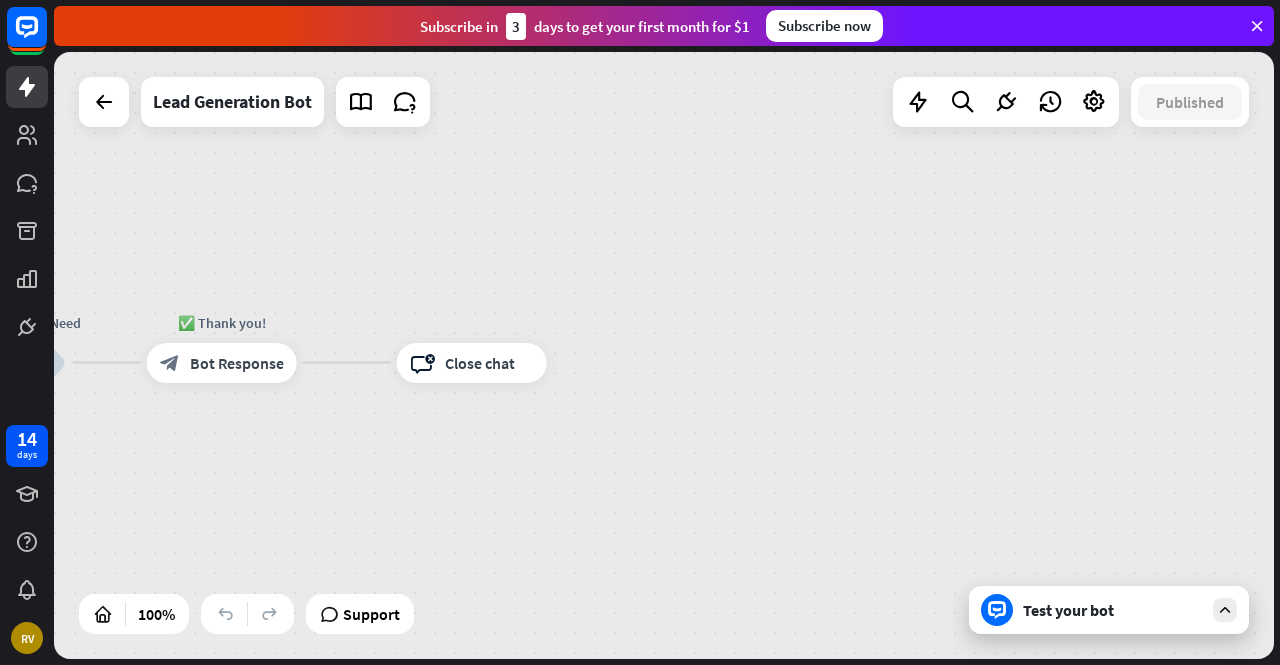 drag, startPoint x: 394, startPoint y: 277, endPoint x: 940, endPoint y: 339, distance: 549.50885 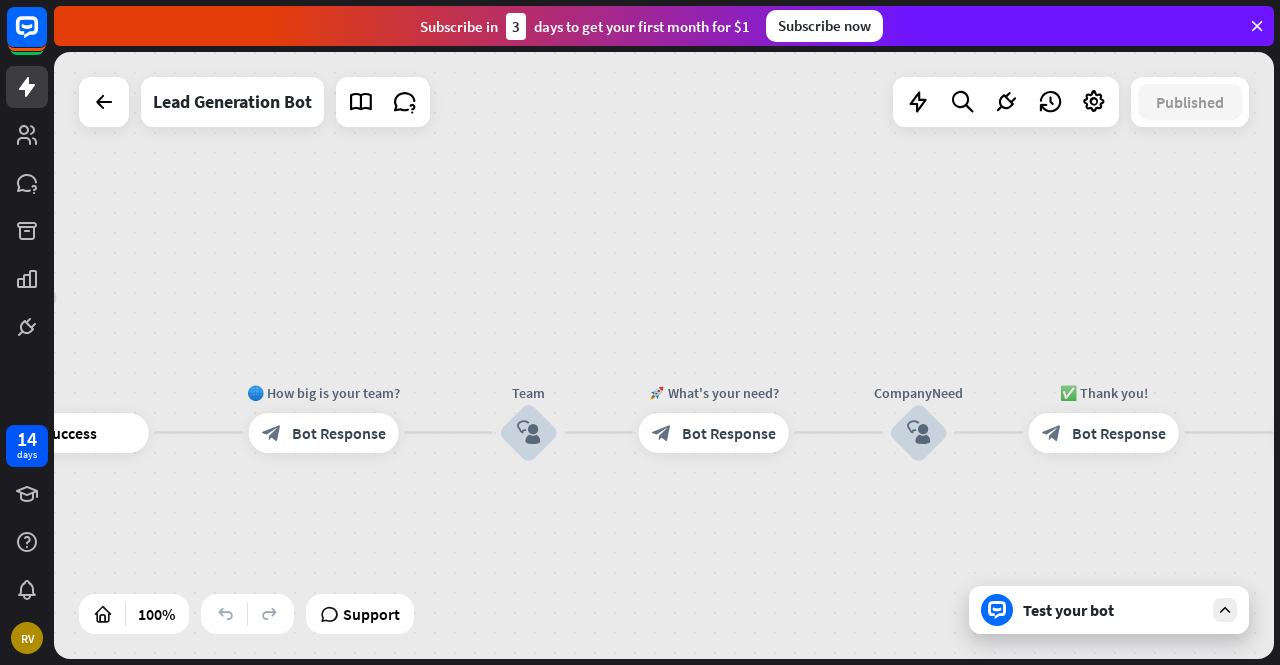 drag, startPoint x: 516, startPoint y: 286, endPoint x: 1092, endPoint y: 293, distance: 576.04254 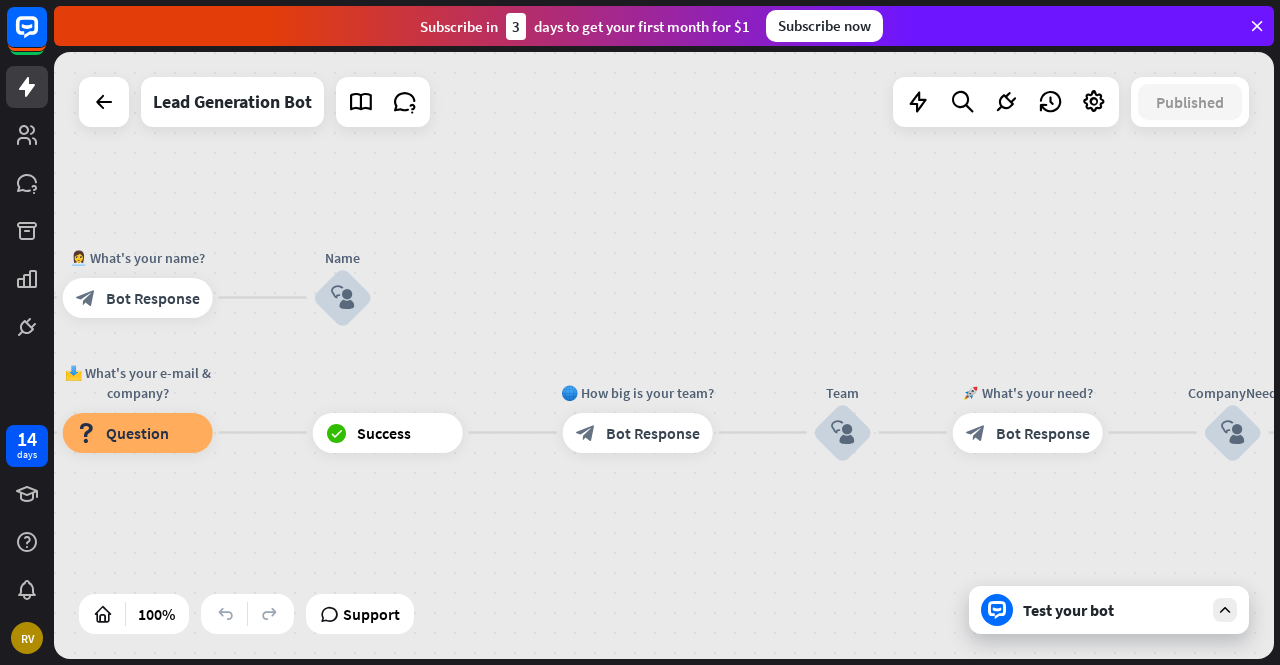 drag, startPoint x: 494, startPoint y: 221, endPoint x: 1085, endPoint y: 284, distance: 594.3484 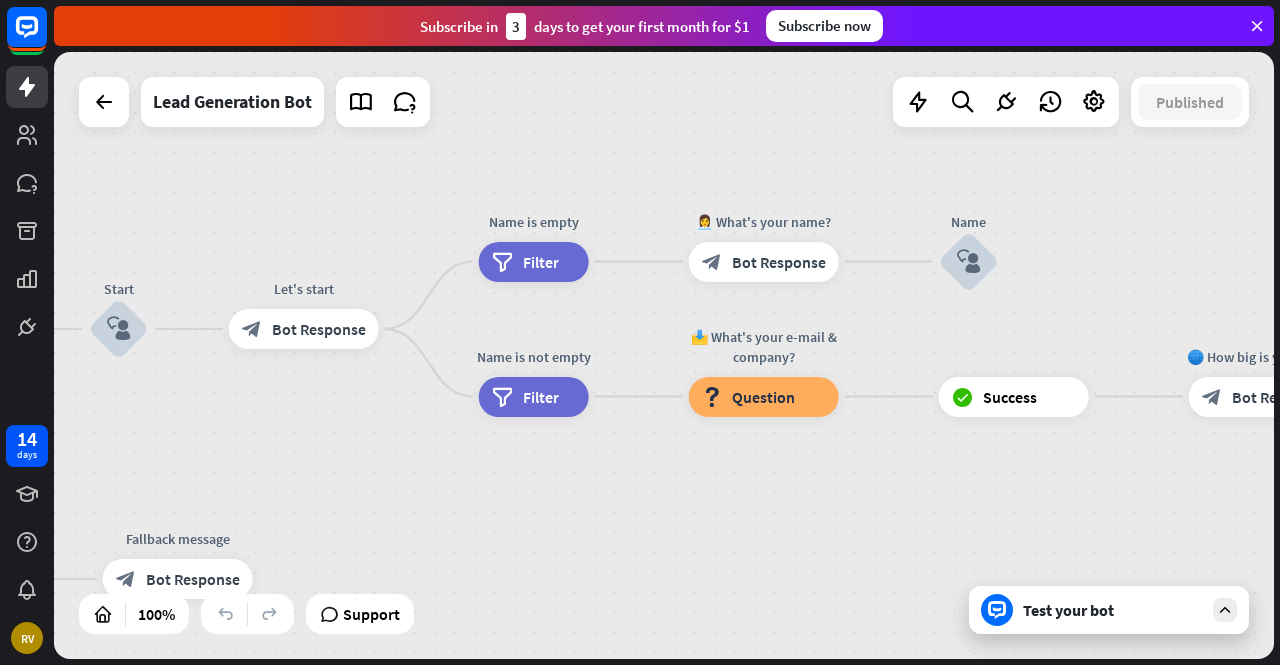 drag, startPoint x: 717, startPoint y: 288, endPoint x: 752, endPoint y: 191, distance: 103.121284 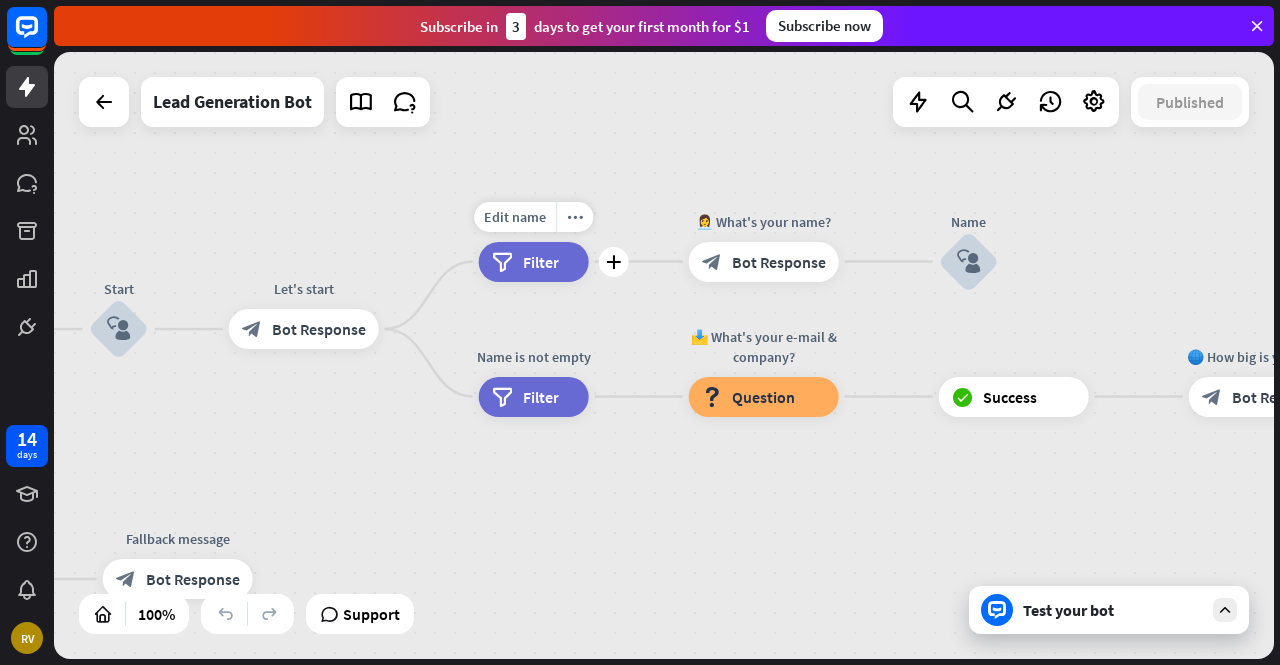 click on "Filter" at bounding box center [541, 262] 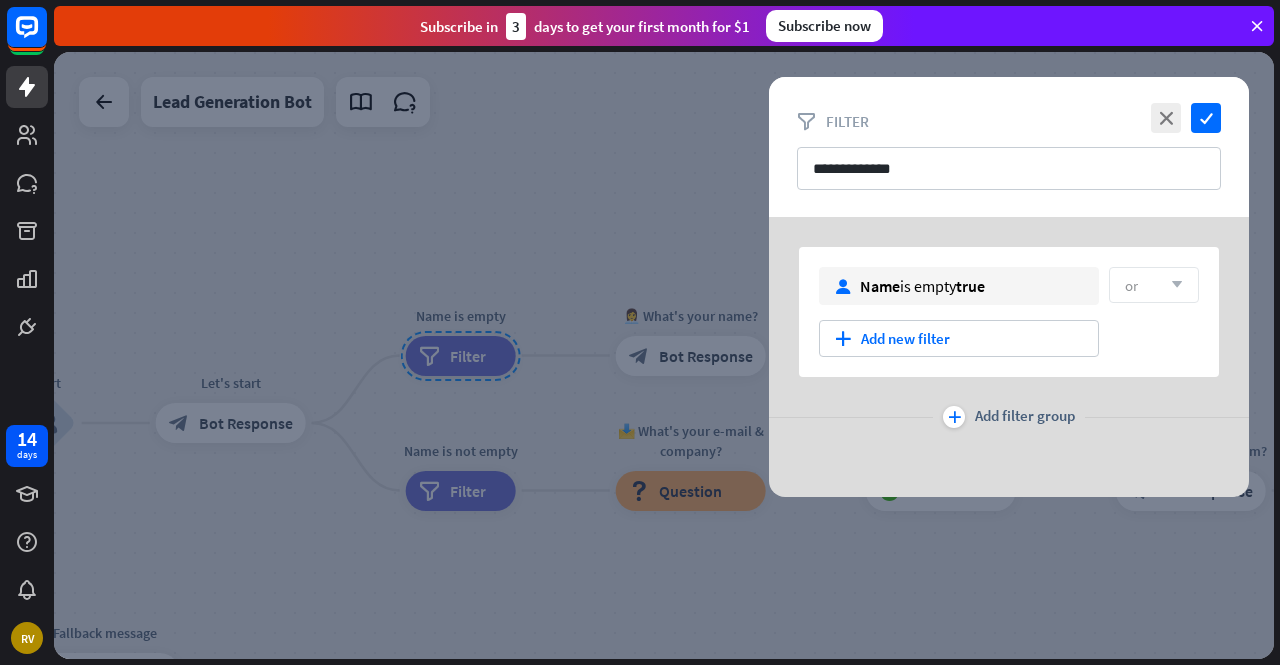 click at bounding box center [664, 355] 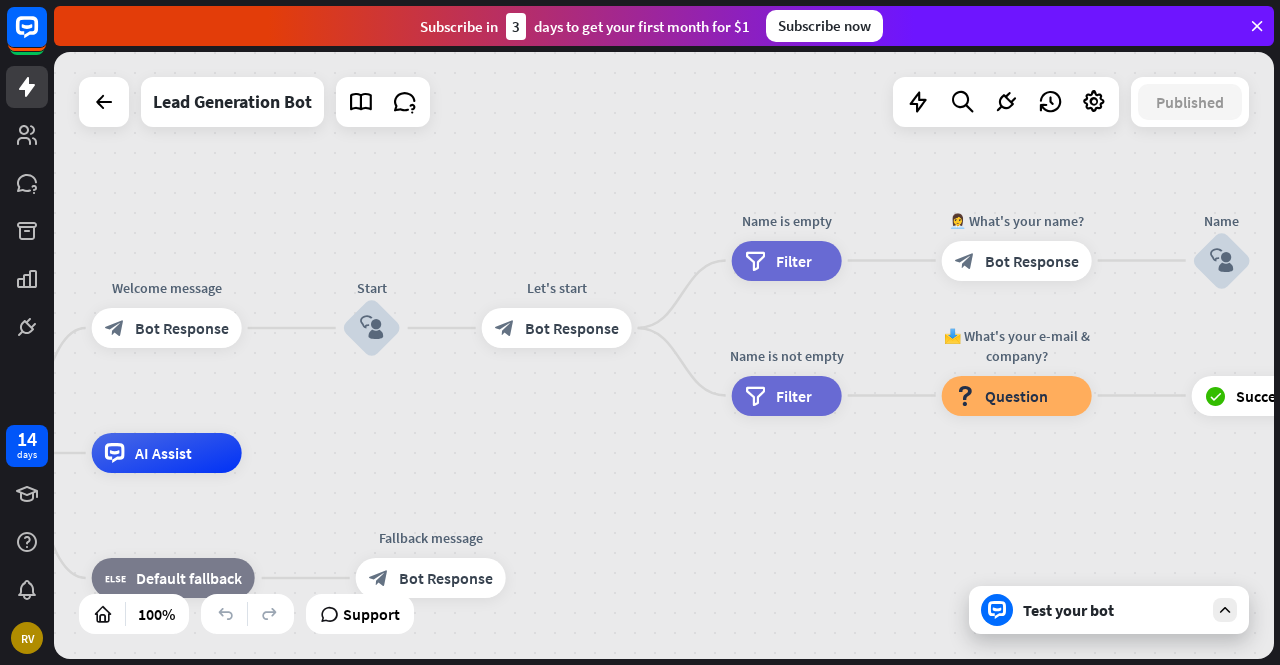 drag, startPoint x: 400, startPoint y: 239, endPoint x: 618, endPoint y: 184, distance: 224.83105 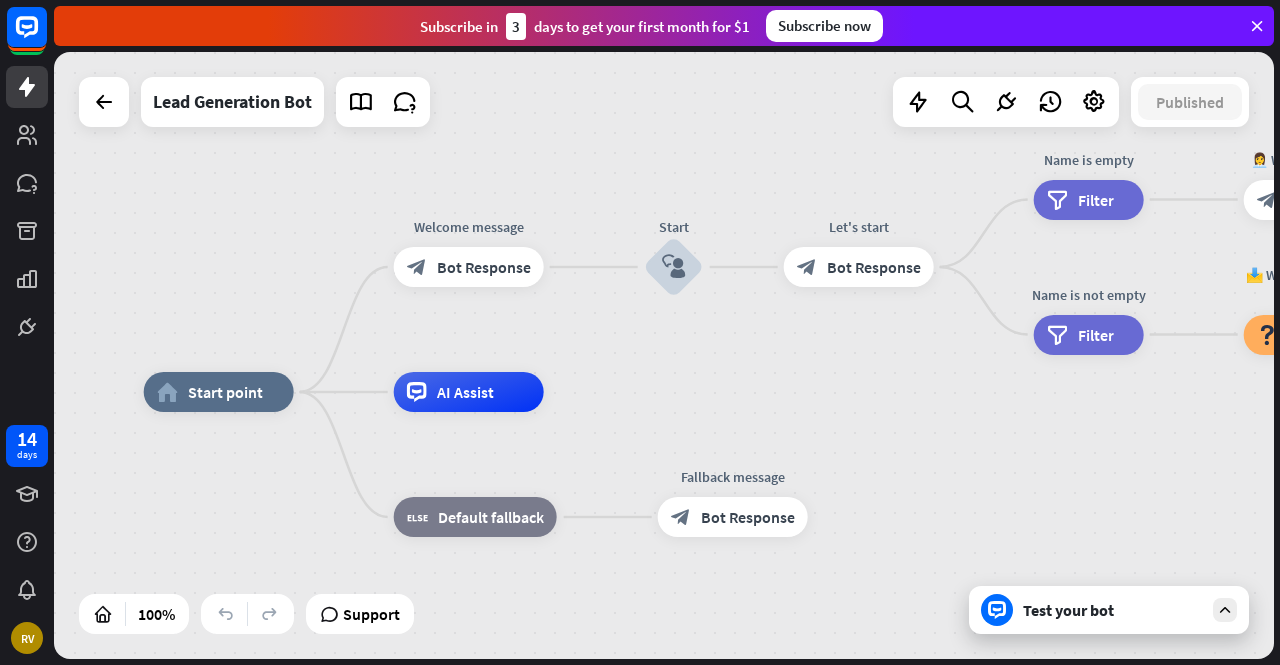 drag, startPoint x: 724, startPoint y: 171, endPoint x: 782, endPoint y: 153, distance: 60.728905 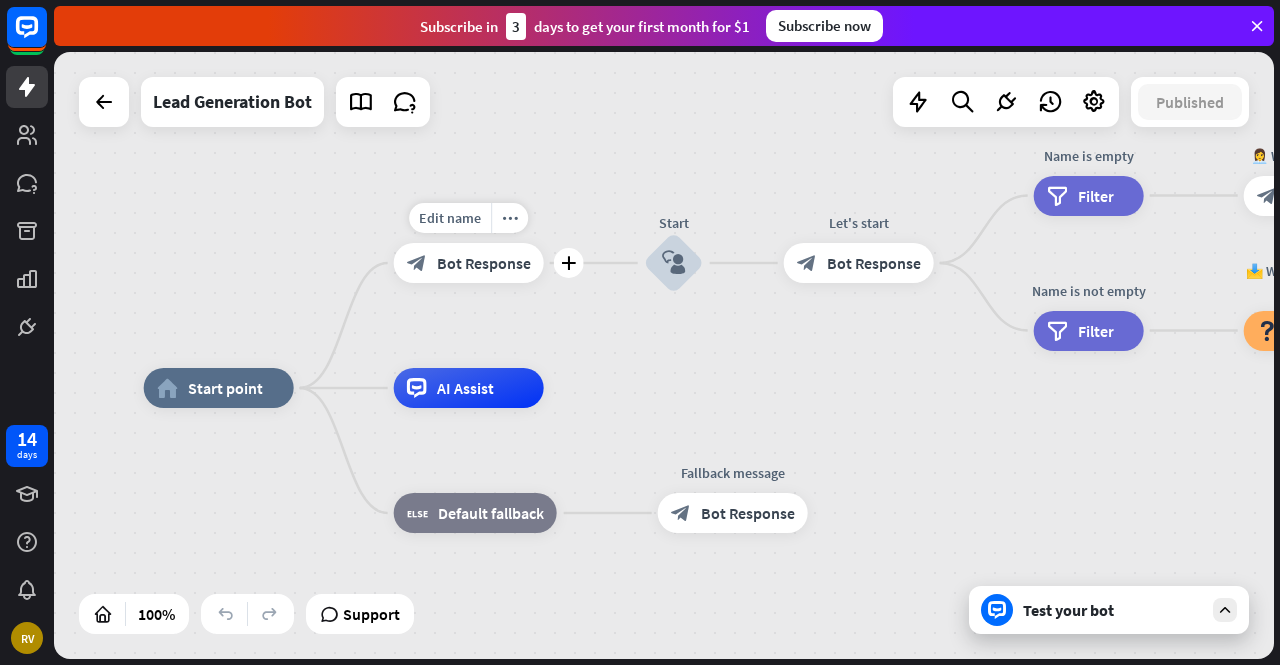 click on "block_bot_response   Bot Response" at bounding box center [469, 263] 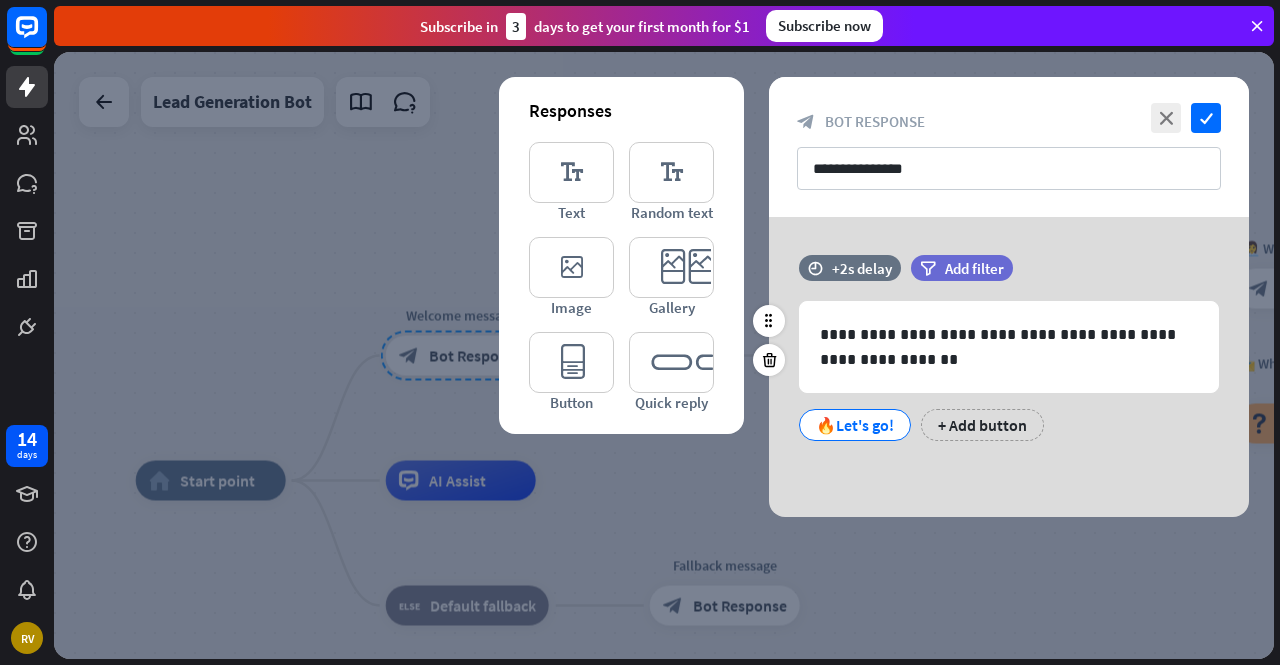 click on "🔥Let's go!" at bounding box center (855, 425) 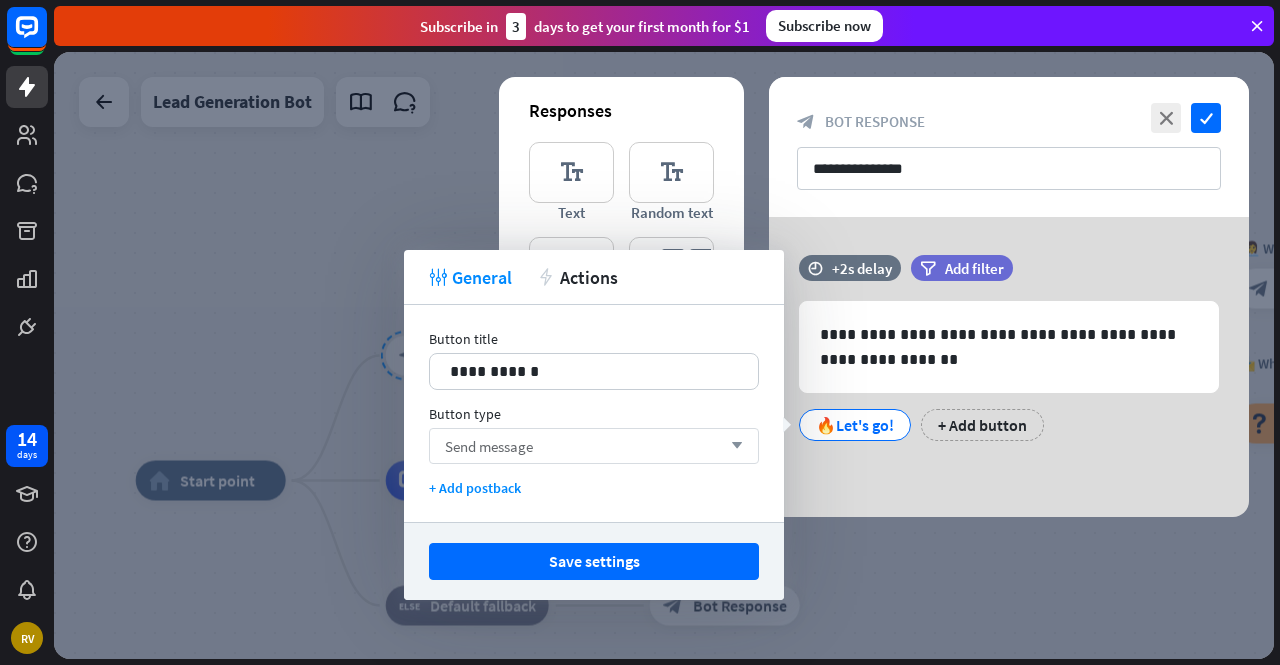 click on "arrow_down" at bounding box center [732, 446] 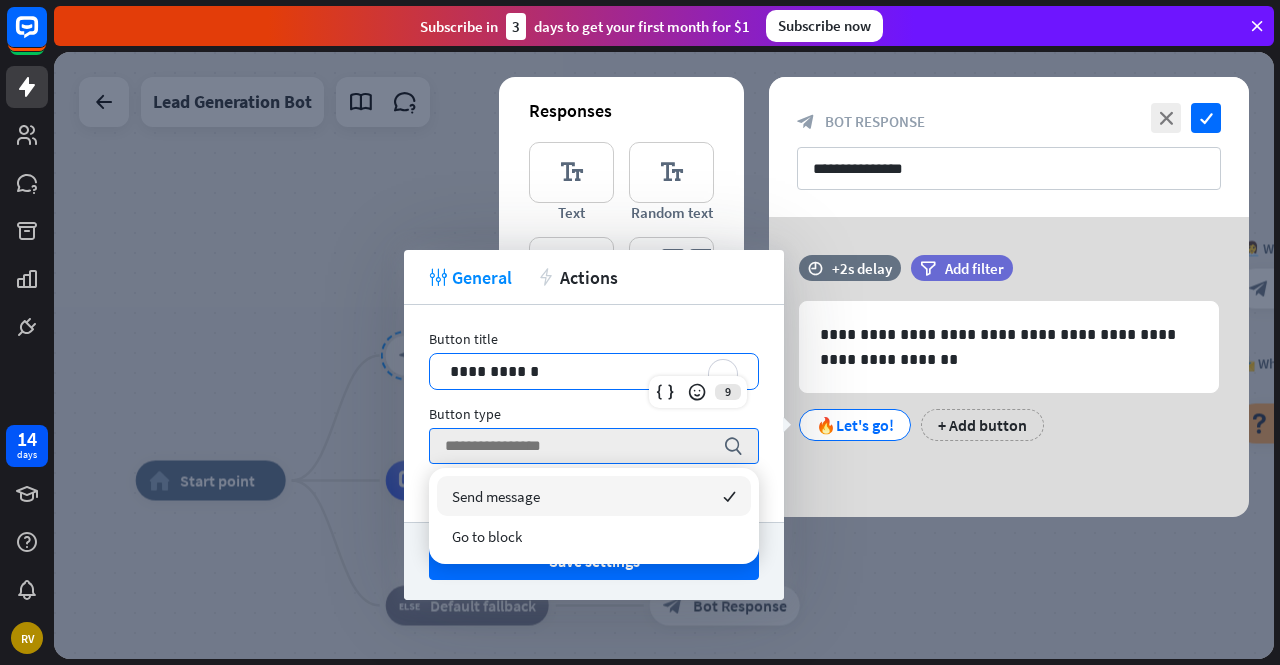 drag, startPoint x: 560, startPoint y: 373, endPoint x: 240, endPoint y: 353, distance: 320.6244 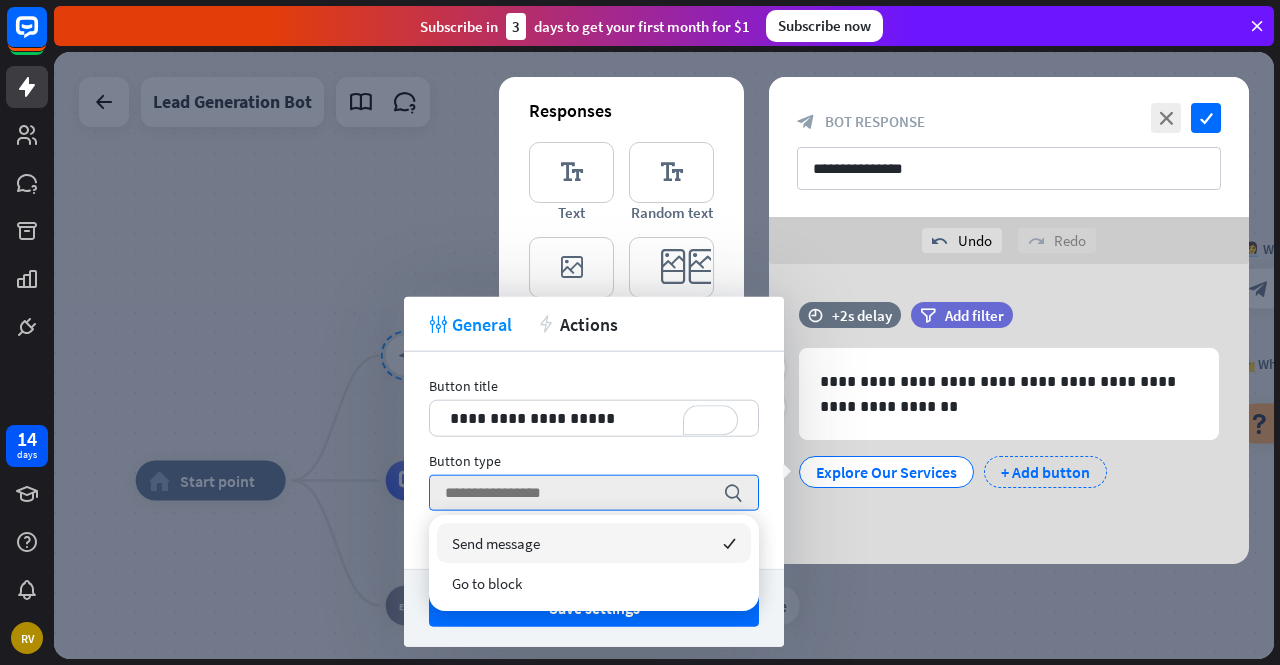 click on "+ Add button" at bounding box center [1045, 472] 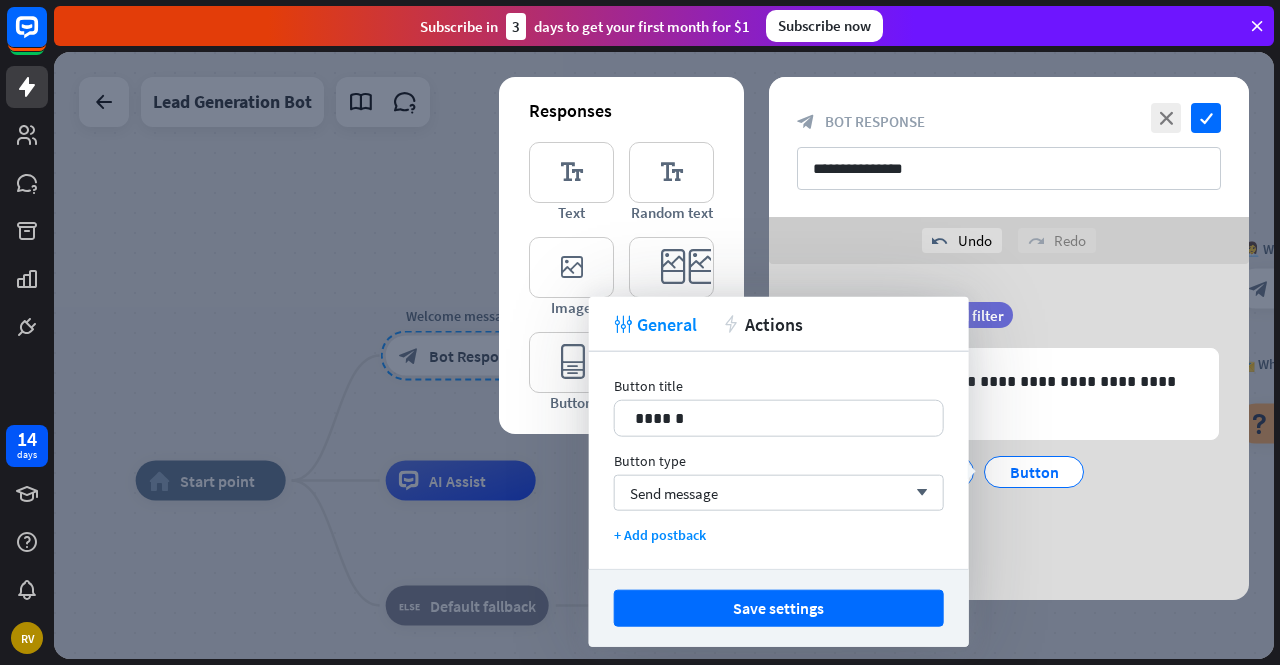 click on "**********" at bounding box center [1009, 426] 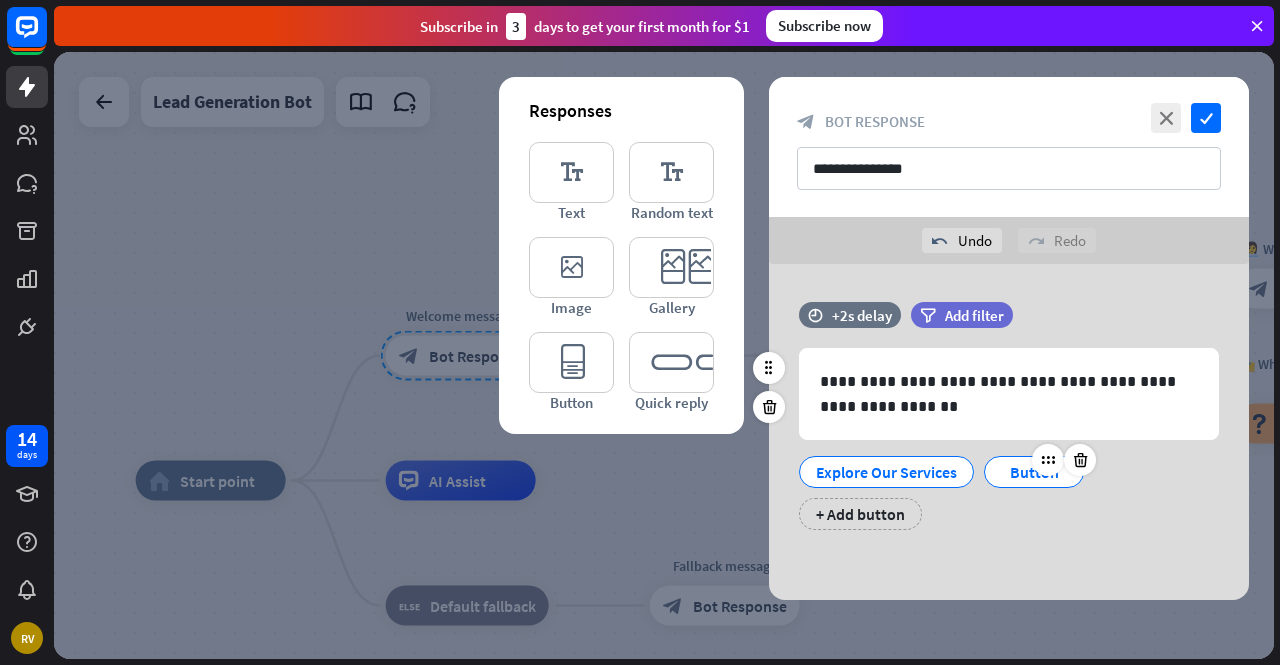 click on "Button" at bounding box center [1034, 472] 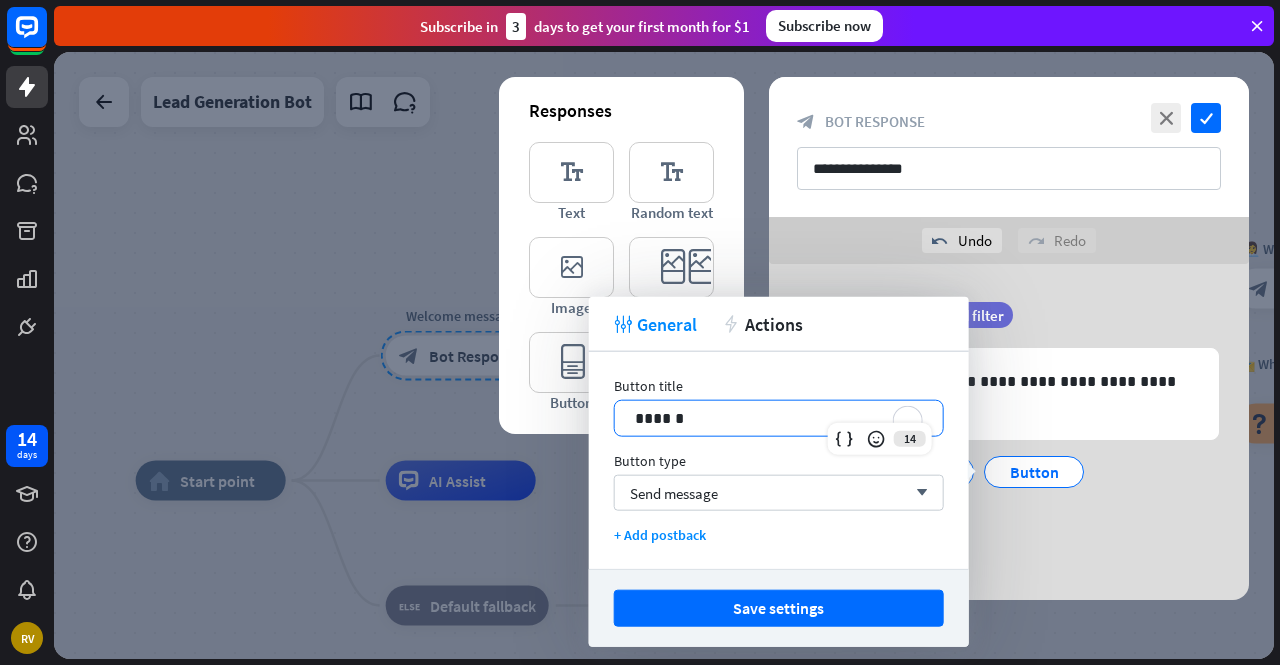drag, startPoint x: 720, startPoint y: 417, endPoint x: 517, endPoint y: 419, distance: 203.00986 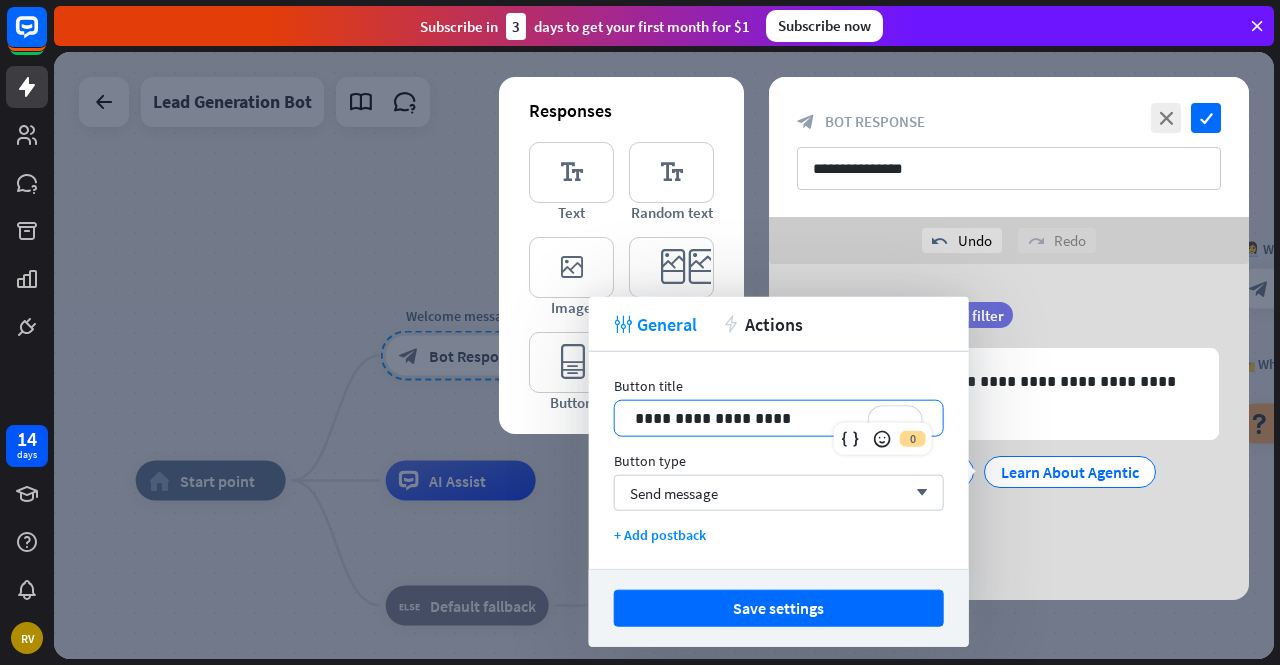 click on "**********" at bounding box center [1009, 426] 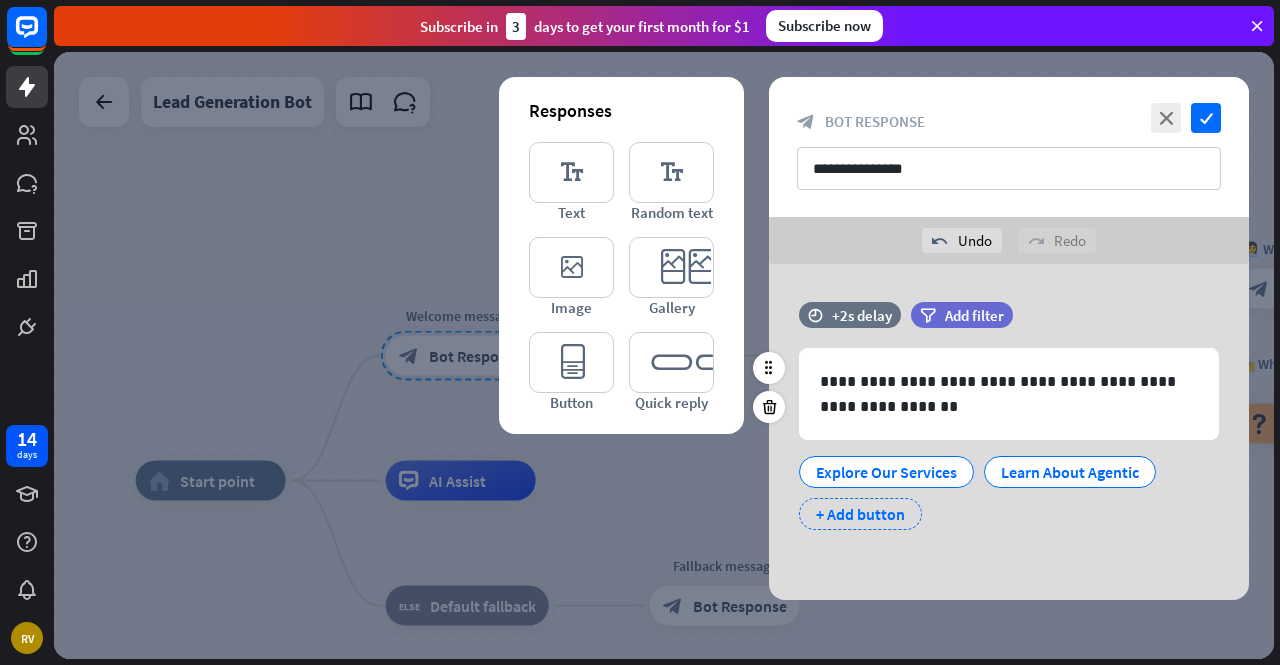 click on "+ Add button" at bounding box center (860, 514) 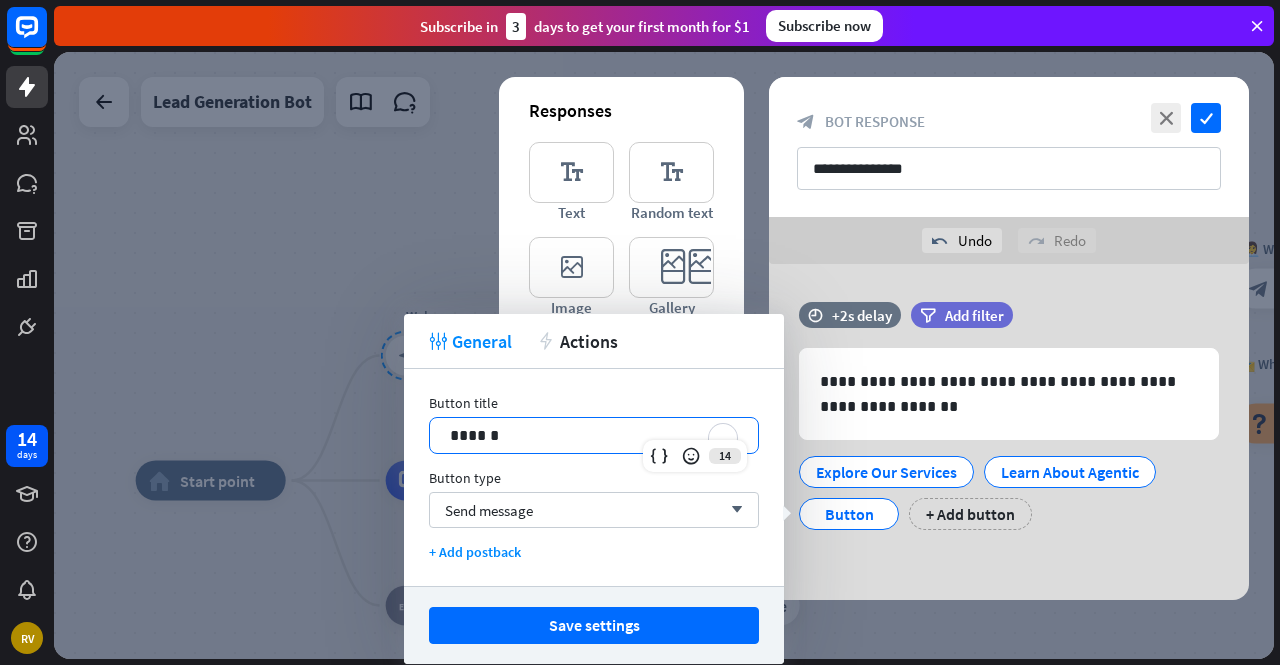 drag, startPoint x: 536, startPoint y: 447, endPoint x: 340, endPoint y: 437, distance: 196.25494 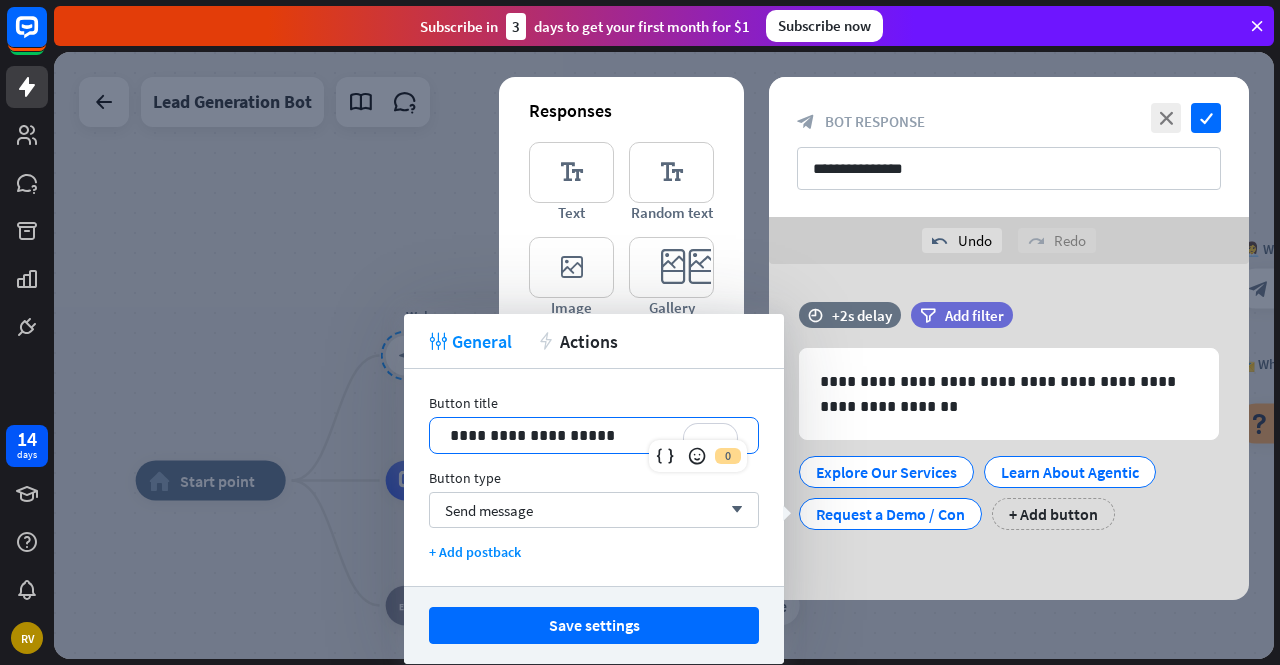 type 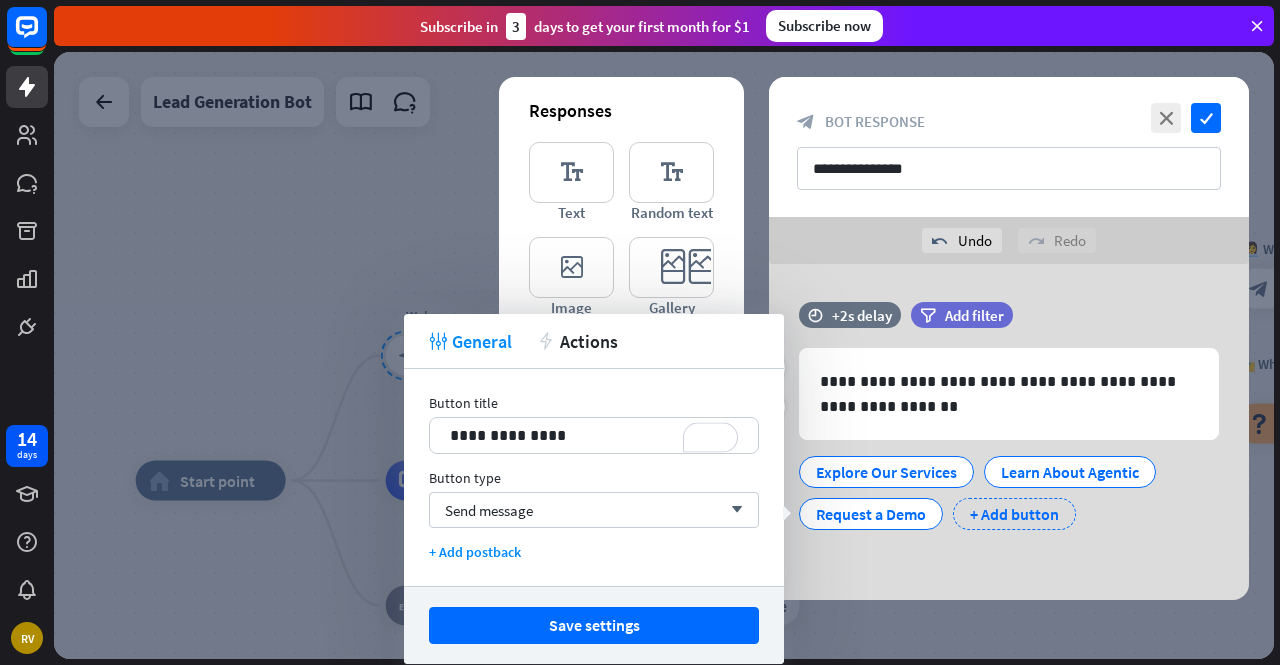 click on "+ Add button" at bounding box center (1014, 514) 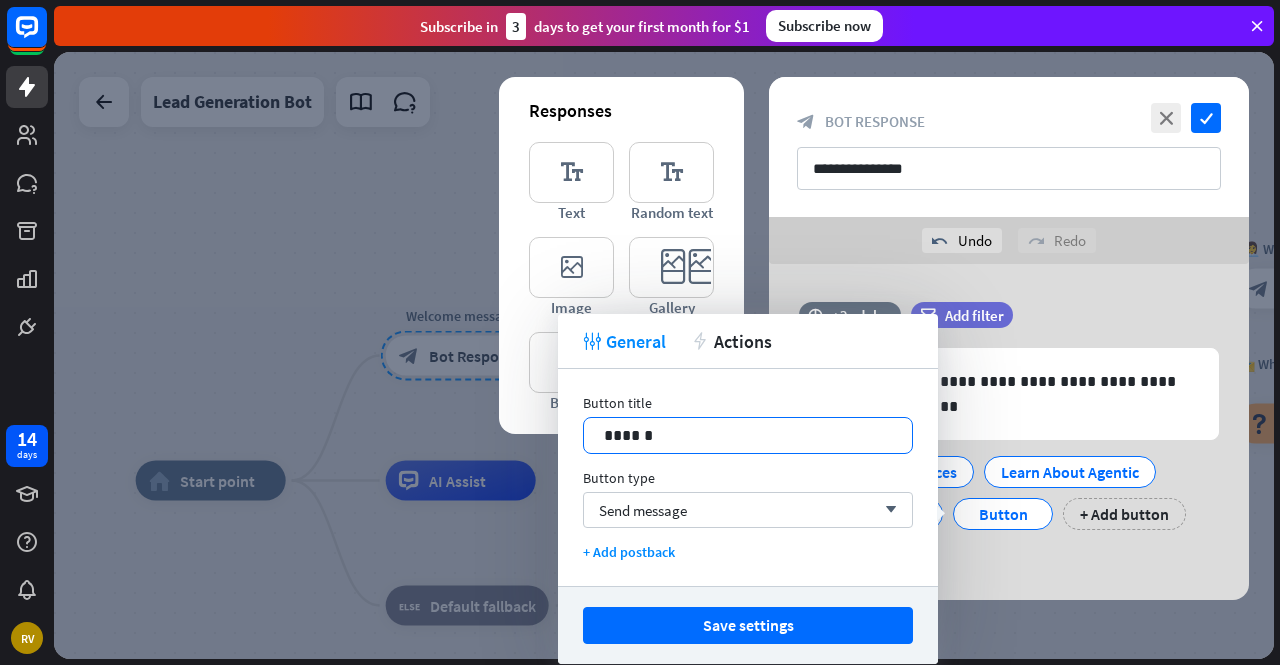 click on "******" at bounding box center (748, 435) 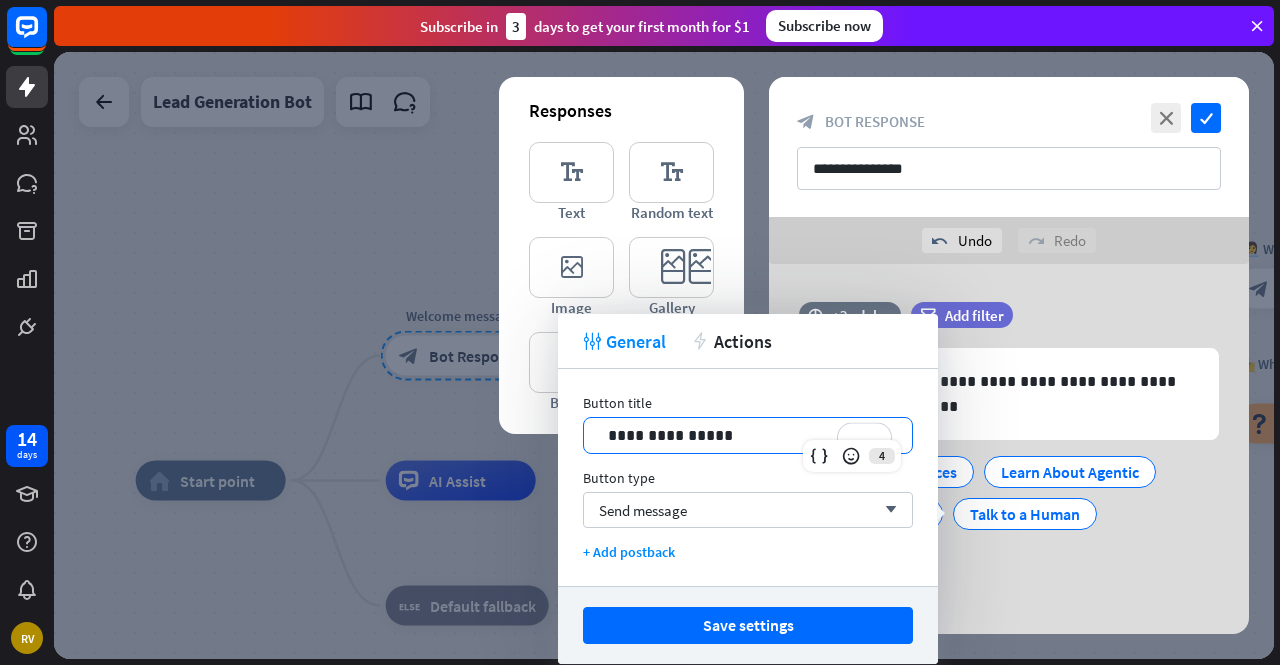 click on "**********" at bounding box center [748, 435] 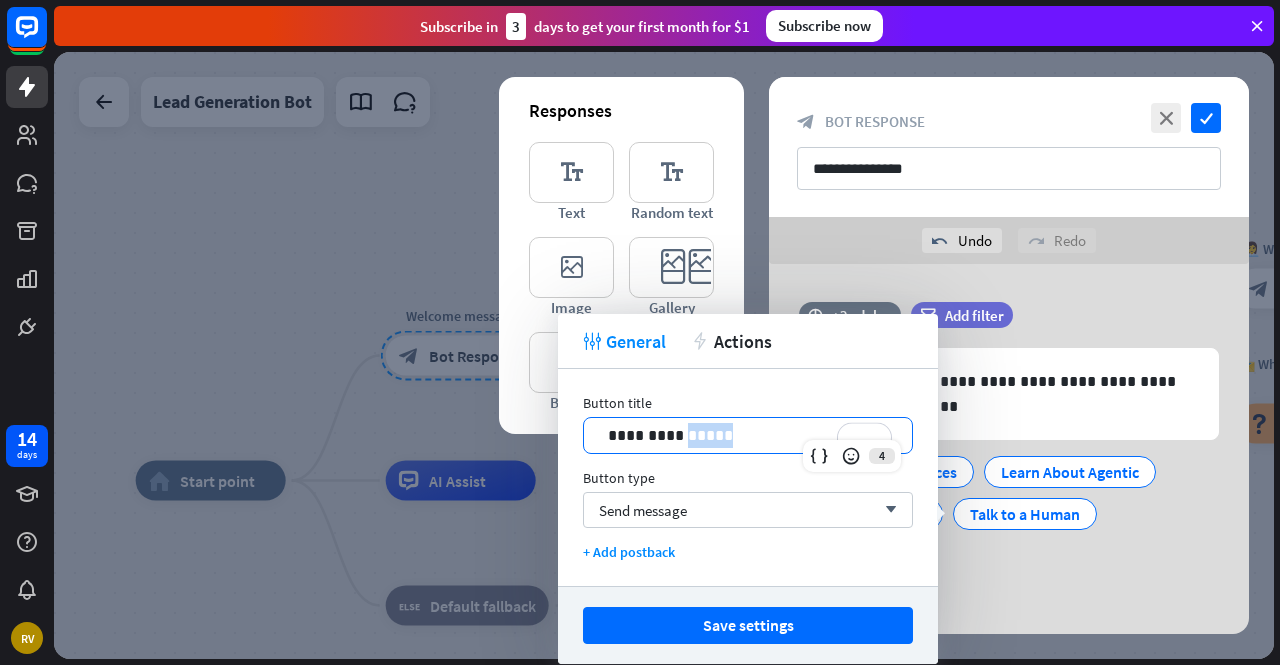 click on "**********" at bounding box center [748, 435] 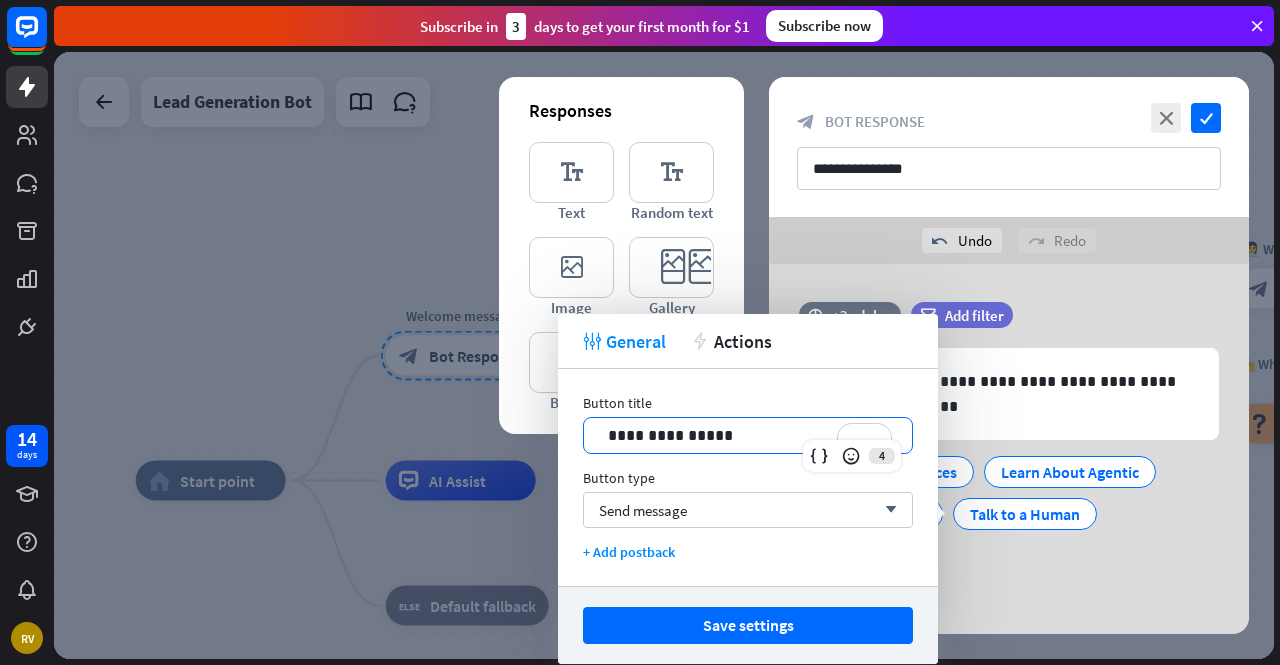 paste 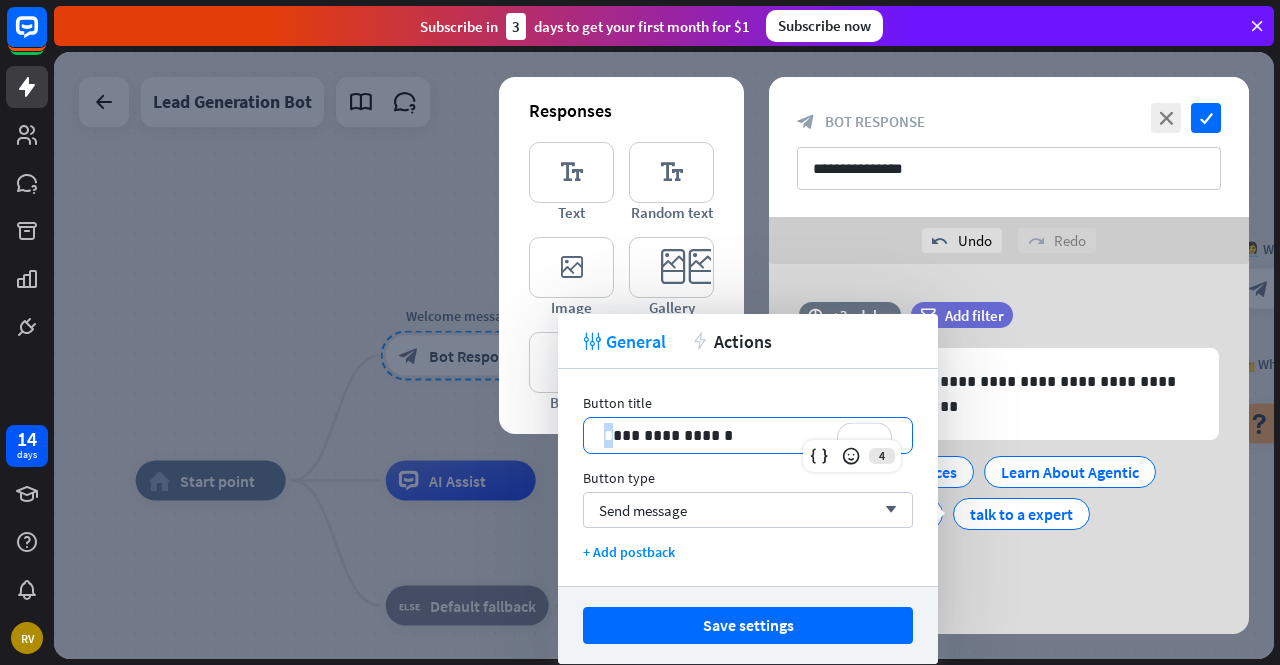type 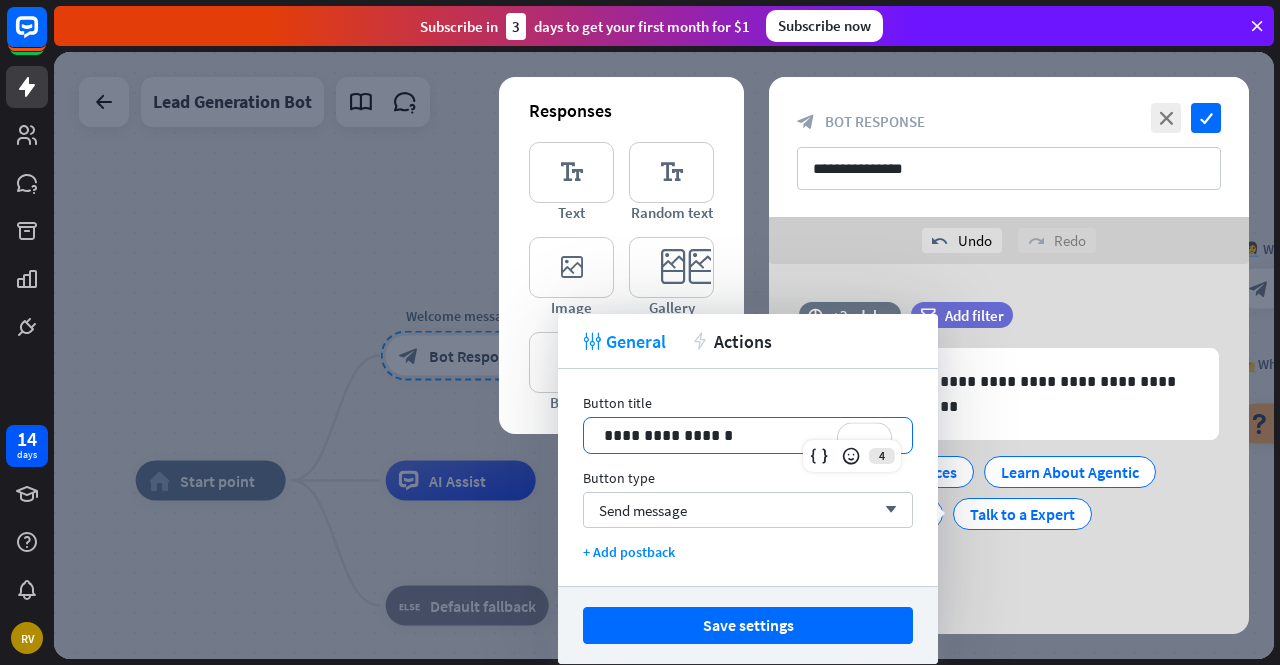 click on "**********" at bounding box center [1009, 453] 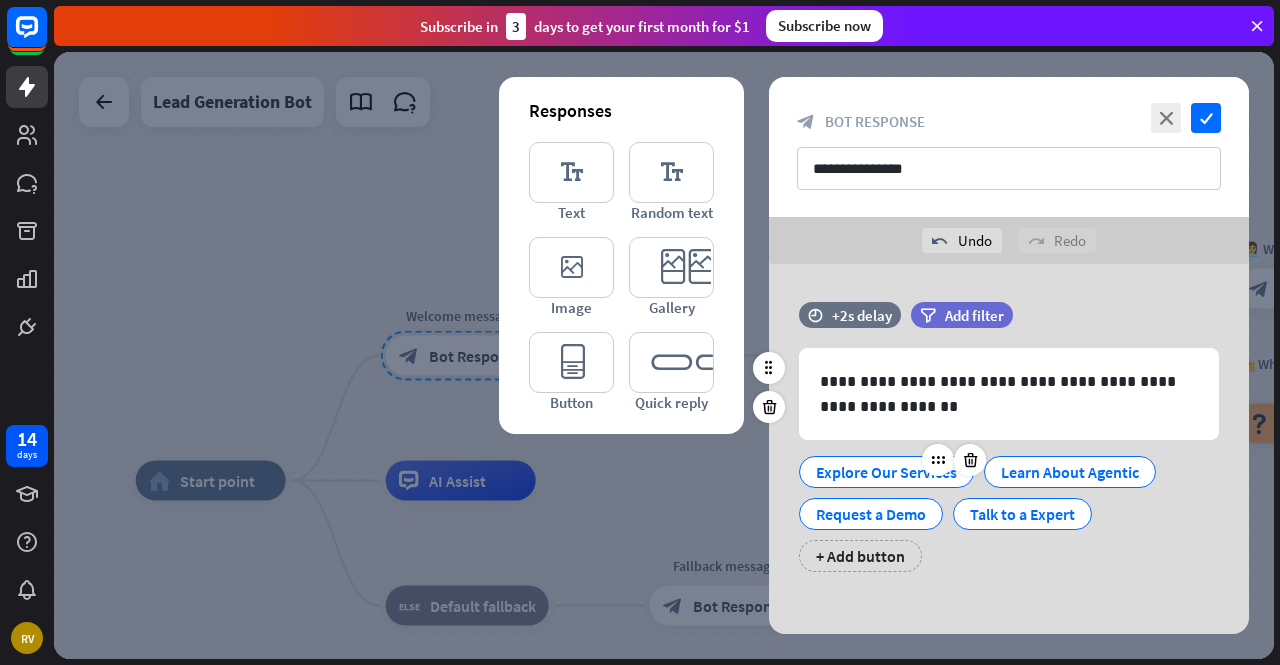 click on "Explore Our Services" at bounding box center (886, 472) 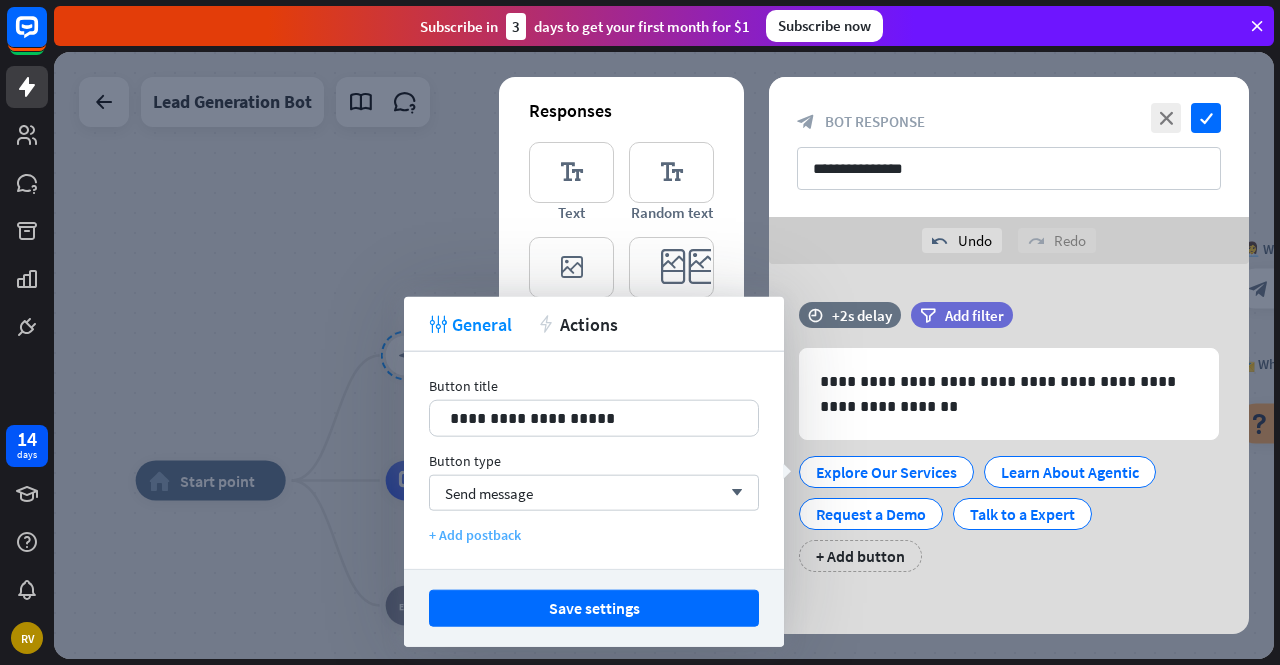 click on "+ Add postback" at bounding box center (594, 535) 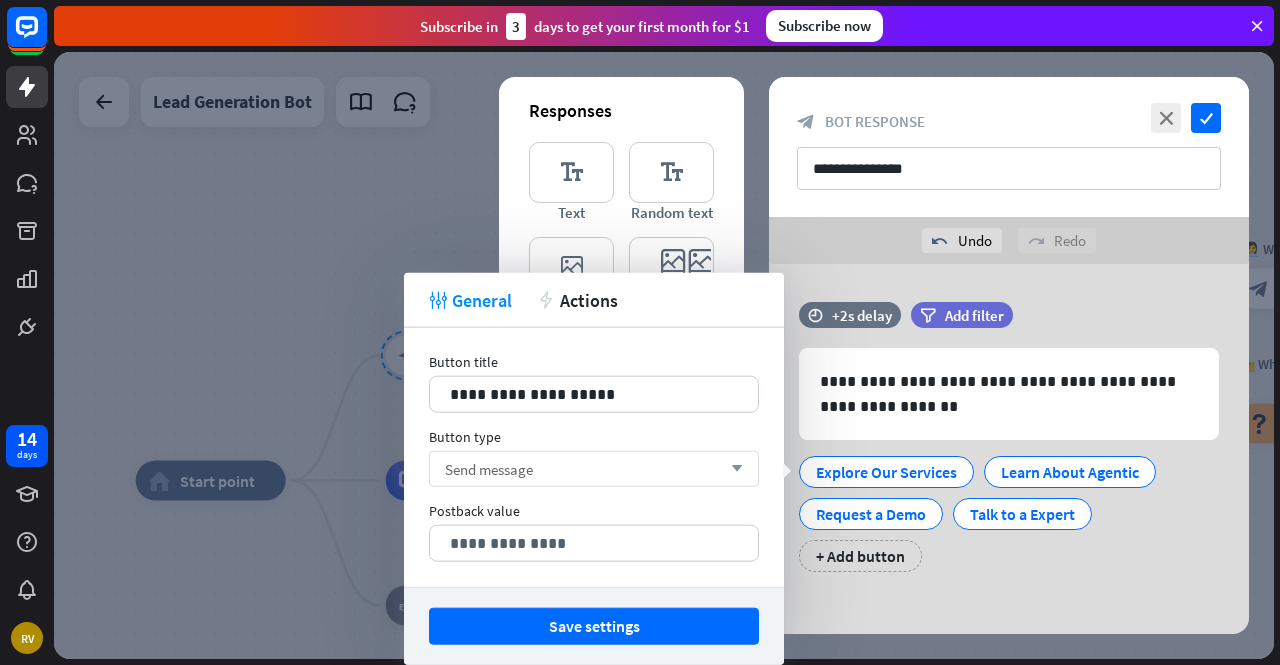 click on "Send message
arrow_down" at bounding box center (594, 469) 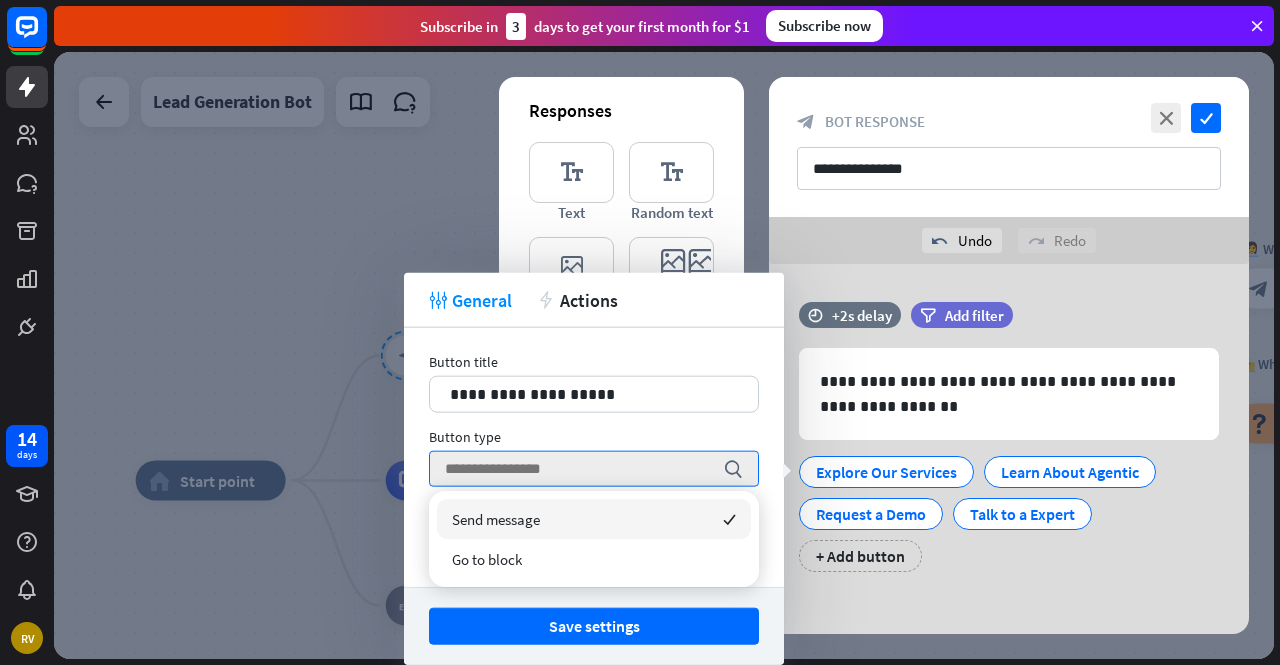 click on "Send message
checked" at bounding box center (594, 519) 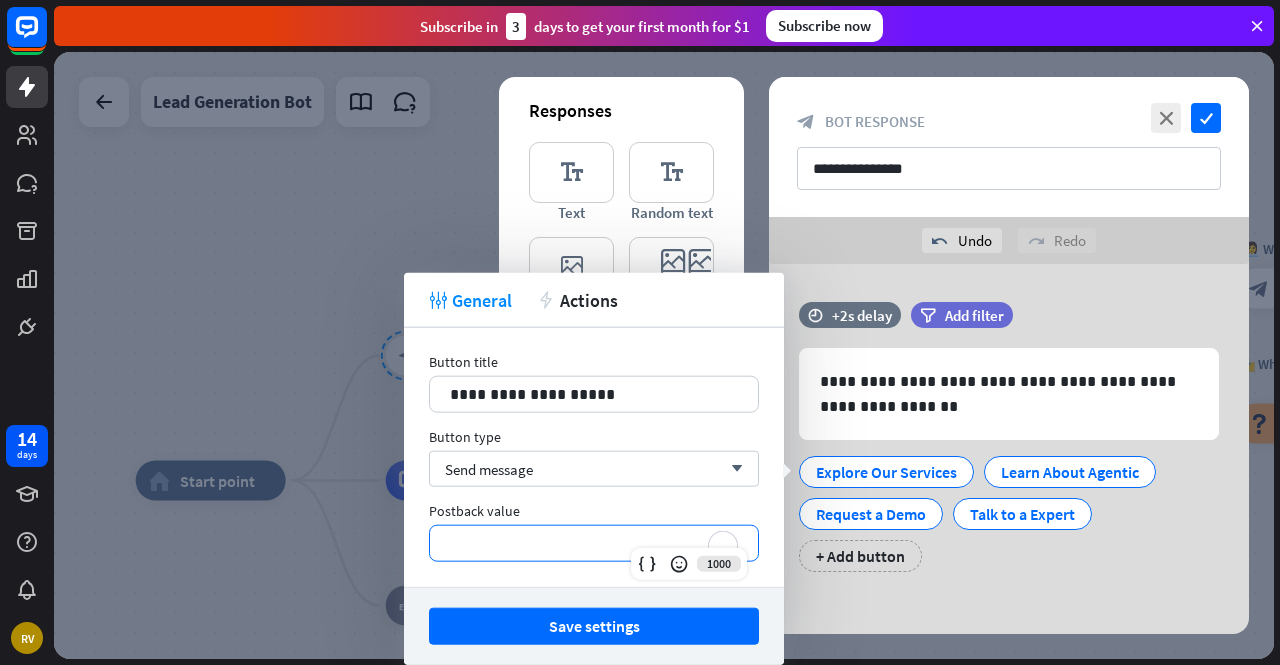 click on "**********" at bounding box center [594, 543] 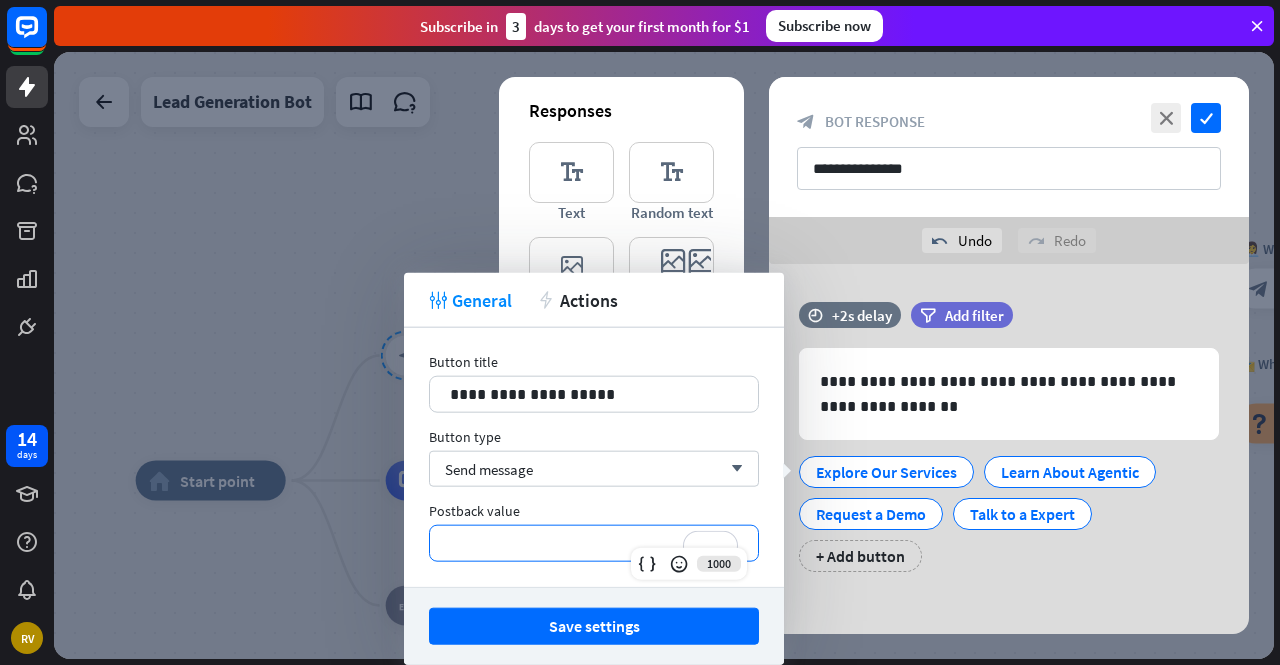 click on "**********" at bounding box center (594, 543) 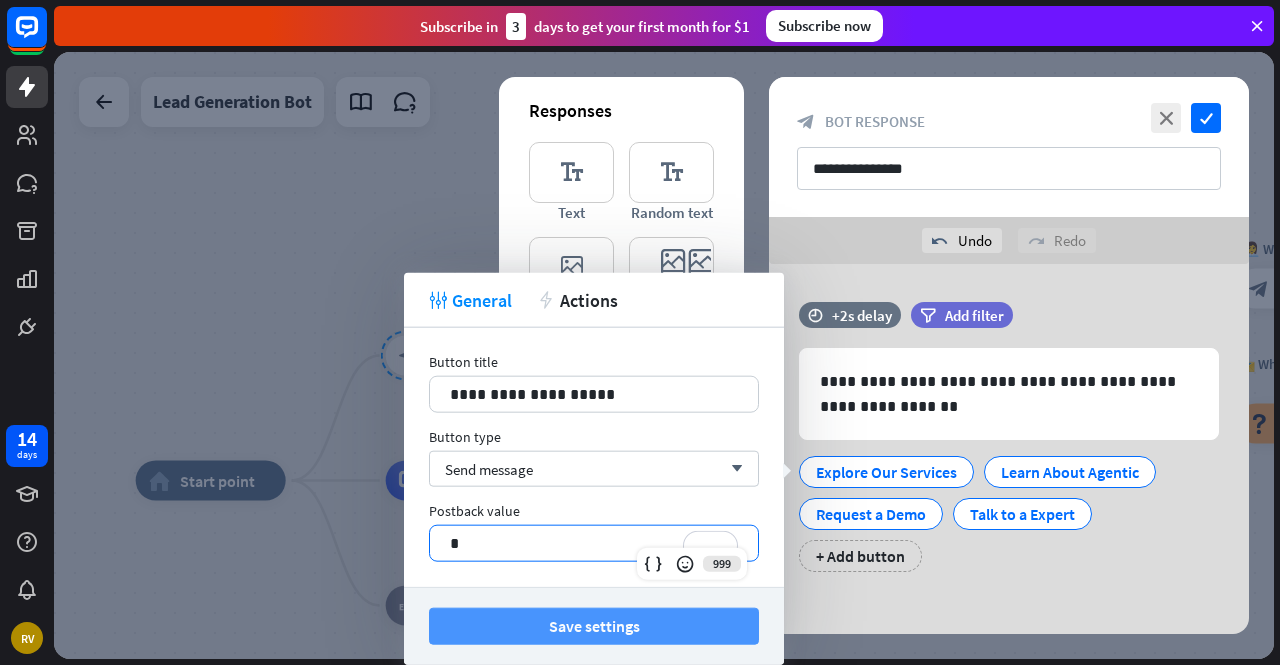 click on "Save settings" at bounding box center [594, 626] 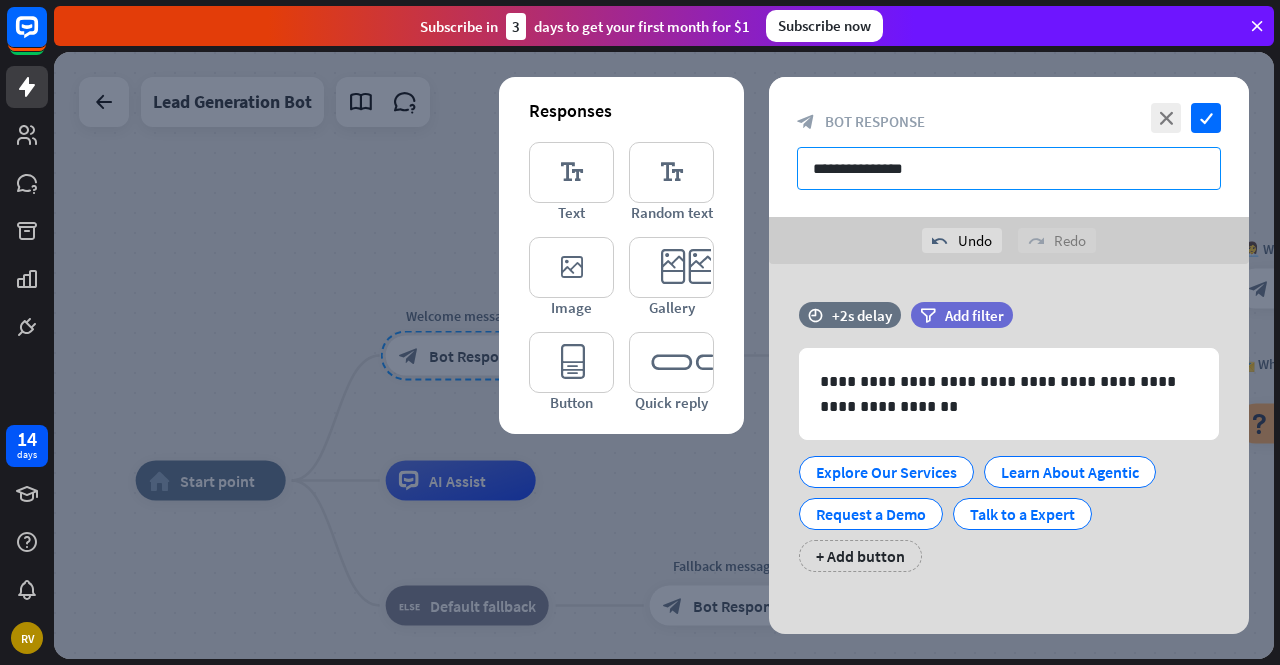 click on "**********" at bounding box center [1009, 168] 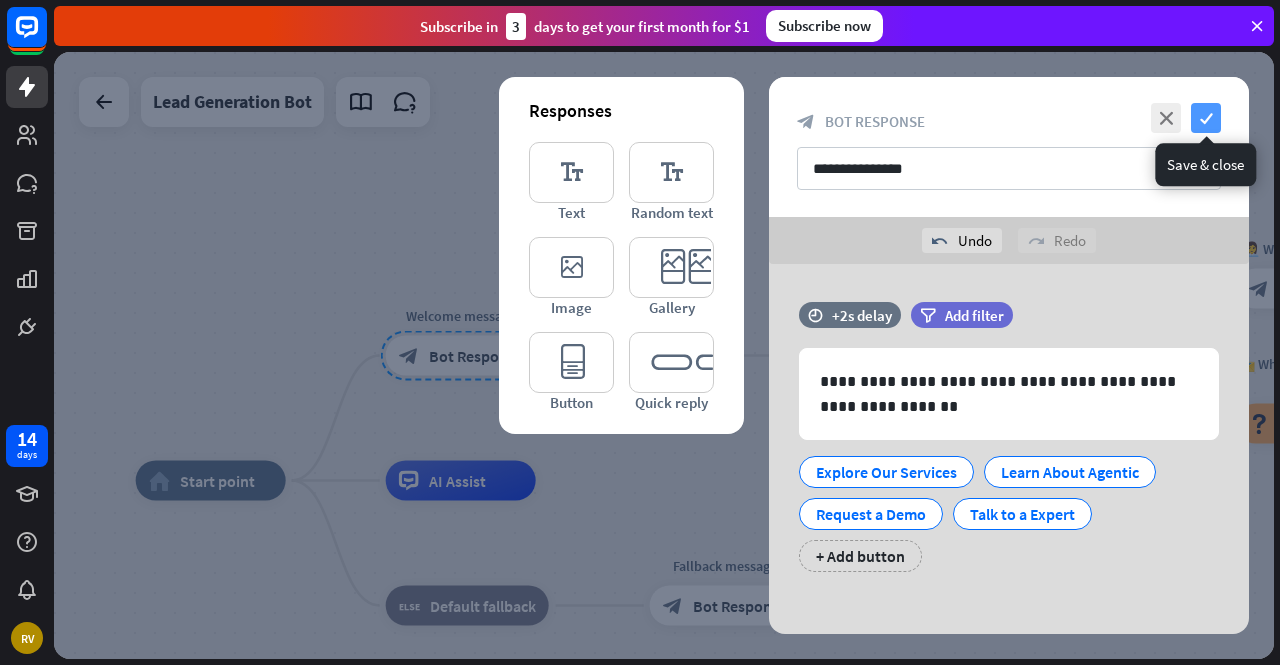 click on "check" at bounding box center [1206, 118] 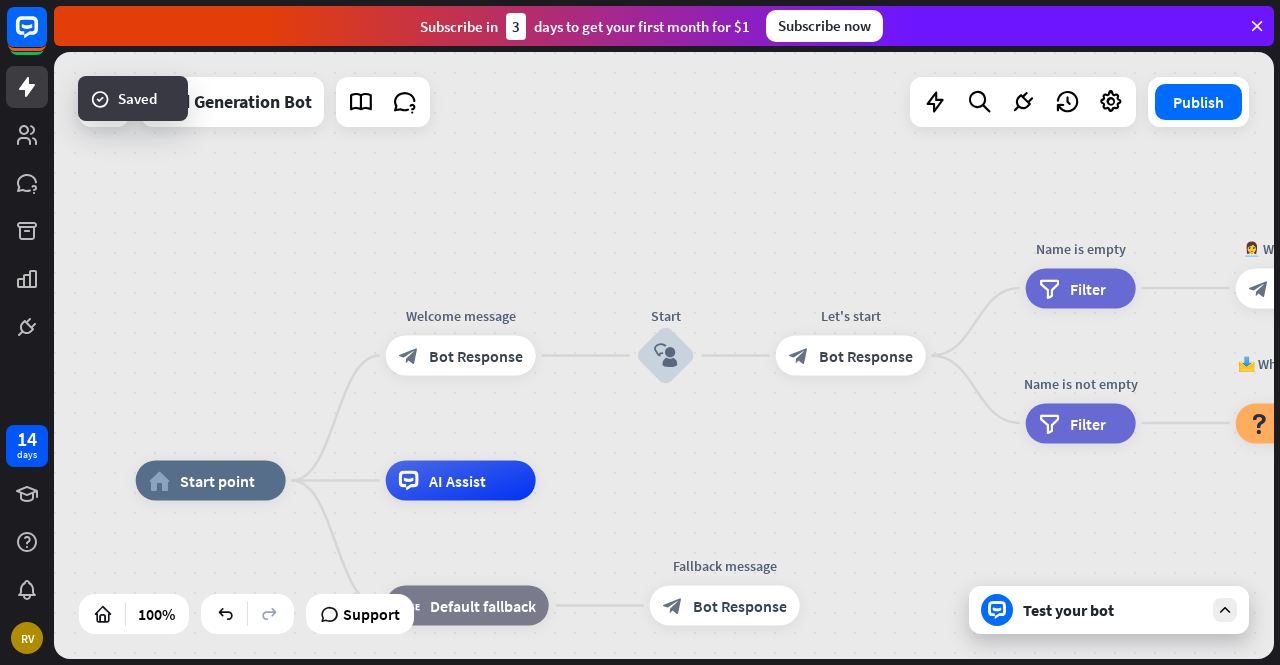 click at bounding box center (1225, 610) 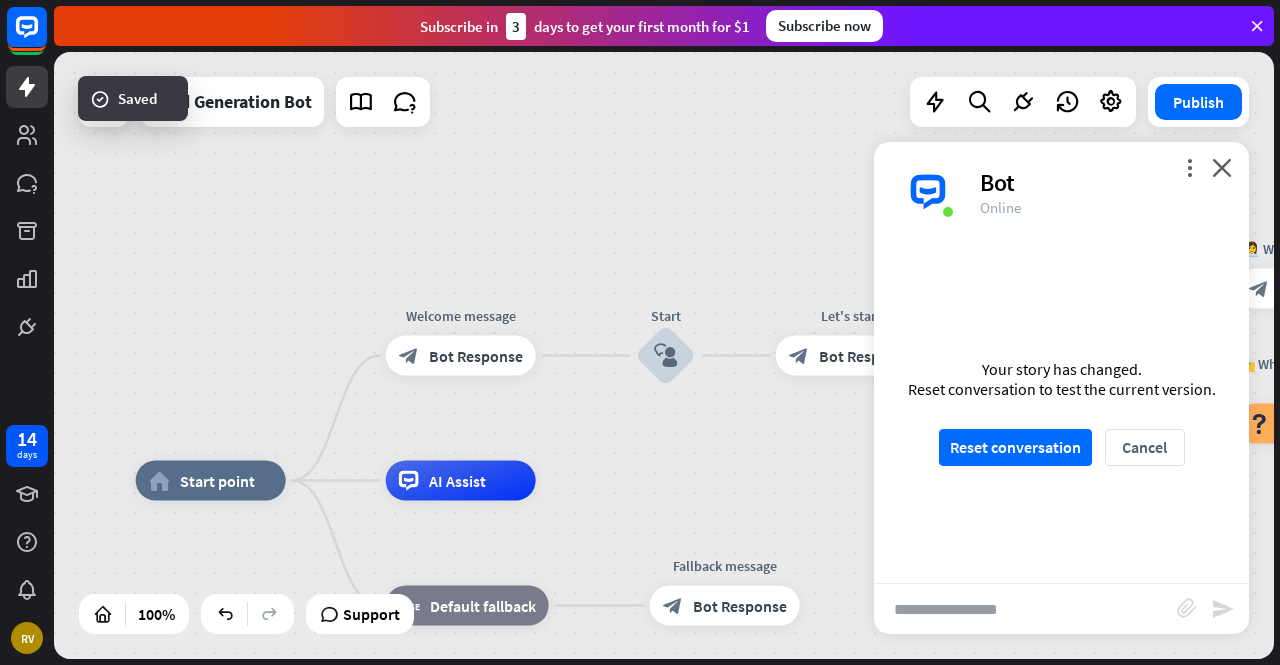 scroll, scrollTop: 1432, scrollLeft: 0, axis: vertical 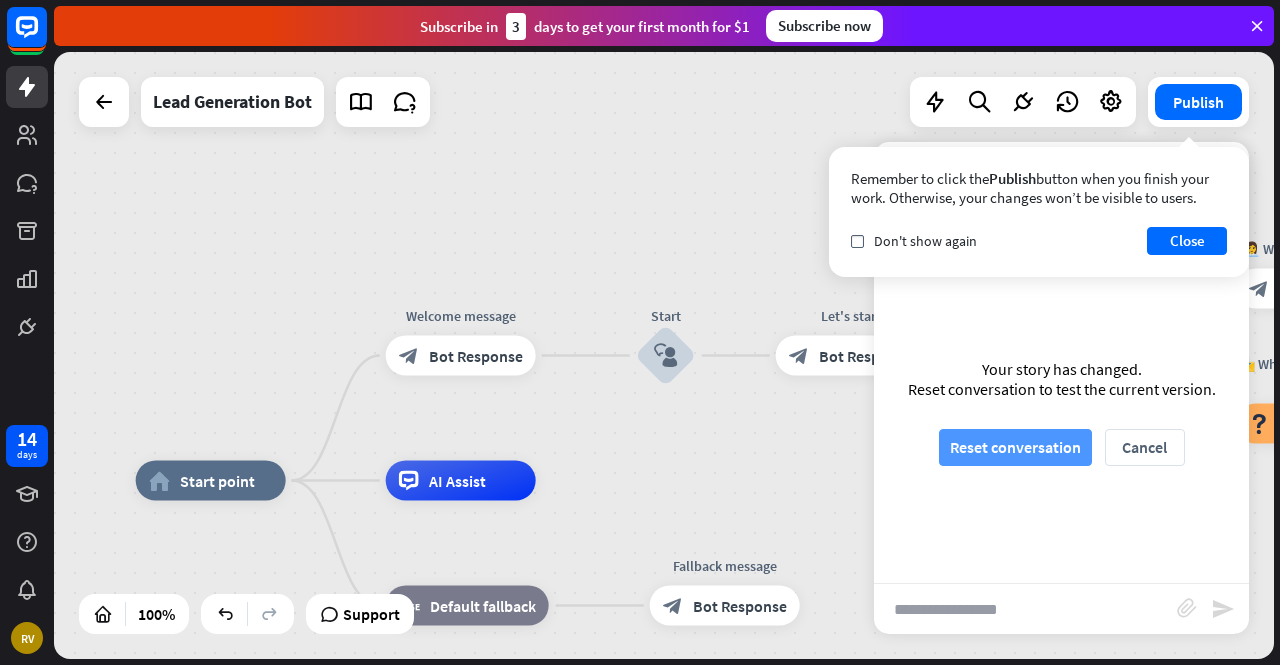 click on "Reset conversation" at bounding box center [1015, 447] 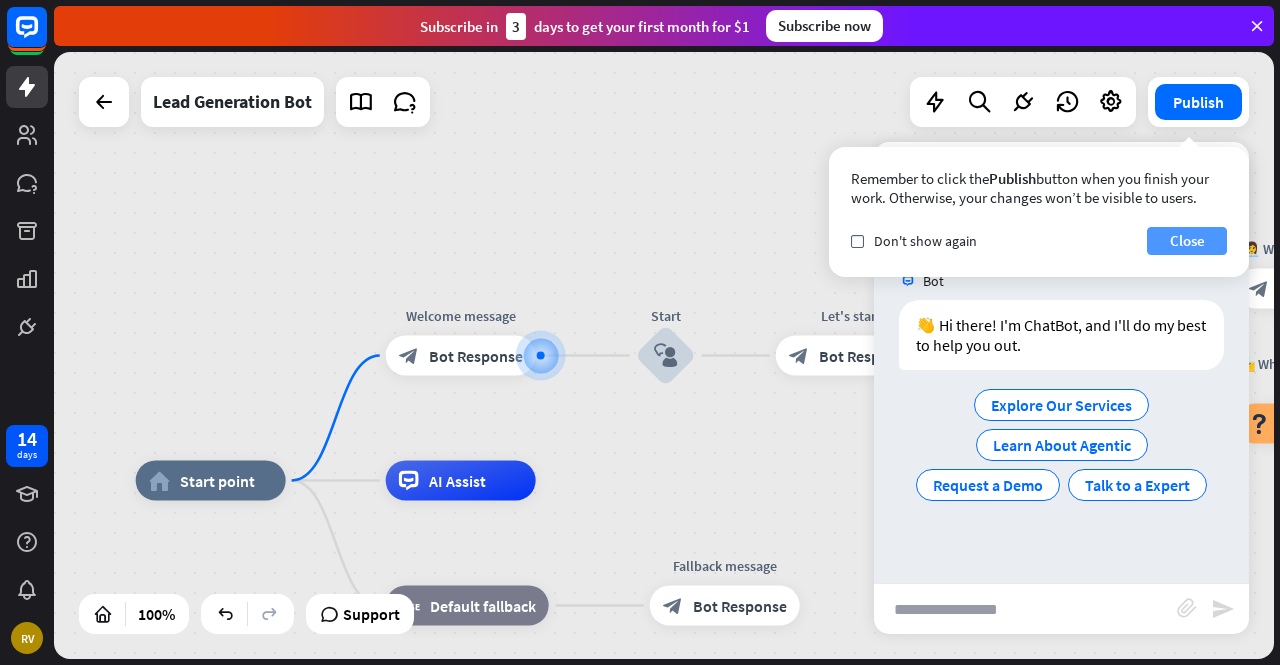 click on "Close" at bounding box center [1187, 241] 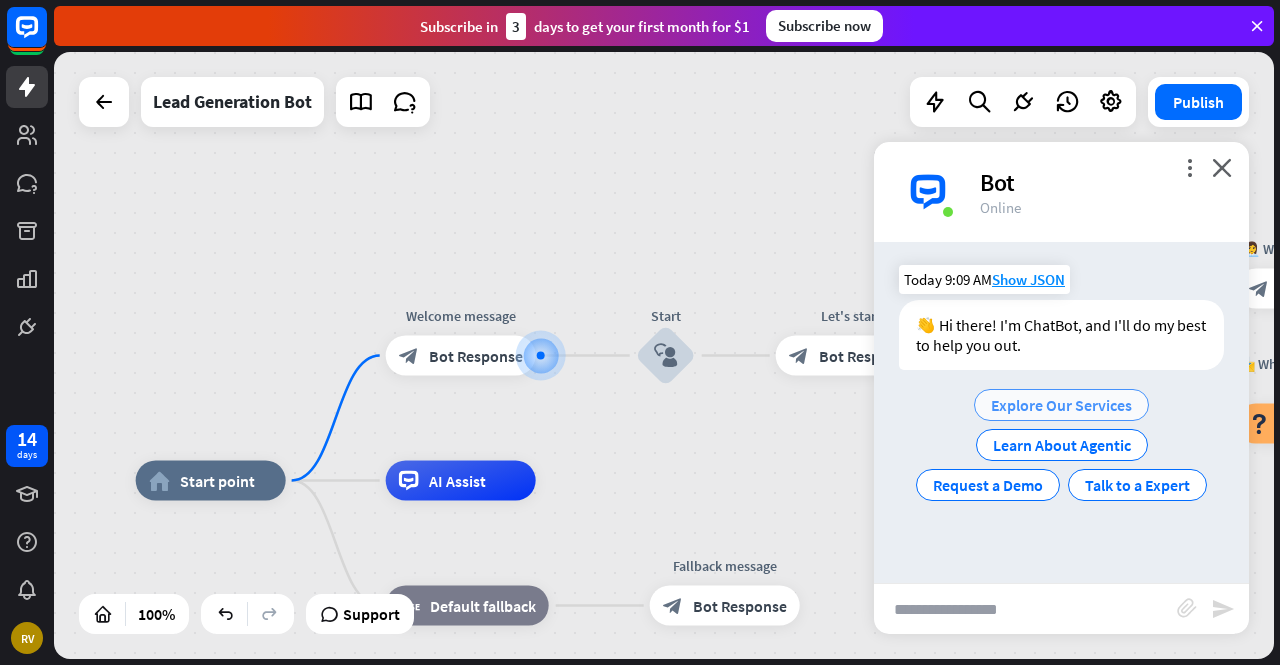 click on "Explore Our Services" at bounding box center (1061, 405) 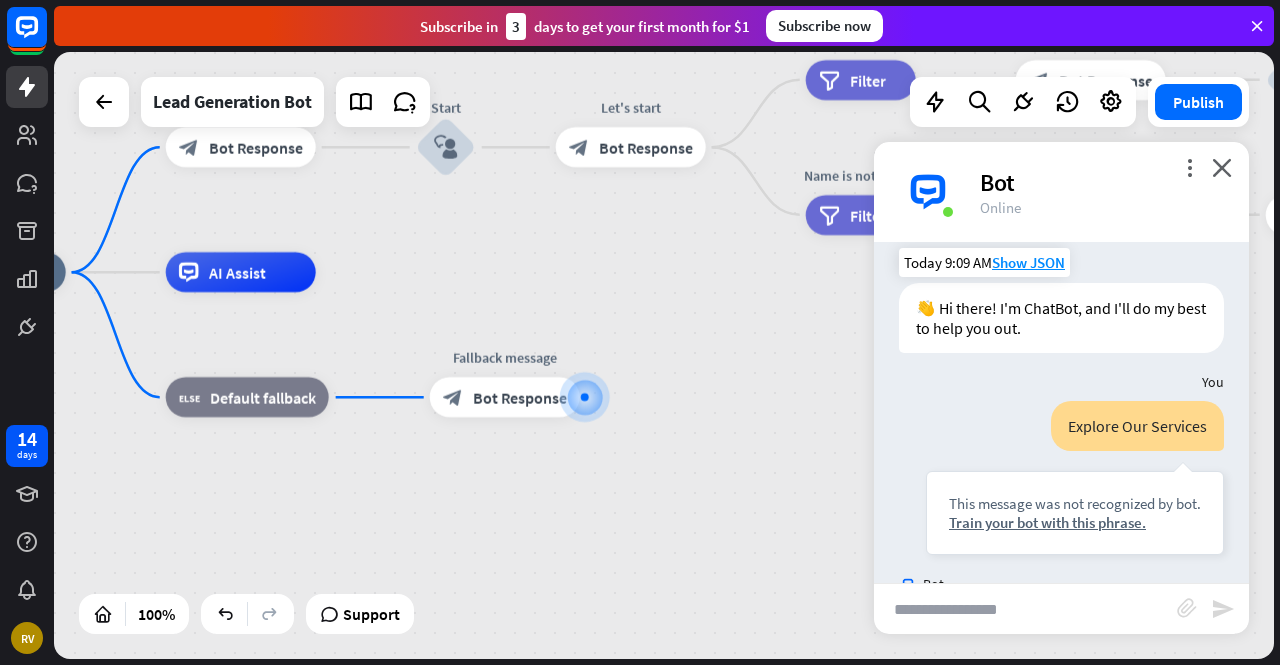 scroll, scrollTop: 115, scrollLeft: 0, axis: vertical 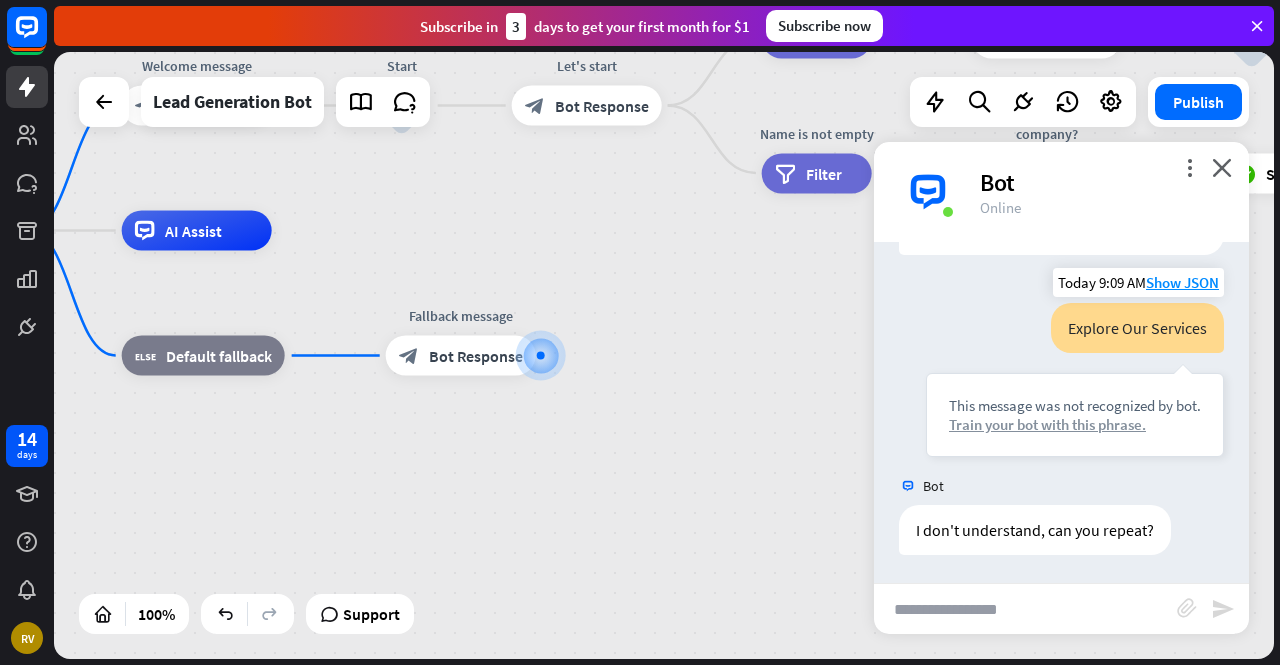 click on "Train your bot with this phrase." at bounding box center [1075, 424] 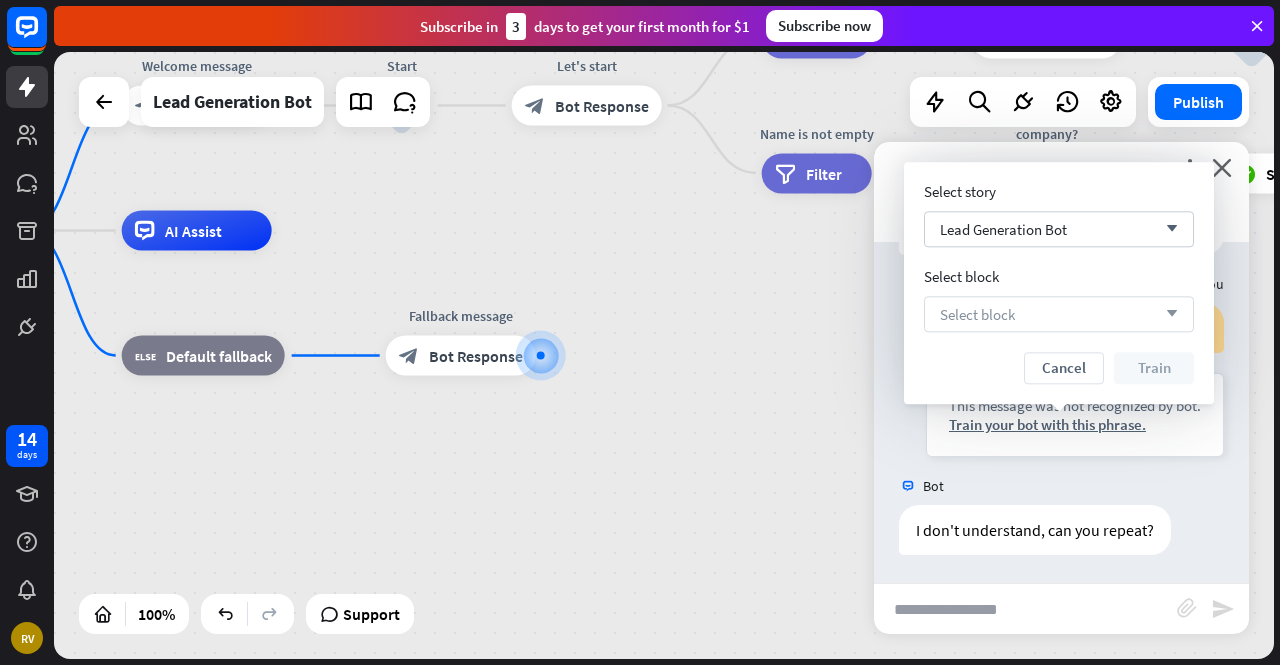 click on "arrow_down" at bounding box center (1167, 314) 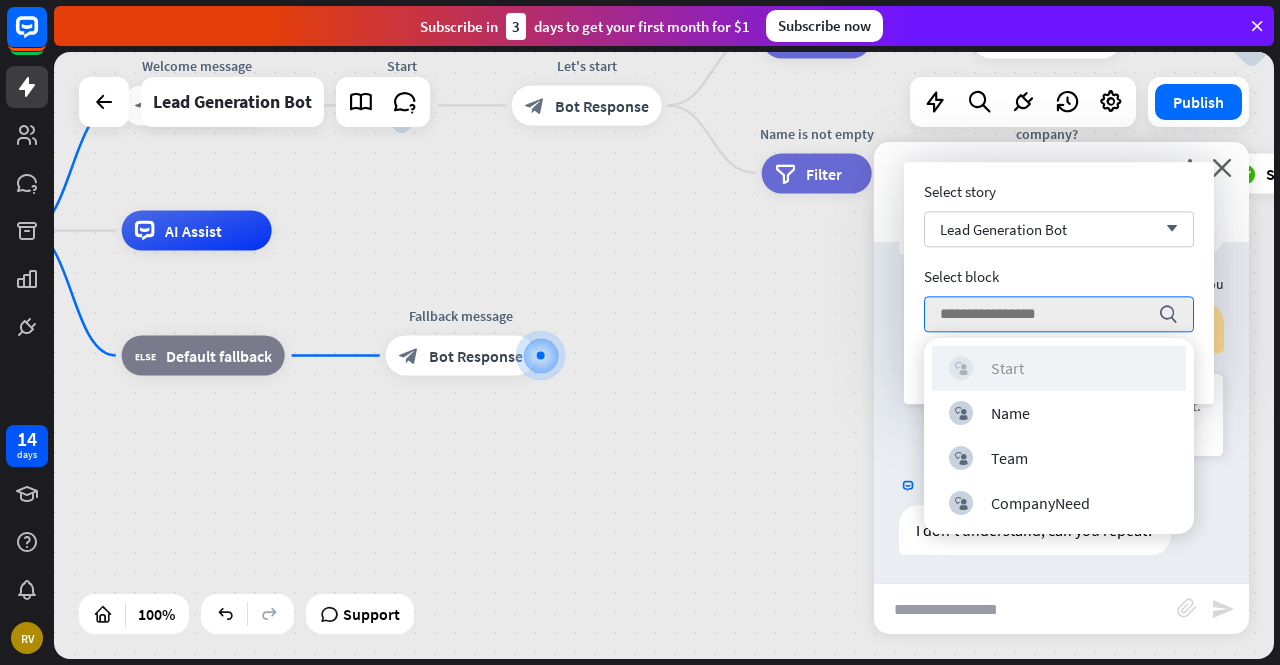click on "block_user_input
Start" at bounding box center [1059, 368] 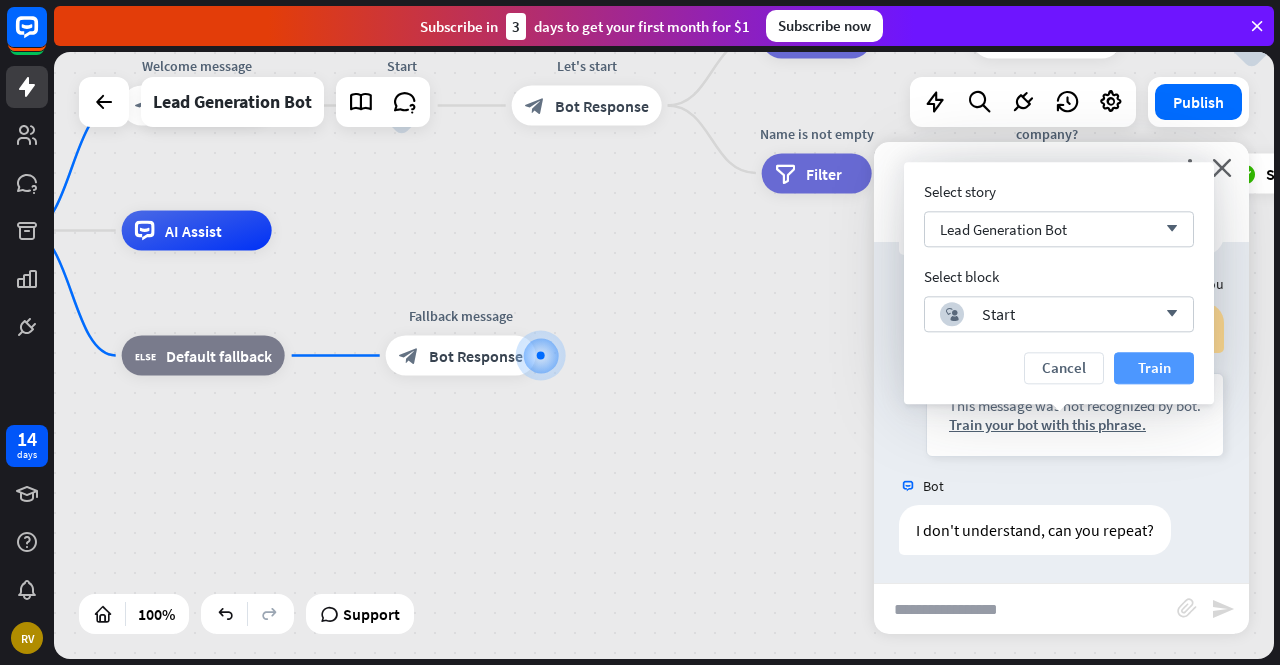 click on "Train" at bounding box center (1154, 368) 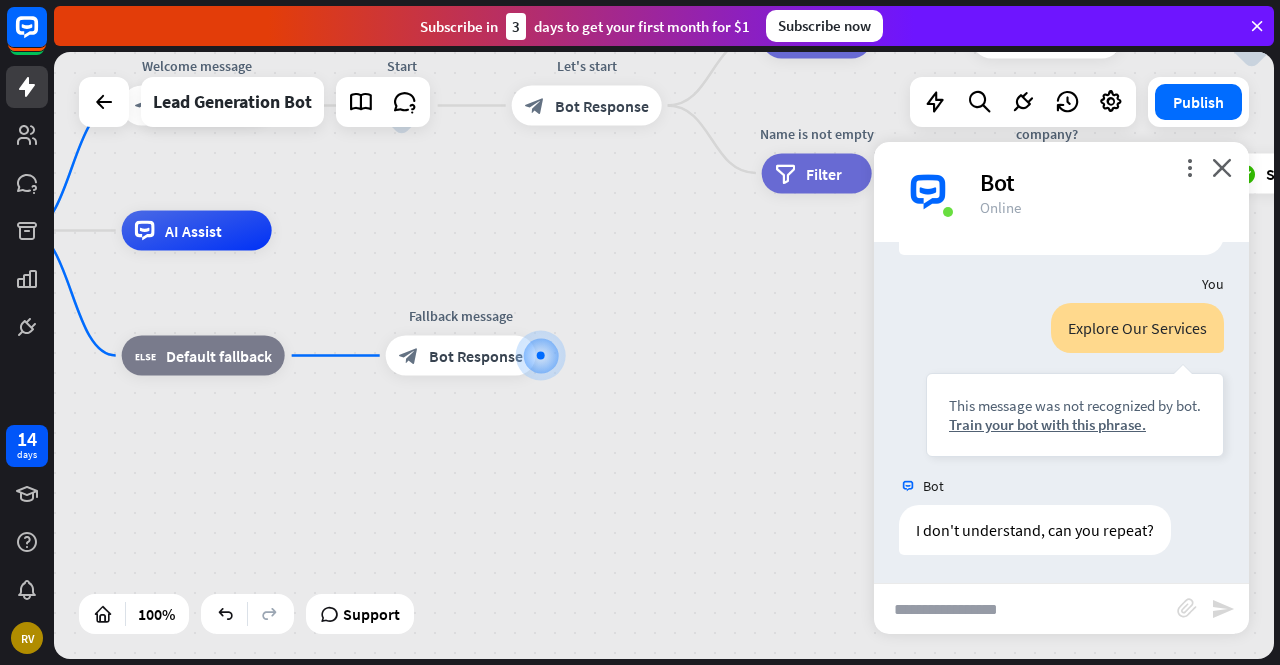scroll, scrollTop: 96, scrollLeft: 0, axis: vertical 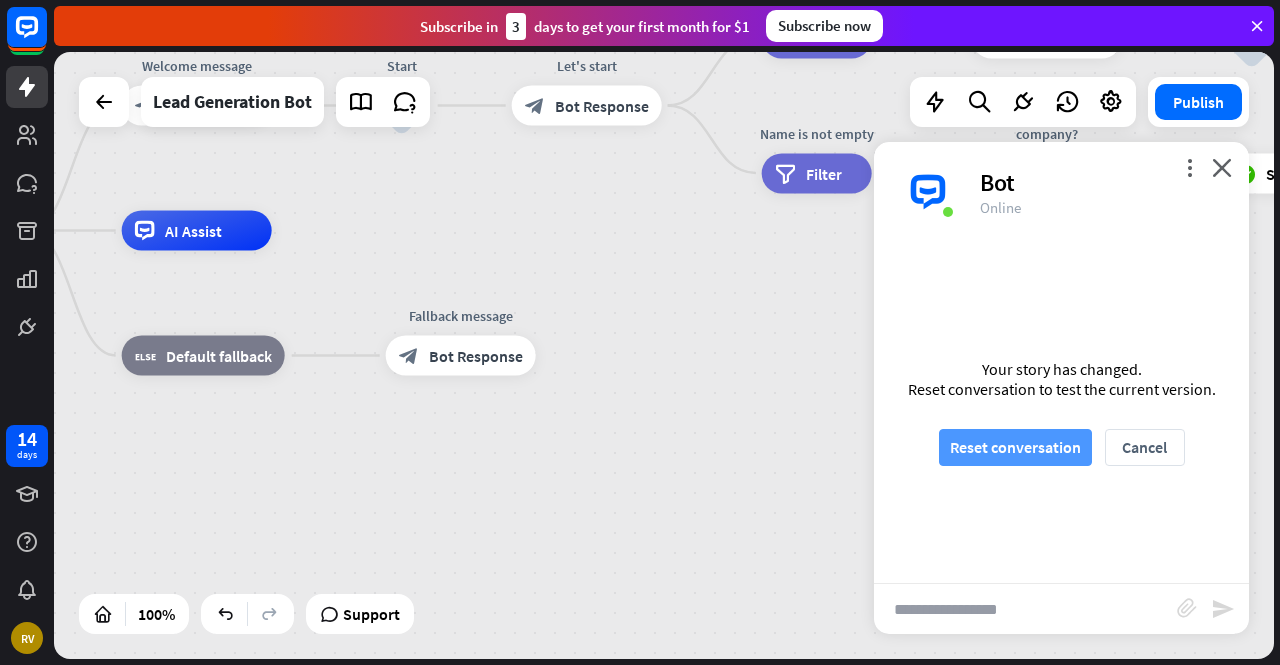 click on "Reset conversation" at bounding box center (1015, 447) 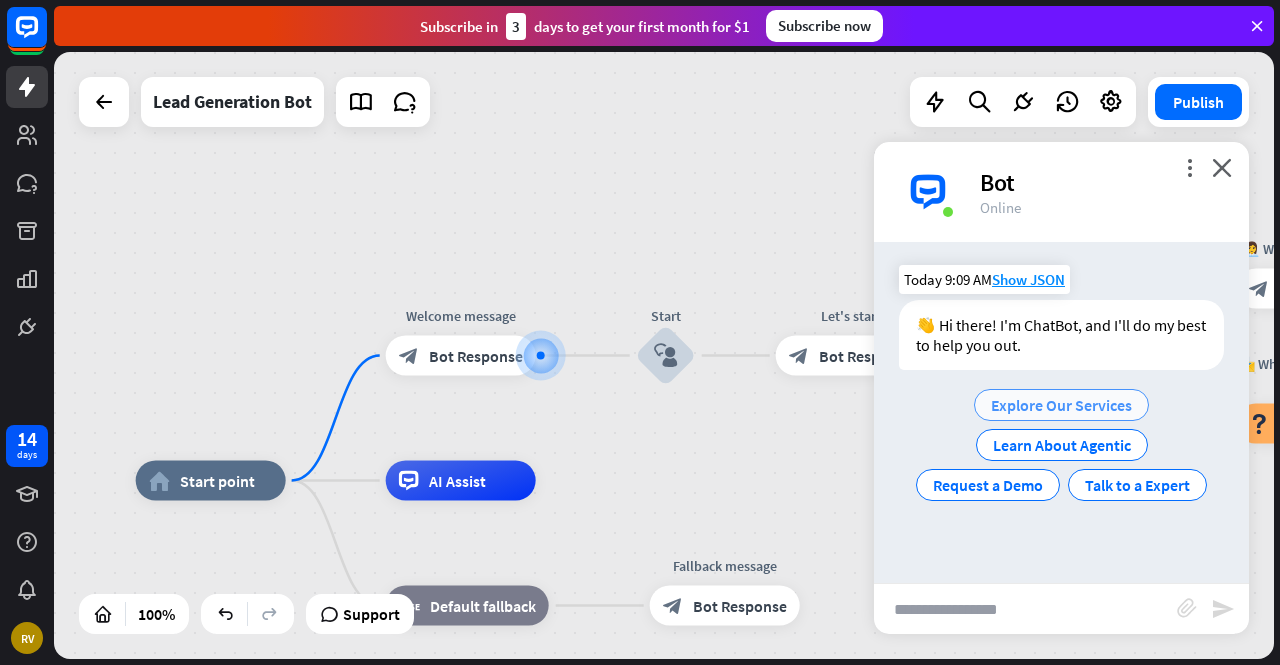 click on "Explore Our Services" at bounding box center (1061, 405) 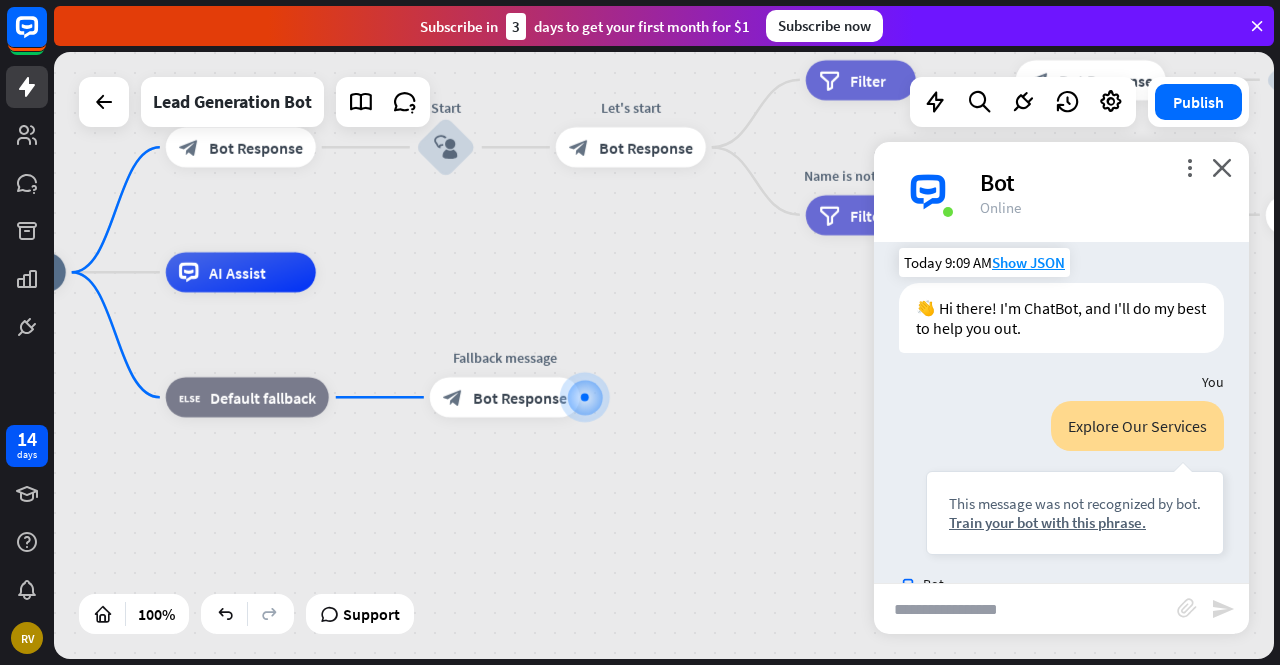 scroll, scrollTop: 115, scrollLeft: 0, axis: vertical 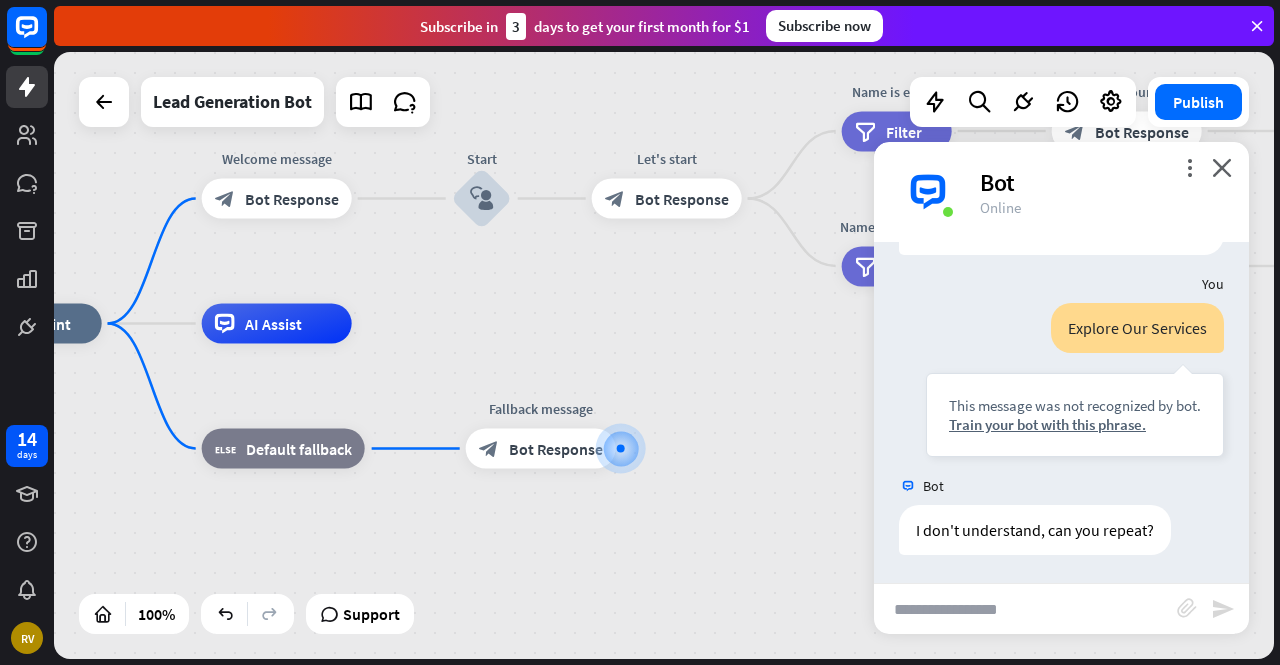 drag, startPoint x: 728, startPoint y: 436, endPoint x: 737, endPoint y: 428, distance: 12.0415945 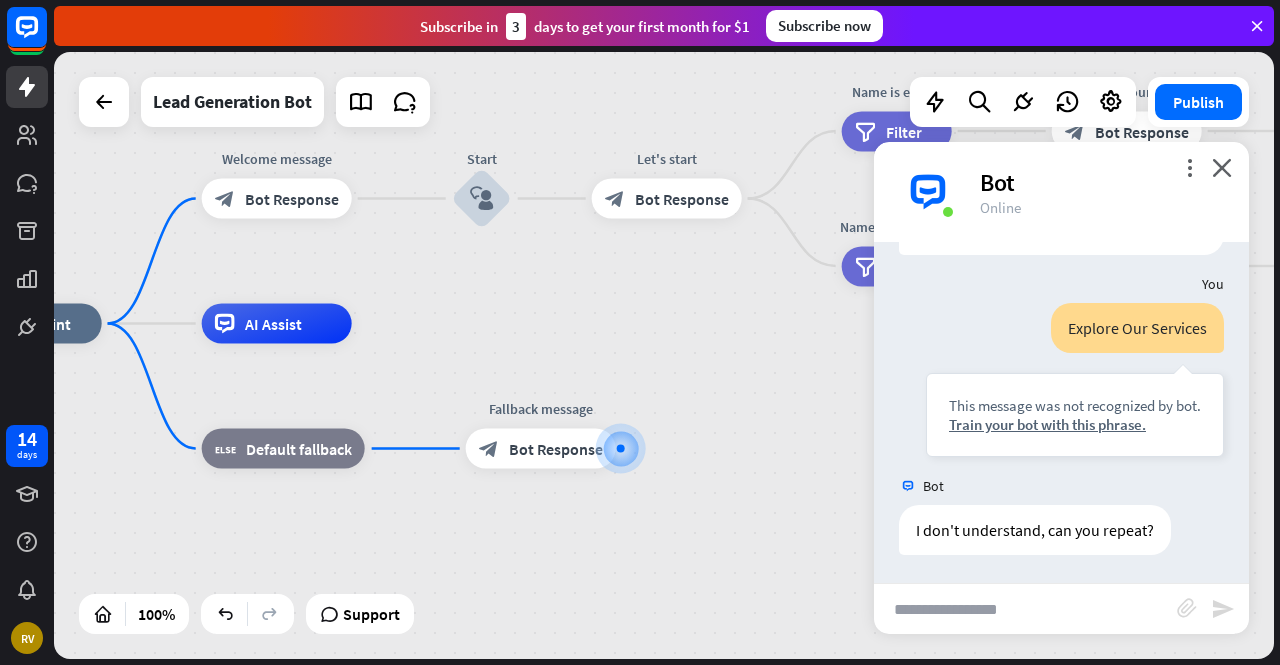 click on "home_2   Start point                 Welcome message   block_bot_response   Bot Response                 Start   block_user_input                 Let's start   block_bot_response   Bot Response                 Name is empty   filter   Filter                 👩‍💼 What's your name?   block_bot_response   Bot Response                 Name   block_user_input                 Name is not empty   filter   Filter                 📩 What's your e-mail & company?   block_question   Question                   block_success   Success                 🌐 How big is your team?   block_bot_response   Bot Response                 Team   block_user_input                 🚀 What's your need?   block_bot_response   Bot Response                 CompanyNeed   block_user_input                 ✅ Thank you!   block_bot_response   Bot Response                   block_close_chat   Close chat                     AI Assist                   block_fallback   Default fallback" at bounding box center [562, 627] 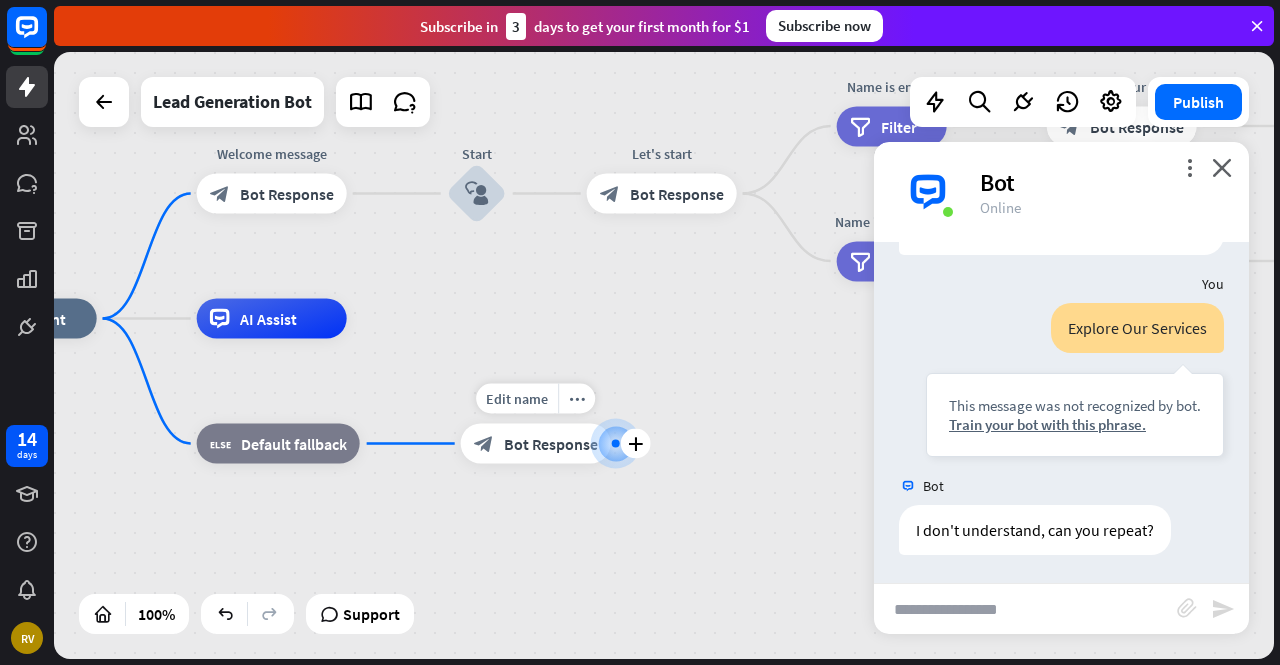 click on "Bot Response" at bounding box center (551, 444) 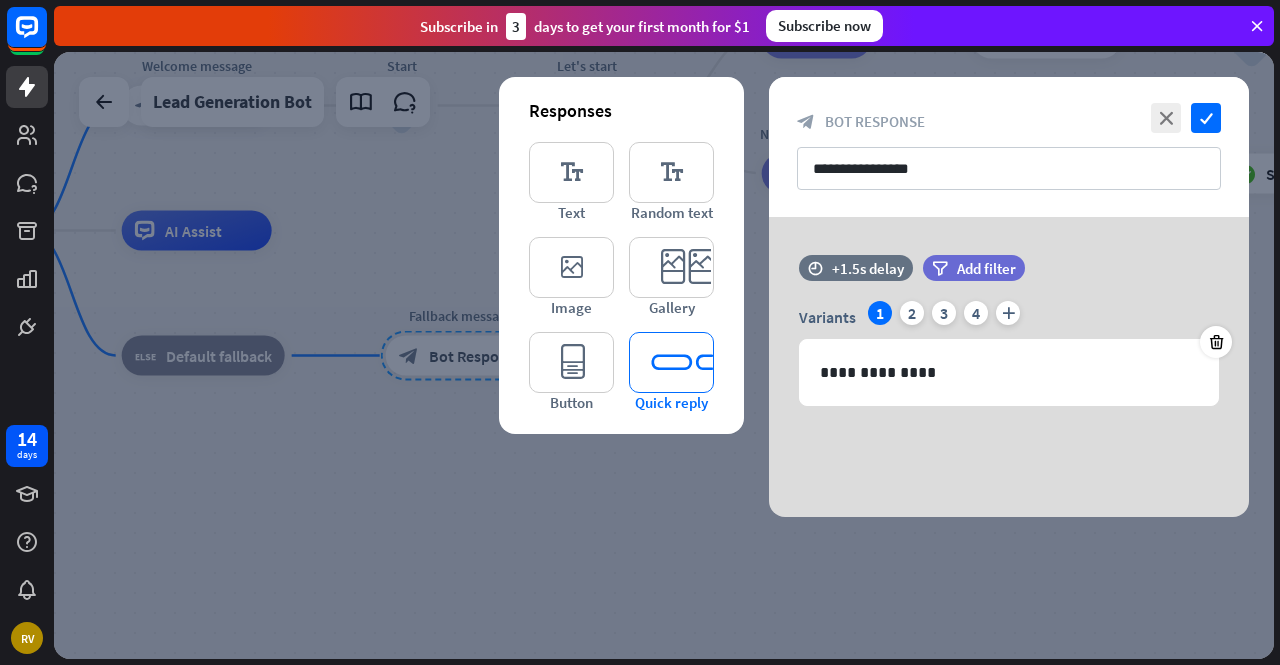 type 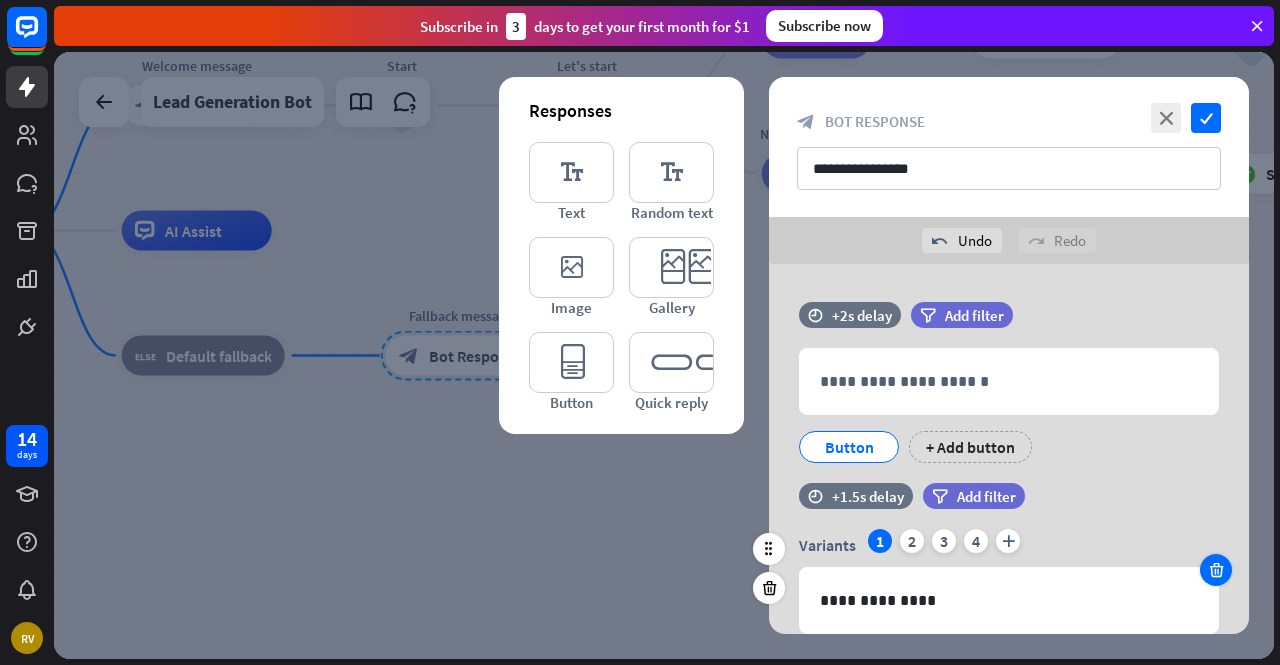 click at bounding box center [1216, 570] 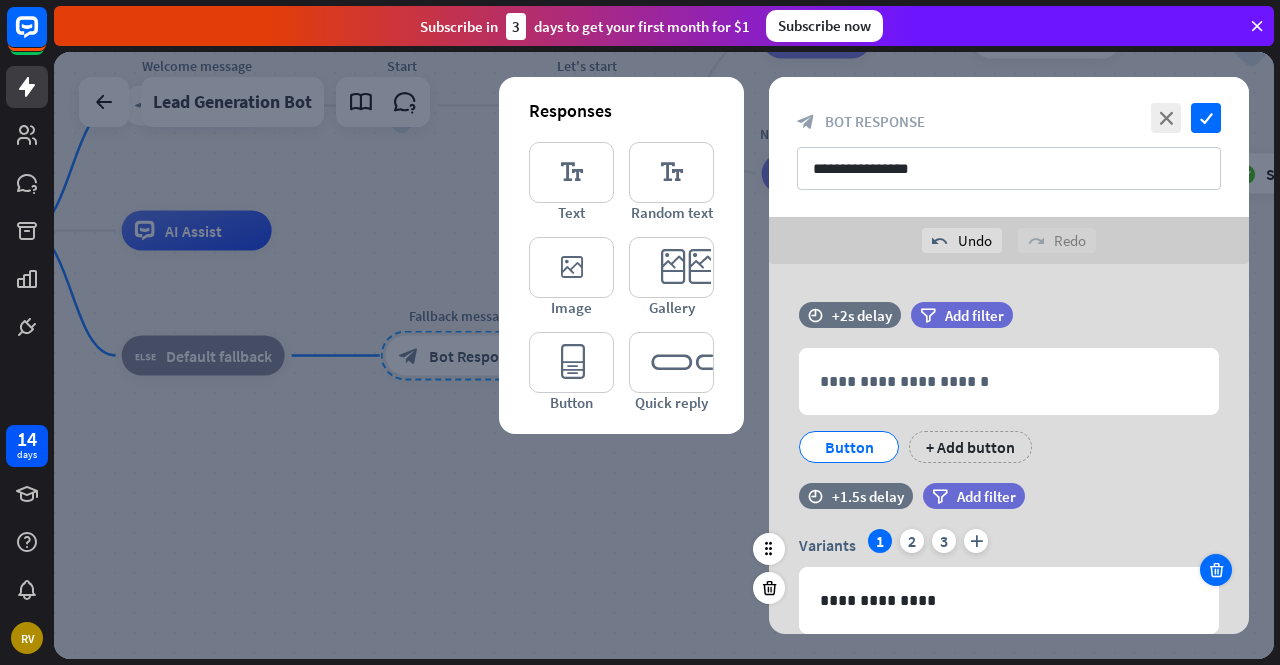 click at bounding box center [1216, 570] 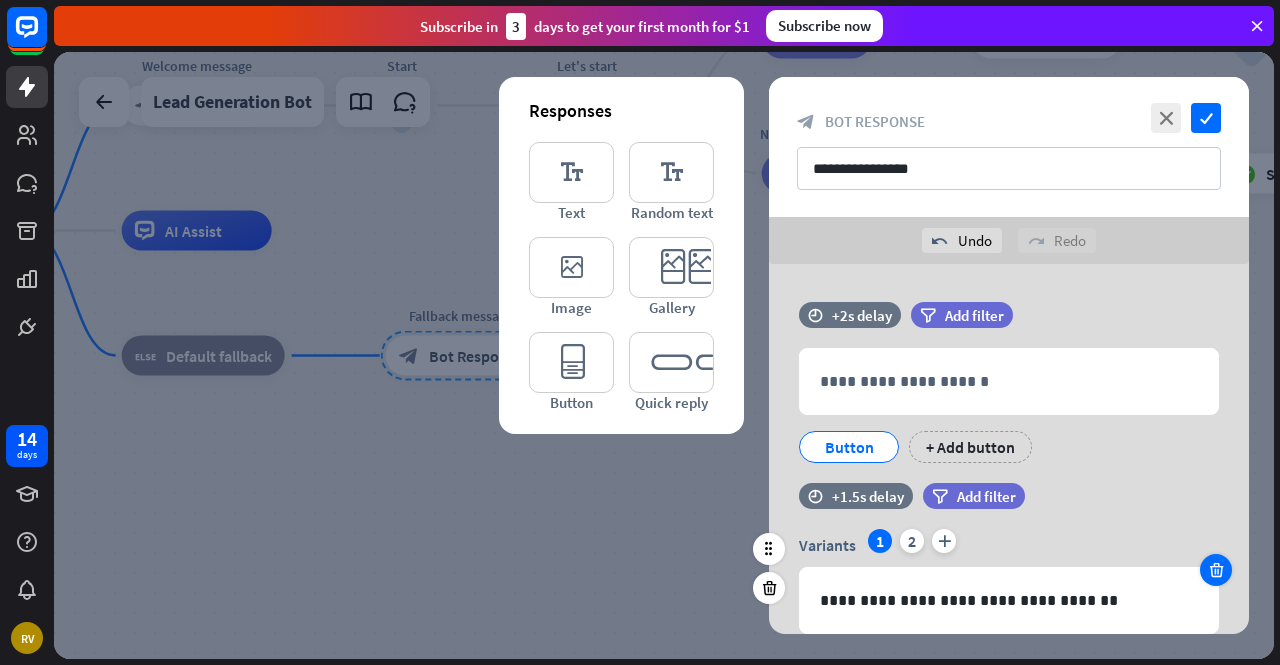 click at bounding box center [1216, 570] 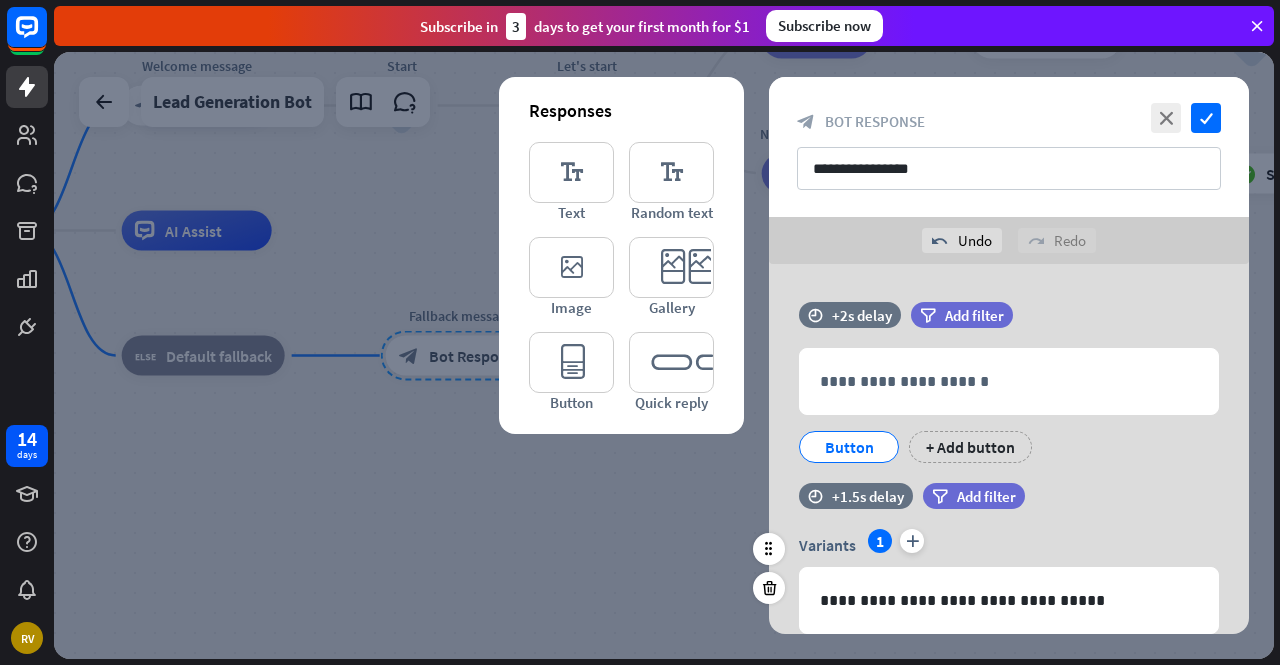 click on "**********" at bounding box center (1009, 581) 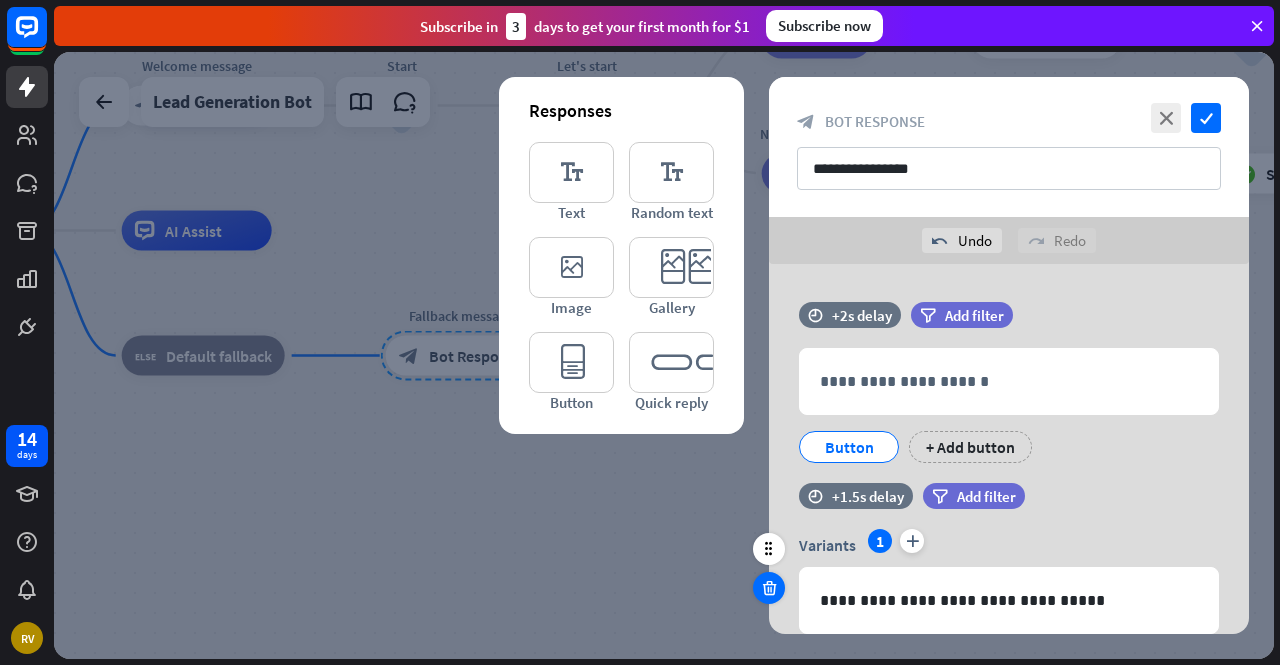 click at bounding box center (769, 588) 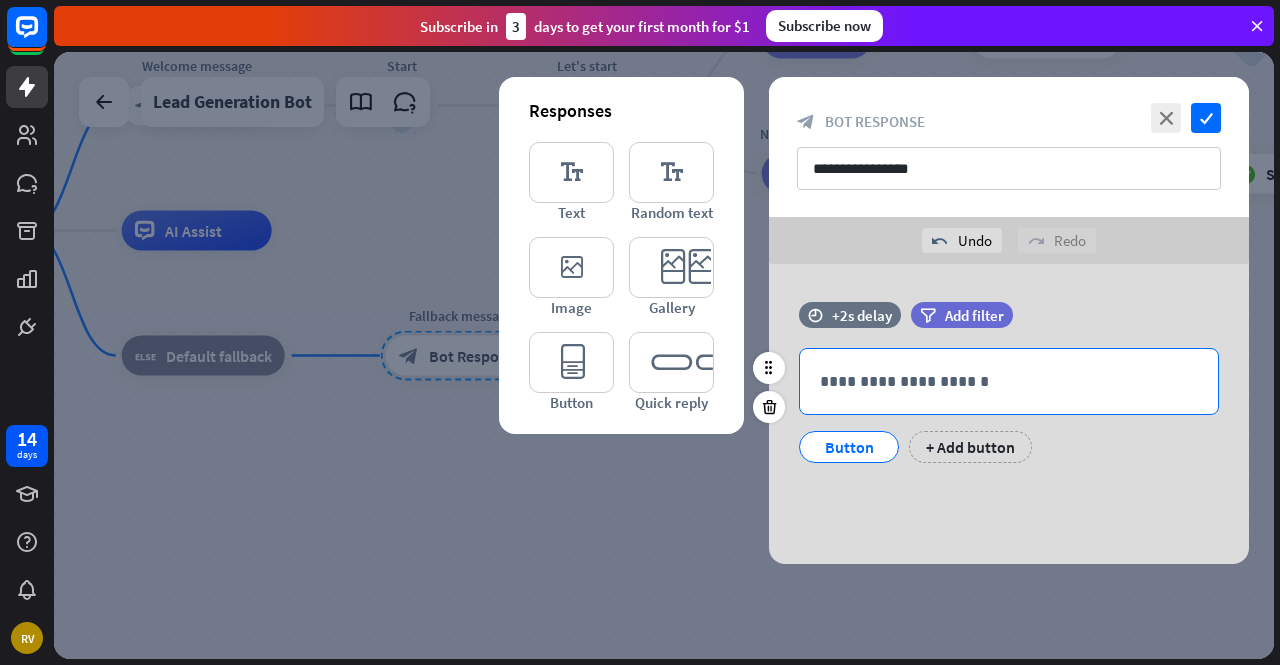 click on "**********" at bounding box center (1009, 381) 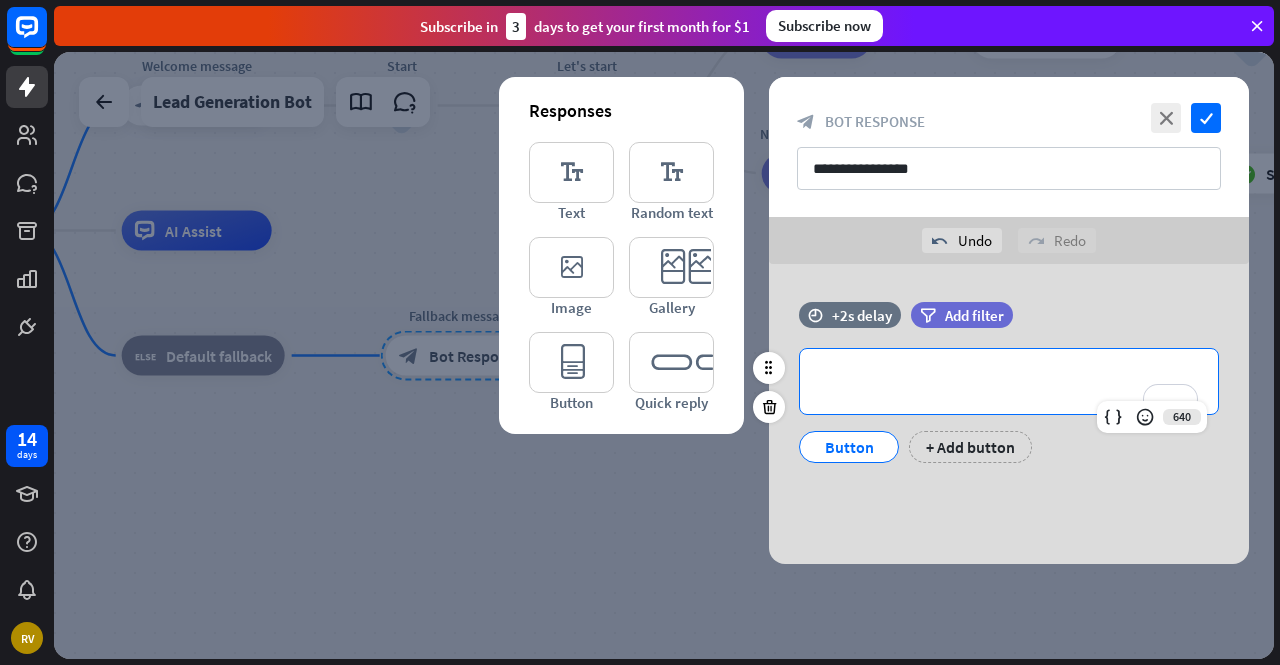 click on "Button" at bounding box center (849, 447) 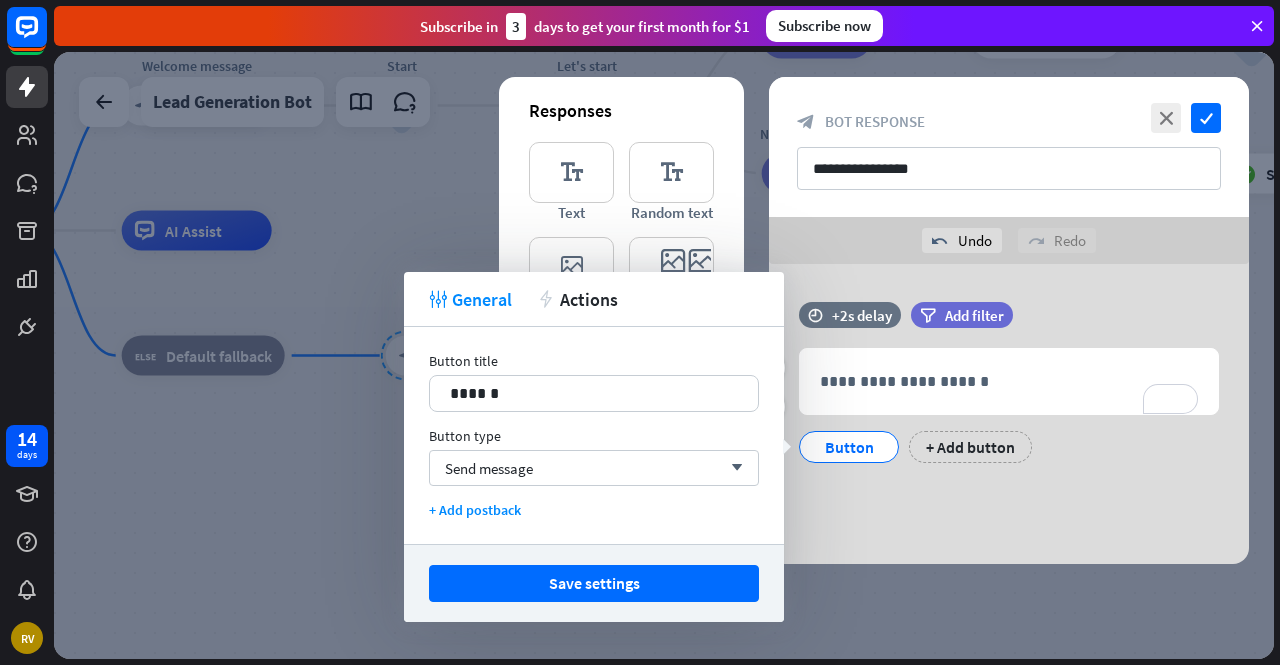 click on "Button" at bounding box center [849, 447] 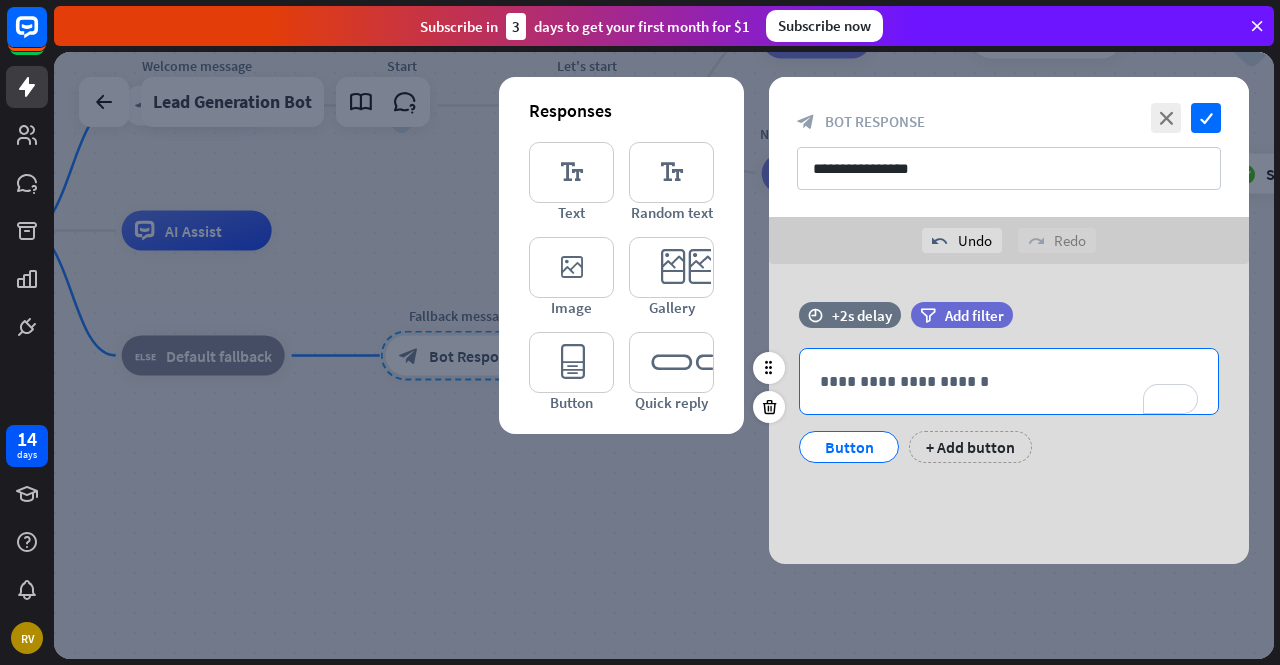 click on "**********" at bounding box center [1009, 381] 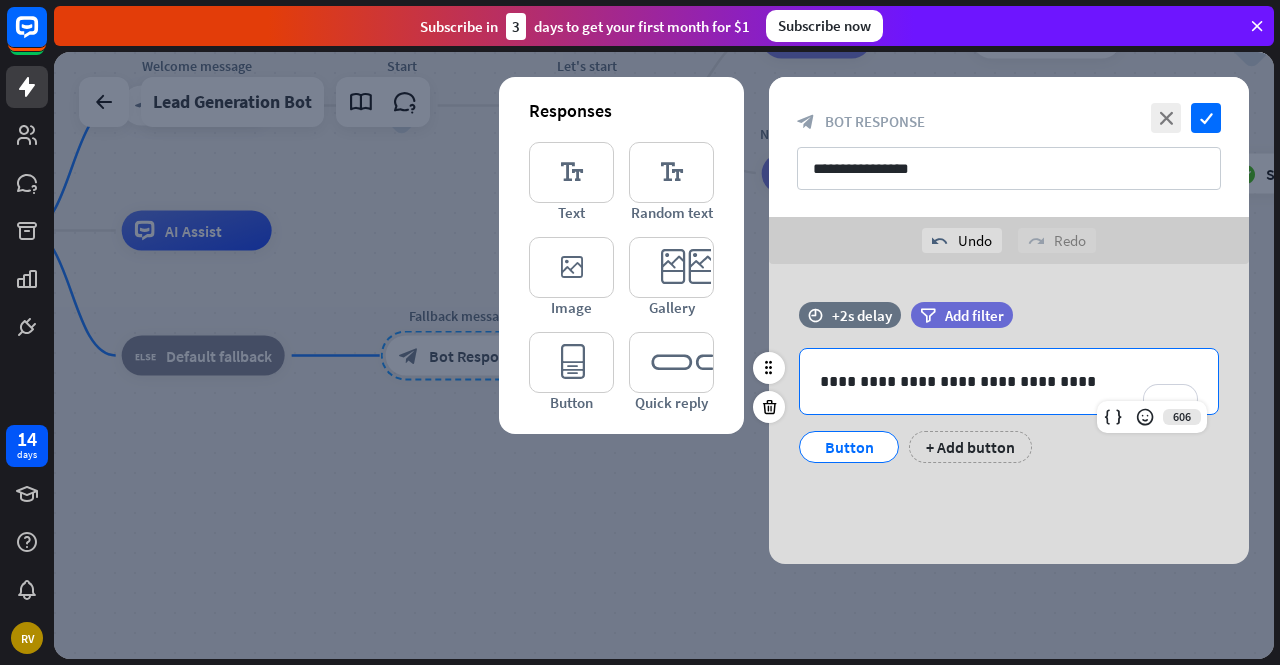 click on "Button" at bounding box center [849, 447] 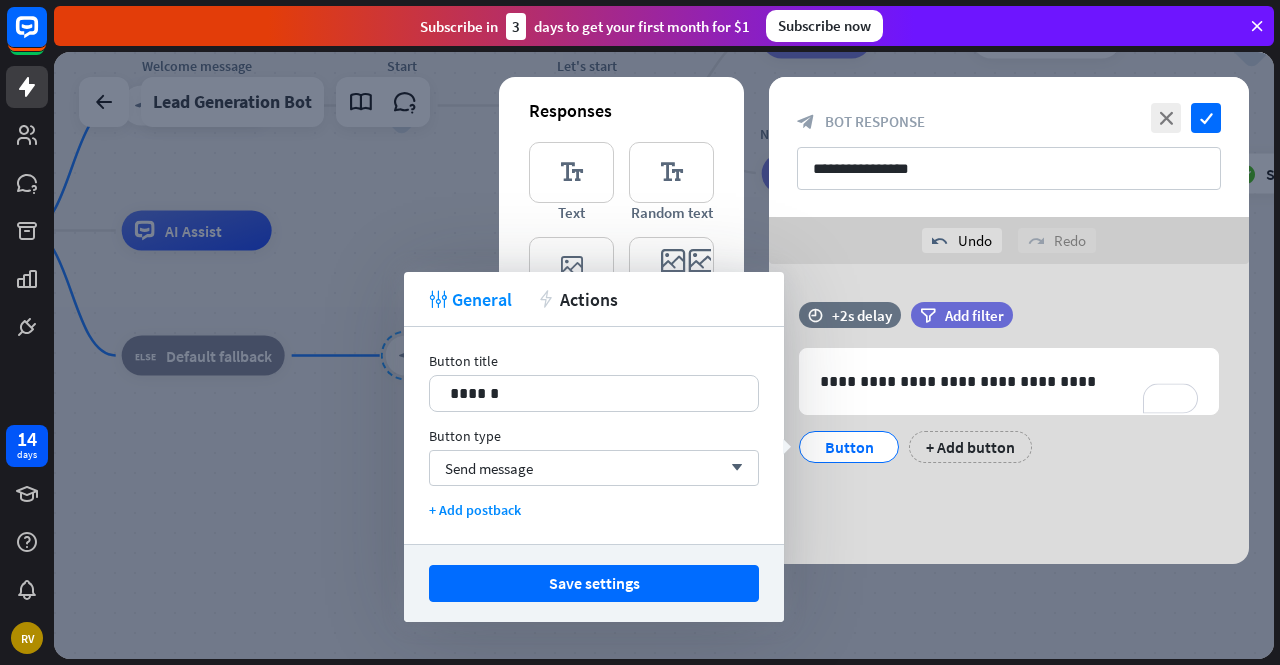 click on "Button title             14   ******   Button type     Send message
arrow_down
+ Add postback" at bounding box center [594, 435] 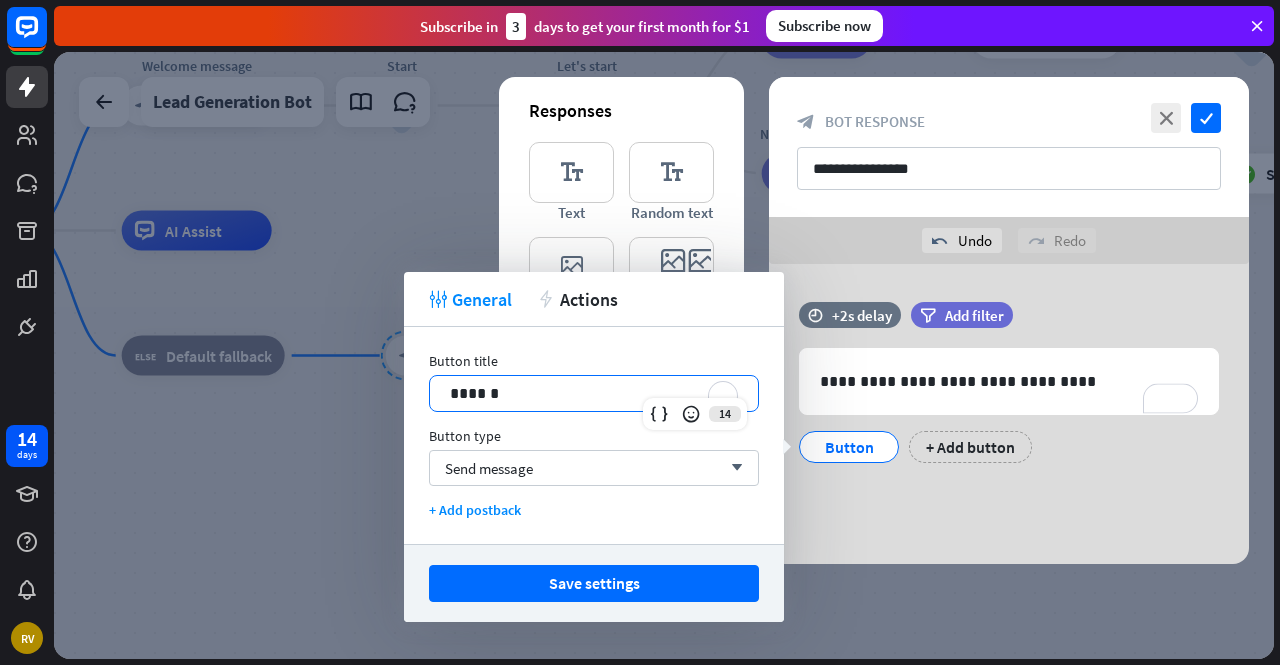 click on "******" at bounding box center (594, 393) 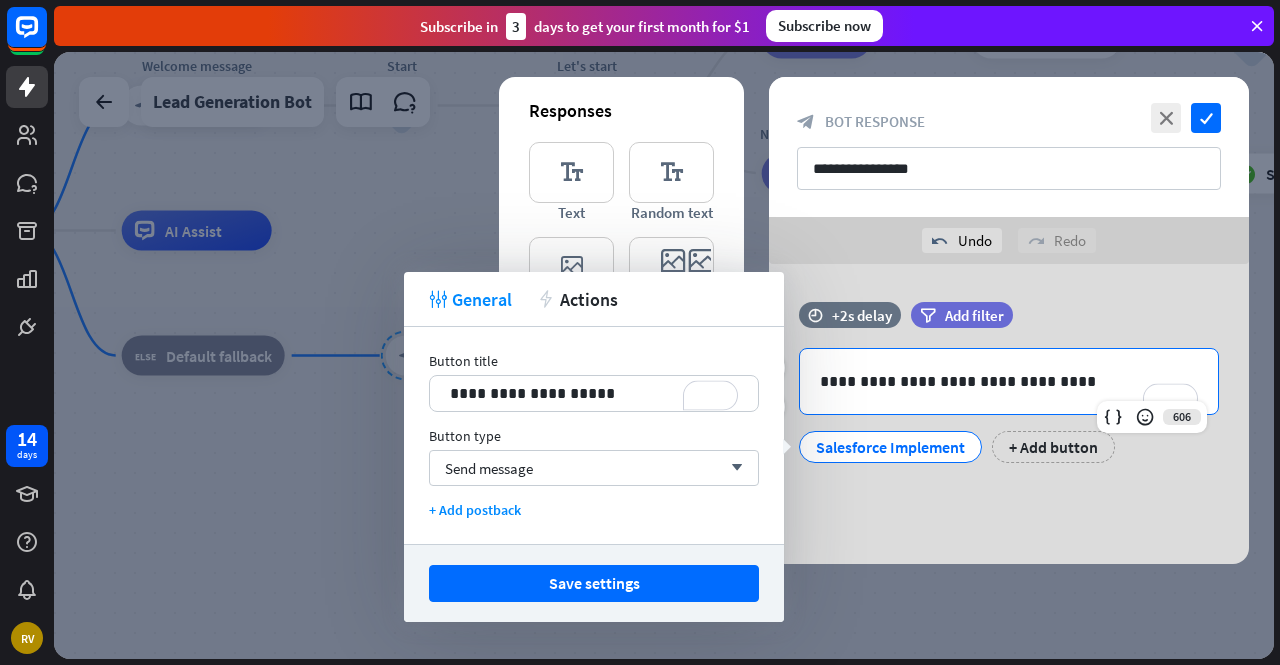 click on "**********" at bounding box center (1009, 381) 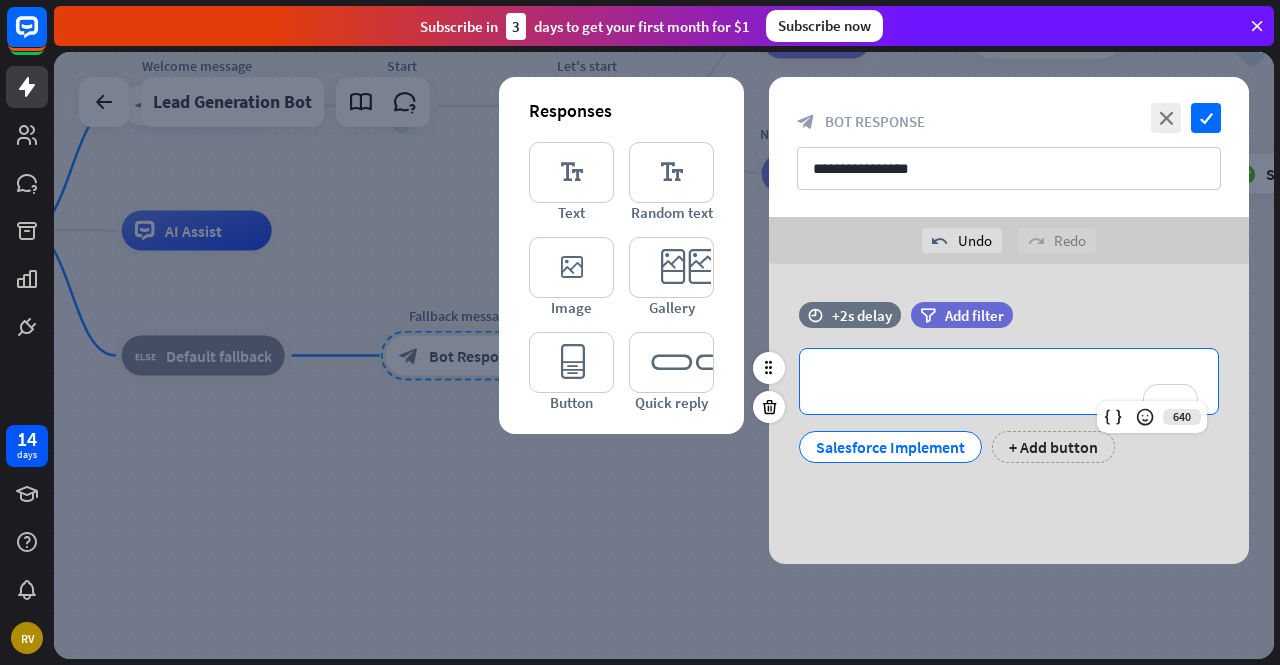click on "**********" at bounding box center (1009, 381) 